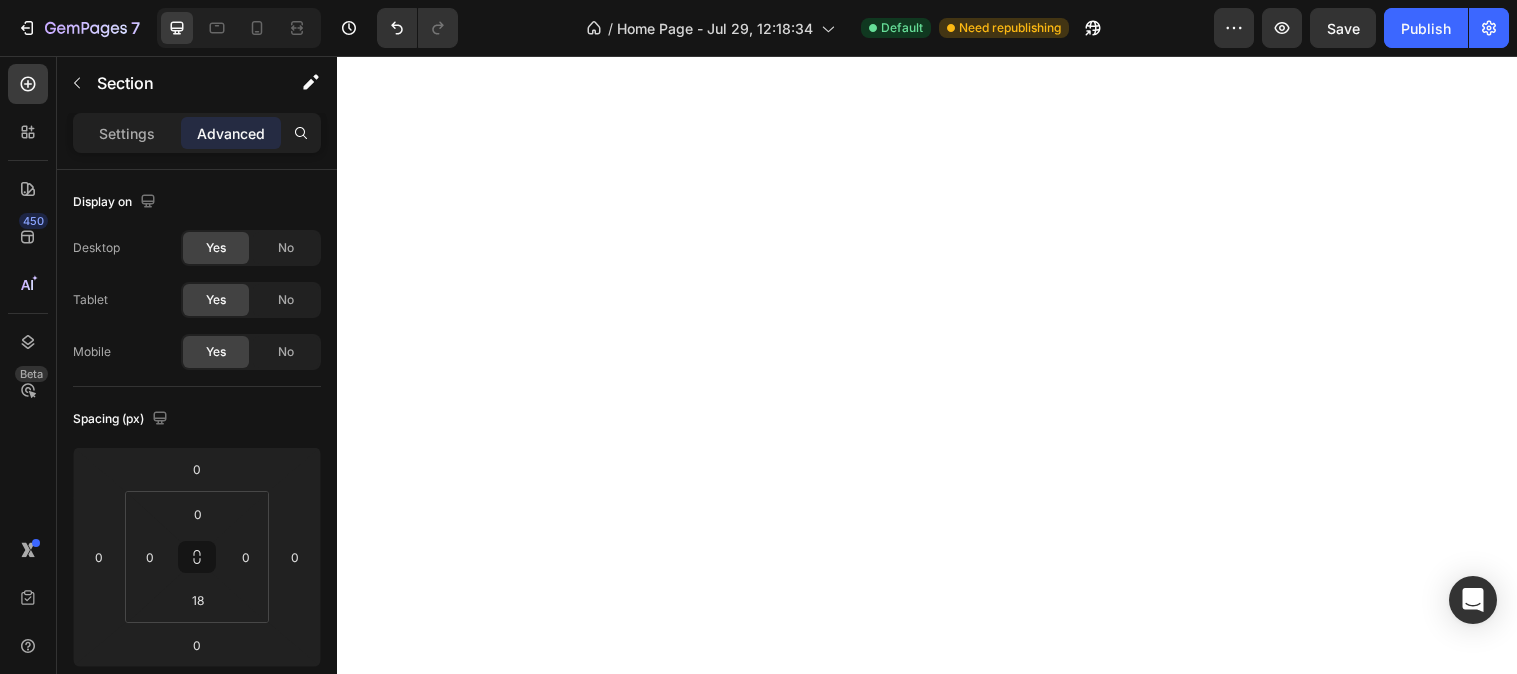 scroll, scrollTop: 0, scrollLeft: 0, axis: both 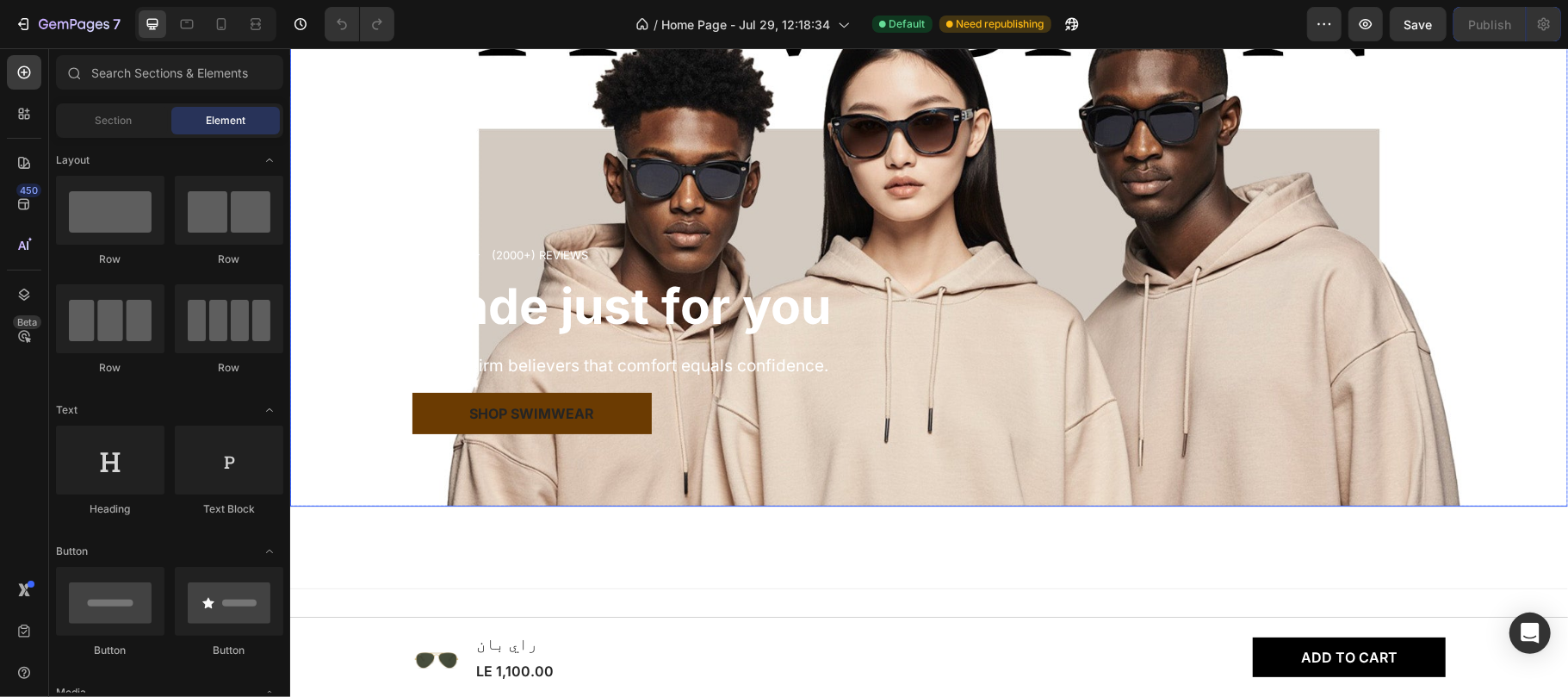 click on "Icon Icon Icon Icon Icon Icon List (2000+) REVIEWS Text Block Row Made just for you Heading We are firm believers that comfort equals confidence. Text Block Shop Swimwear Button" at bounding box center (928, 361) 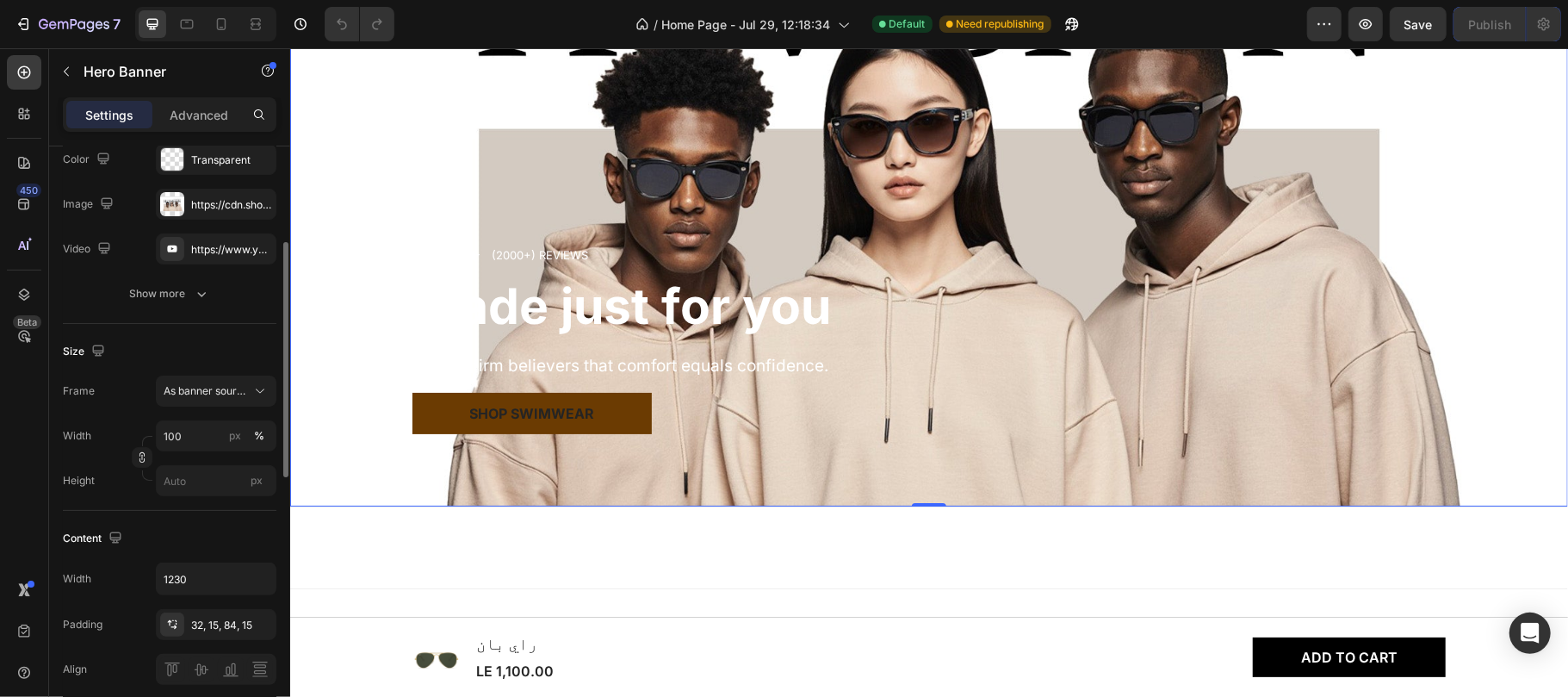 scroll, scrollTop: 195, scrollLeft: 0, axis: vertical 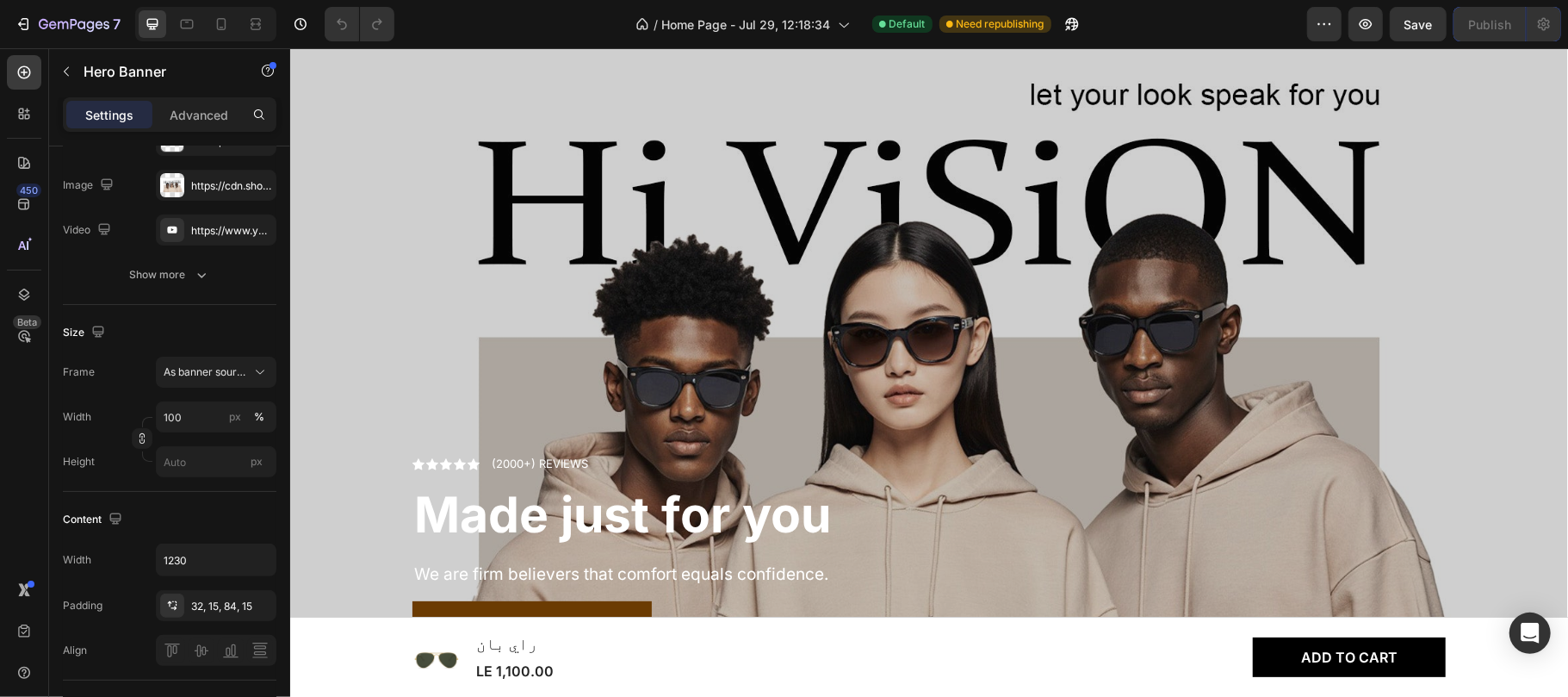 click at bounding box center [928, 354] 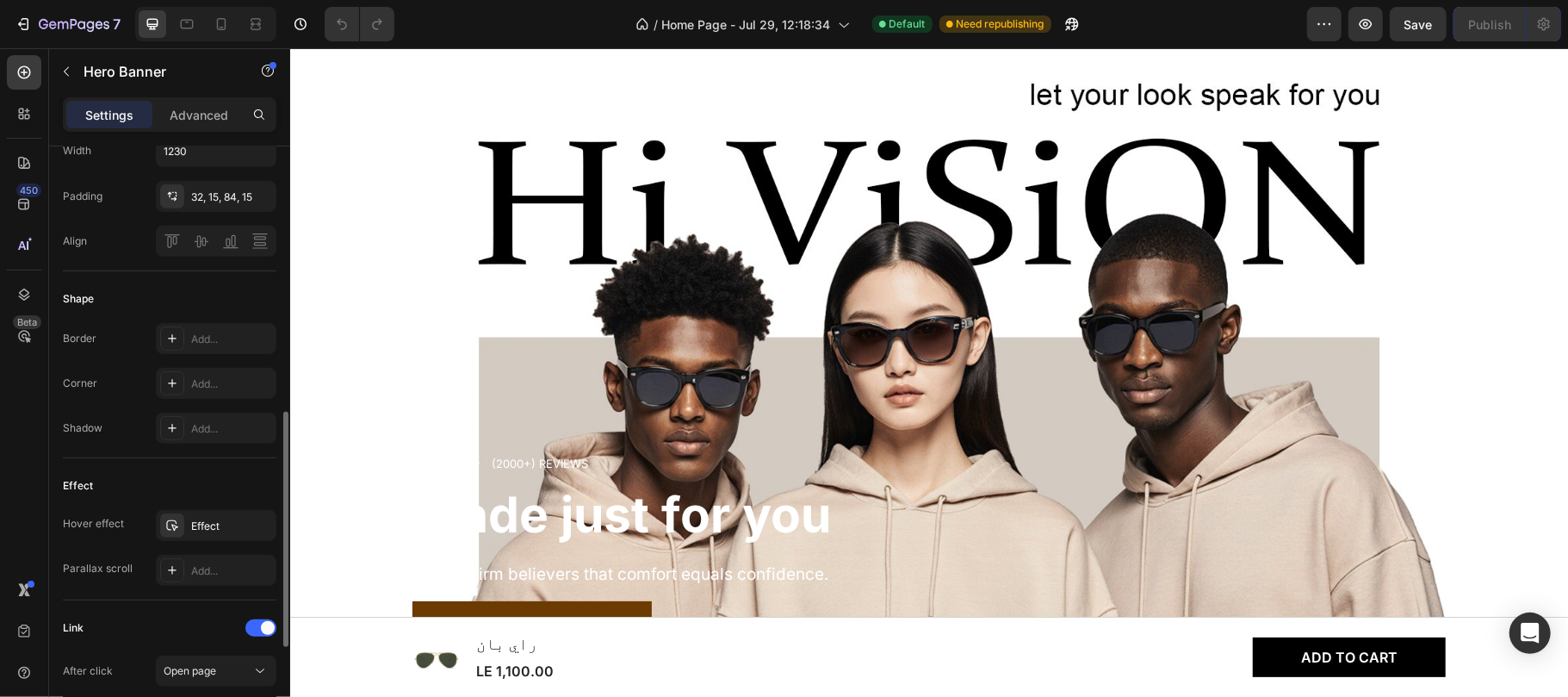 scroll, scrollTop: 624, scrollLeft: 0, axis: vertical 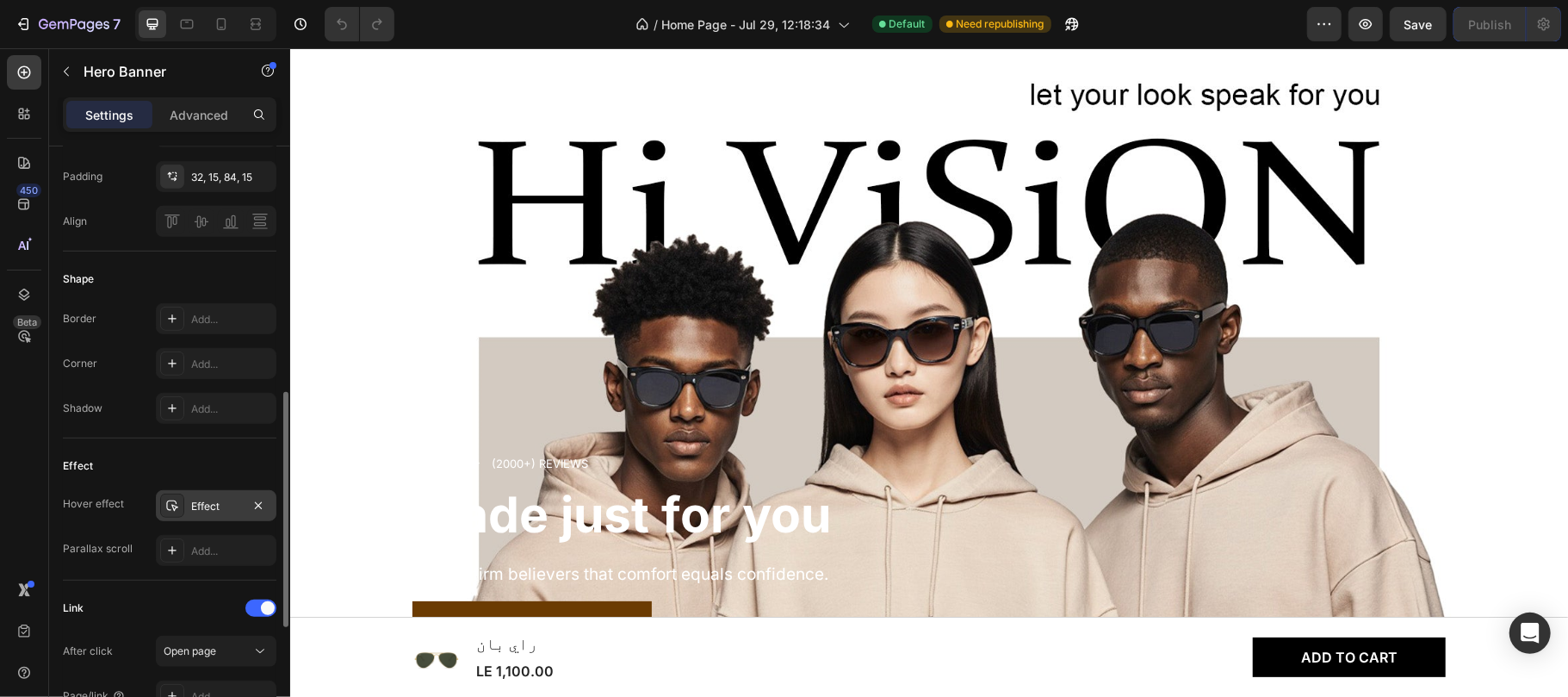 click on "Effect" at bounding box center (216, 507) 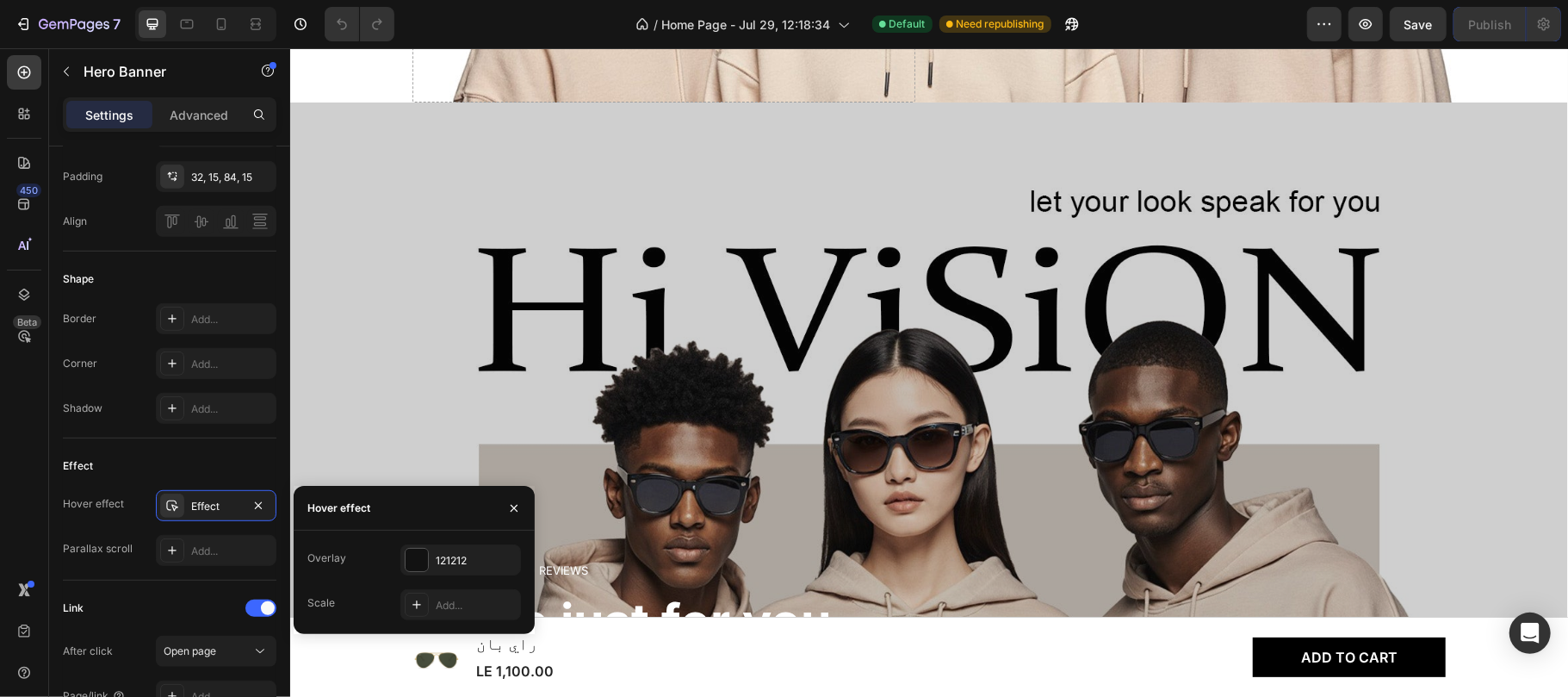 scroll, scrollTop: 614, scrollLeft: 0, axis: vertical 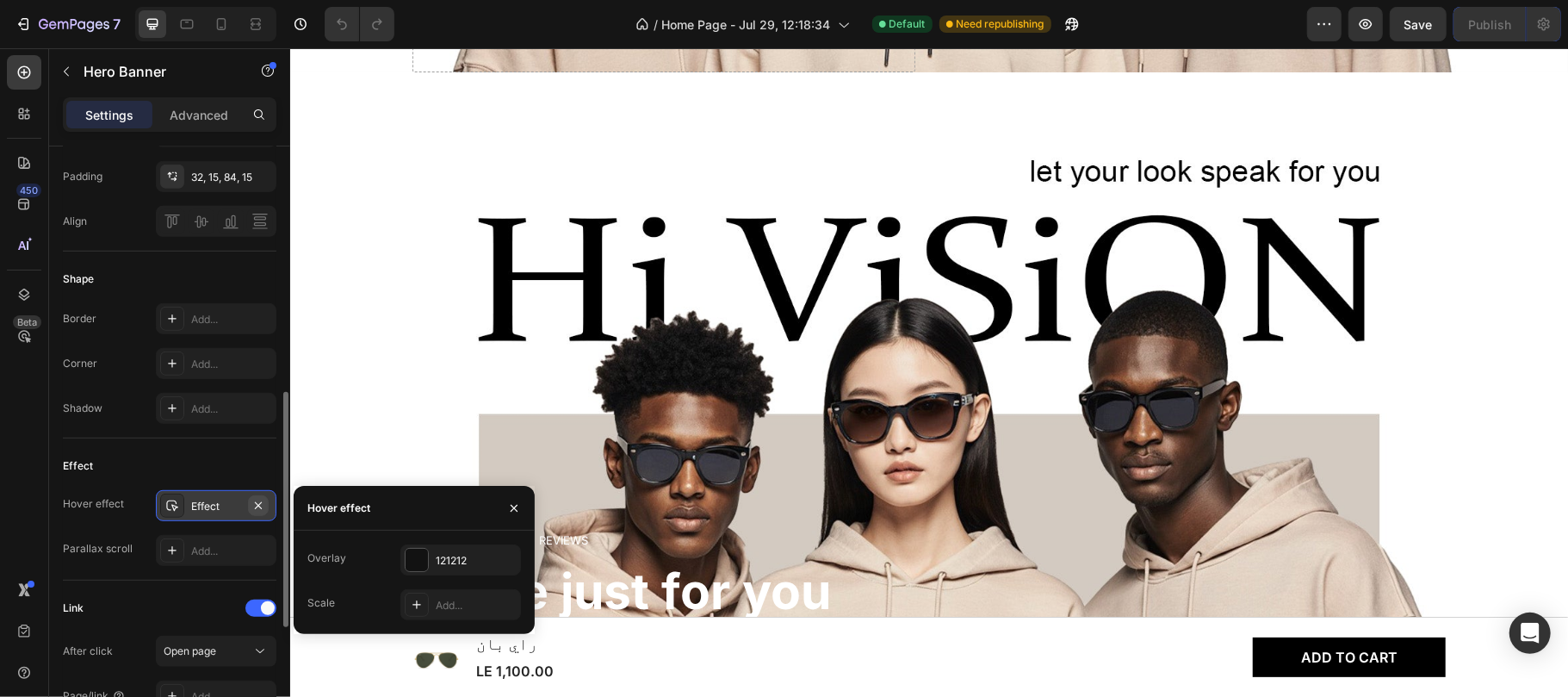 click 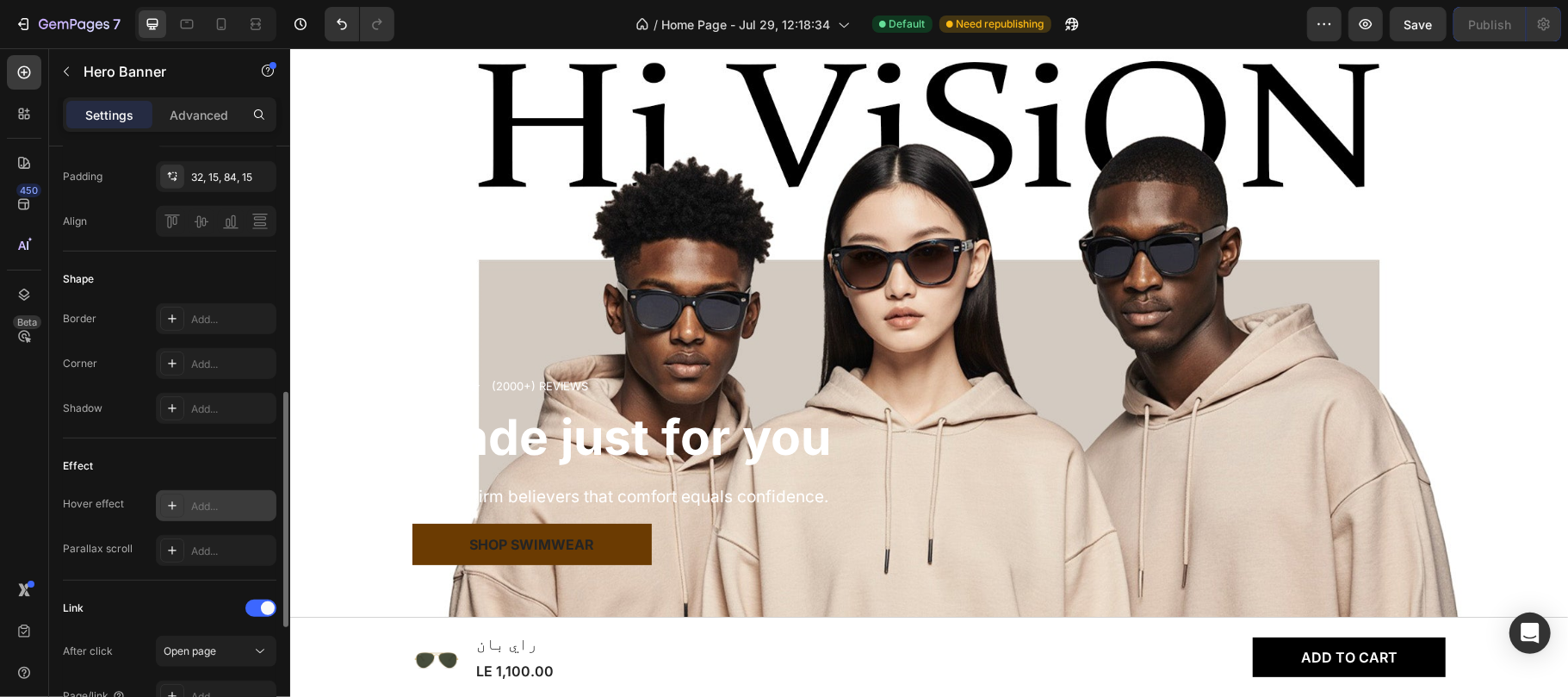 scroll, scrollTop: 804, scrollLeft: 0, axis: vertical 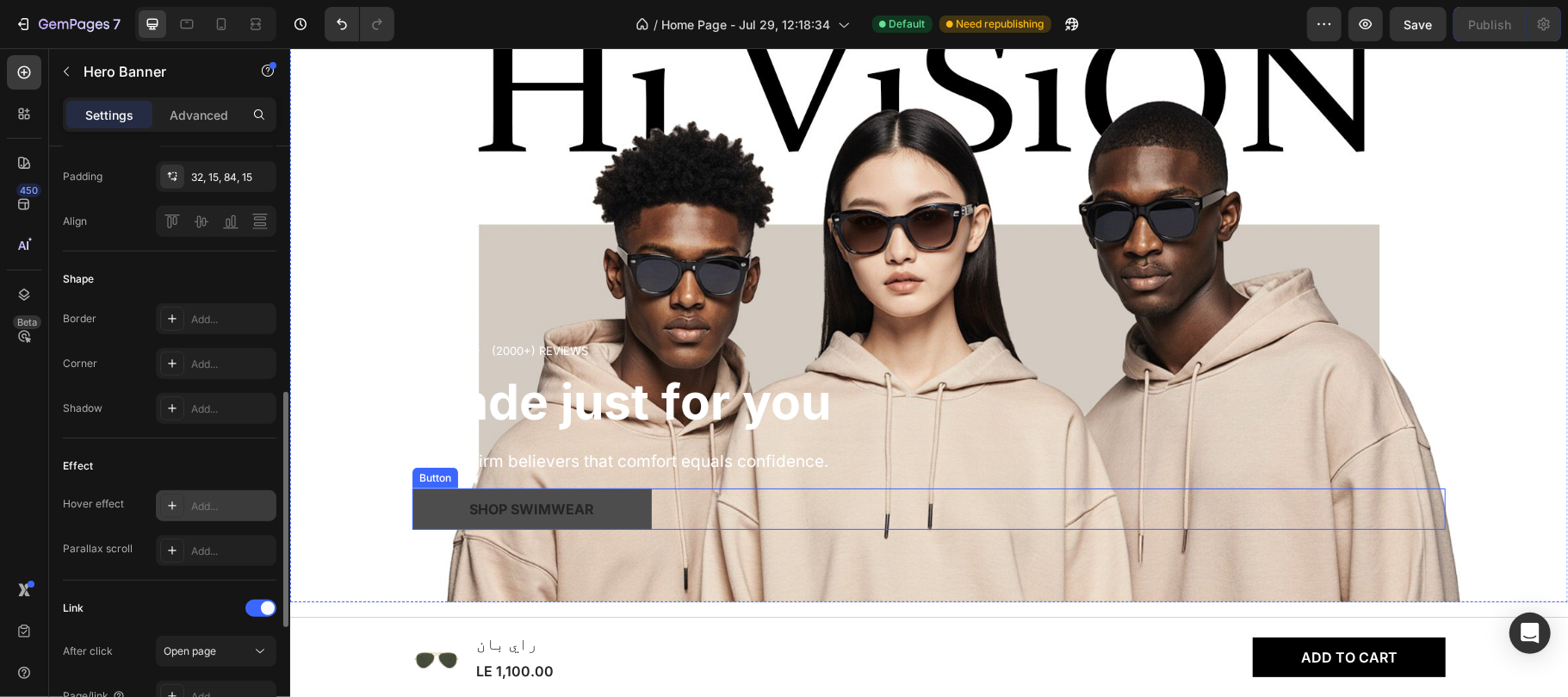 click on "Shop Swimwear" at bounding box center [531, 508] 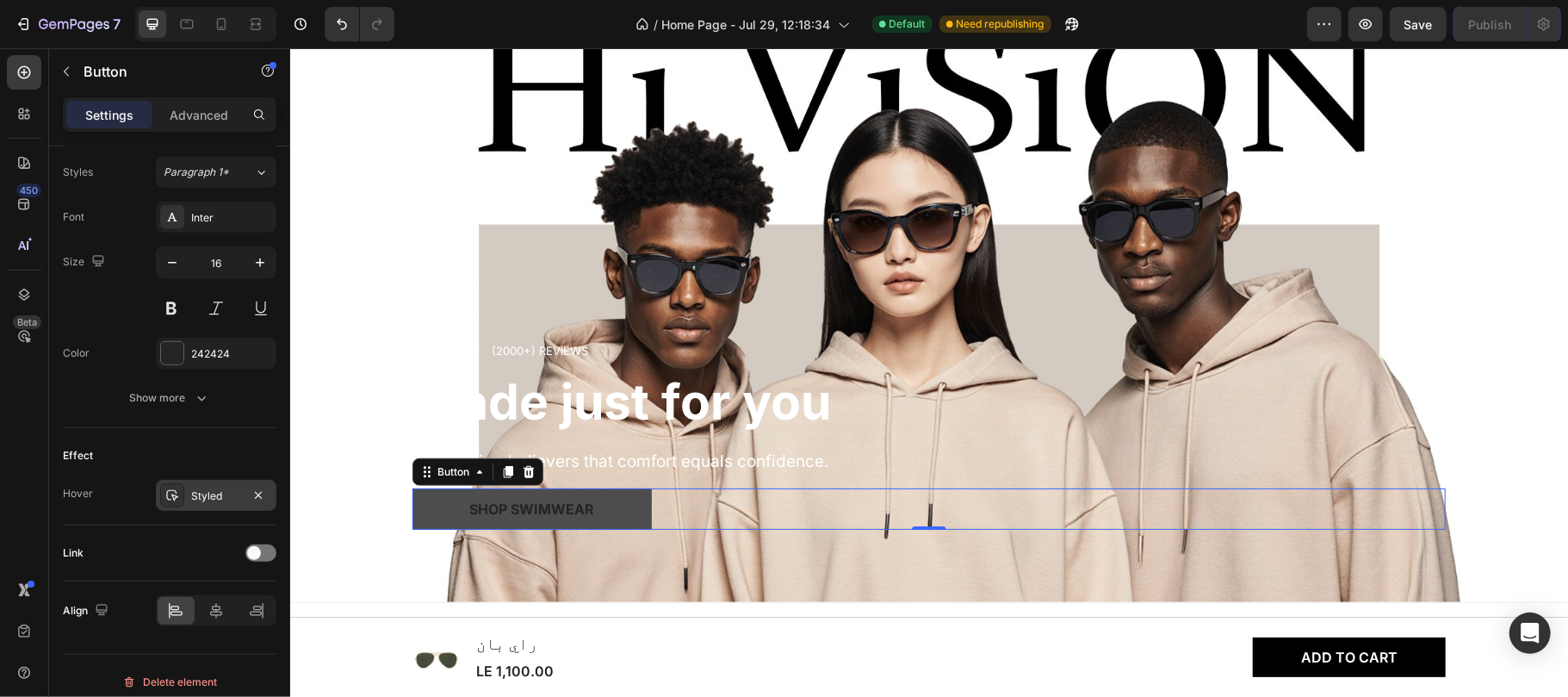 scroll, scrollTop: 0, scrollLeft: 0, axis: both 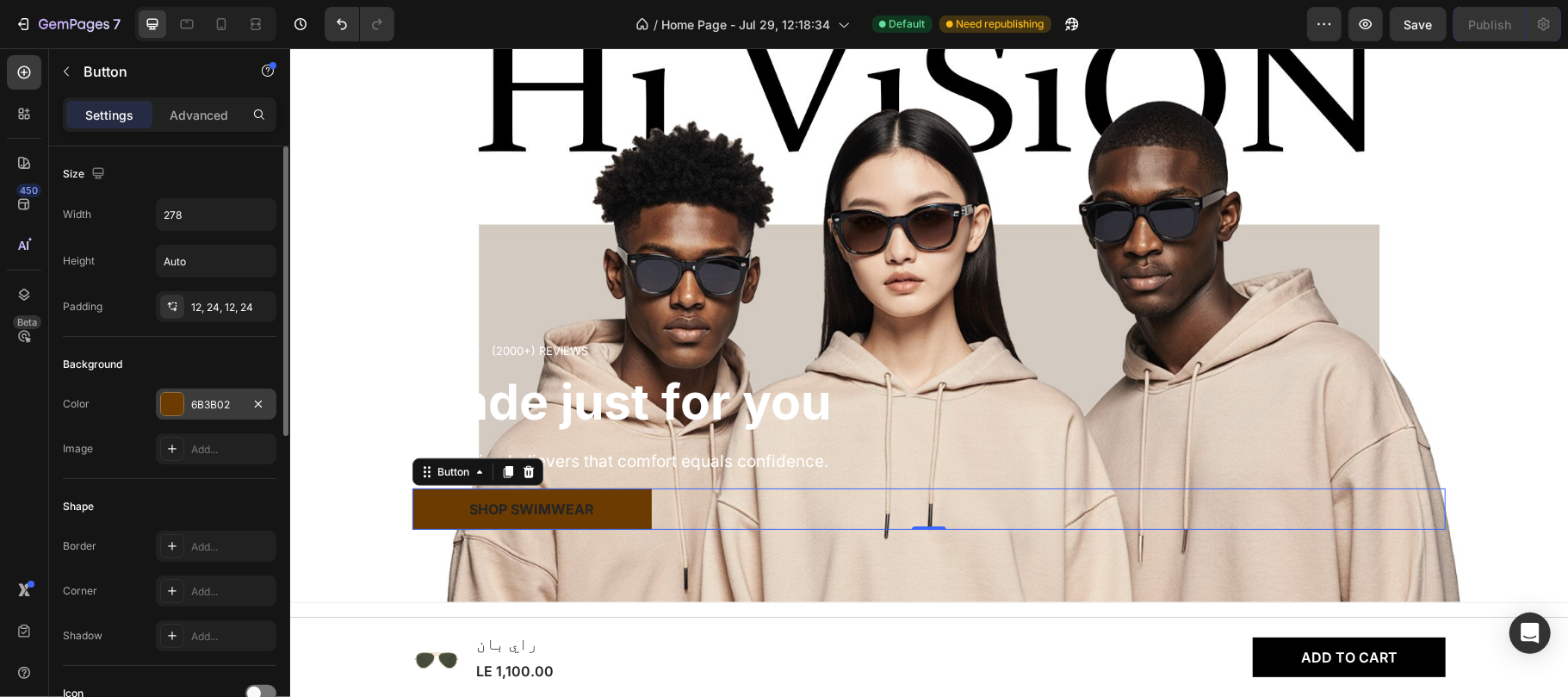 click at bounding box center [172, 404] 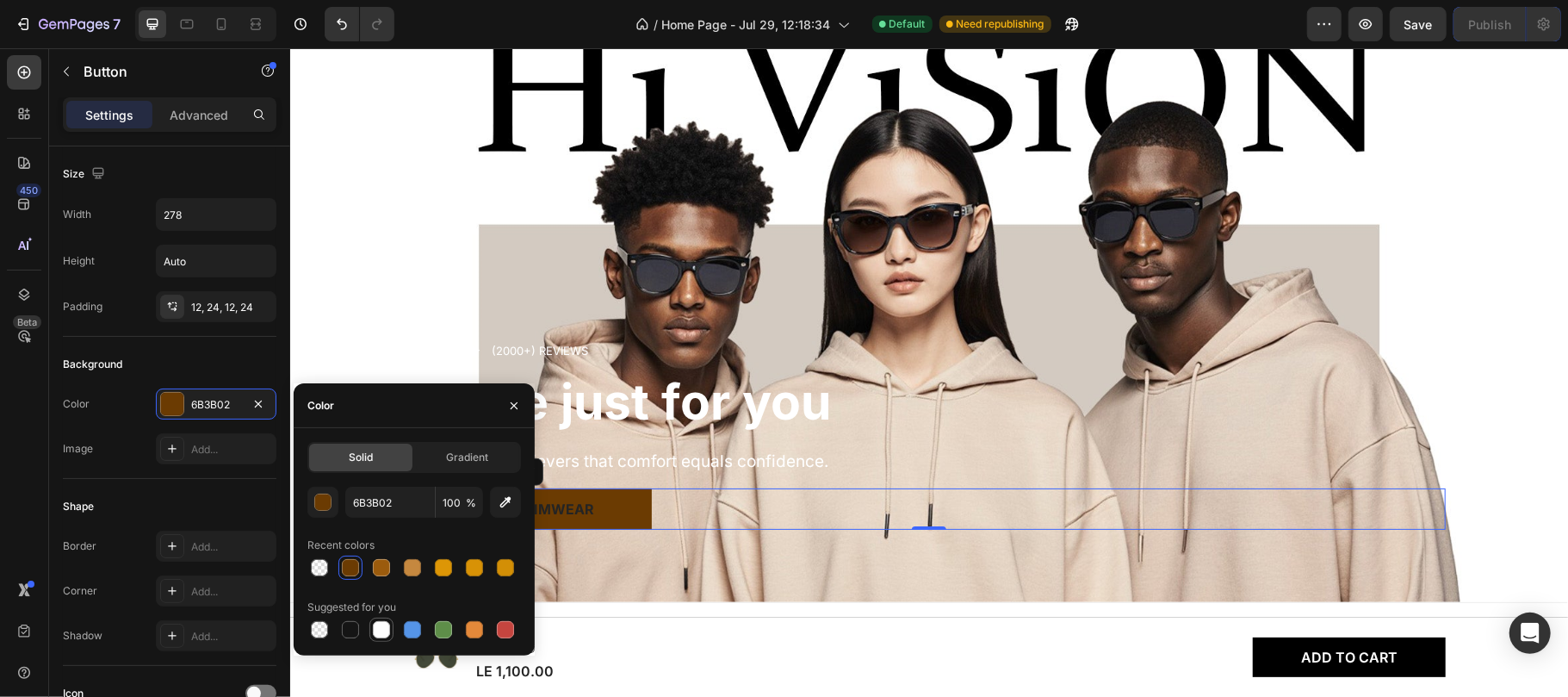 click at bounding box center [381, 630] 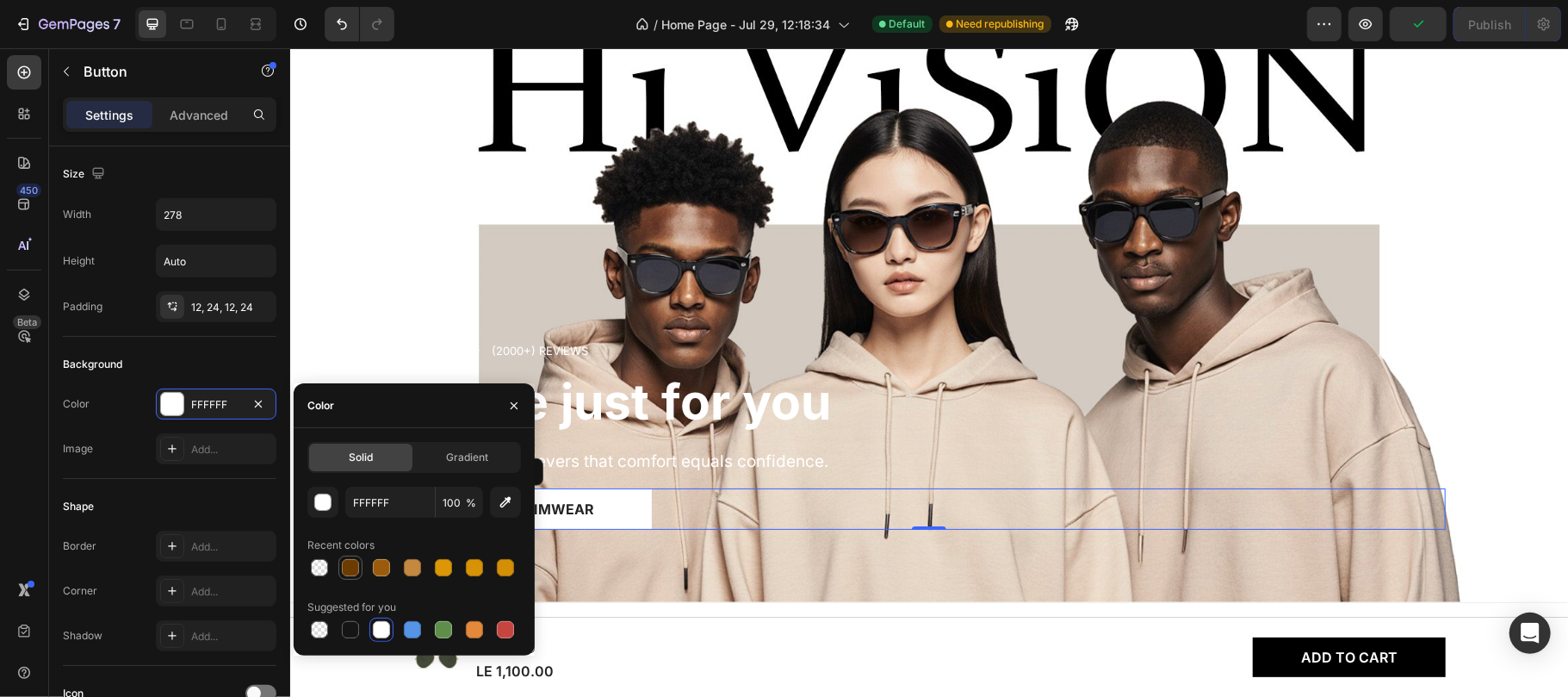 click at bounding box center [350, 568] 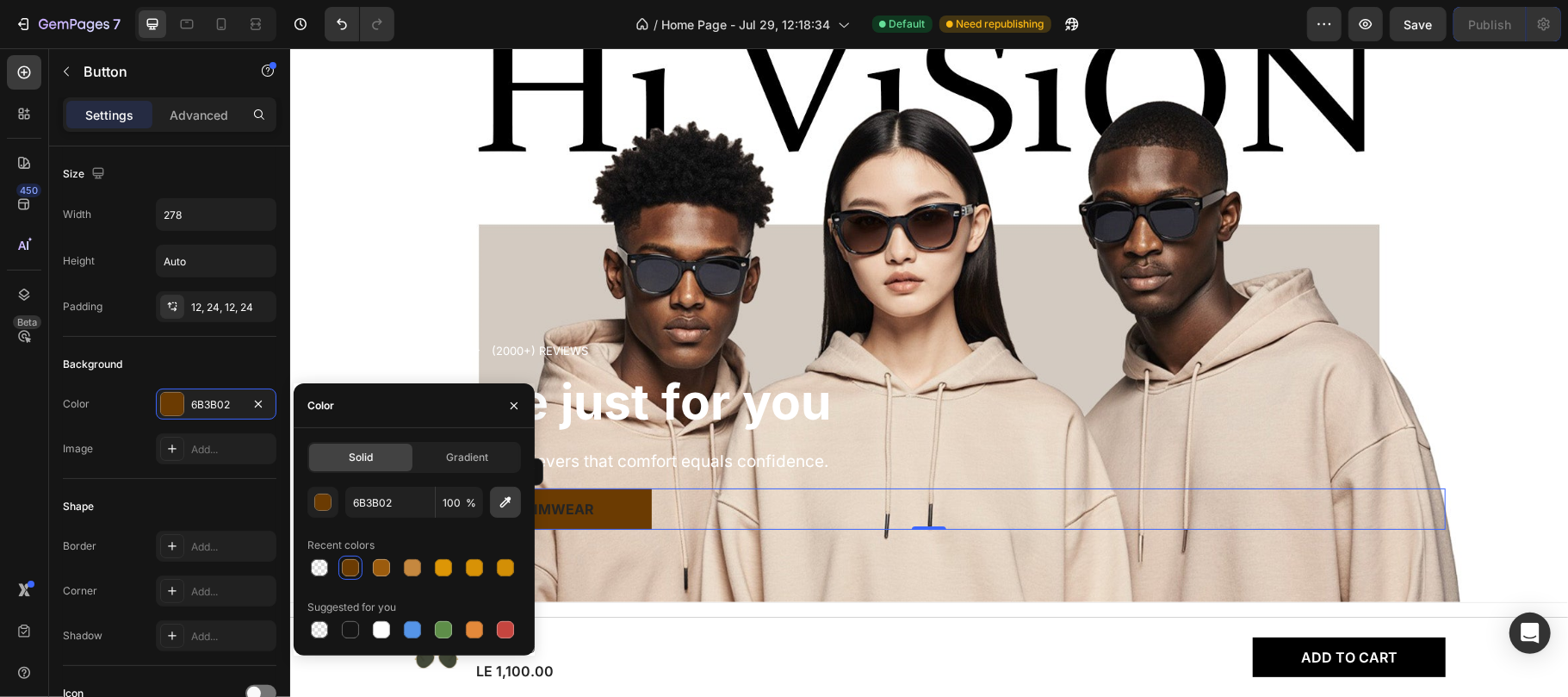 click 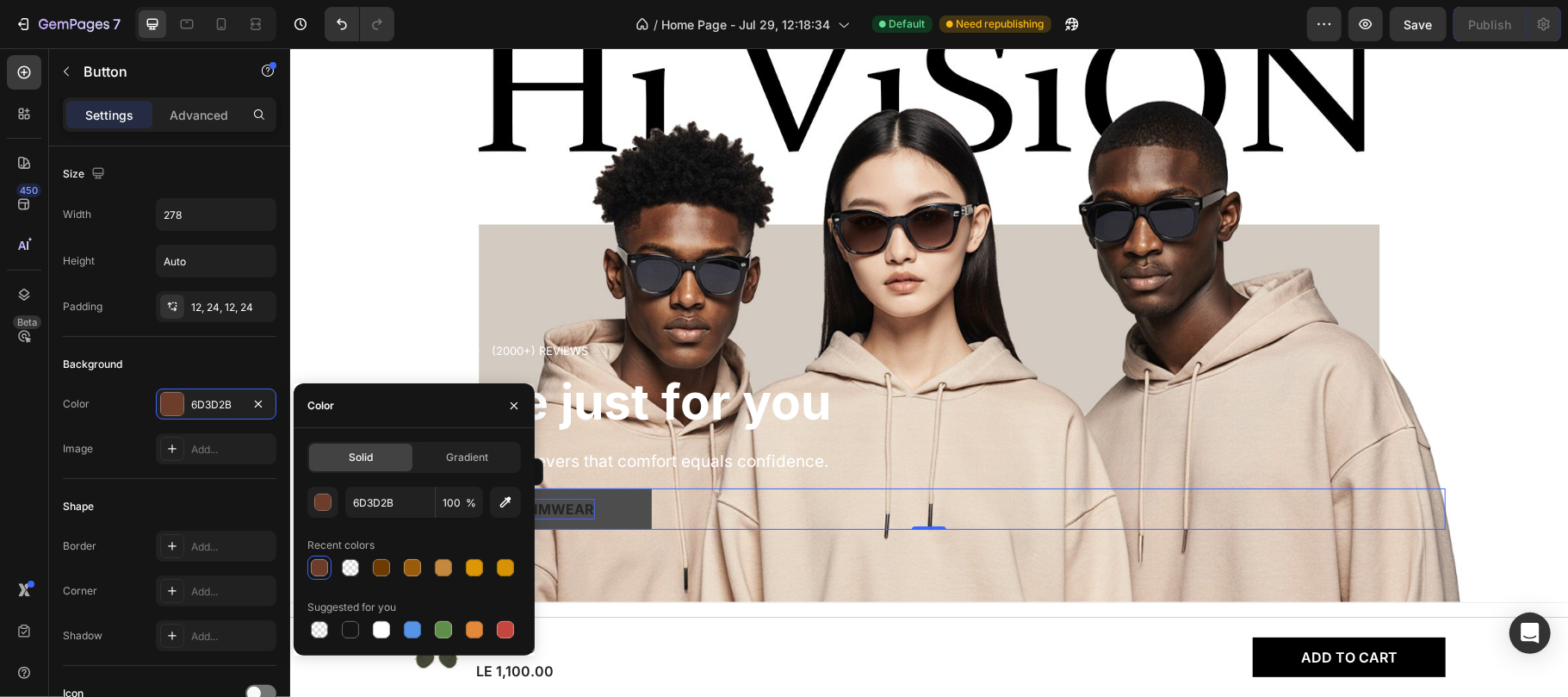 click on "Shop Swimwear" at bounding box center [531, 508] 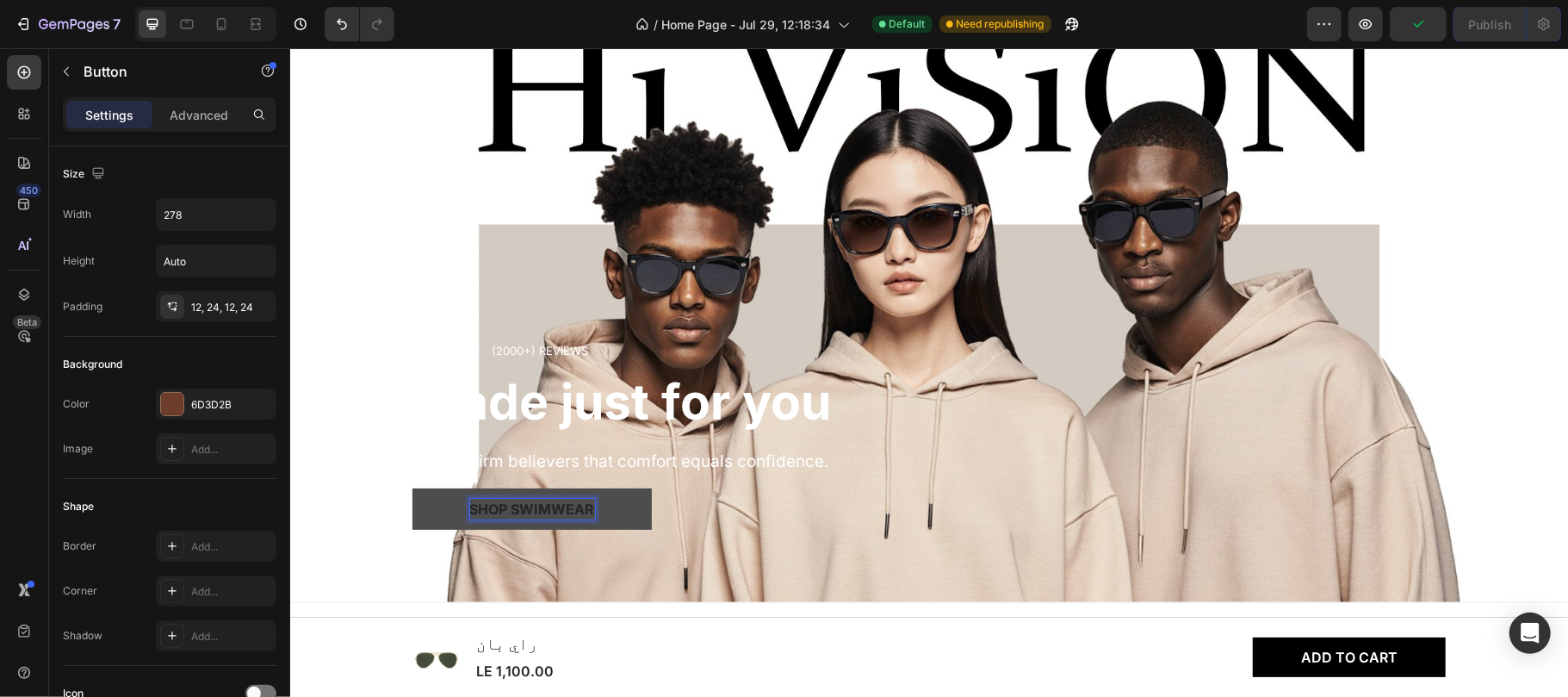 click on "Shop Swimwear" at bounding box center [531, 508] 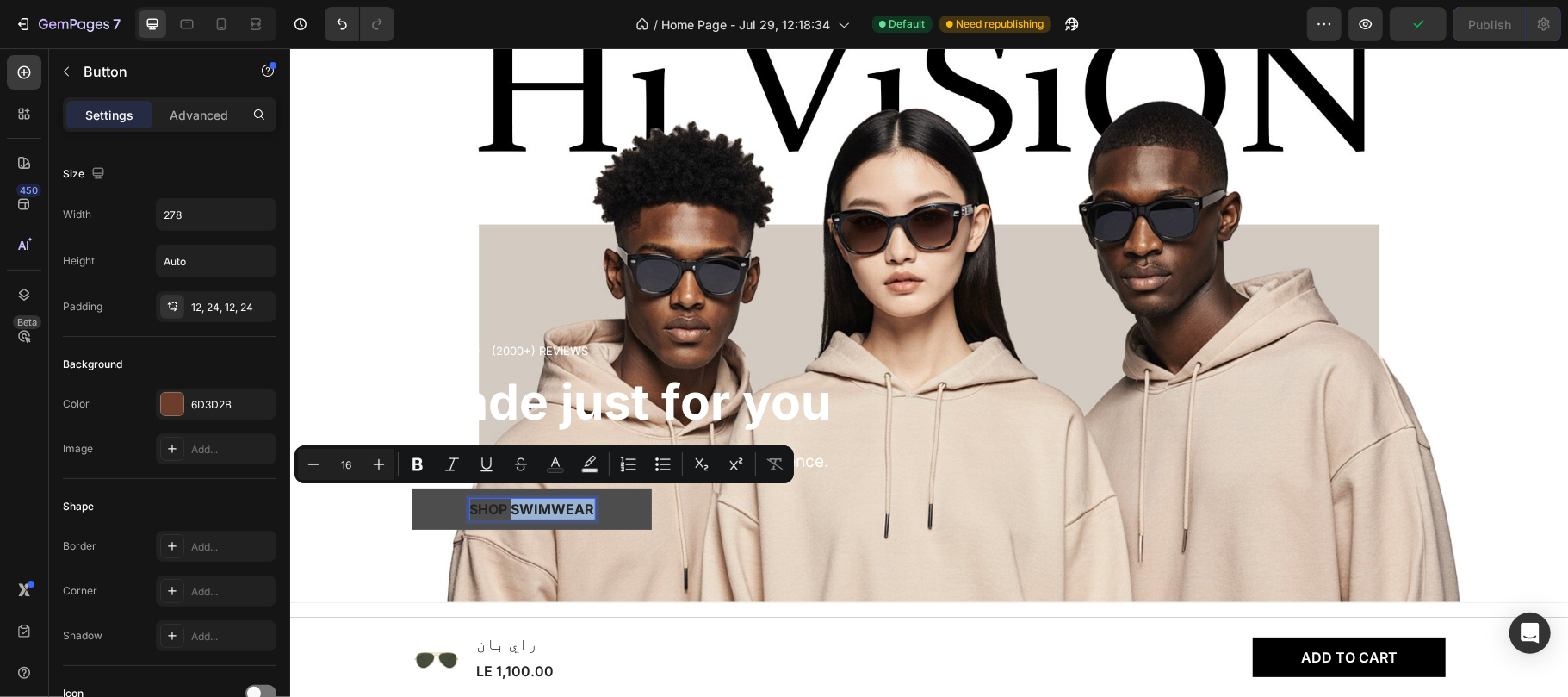 click on "Shop Swimwear" at bounding box center (531, 508) 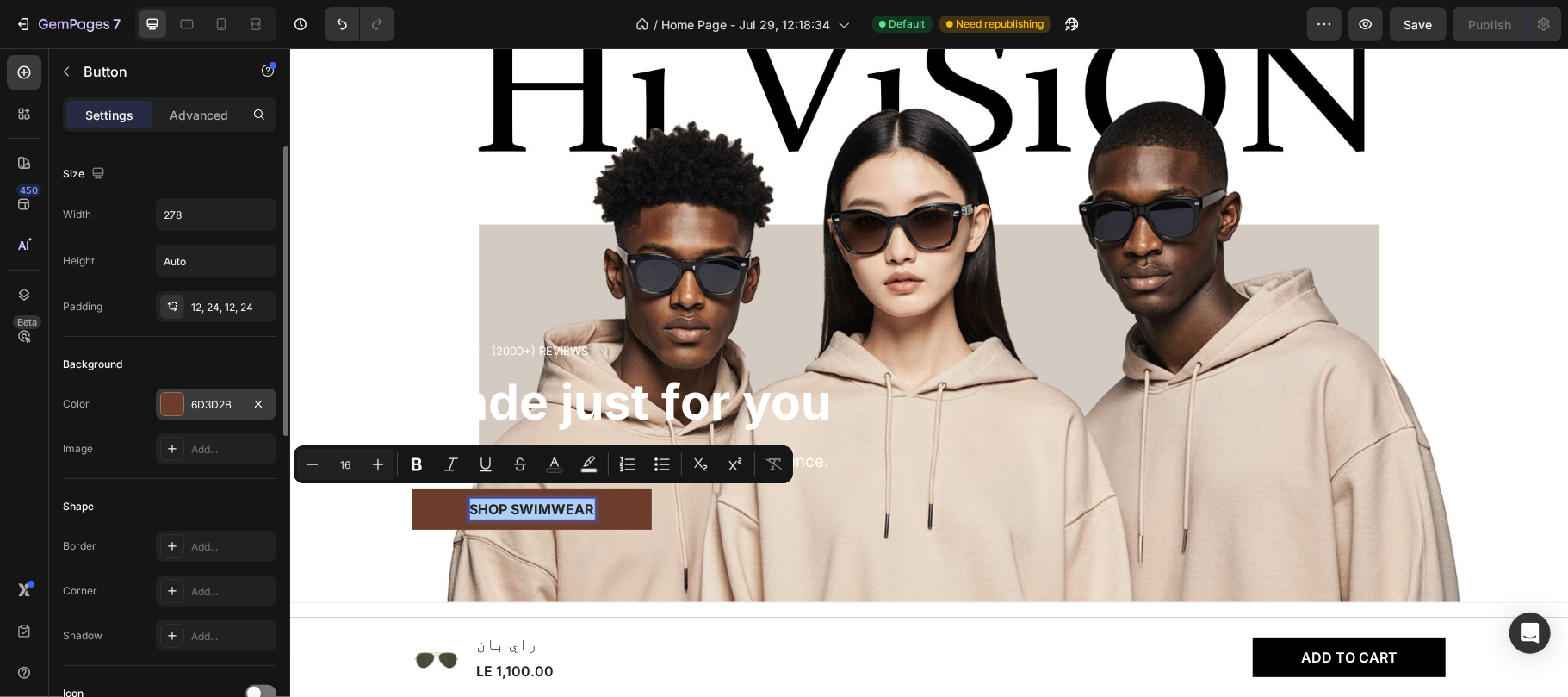 click at bounding box center (172, 404) 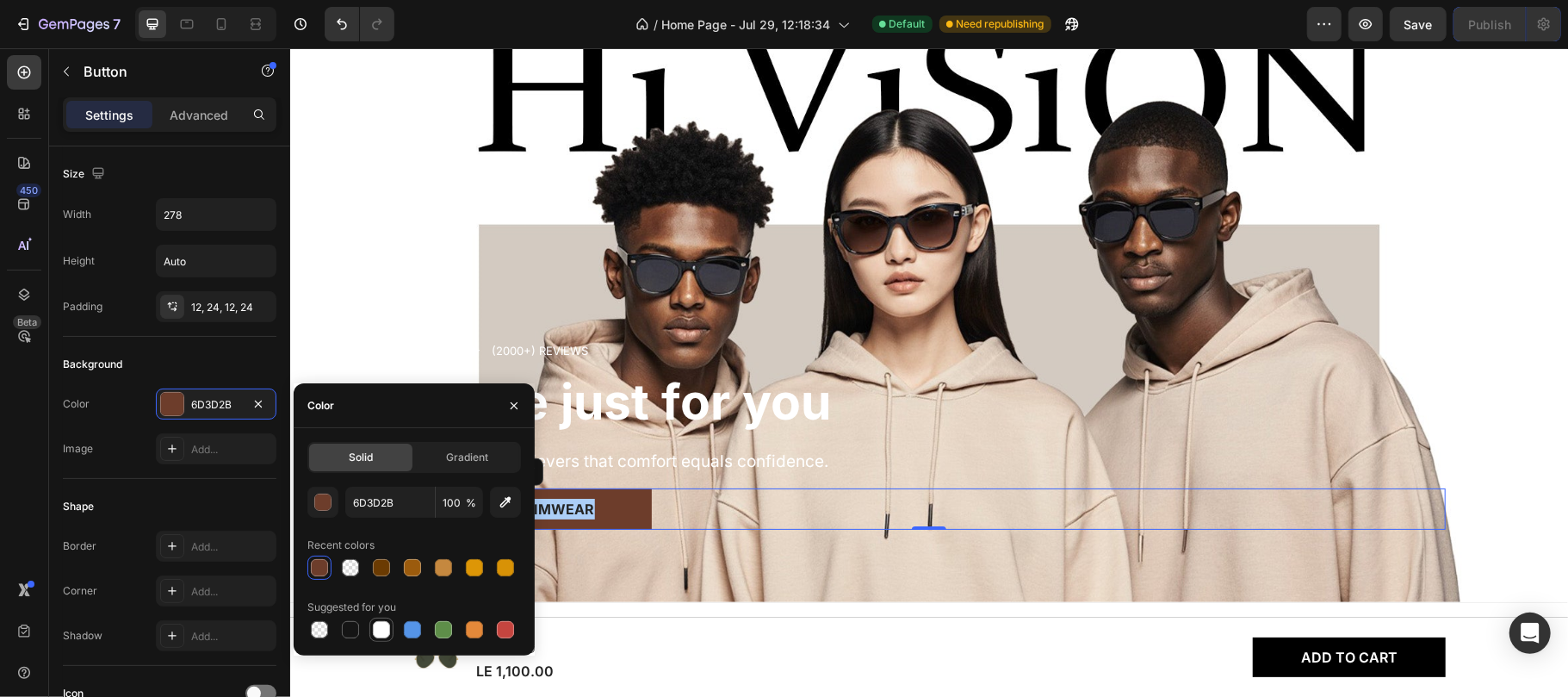click at bounding box center [381, 630] 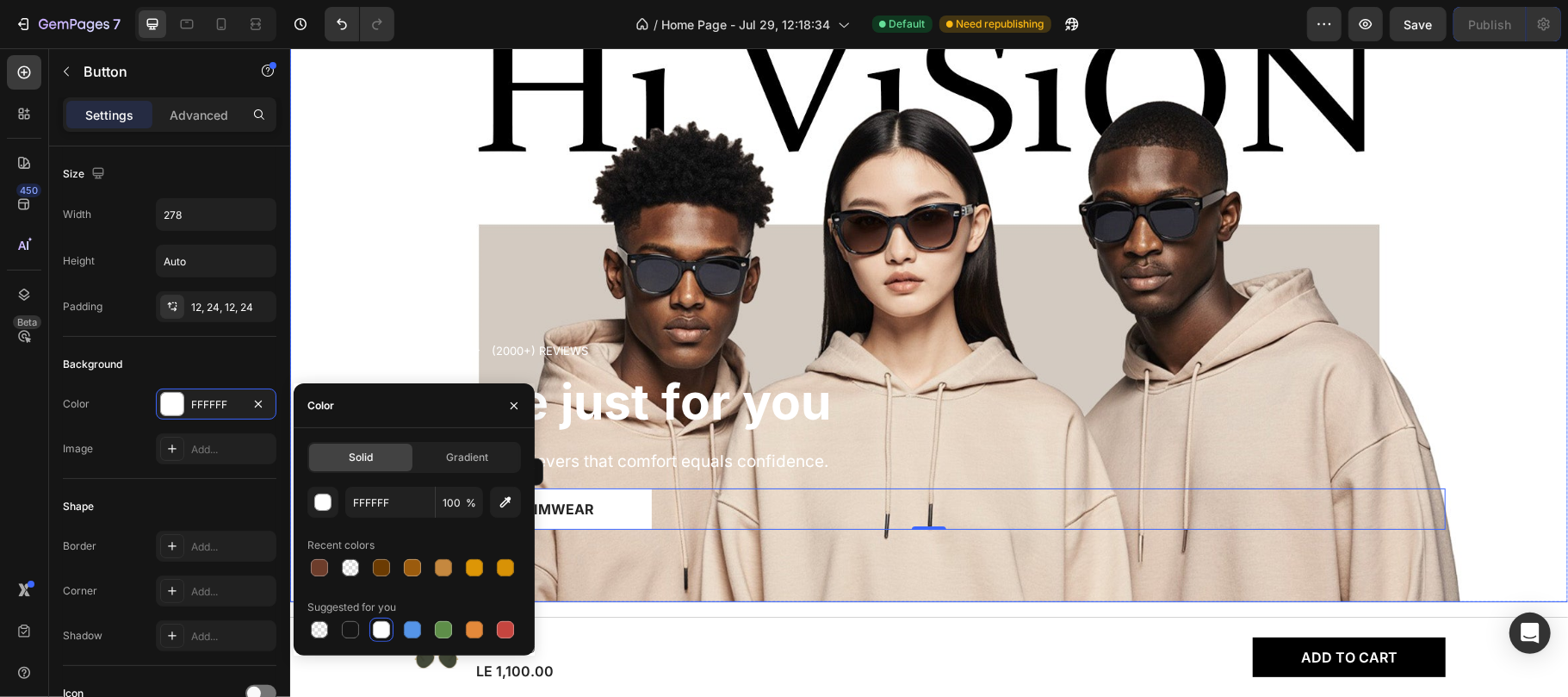 type on "6D3D2B" 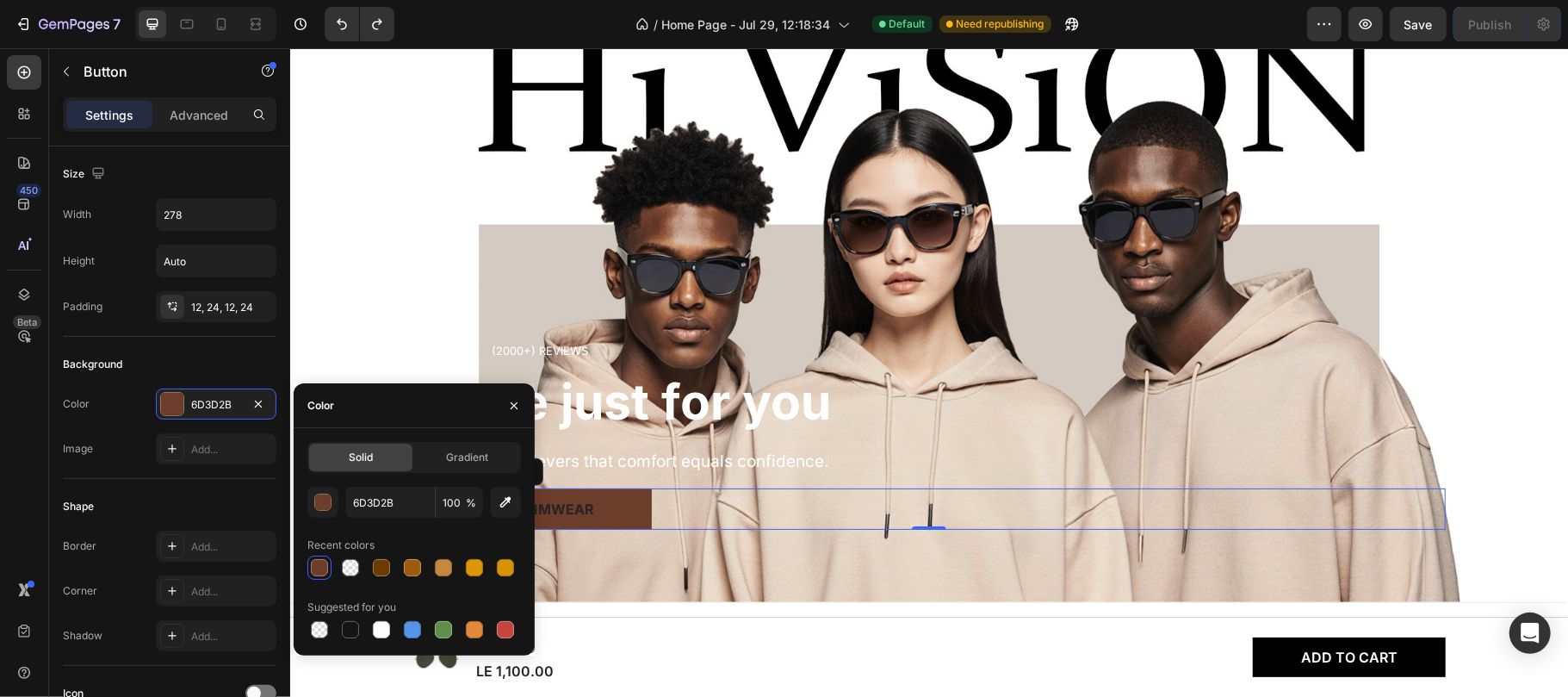 click on "Heading" at bounding box center (439, 358) 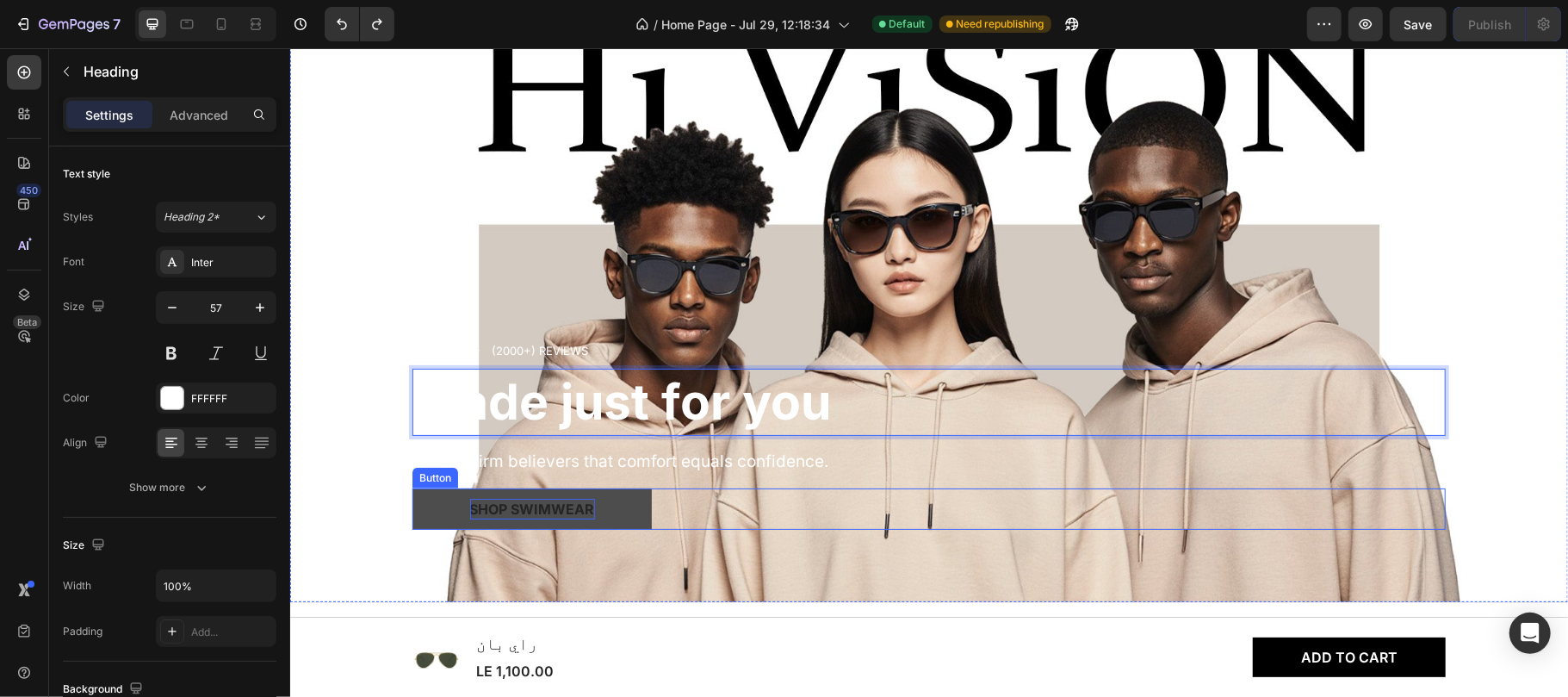 click on "Shop Swimwear" at bounding box center [531, 508] 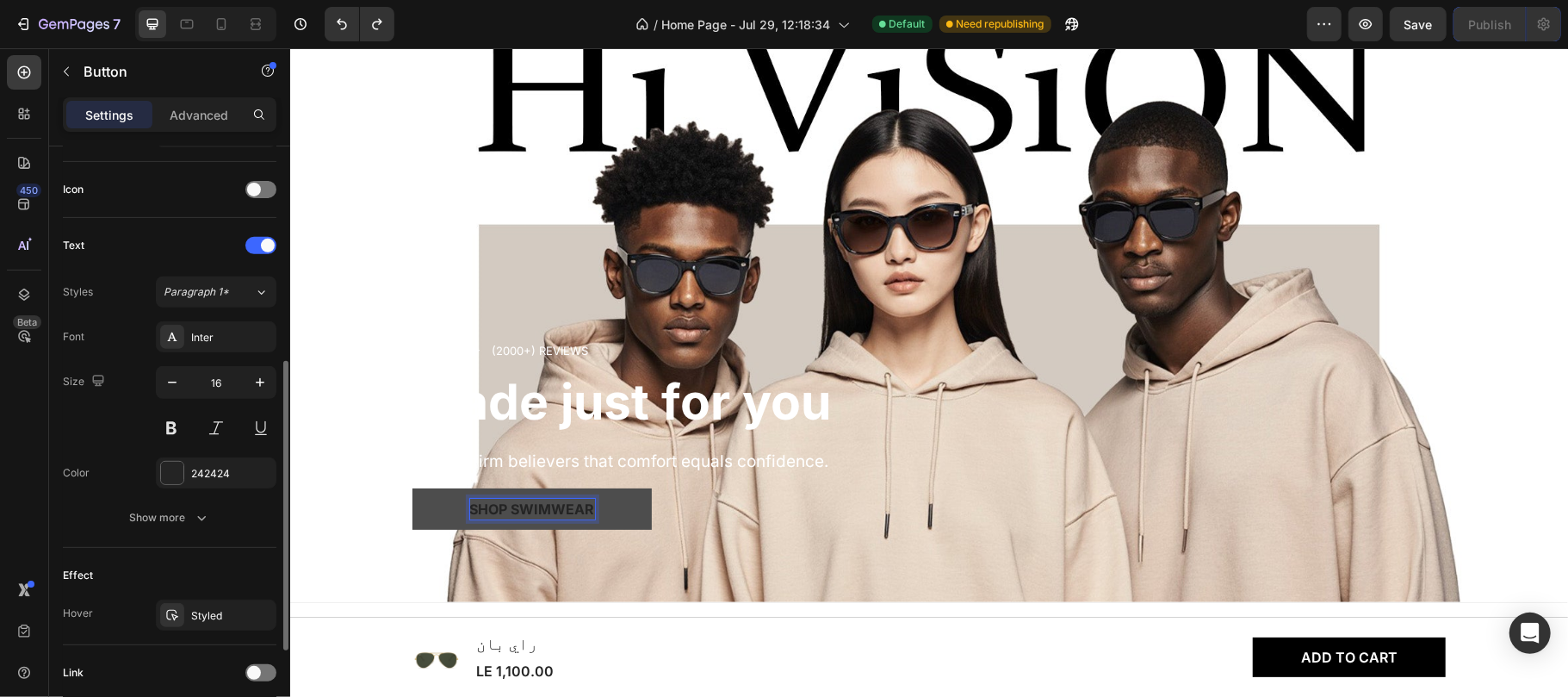 scroll, scrollTop: 484, scrollLeft: 0, axis: vertical 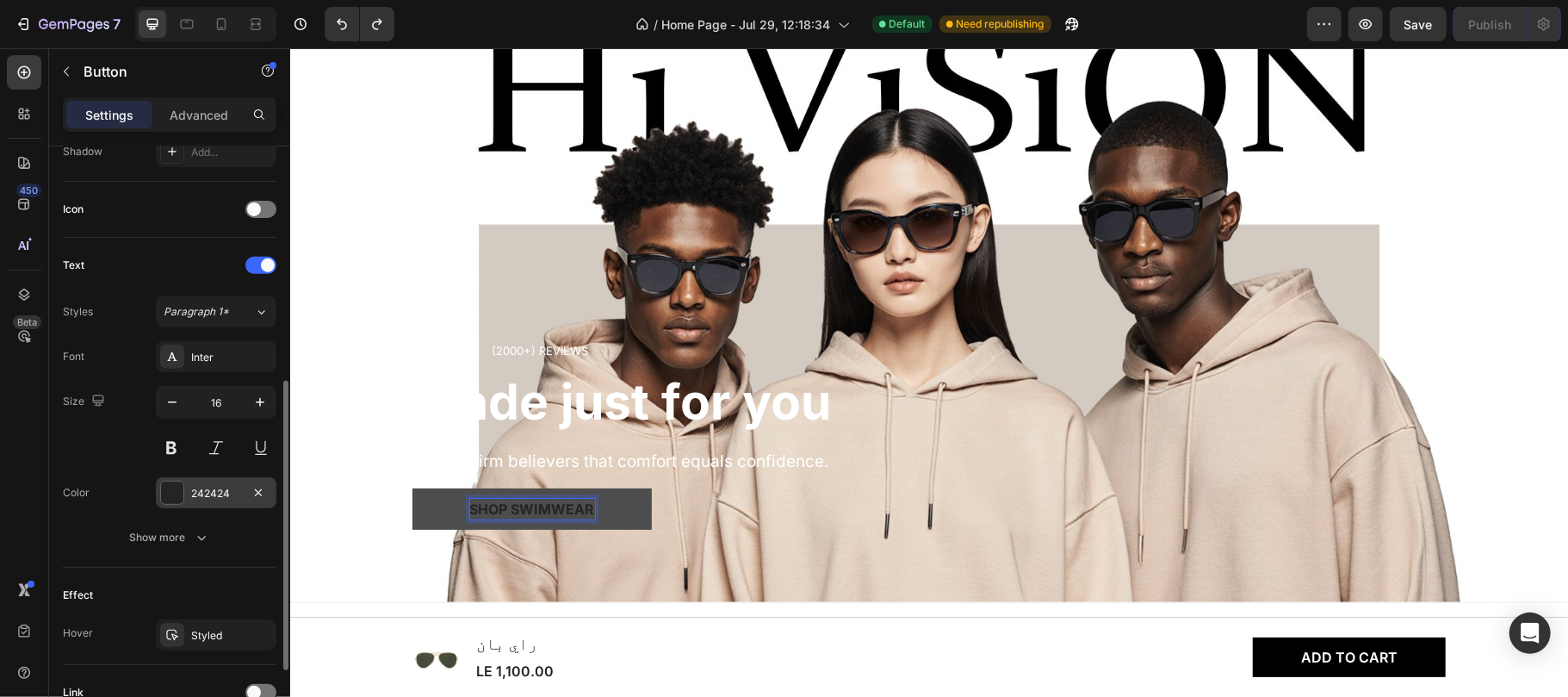 click at bounding box center [172, 493] 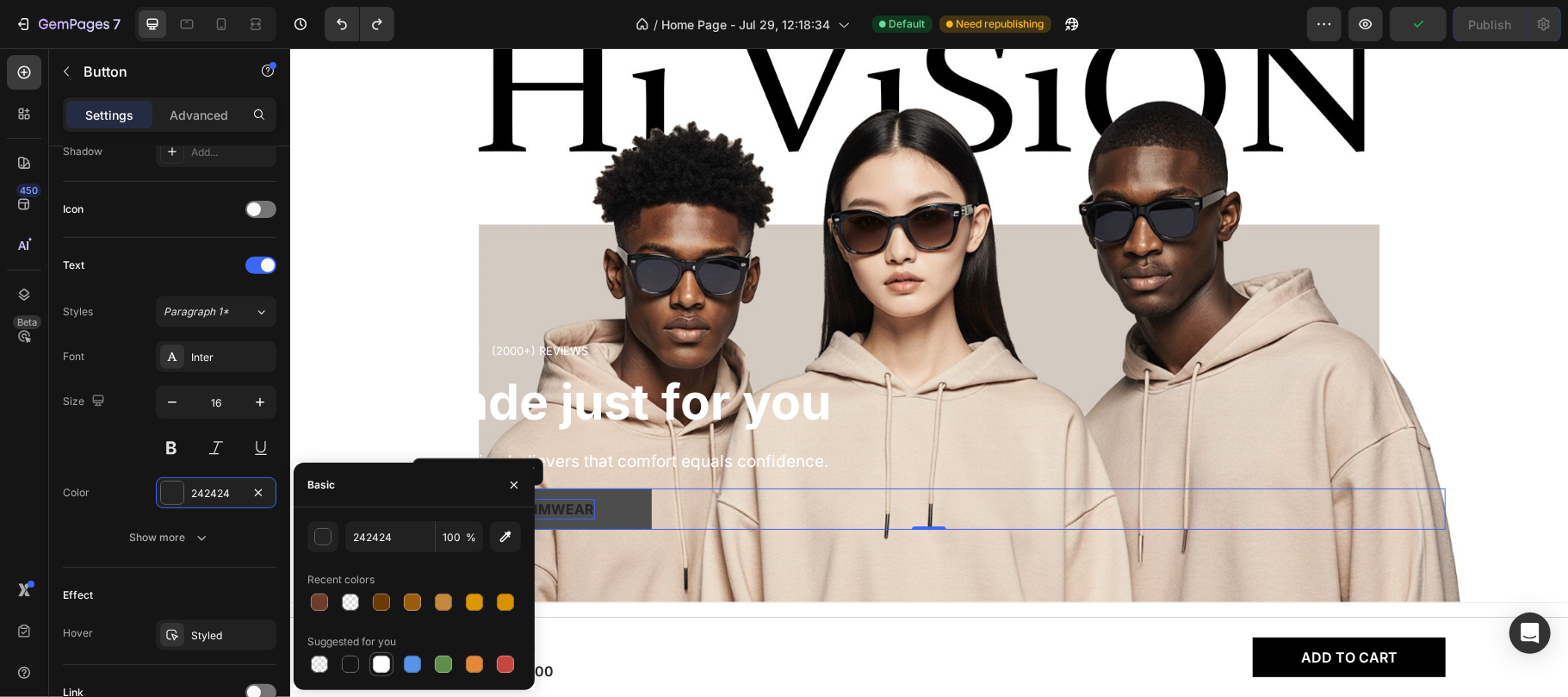 click at bounding box center [381, 664] 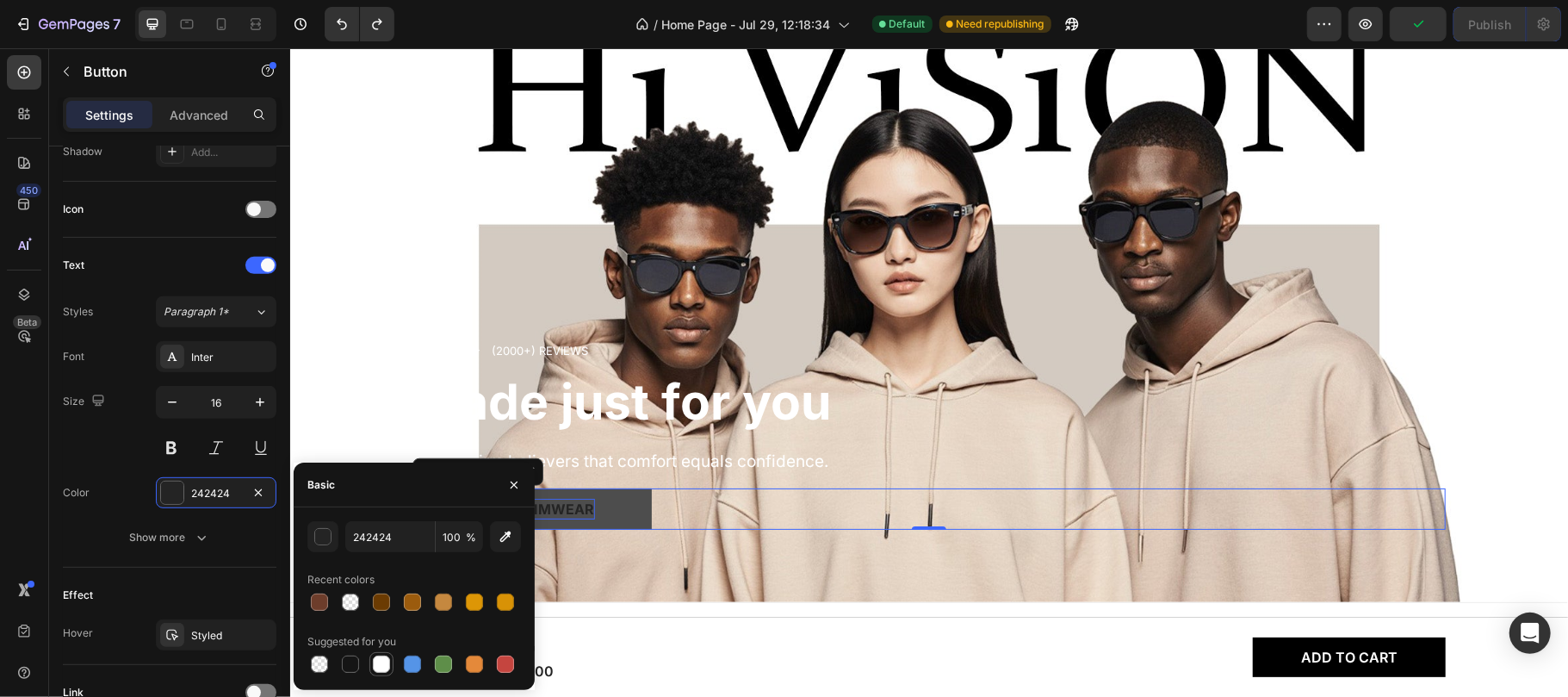 type on "FFFFFF" 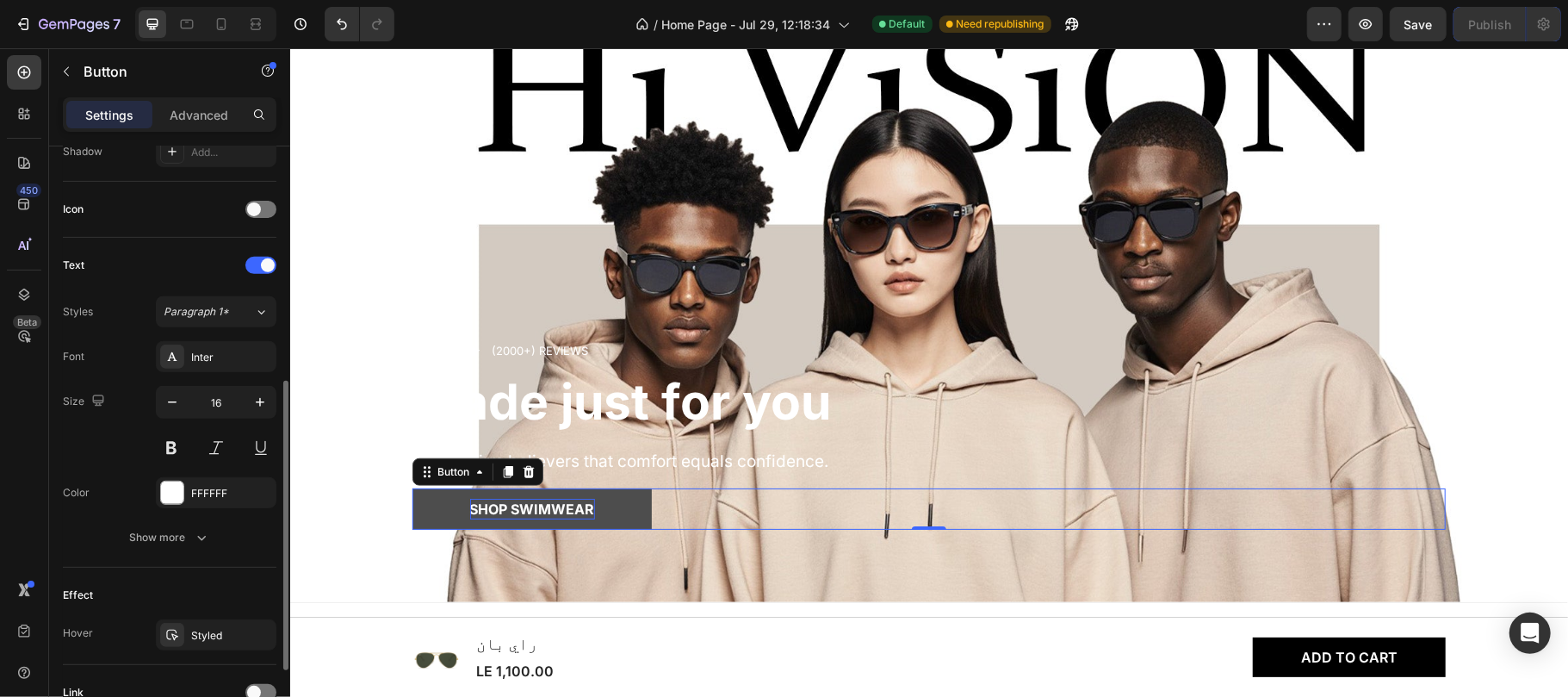 click on "Text Styles Paragraph 1* Font Inter Size 16 Color FFFFFF Show more" 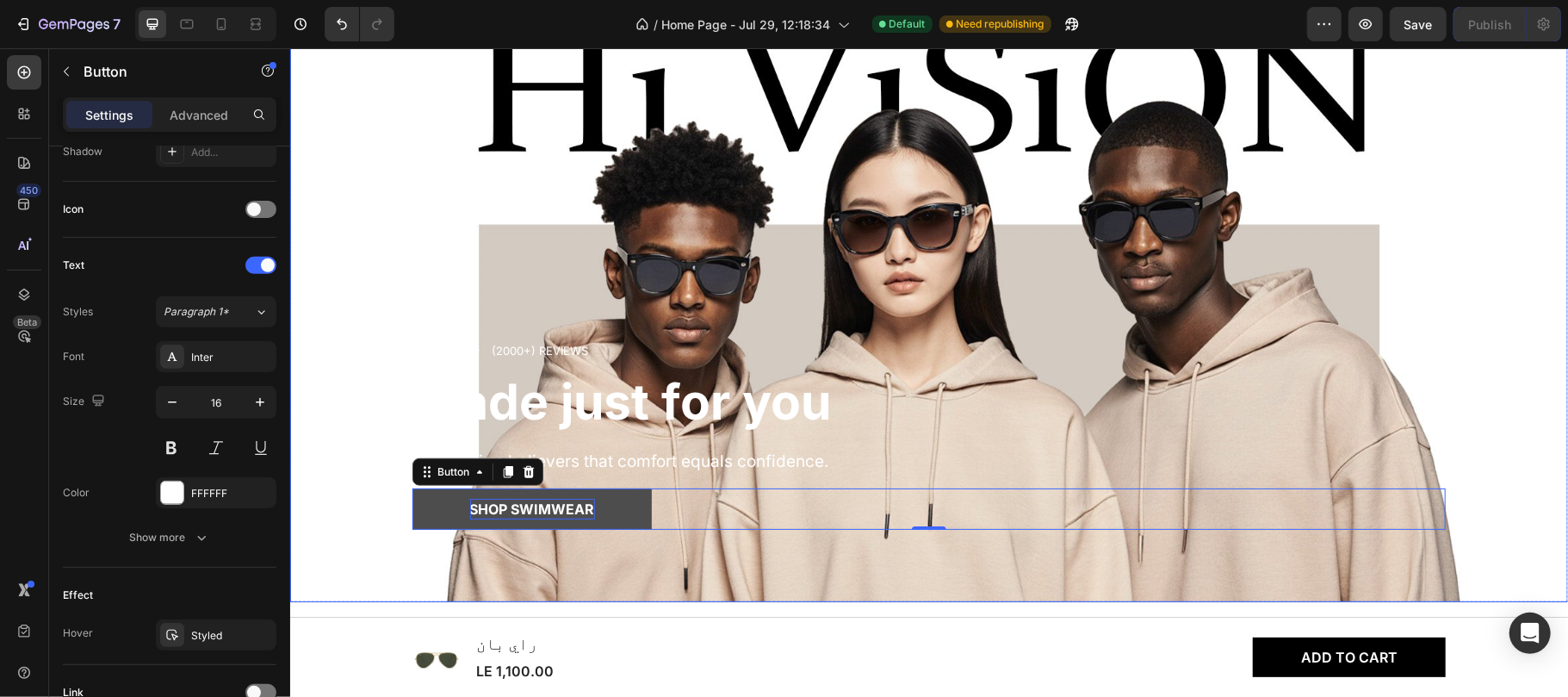 click at bounding box center [928, 241] 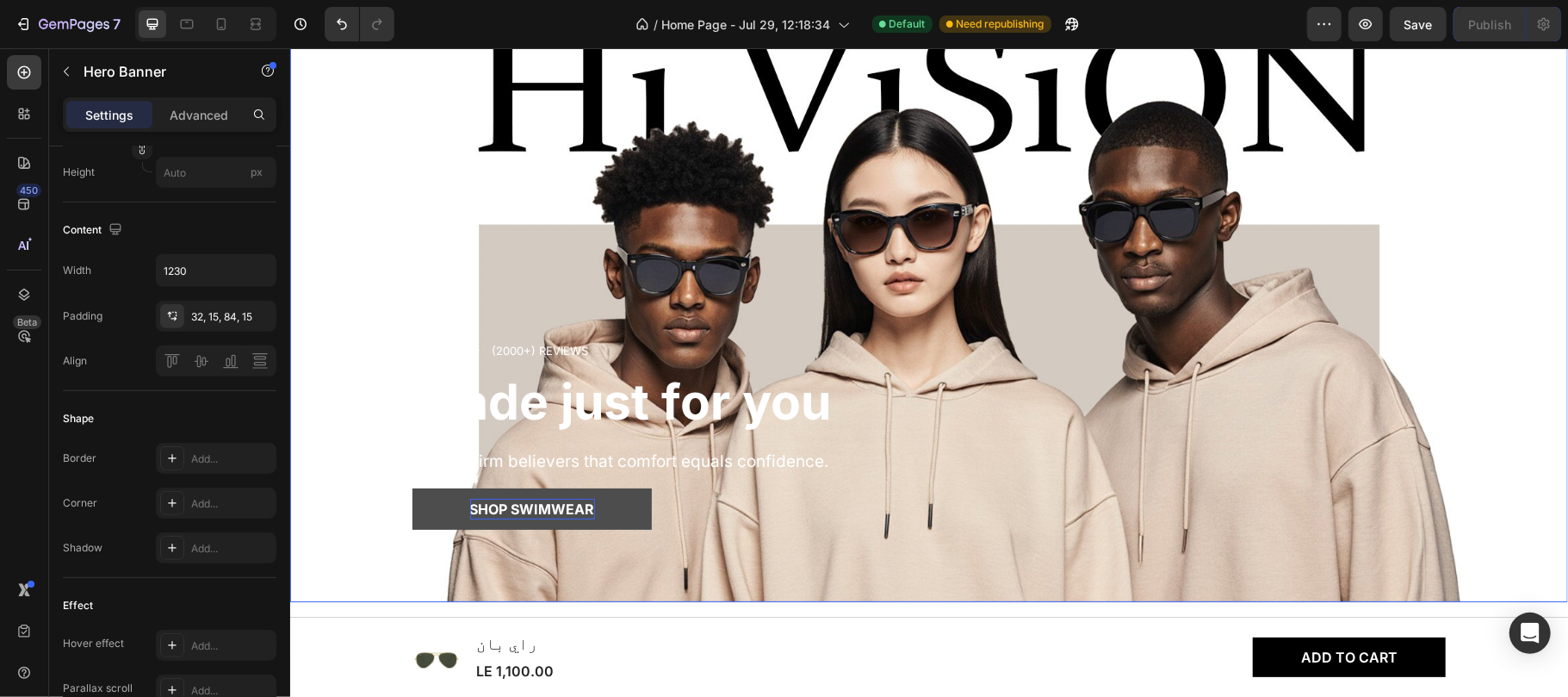 scroll, scrollTop: 0, scrollLeft: 0, axis: both 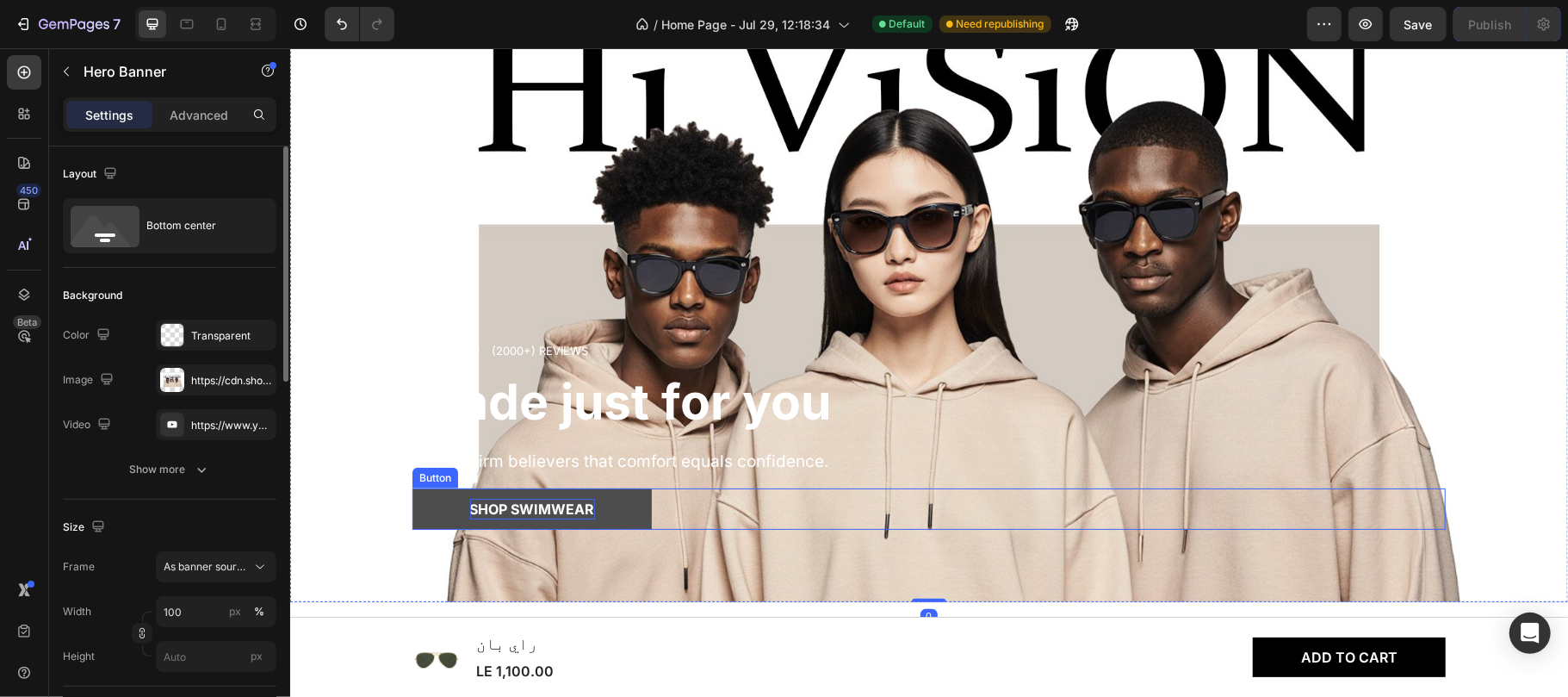 click on "Shop Swimwear" at bounding box center [531, 508] 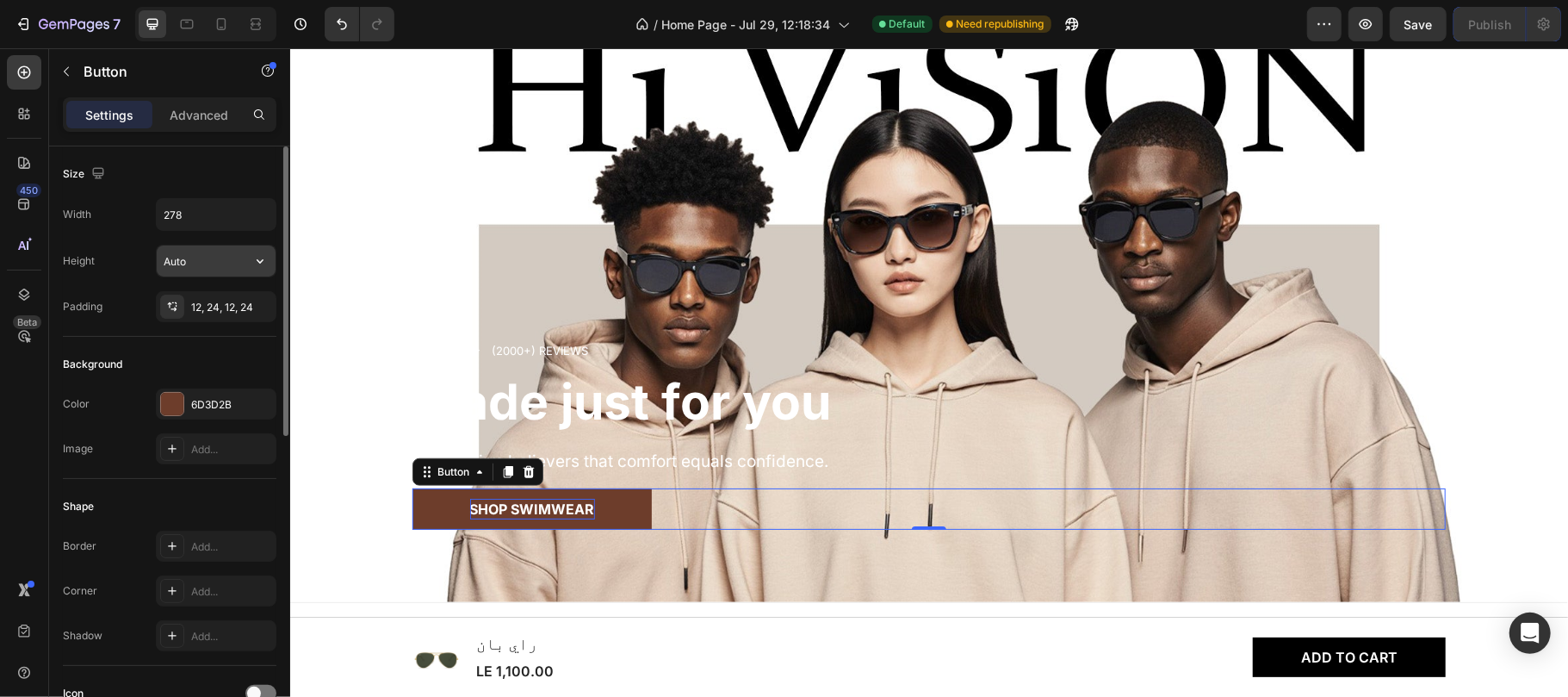 click on "Auto" at bounding box center (216, 261) 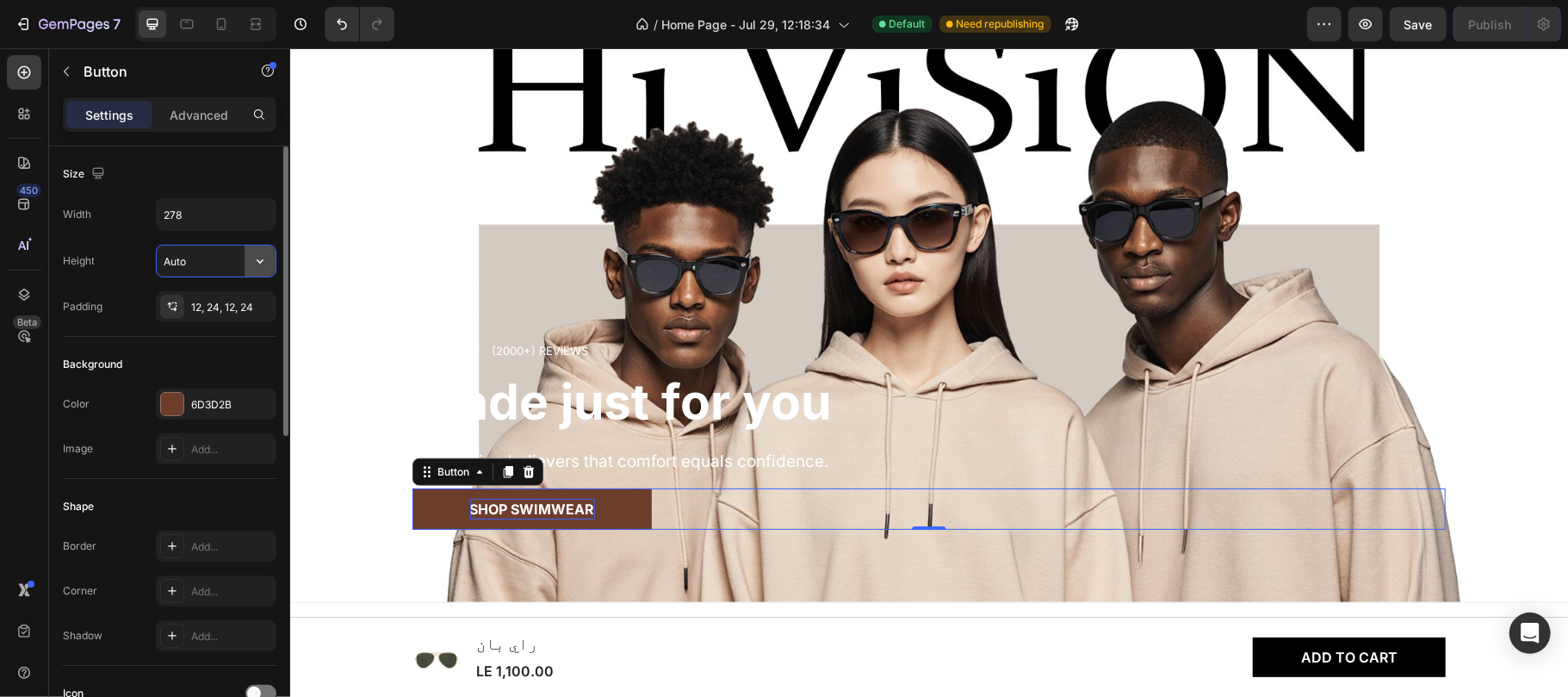 click 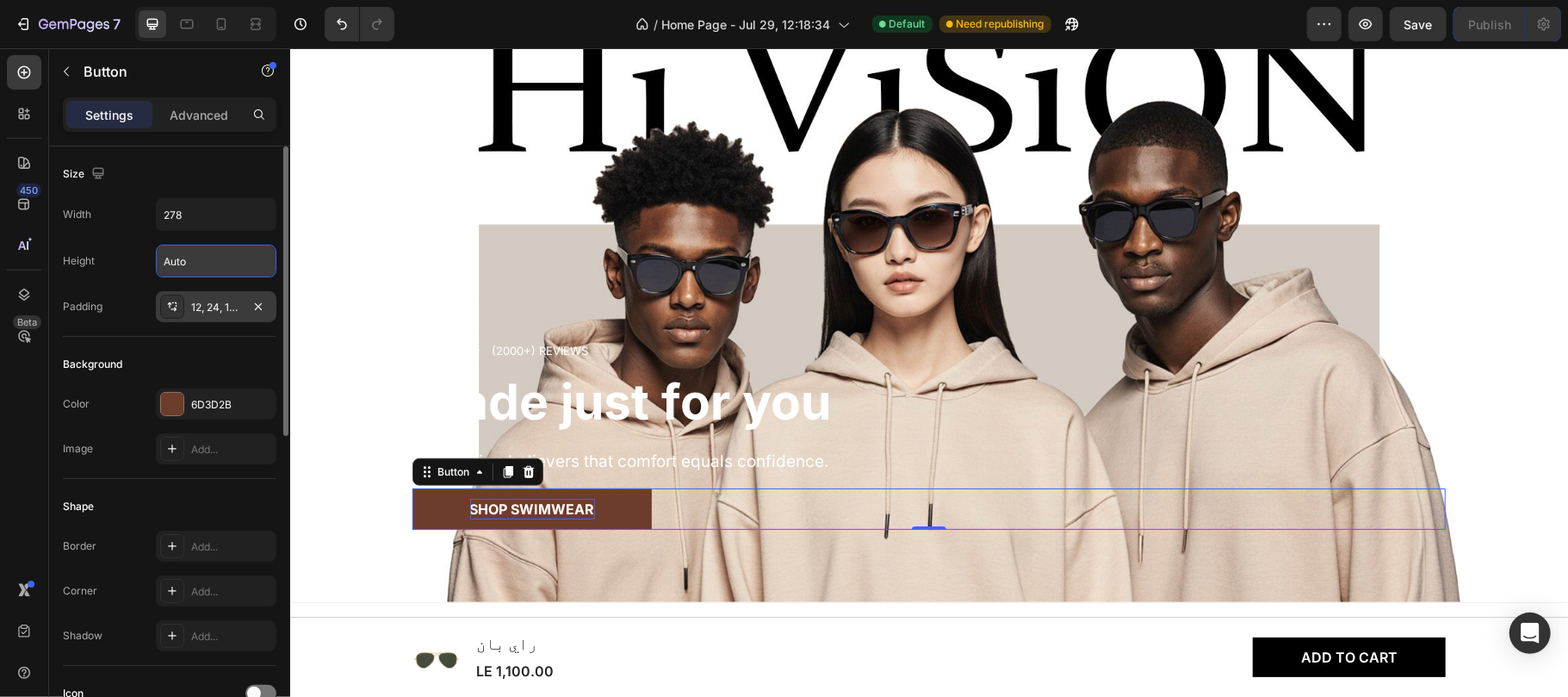 click 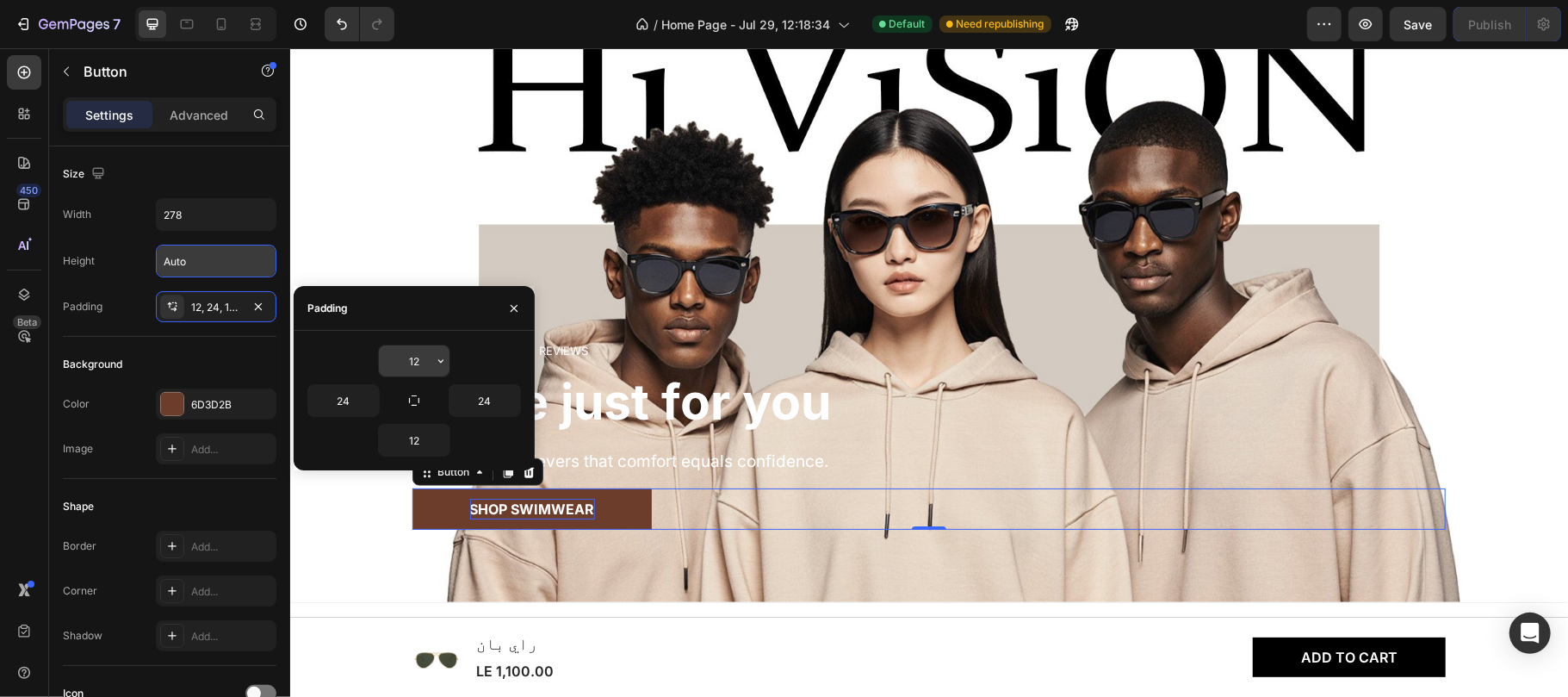 click on "12" at bounding box center [414, 361] 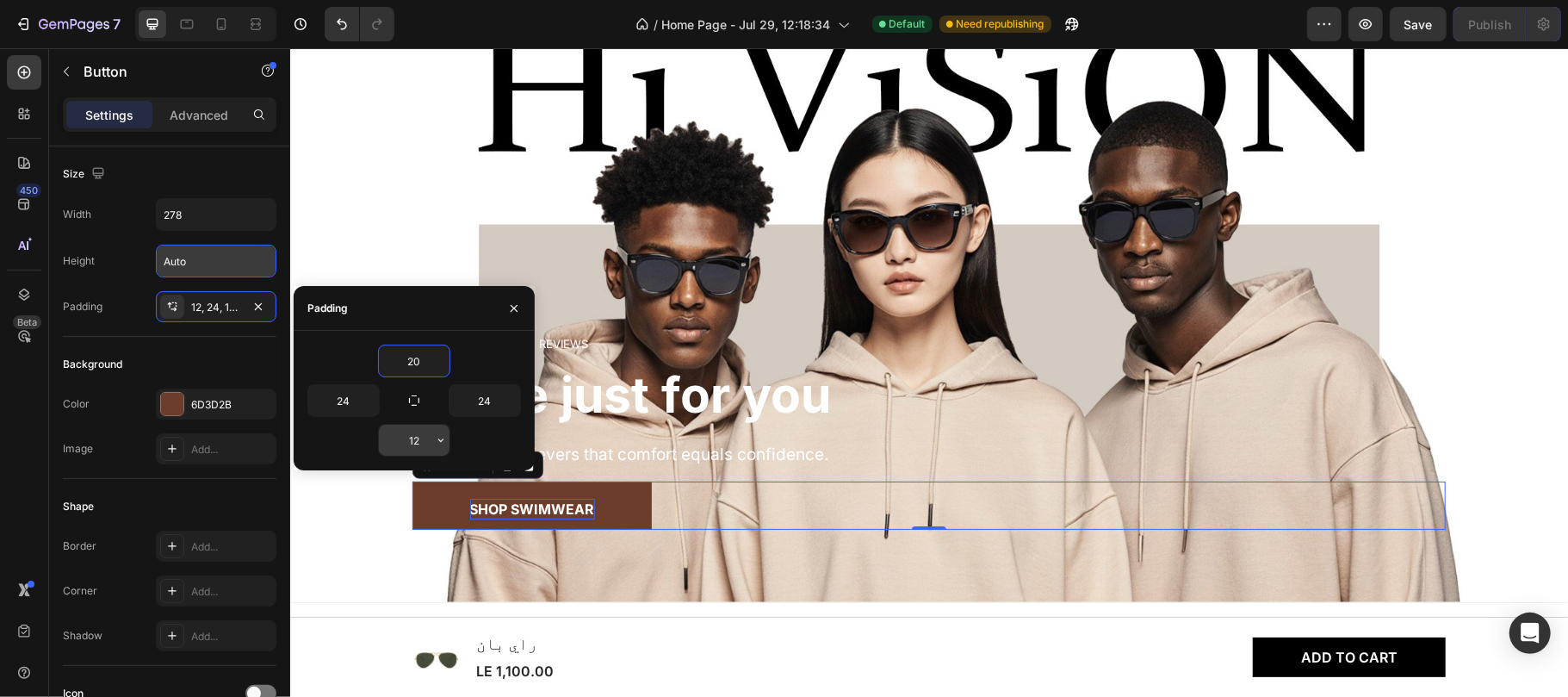 type on "20" 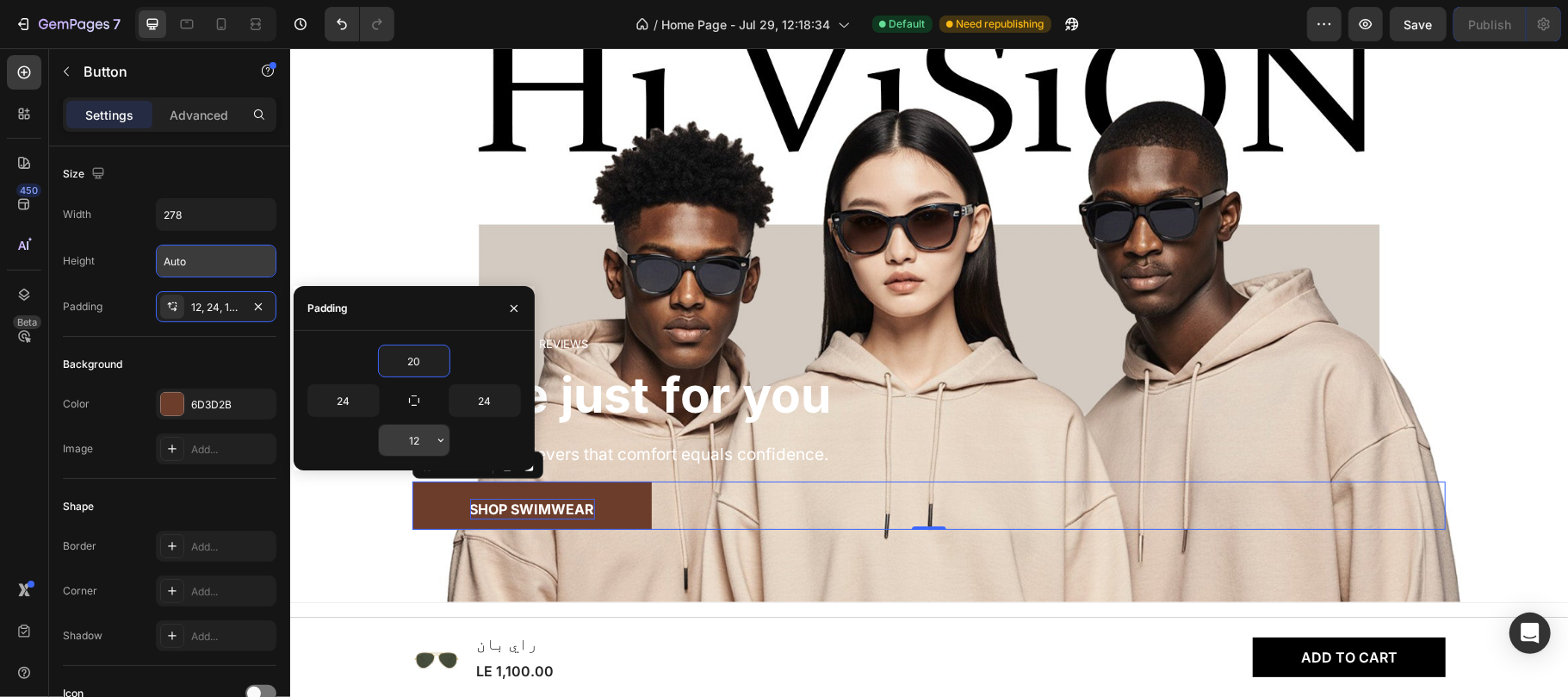 click on "12" at bounding box center [414, 440] 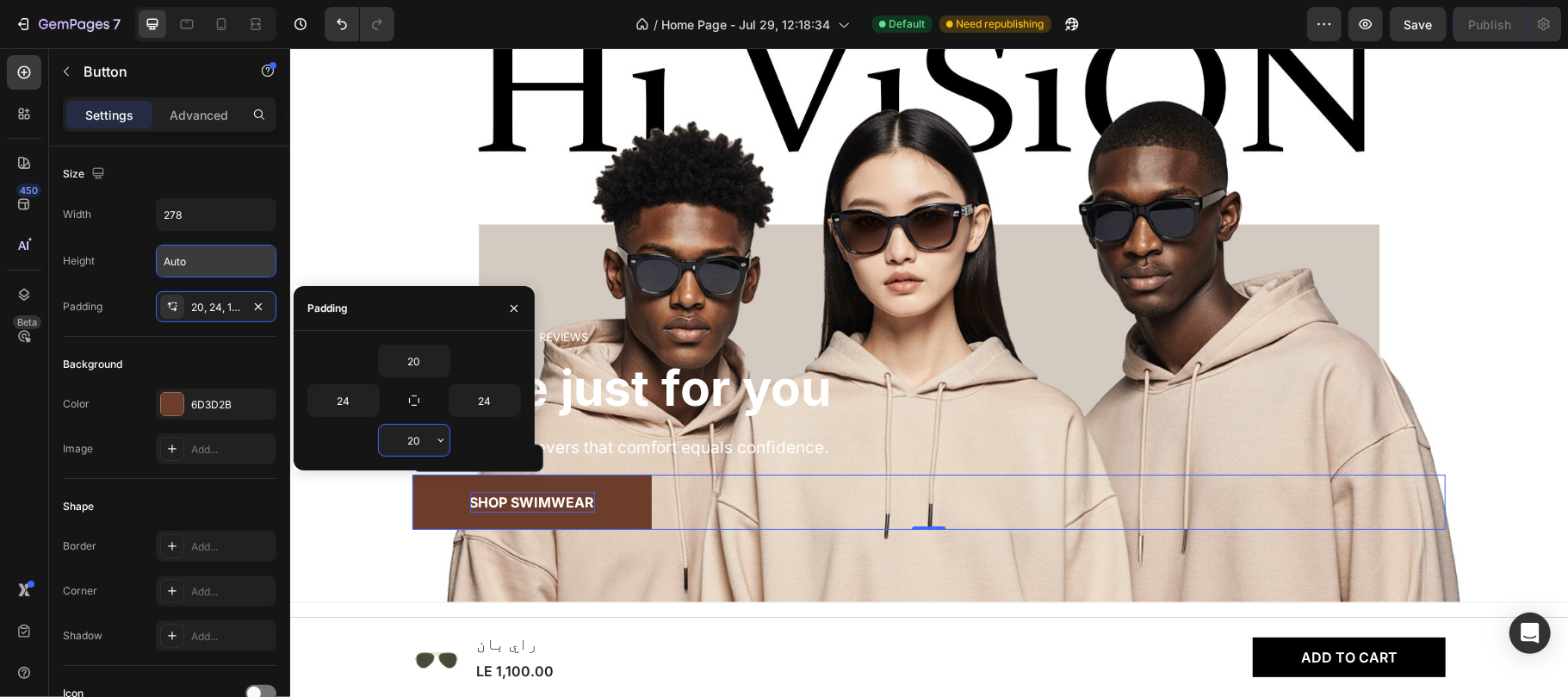 click on "20" at bounding box center [414, 440] 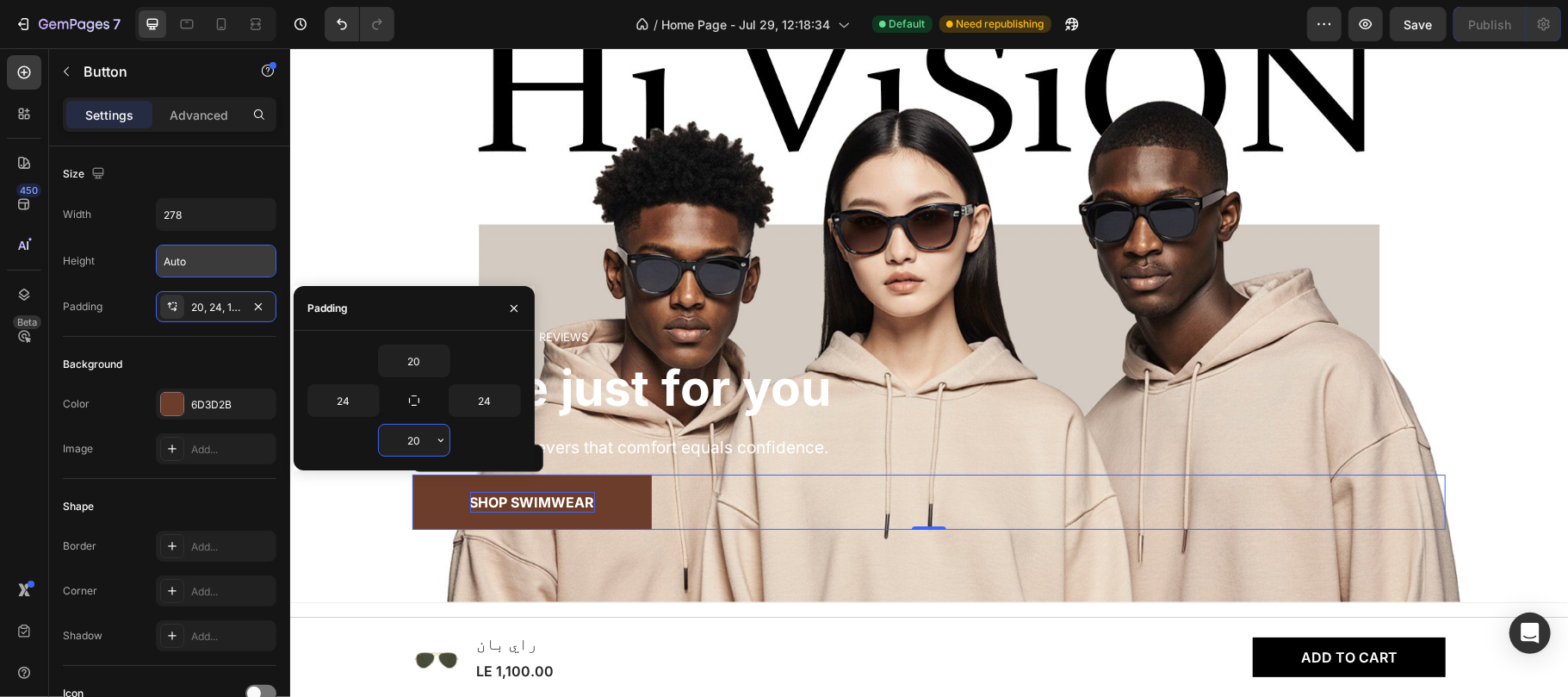 click on "20" at bounding box center [414, 440] 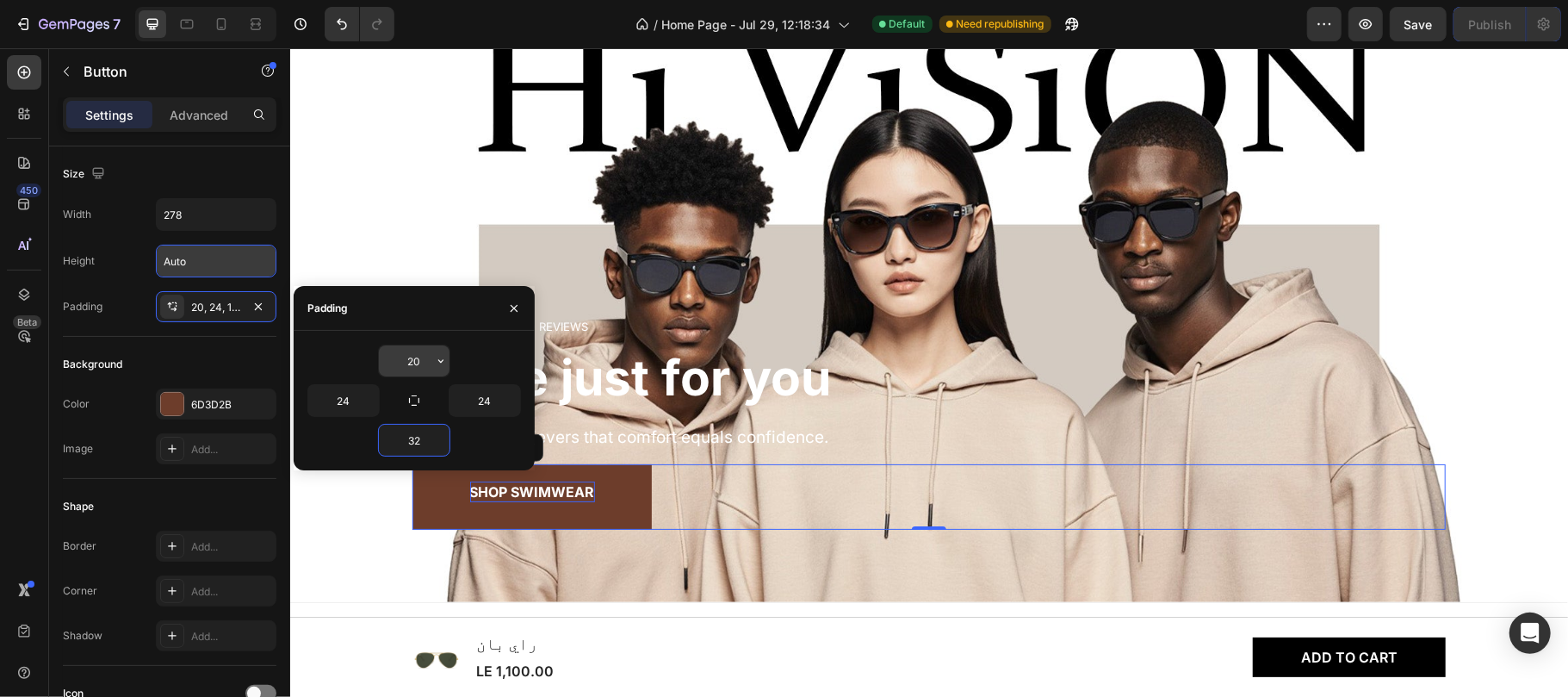 type on "32" 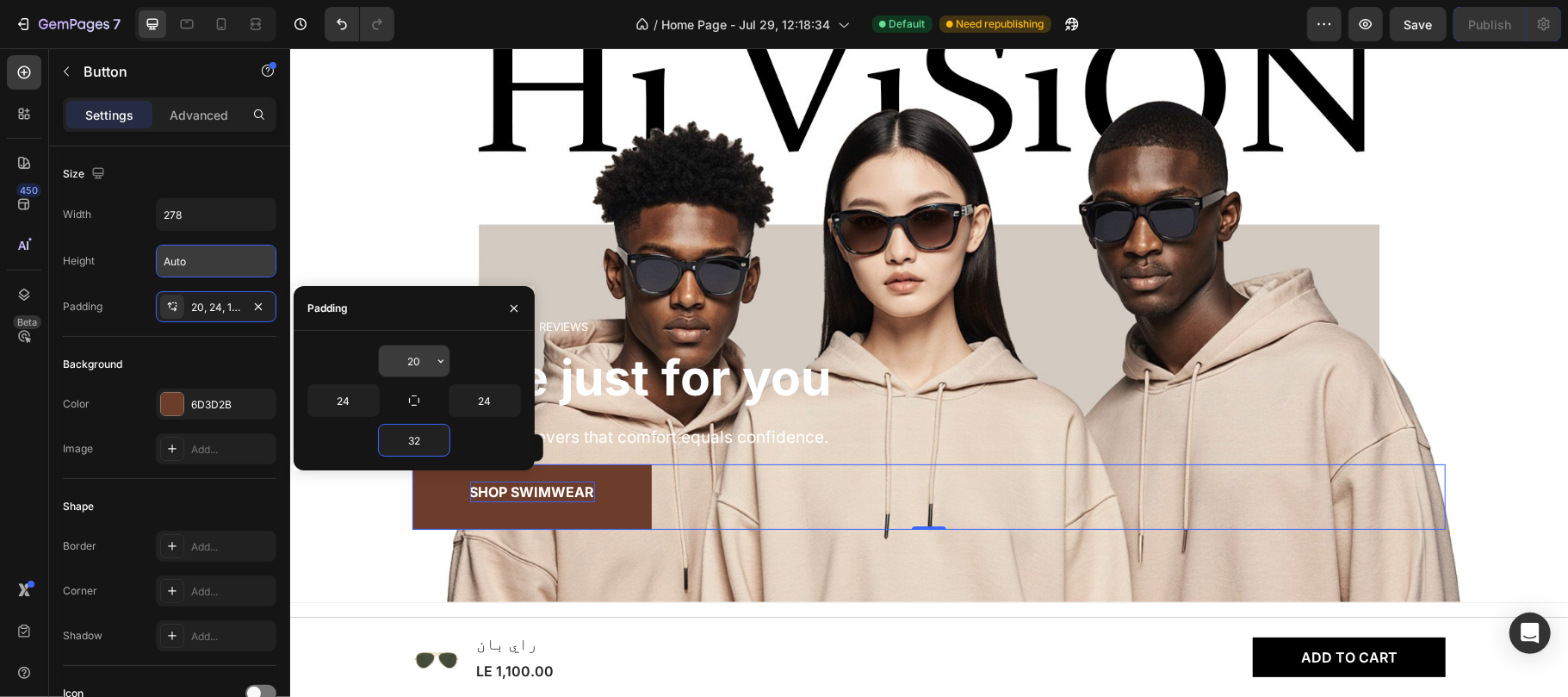 click on "20" at bounding box center (414, 361) 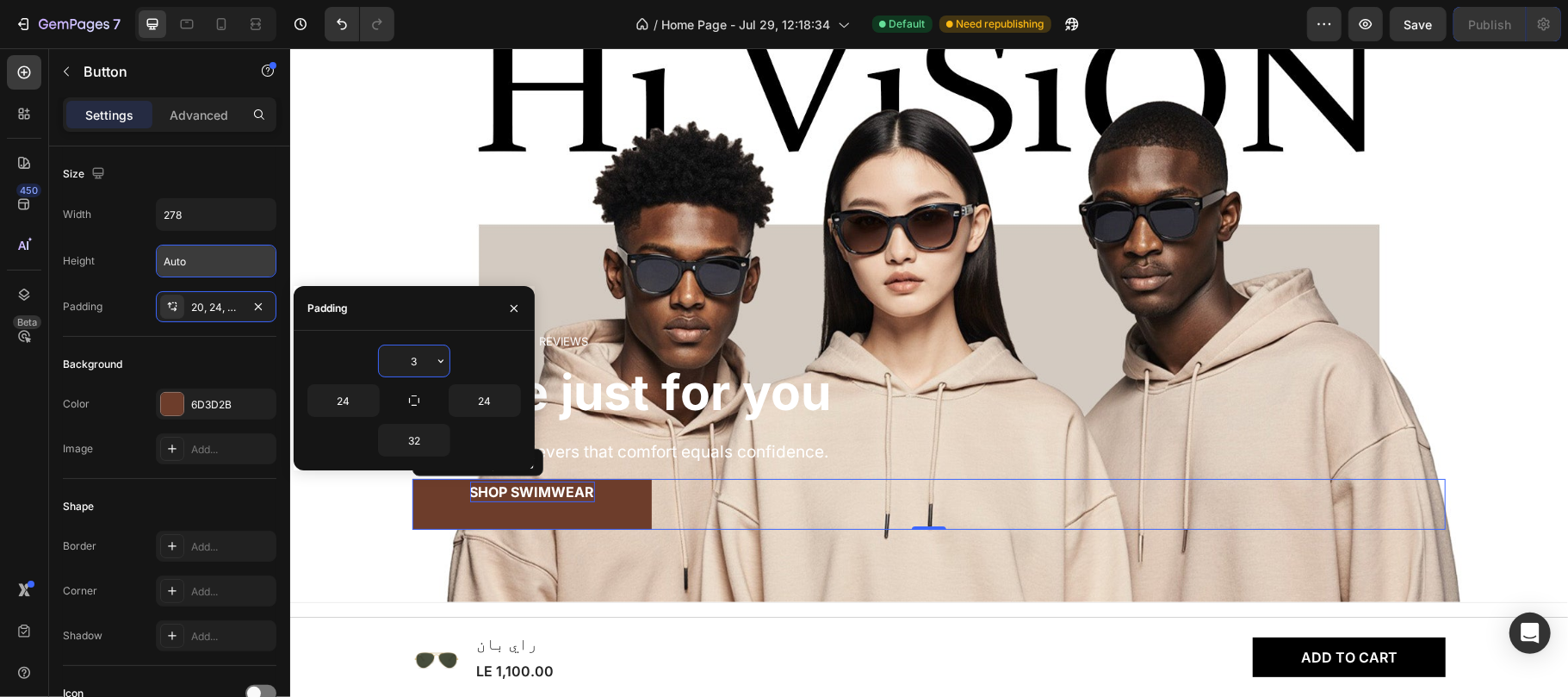type on "32" 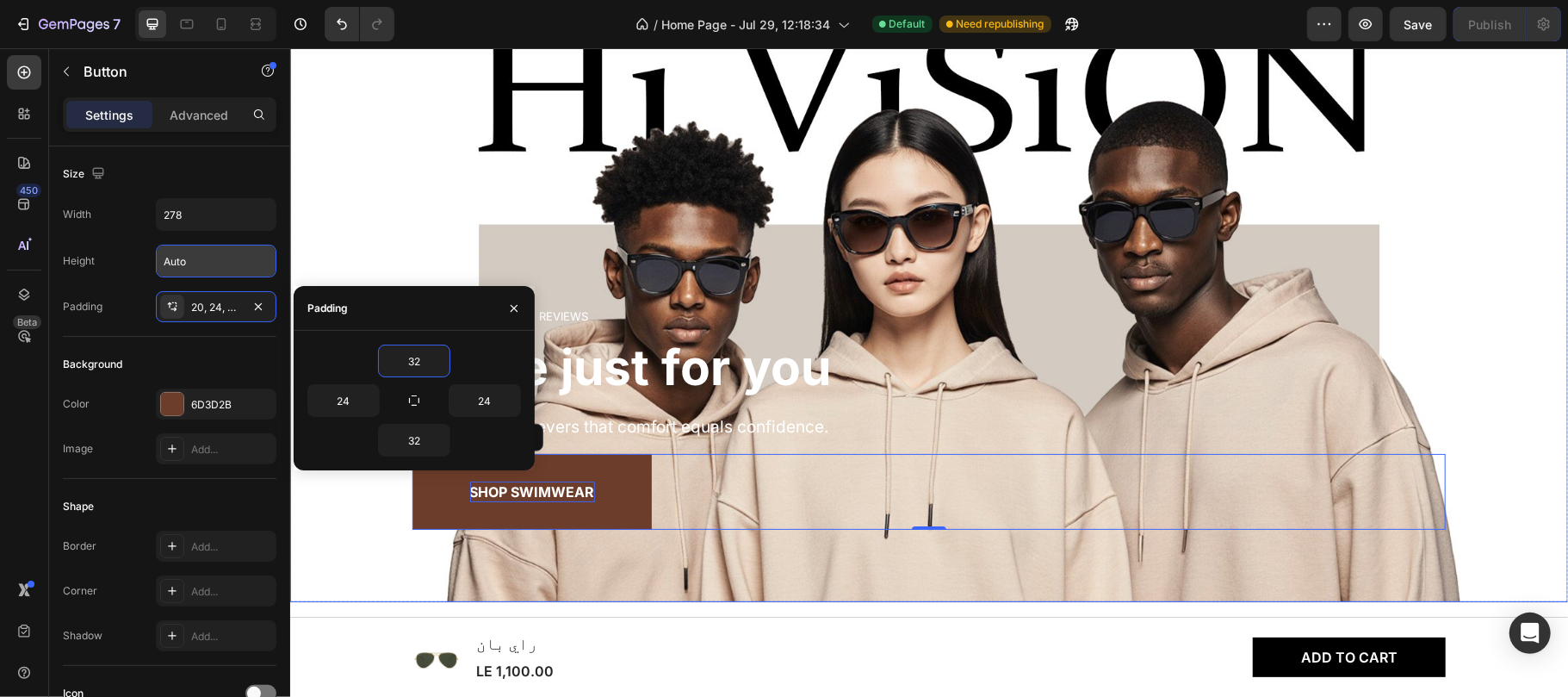 click at bounding box center (928, 241) 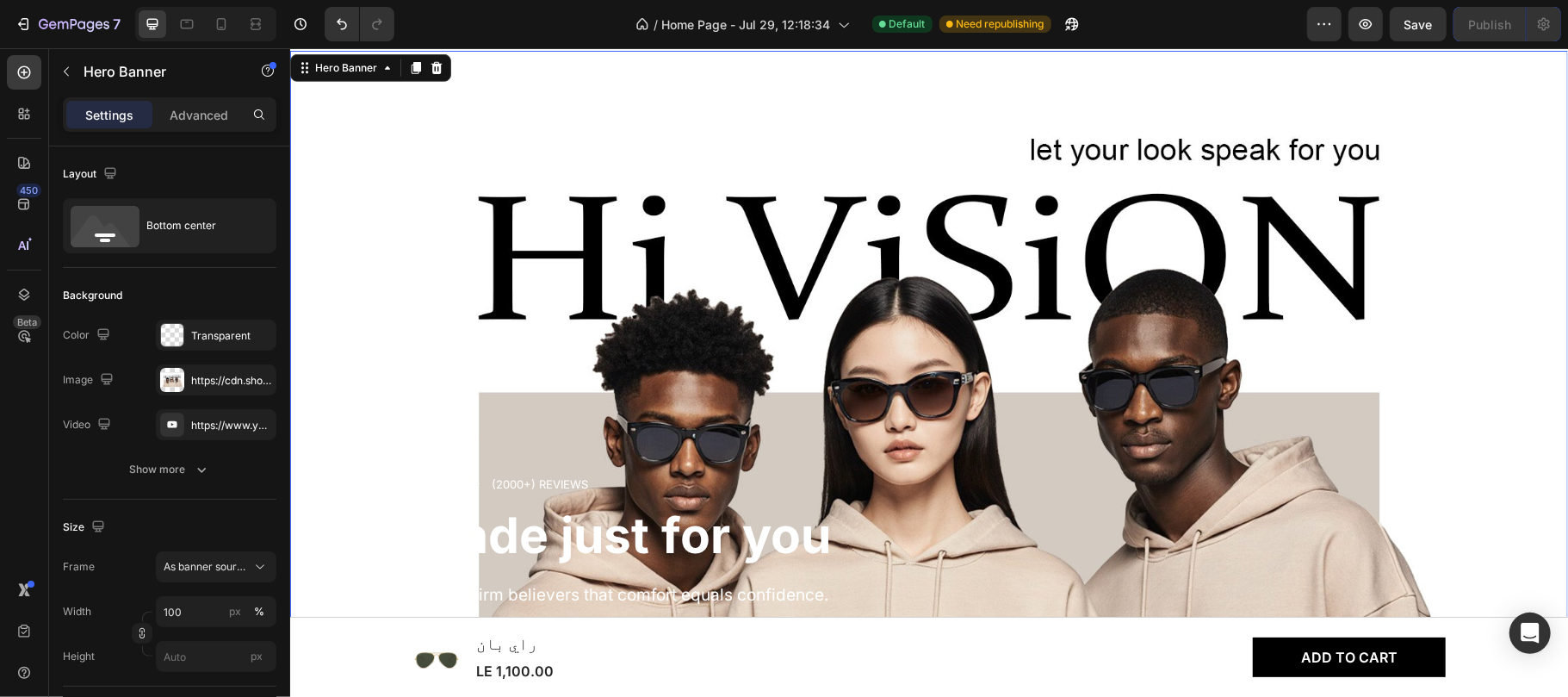 scroll, scrollTop: 784, scrollLeft: 0, axis: vertical 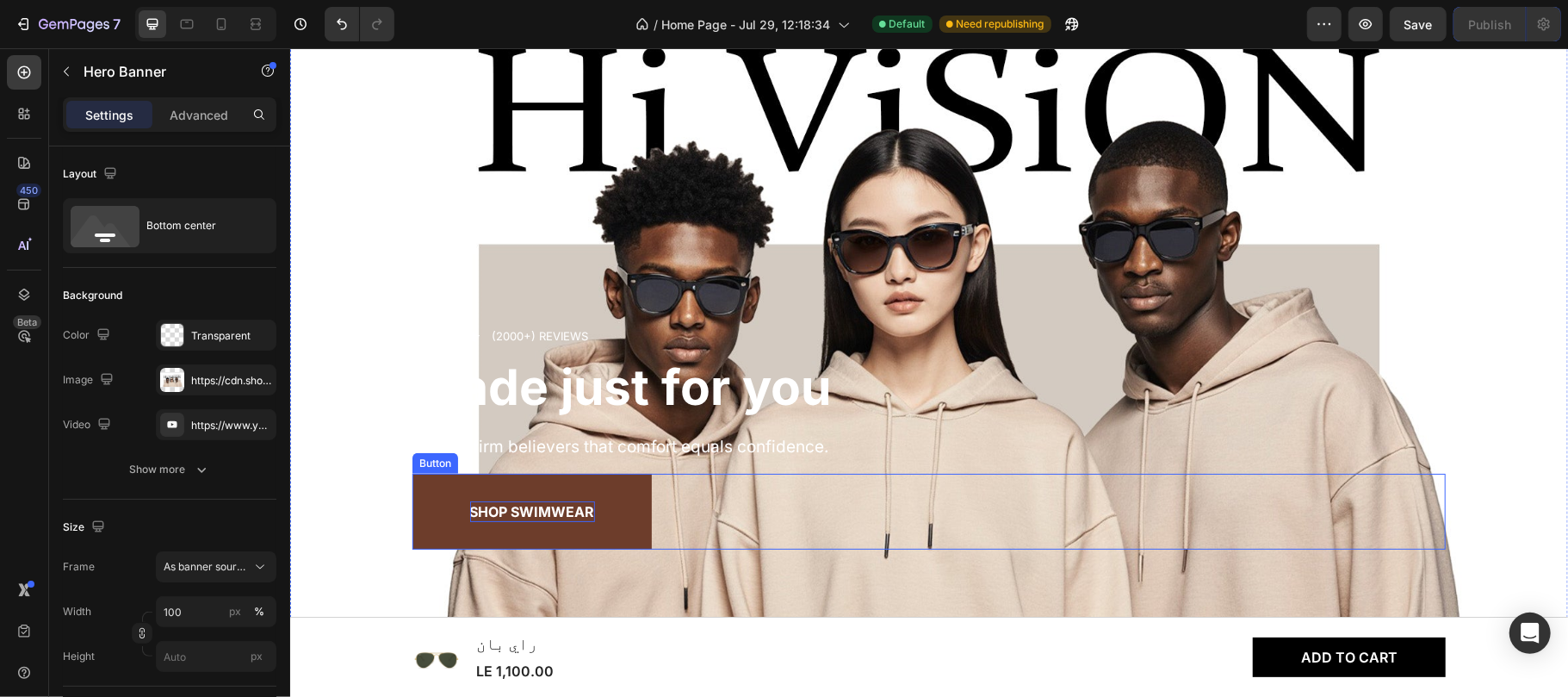 click on "Shop Swimwear Button" at bounding box center [928, 511] 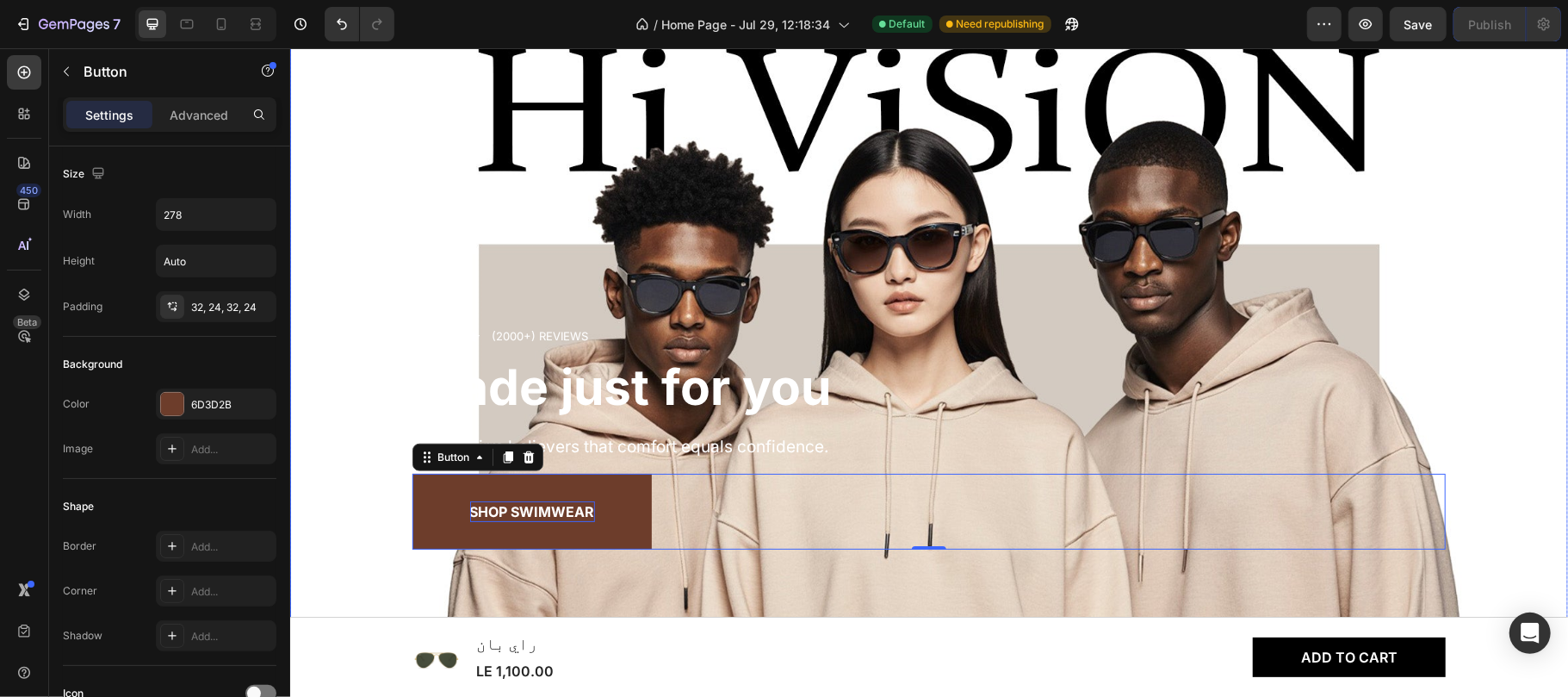 click on "Icon Icon Icon Icon Icon Icon List (2000+) REVIEWS Text Block Row ⁠⁠⁠⁠⁠⁠⁠ Made just for you Heading We are firm believers that comfort equals confidence. Text Block Shop Swimwear Button   0" at bounding box center (928, 459) 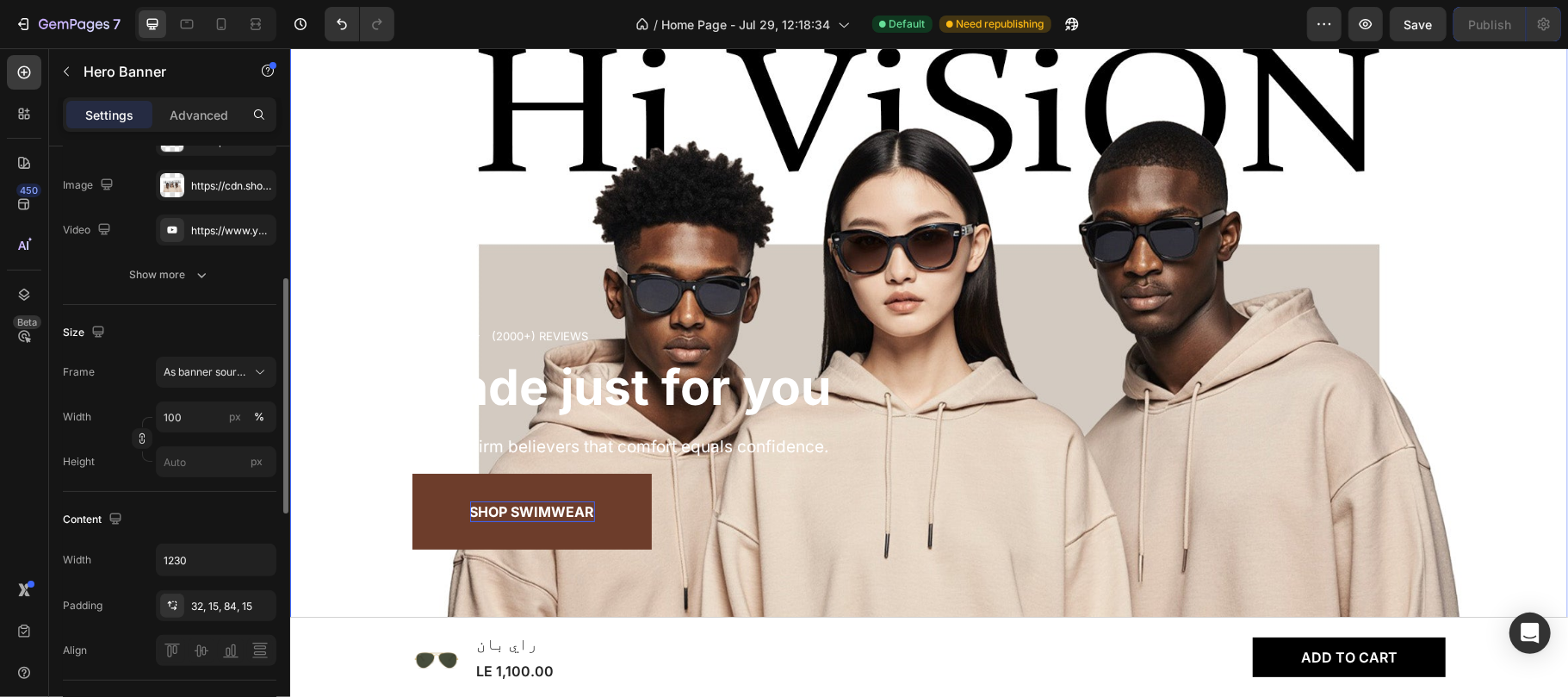 scroll, scrollTop: 234, scrollLeft: 0, axis: vertical 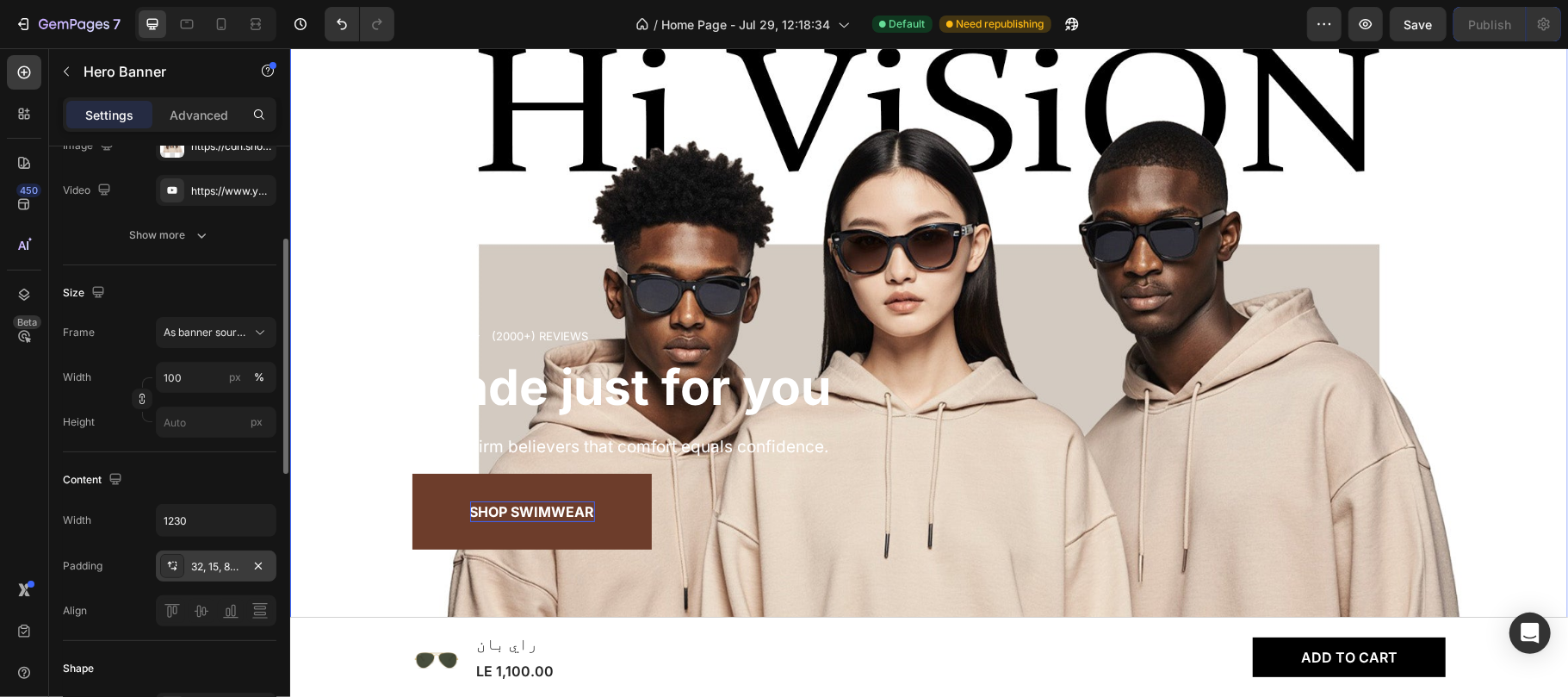 click at bounding box center (172, 566) 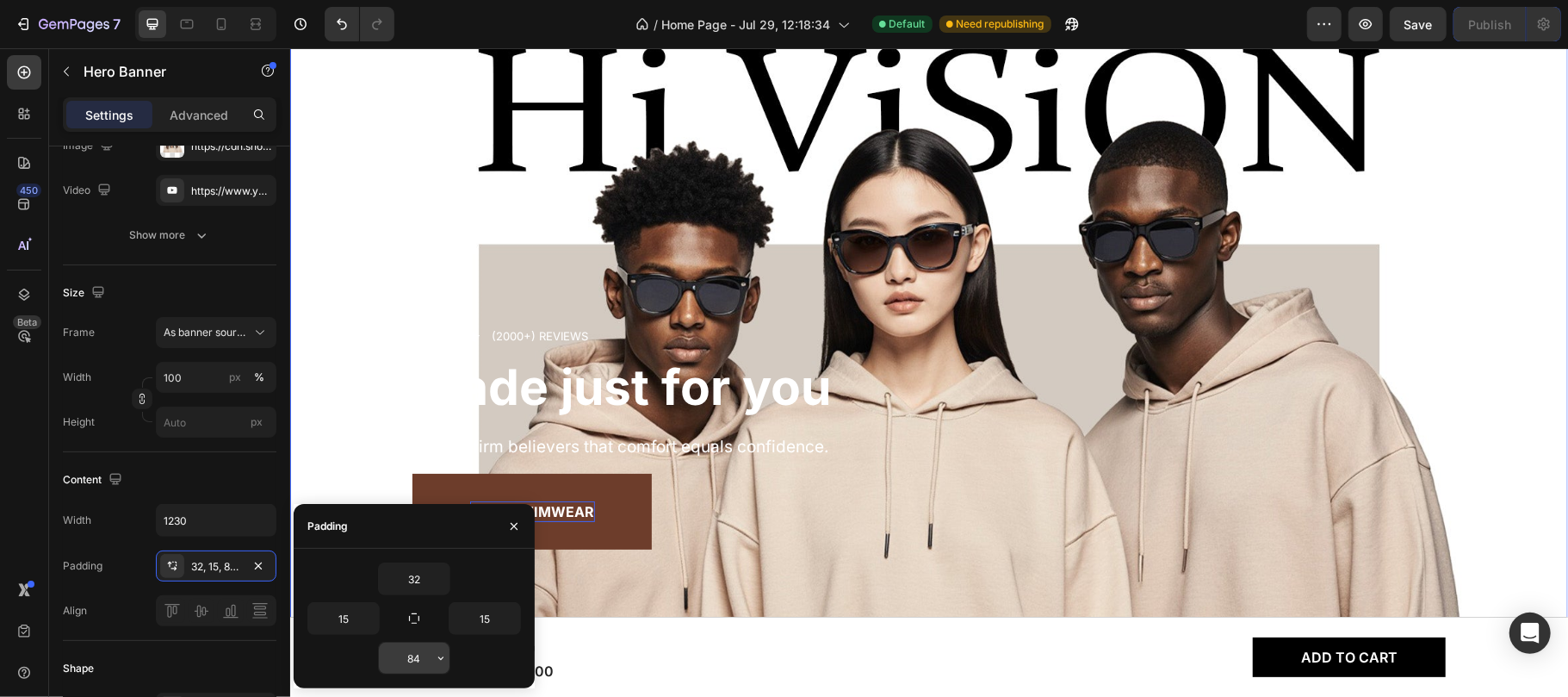 click on "84" at bounding box center (414, 658) 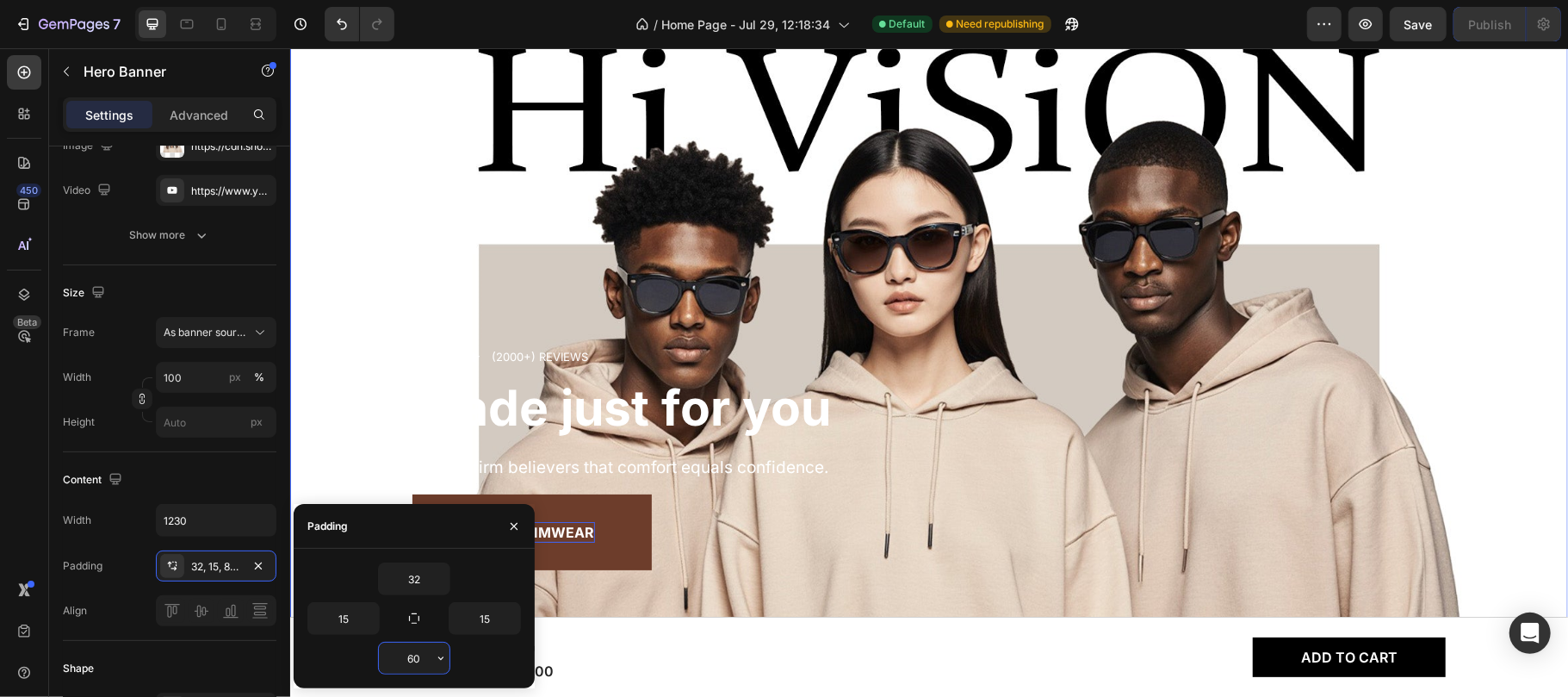 click on "60" at bounding box center [414, 658] 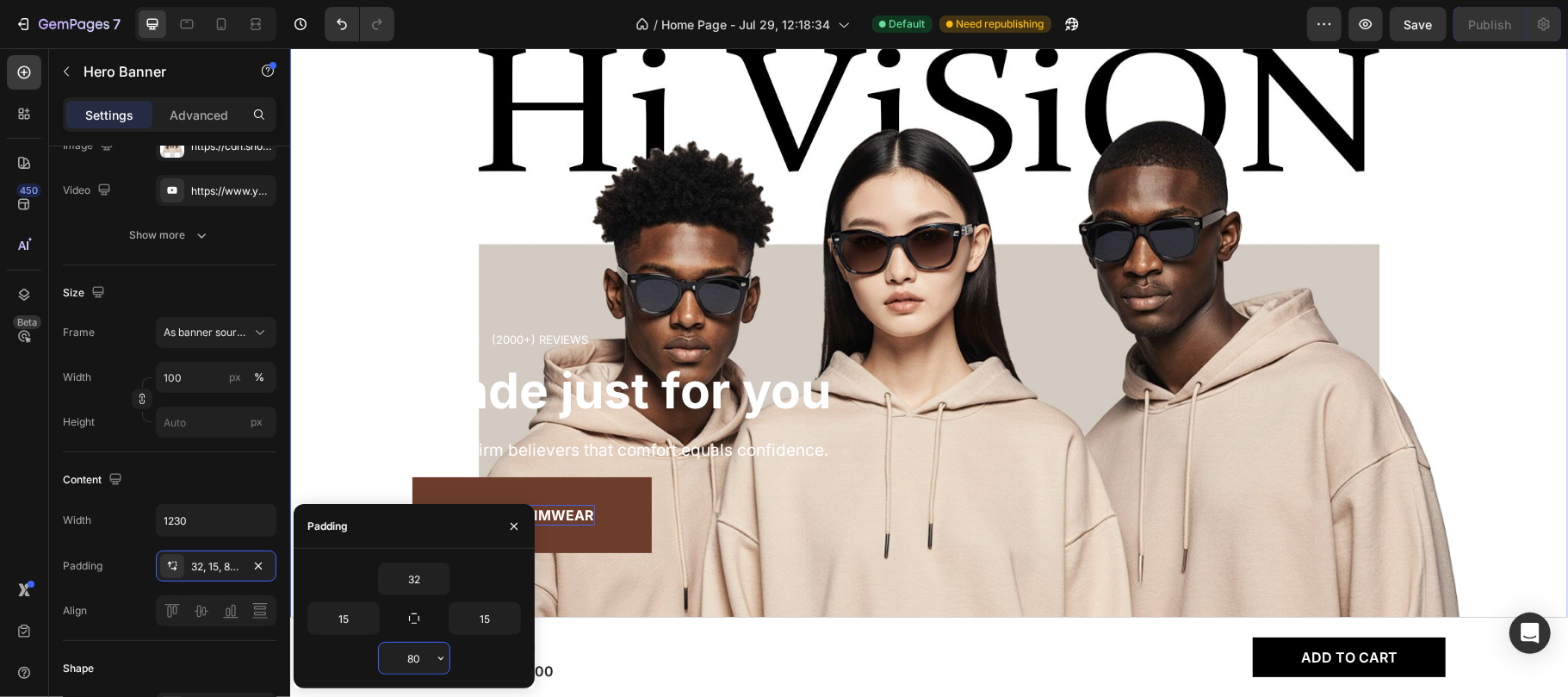 click on "80" at bounding box center (414, 658) 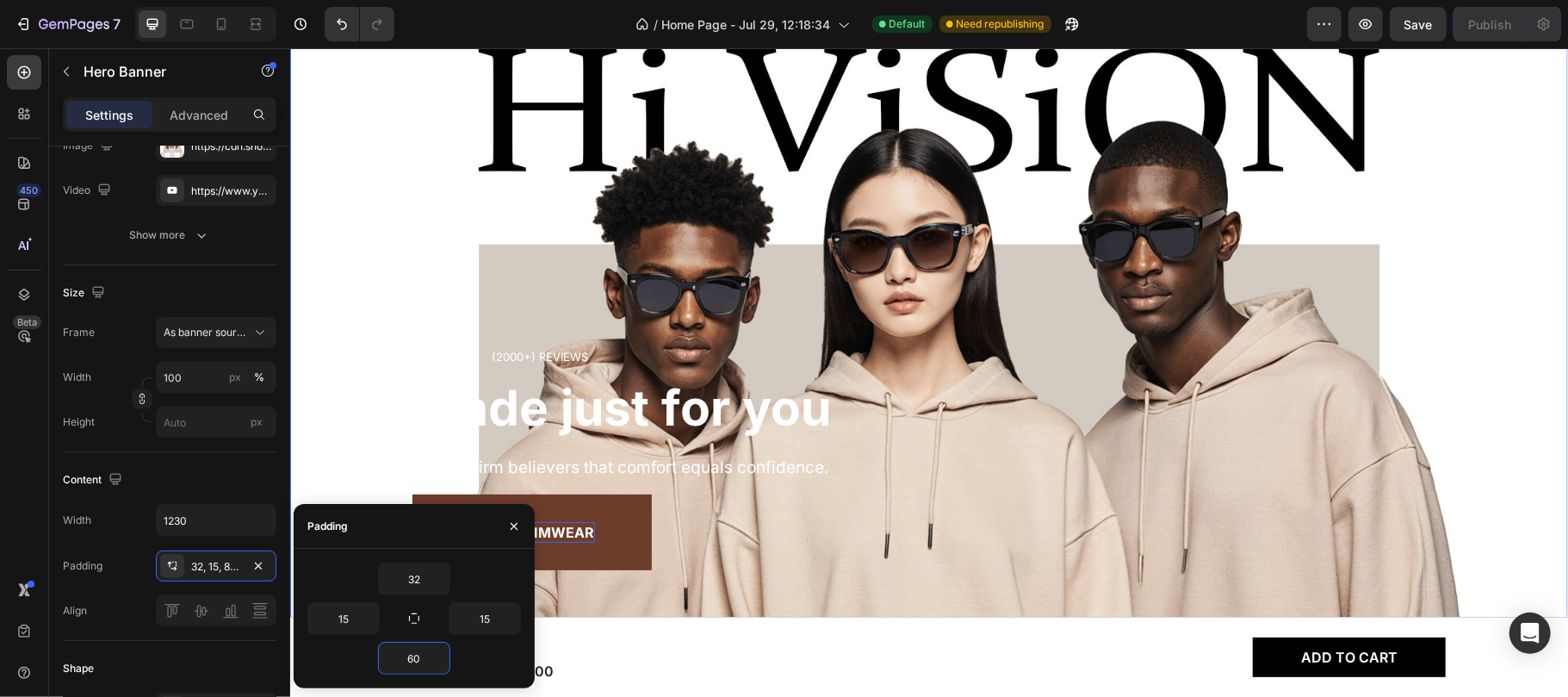 type on "60" 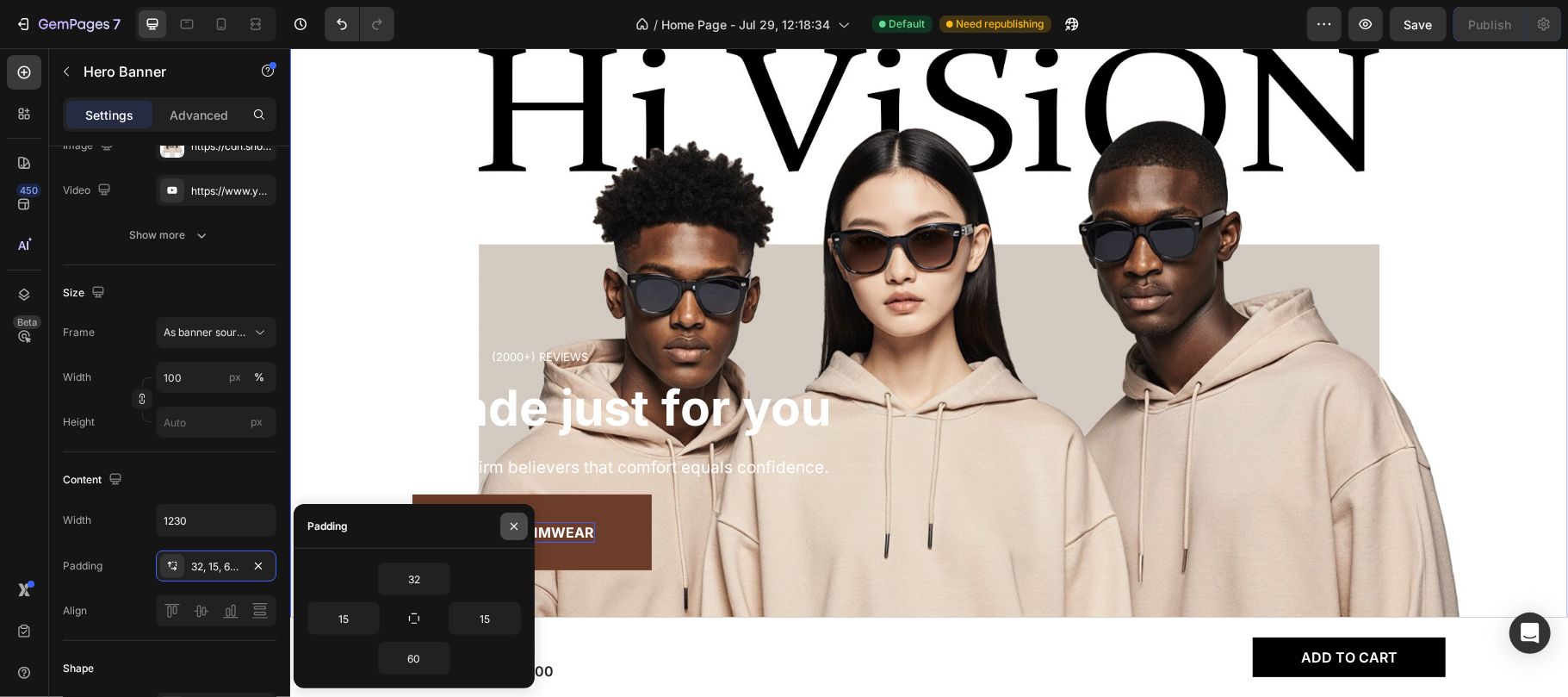 click 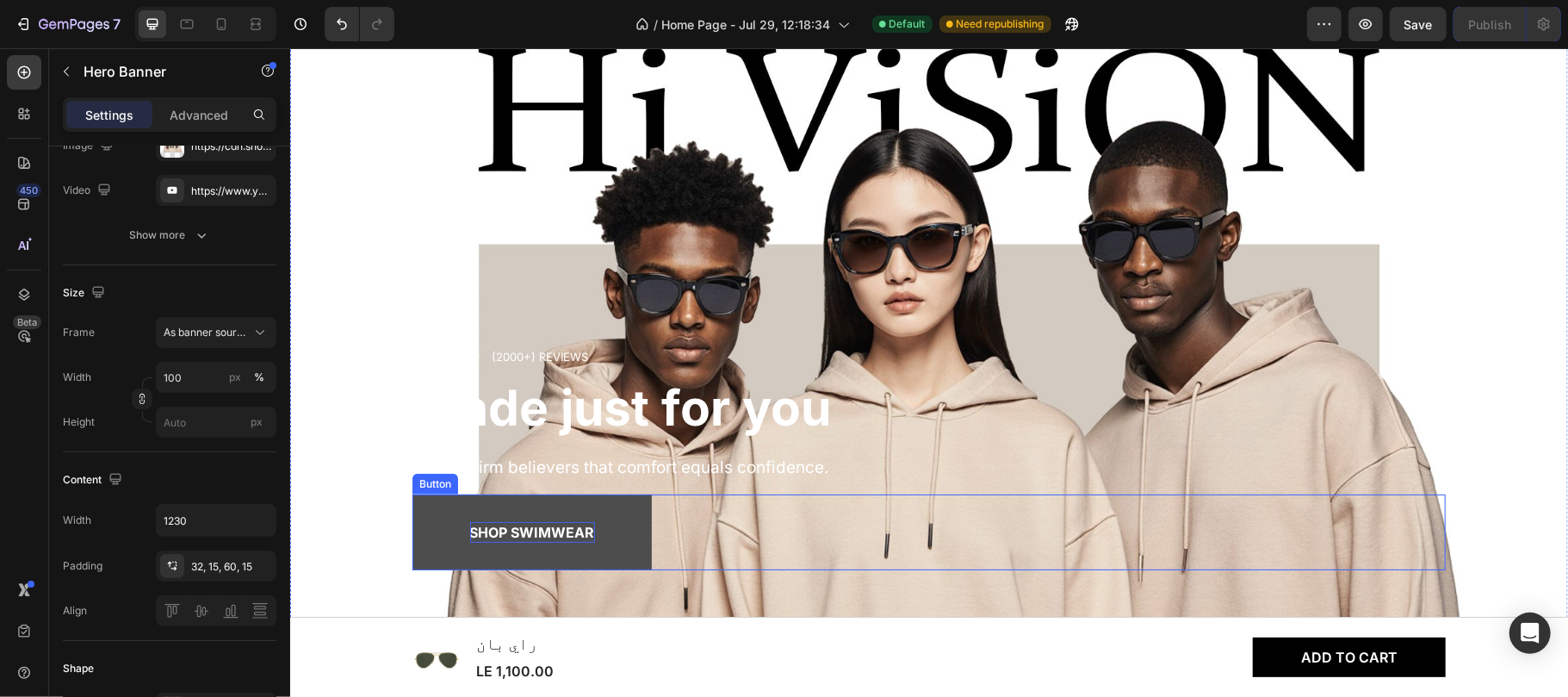 click on "Shop Swimwear" at bounding box center (531, 532) 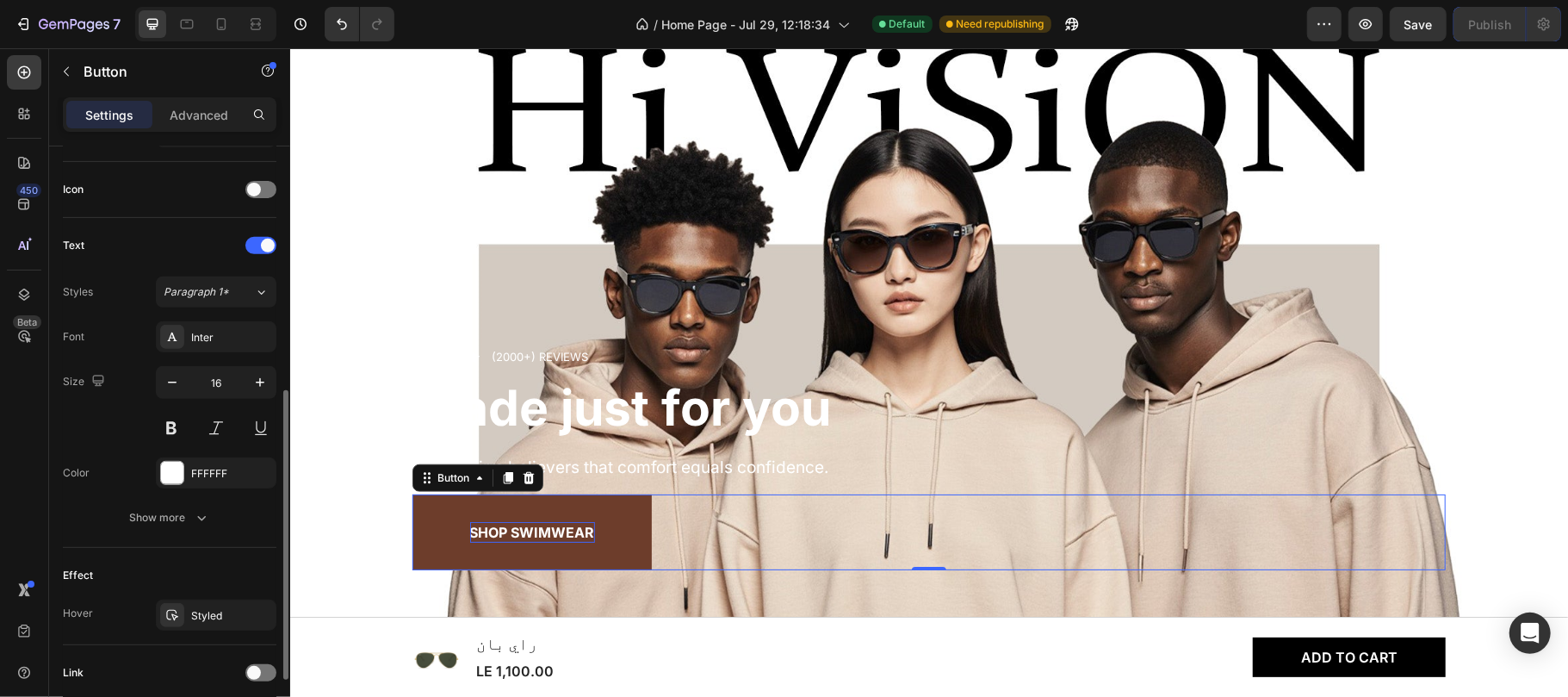 scroll, scrollTop: 639, scrollLeft: 0, axis: vertical 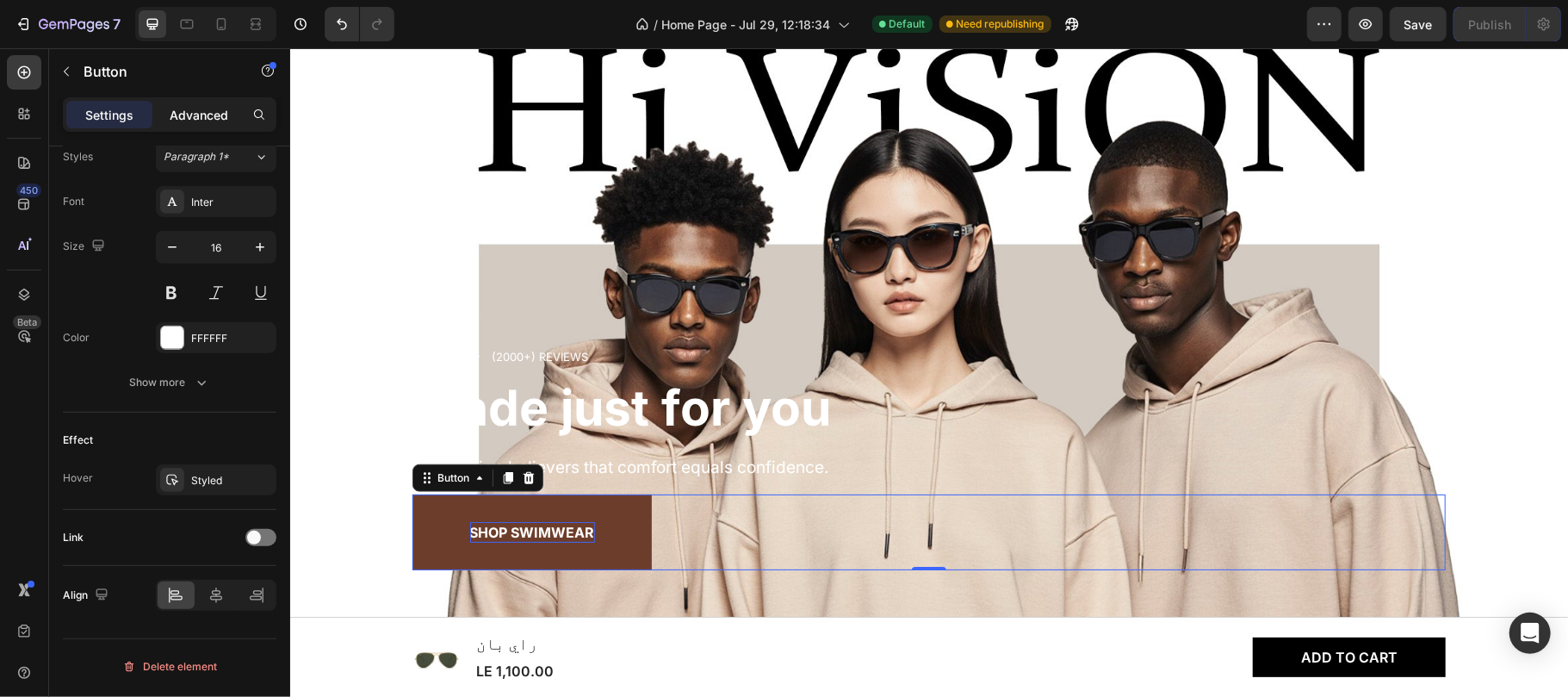 click on "Advanced" 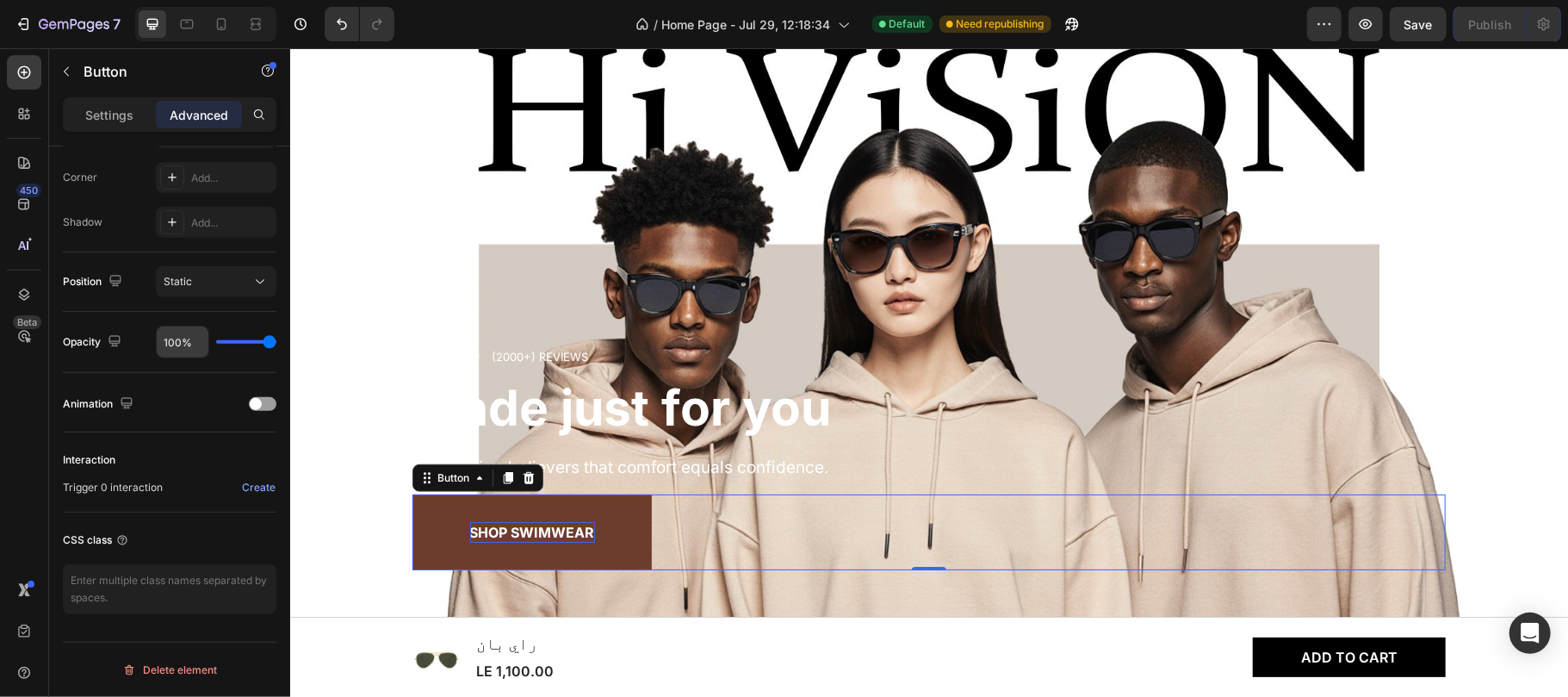 scroll, scrollTop: 0, scrollLeft: 0, axis: both 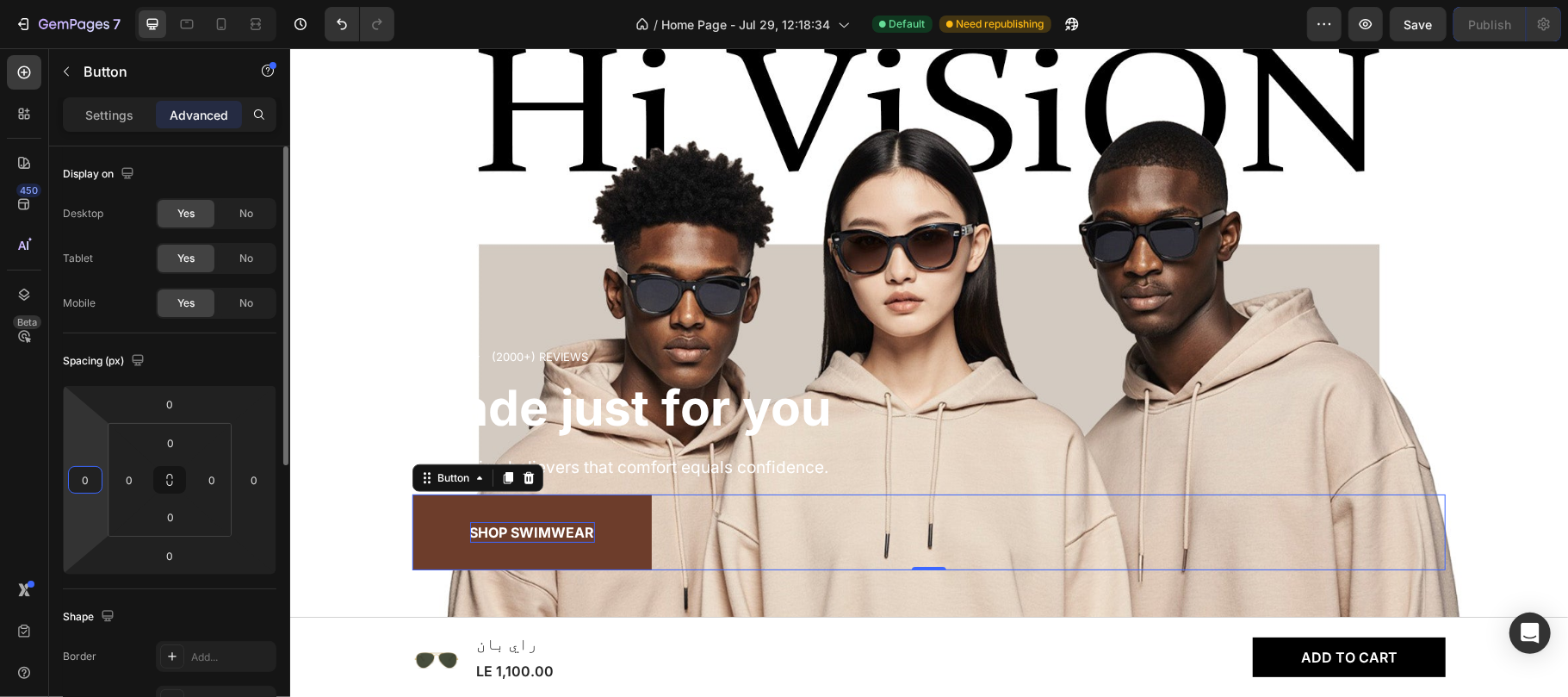 click on "0" at bounding box center [85, 480] 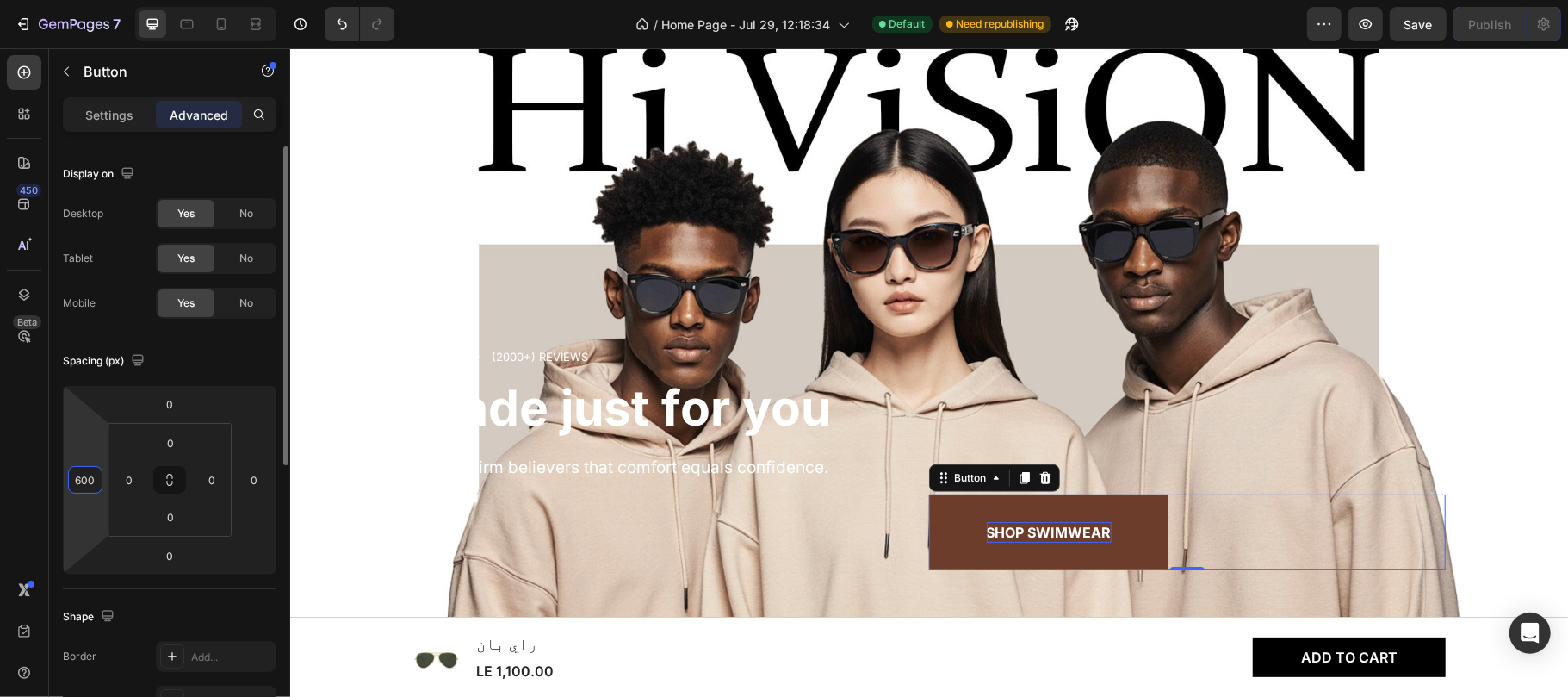 click on "600" at bounding box center [85, 480] 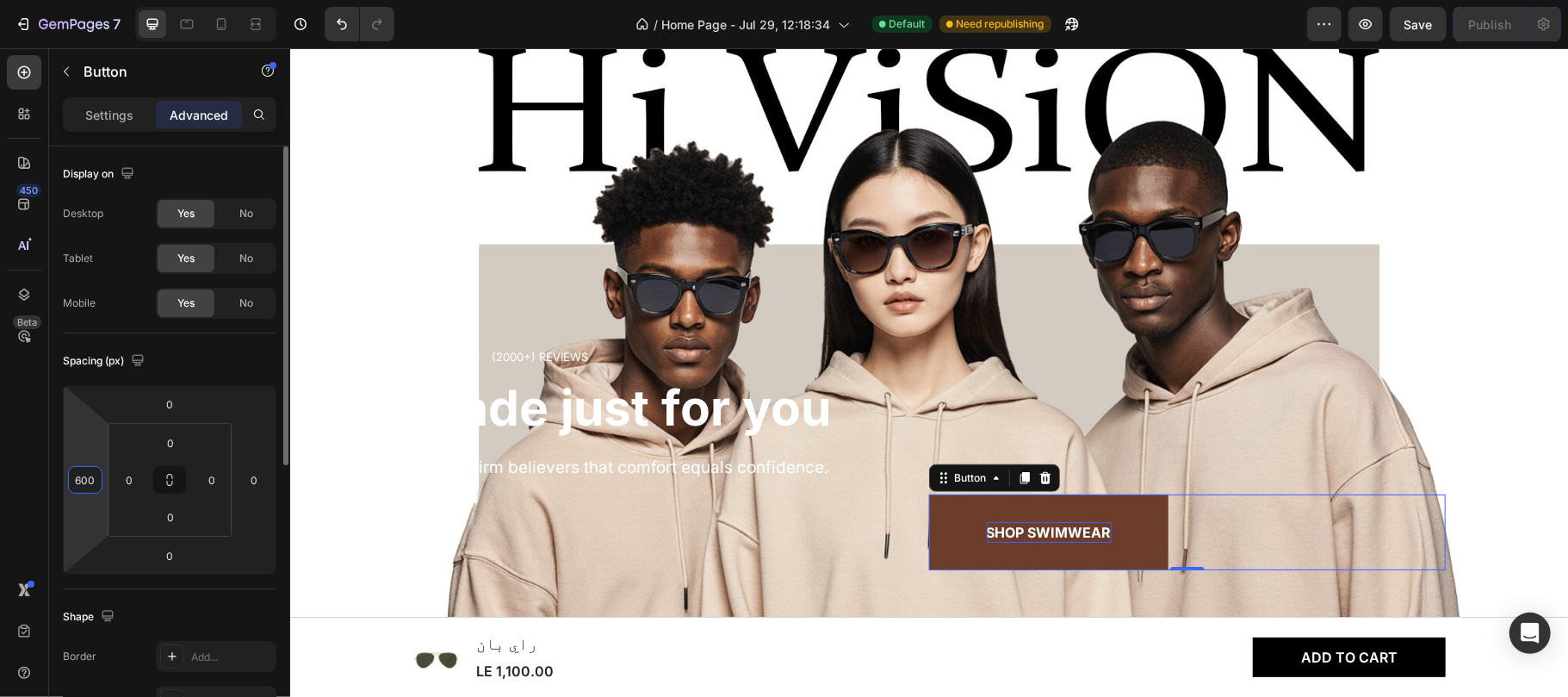 click on "600" at bounding box center (85, 480) 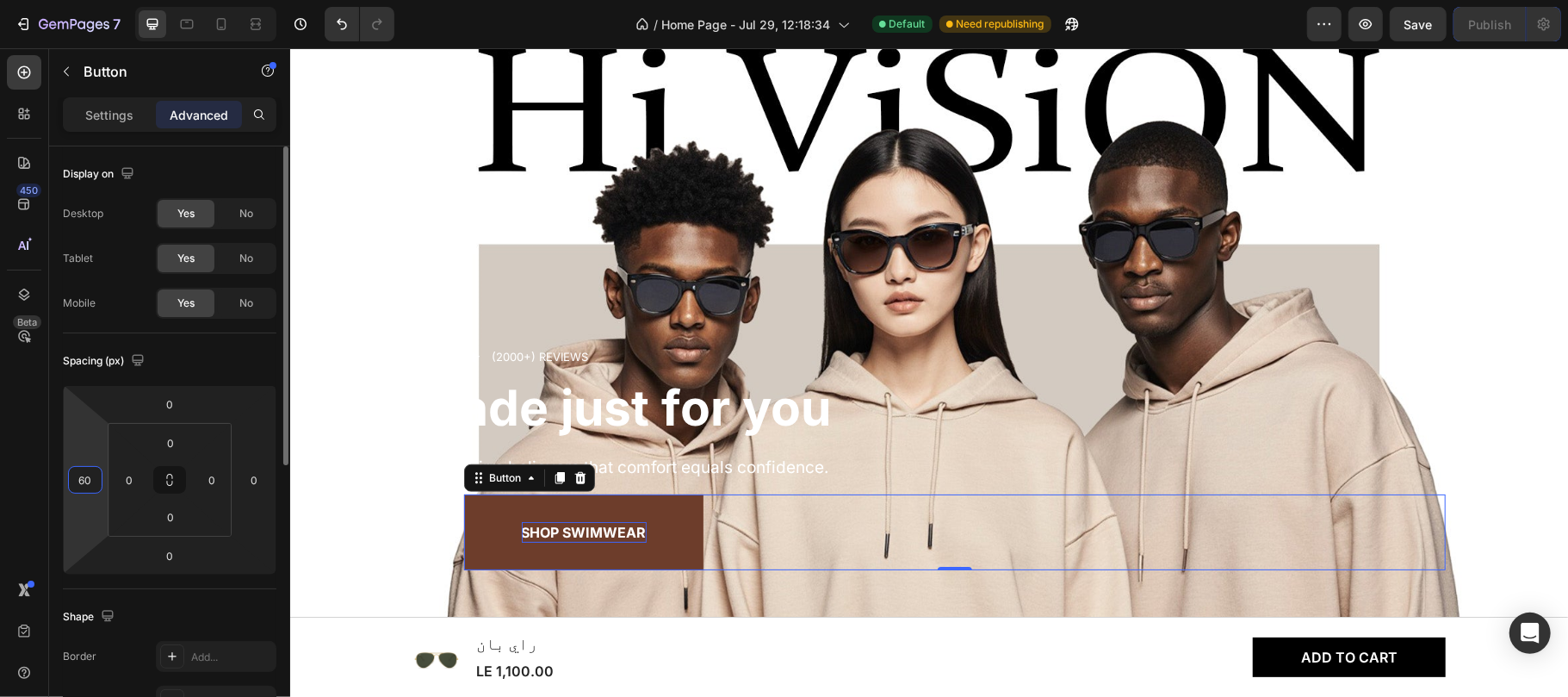 click on "60" at bounding box center [85, 480] 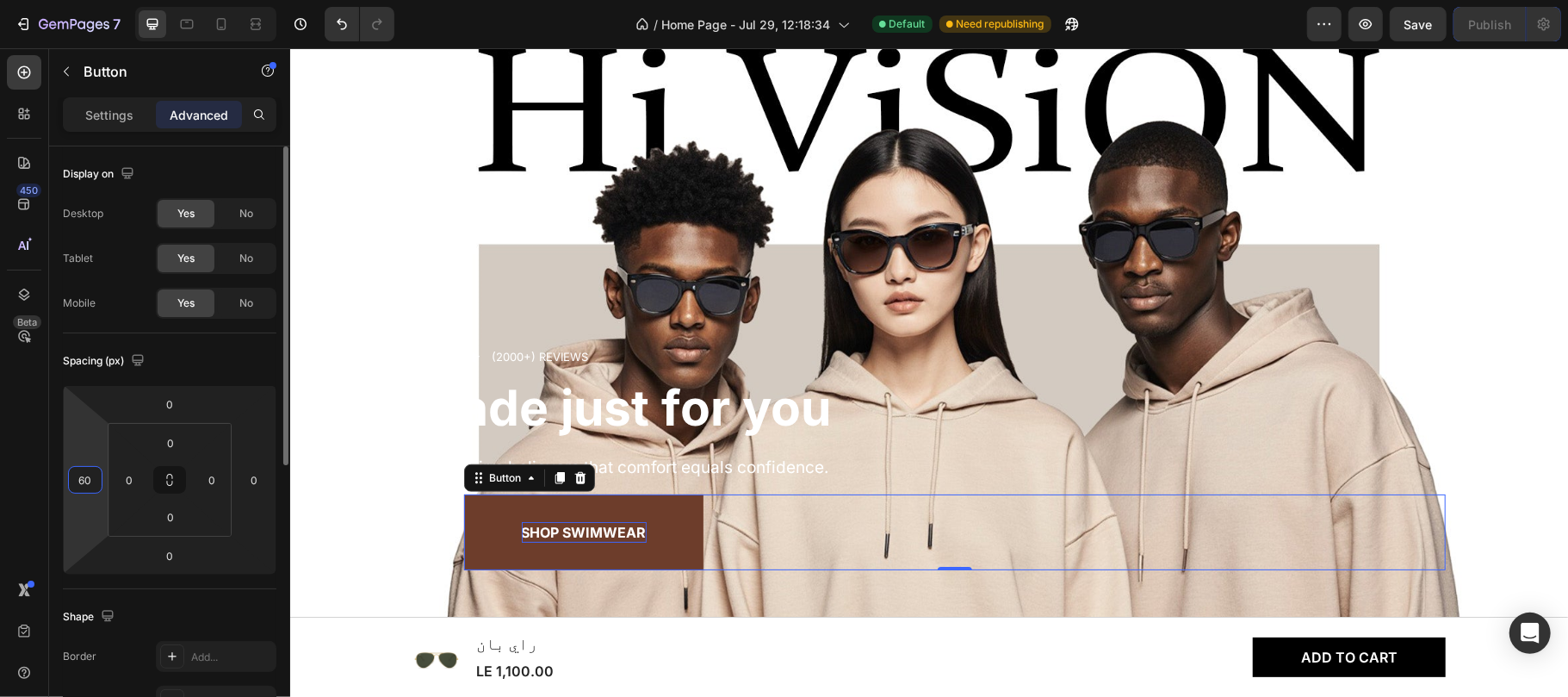 click on "60" at bounding box center (85, 480) 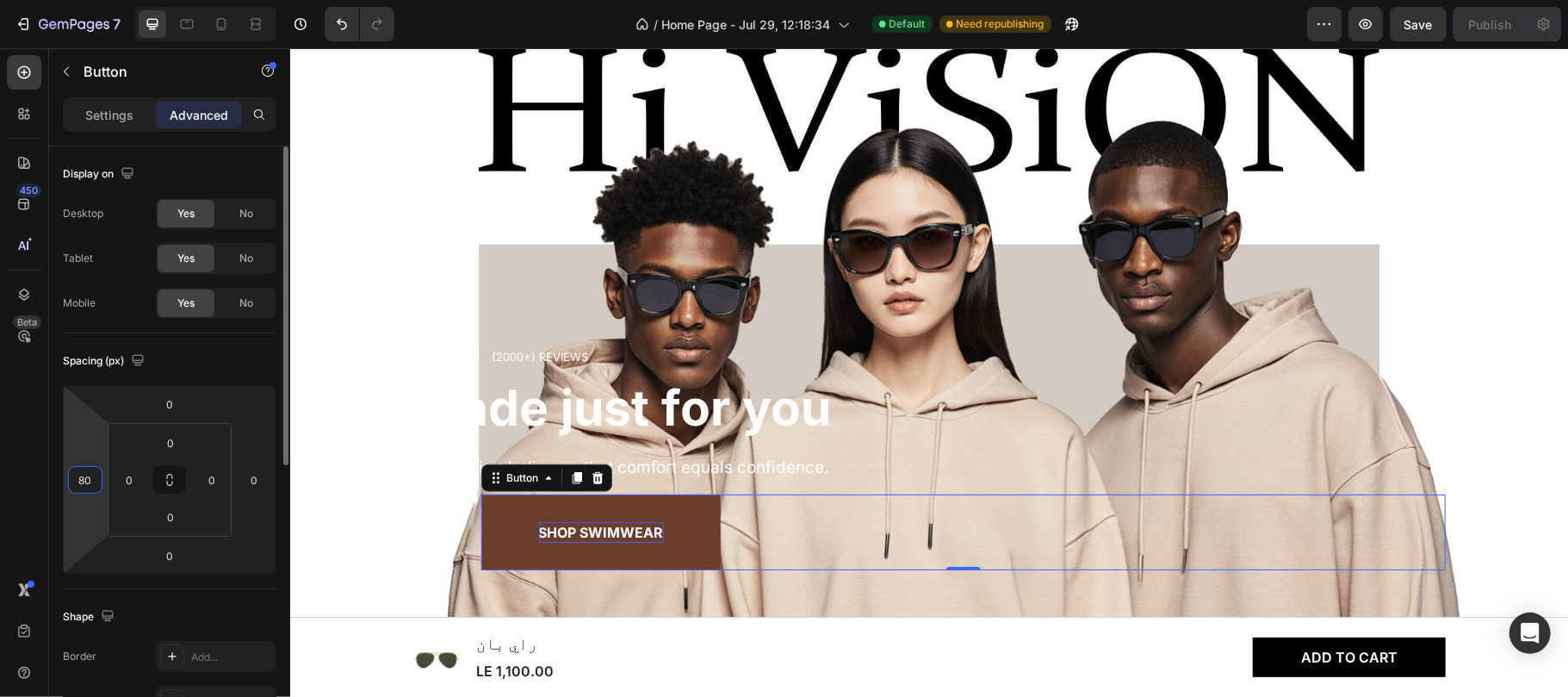 click on "80" at bounding box center [85, 480] 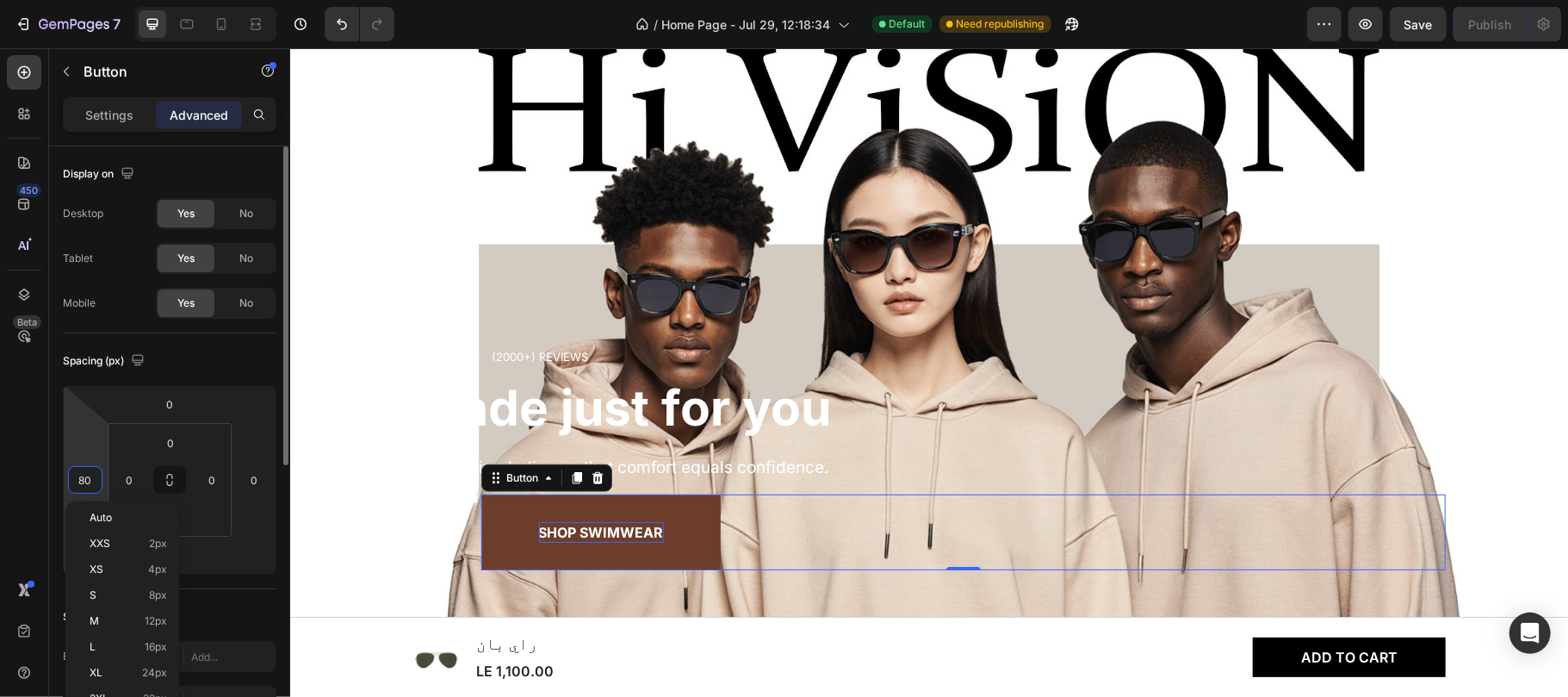 click on "80" at bounding box center [85, 480] 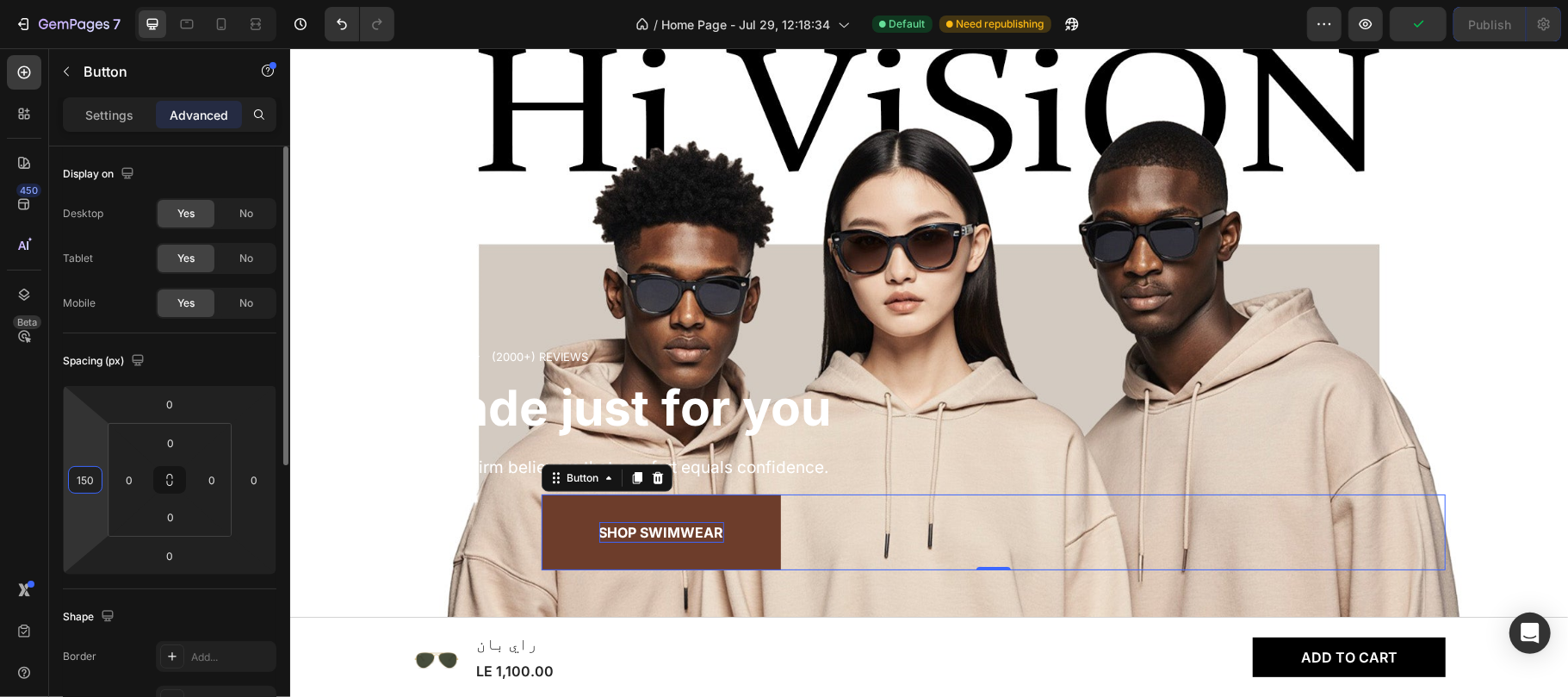 click on "150" at bounding box center [85, 480] 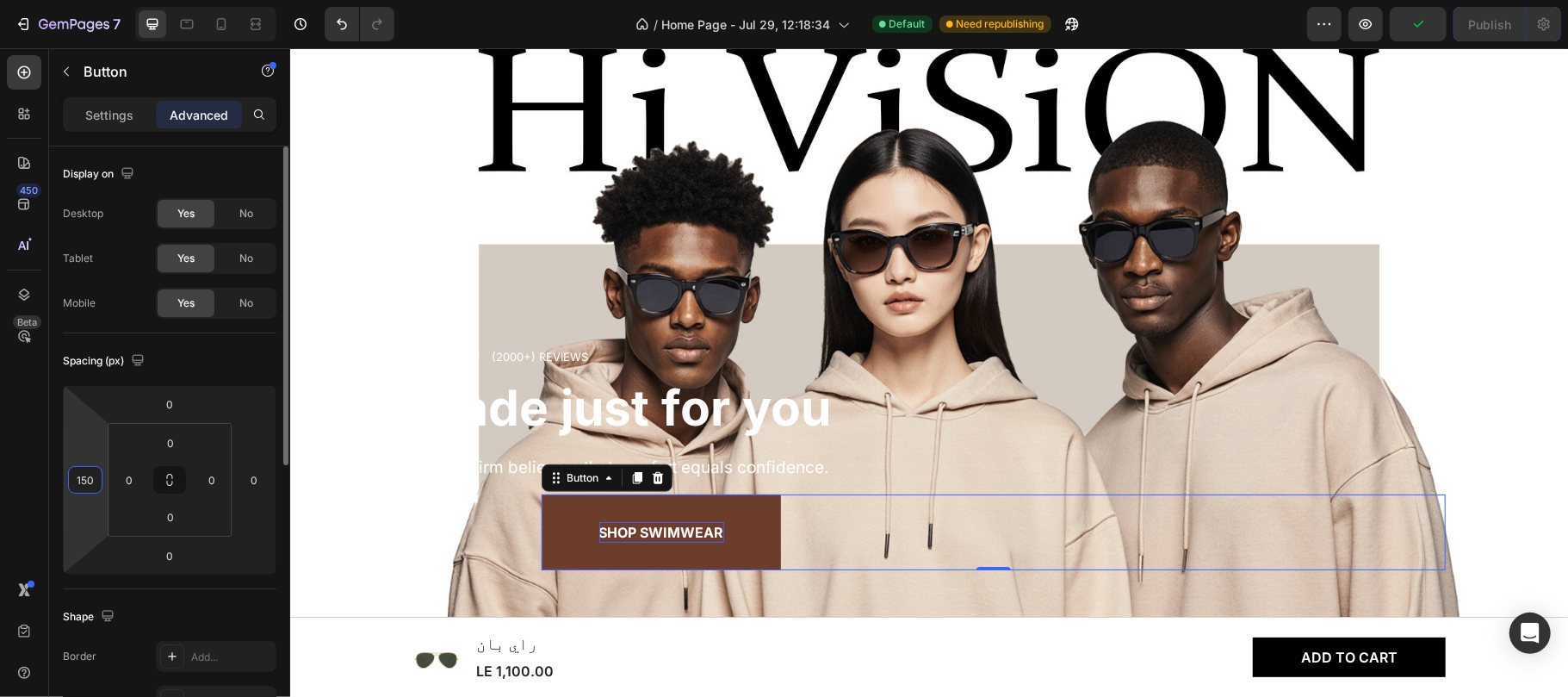click on "150" at bounding box center (85, 480) 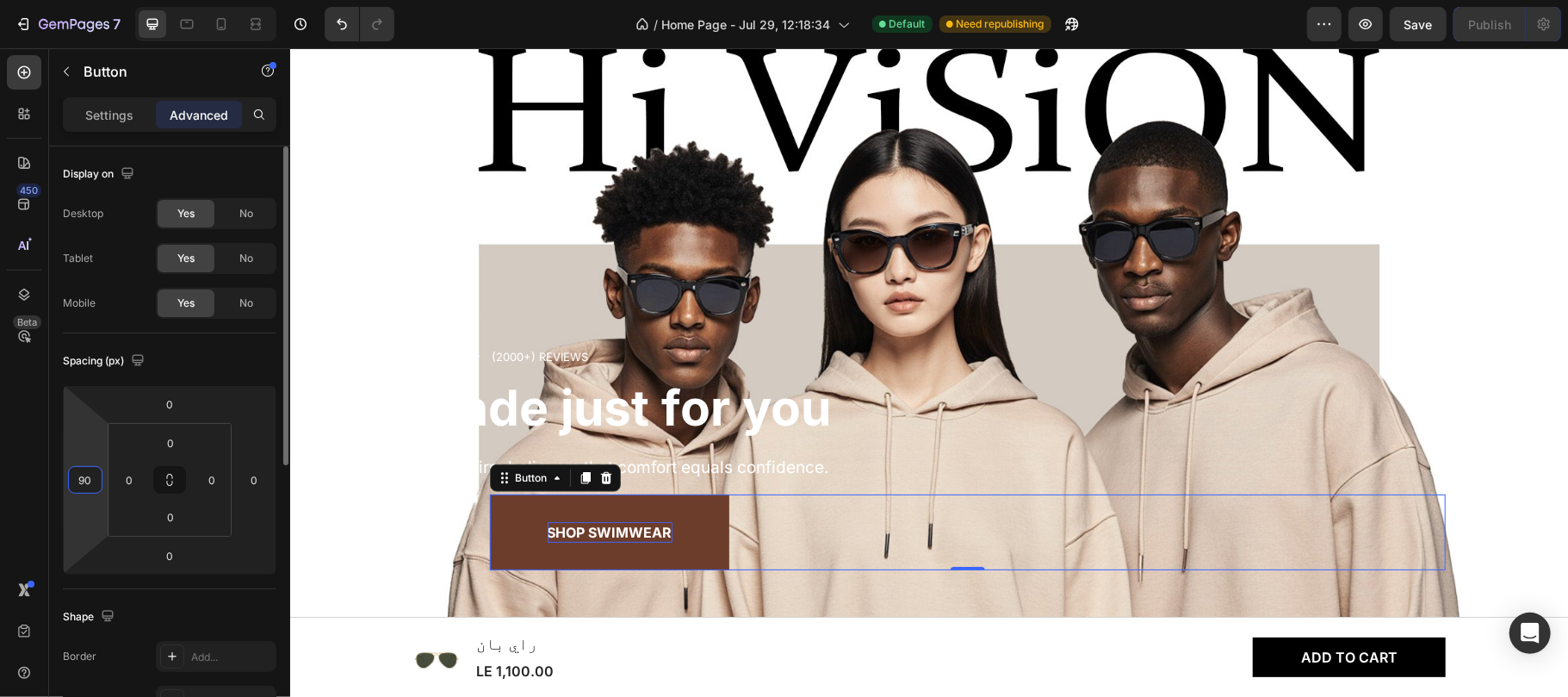 click on "90" at bounding box center [85, 480] 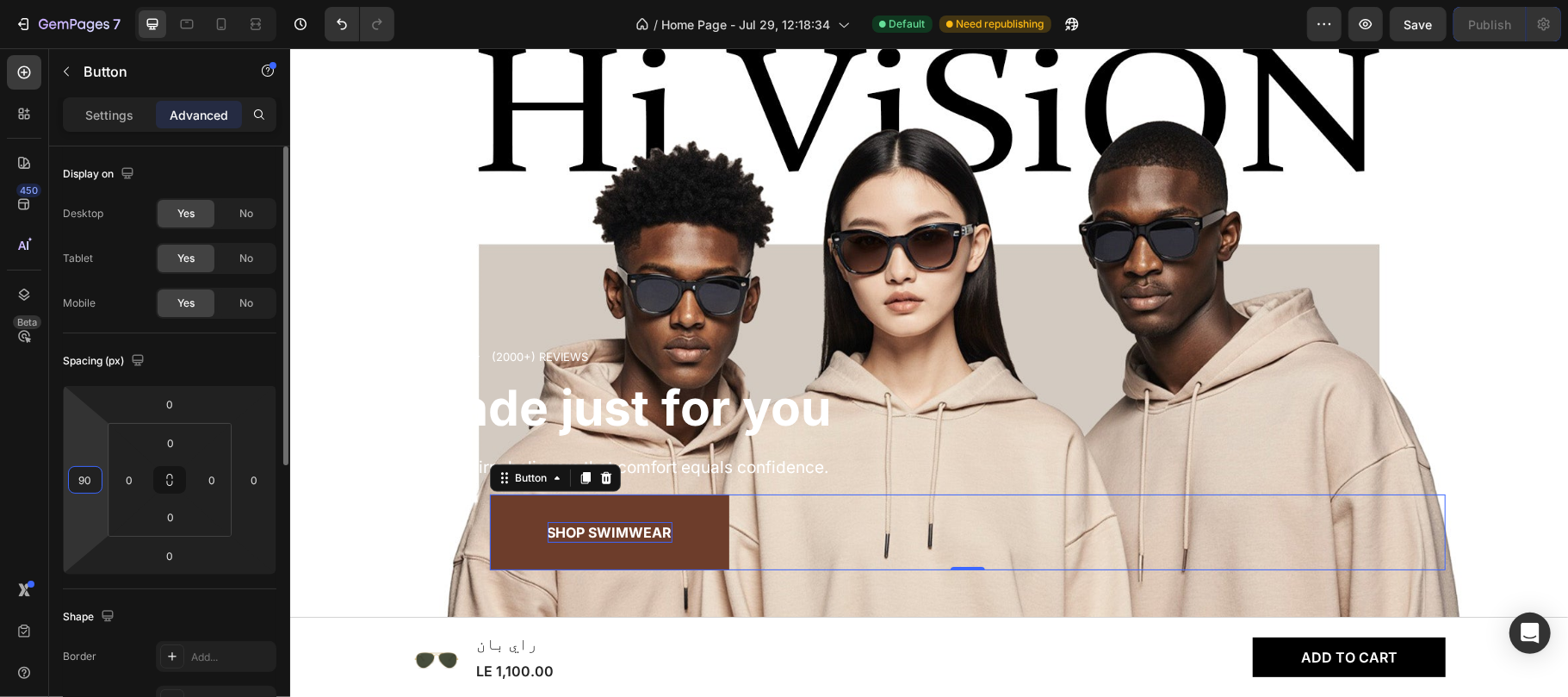 click on "90" at bounding box center [85, 480] 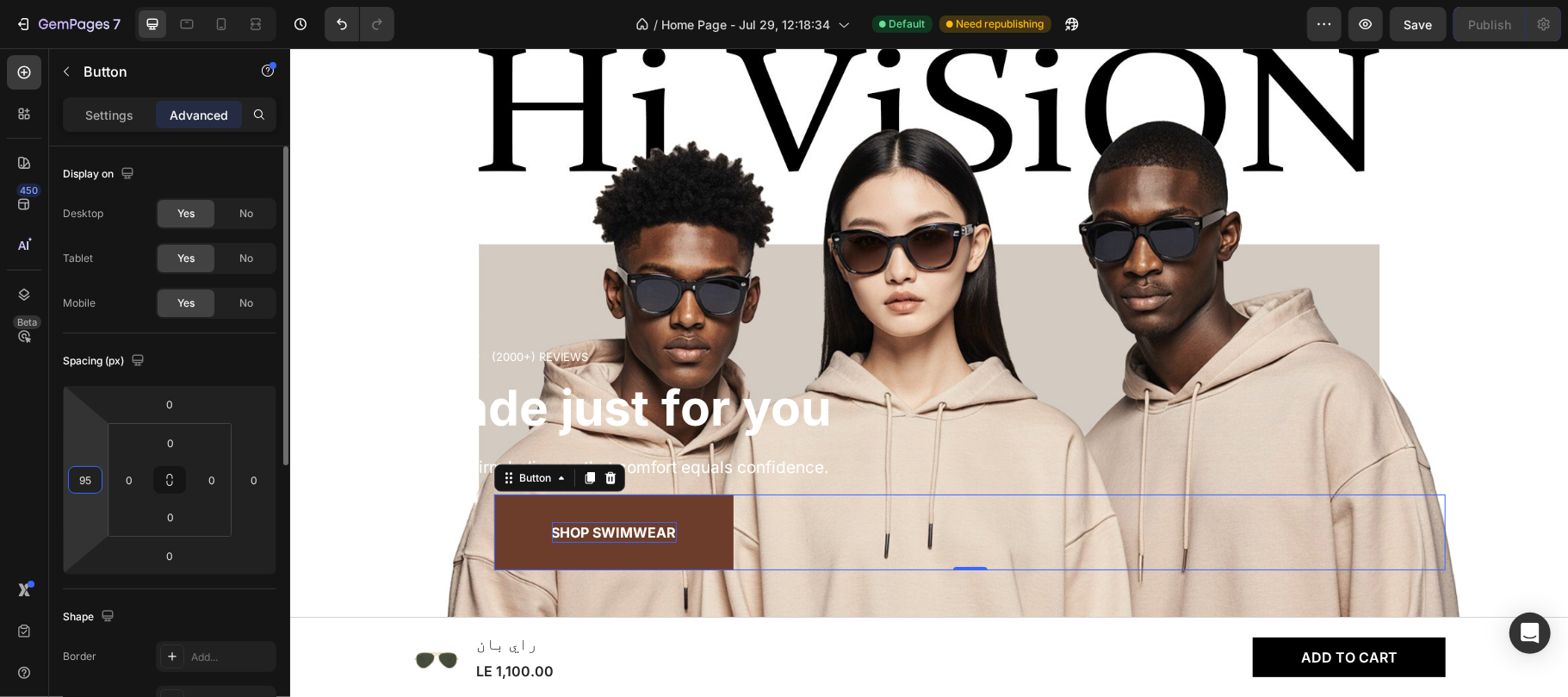 click on "95" at bounding box center (85, 480) 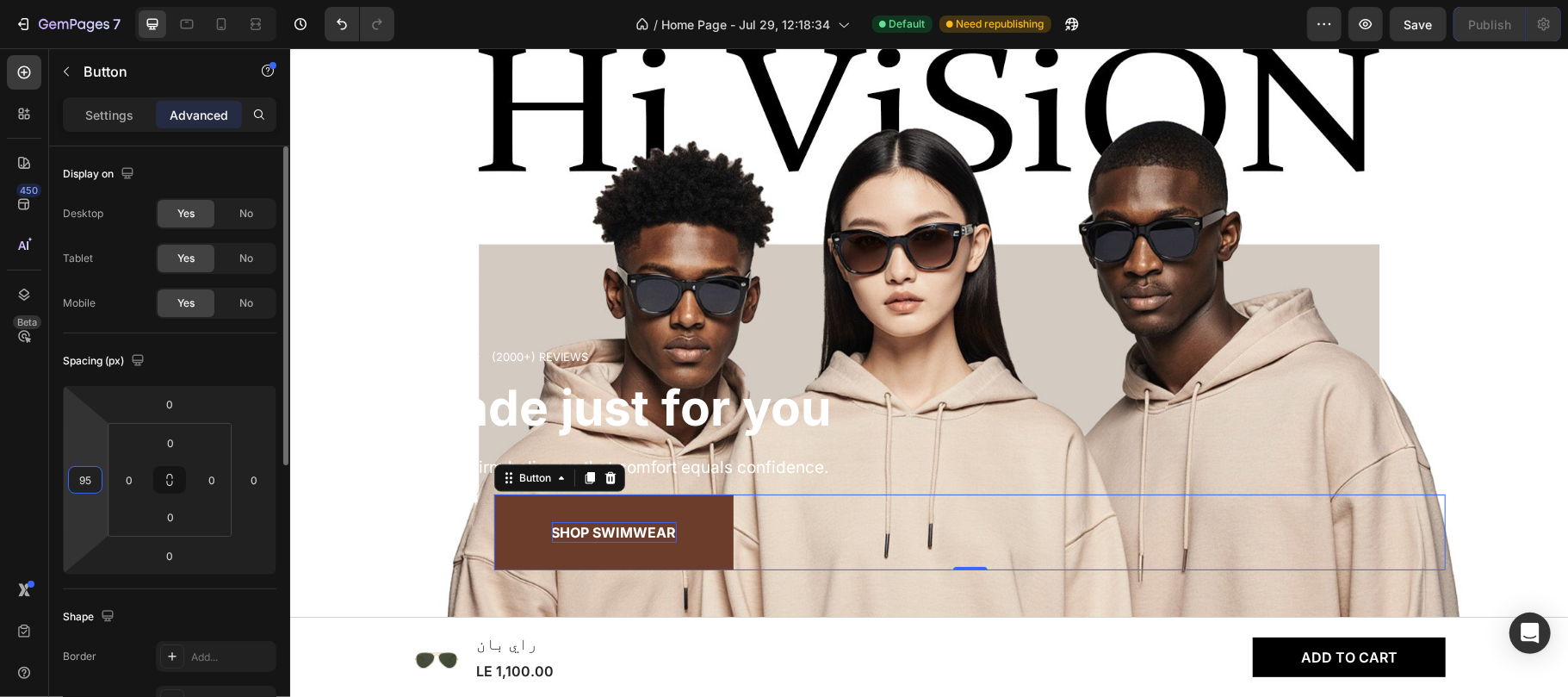 click on "95" at bounding box center [85, 480] 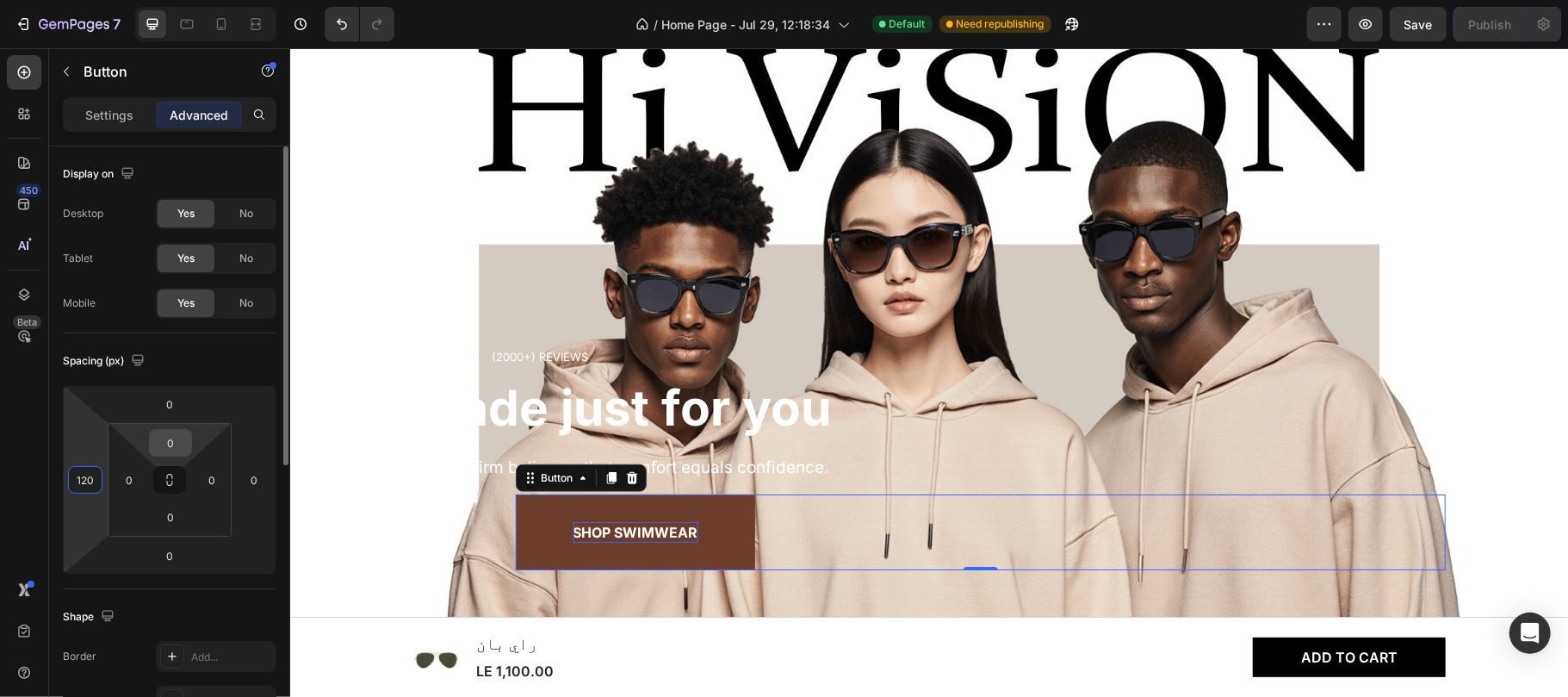 type on "120" 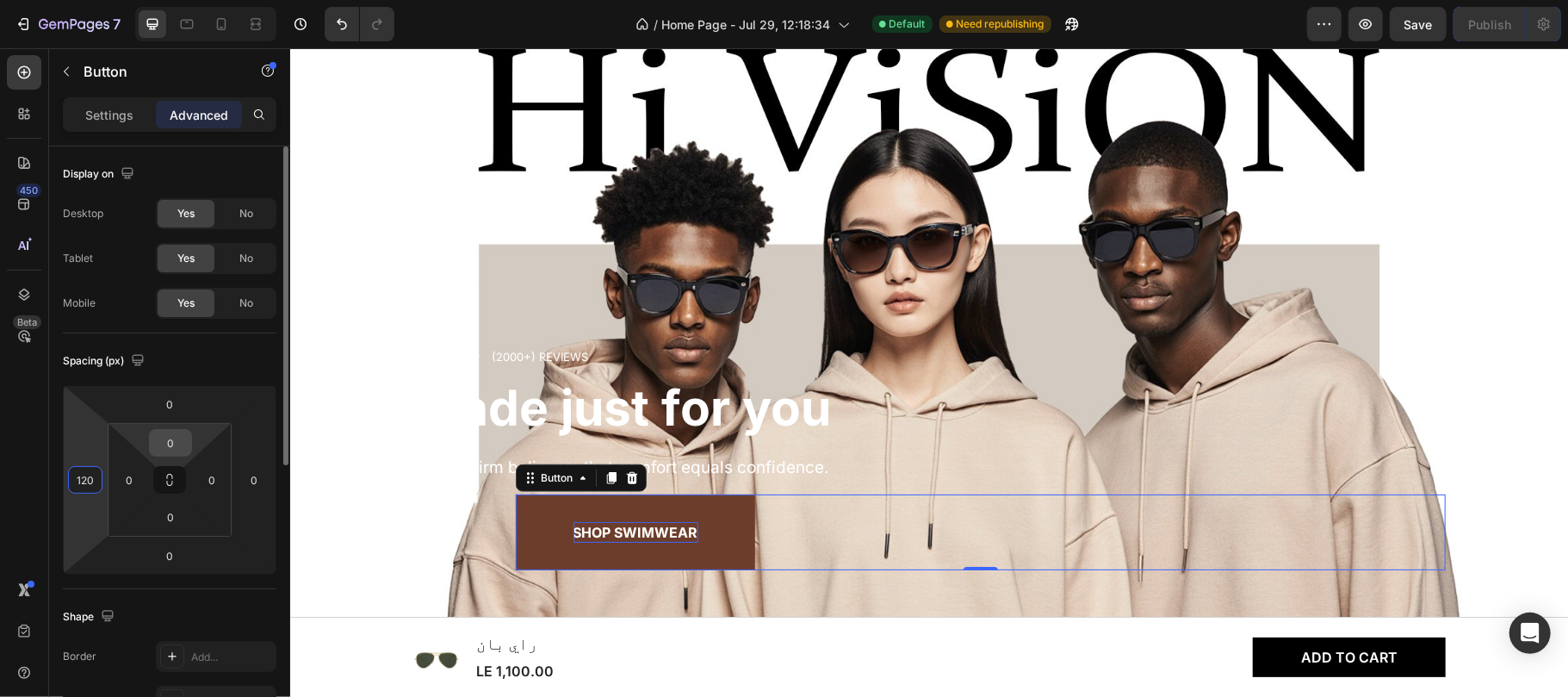 click on "0" at bounding box center (170, 443) 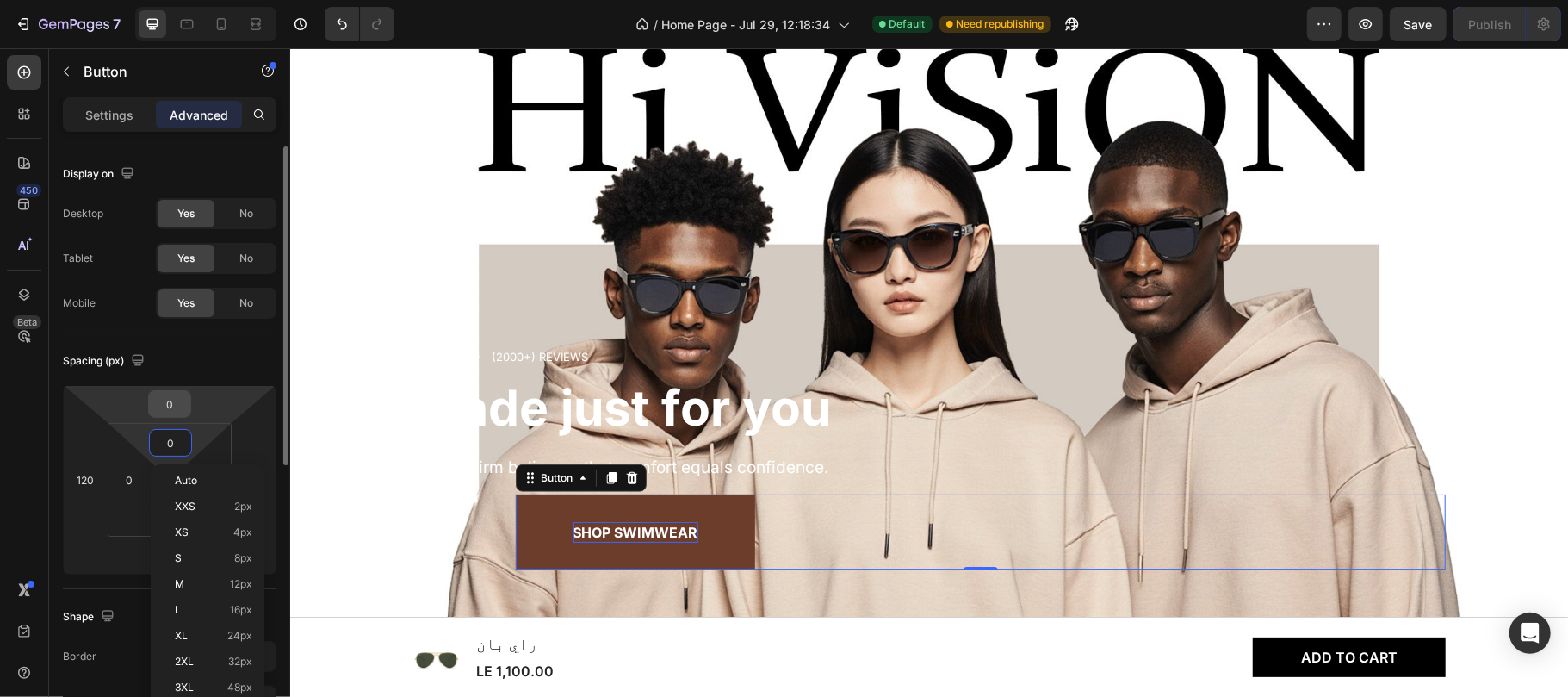 click on "0" at bounding box center (170, 404) 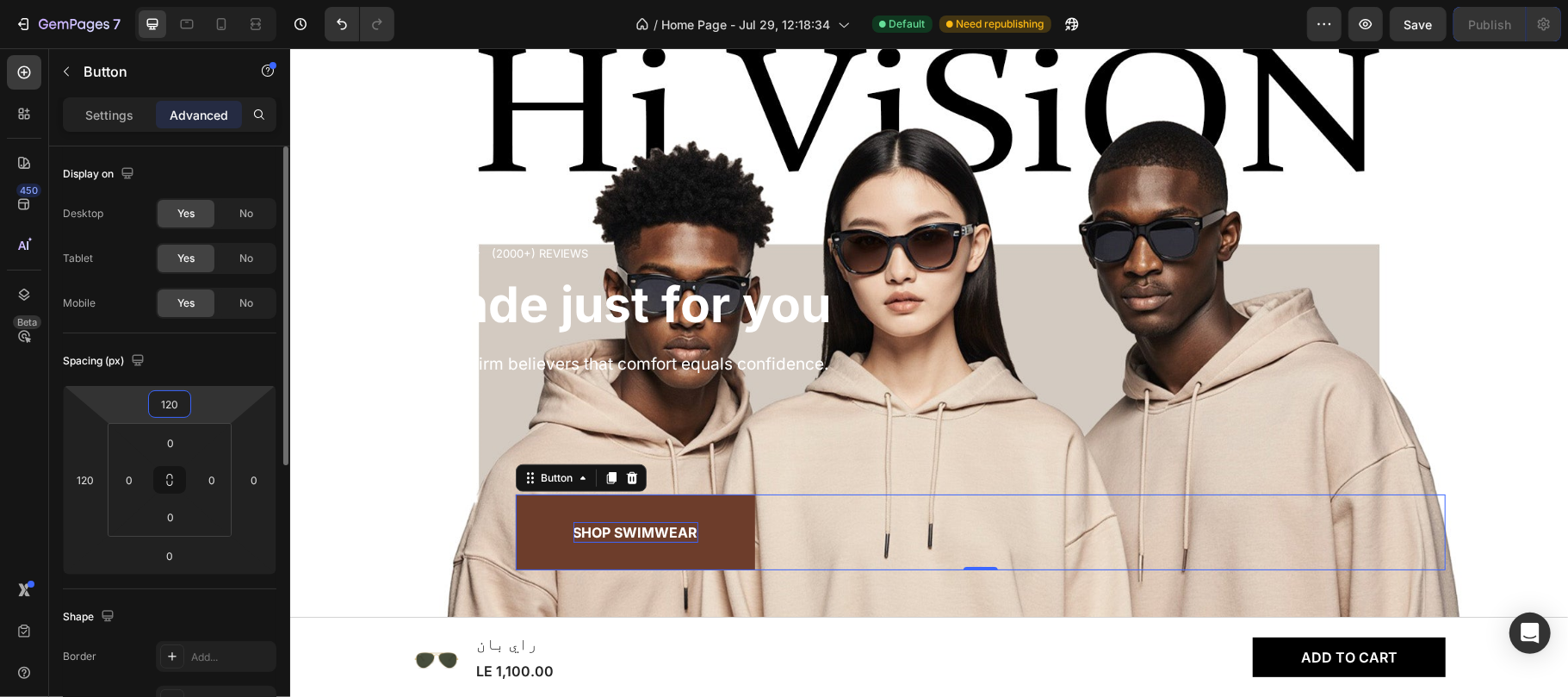 type on "0" 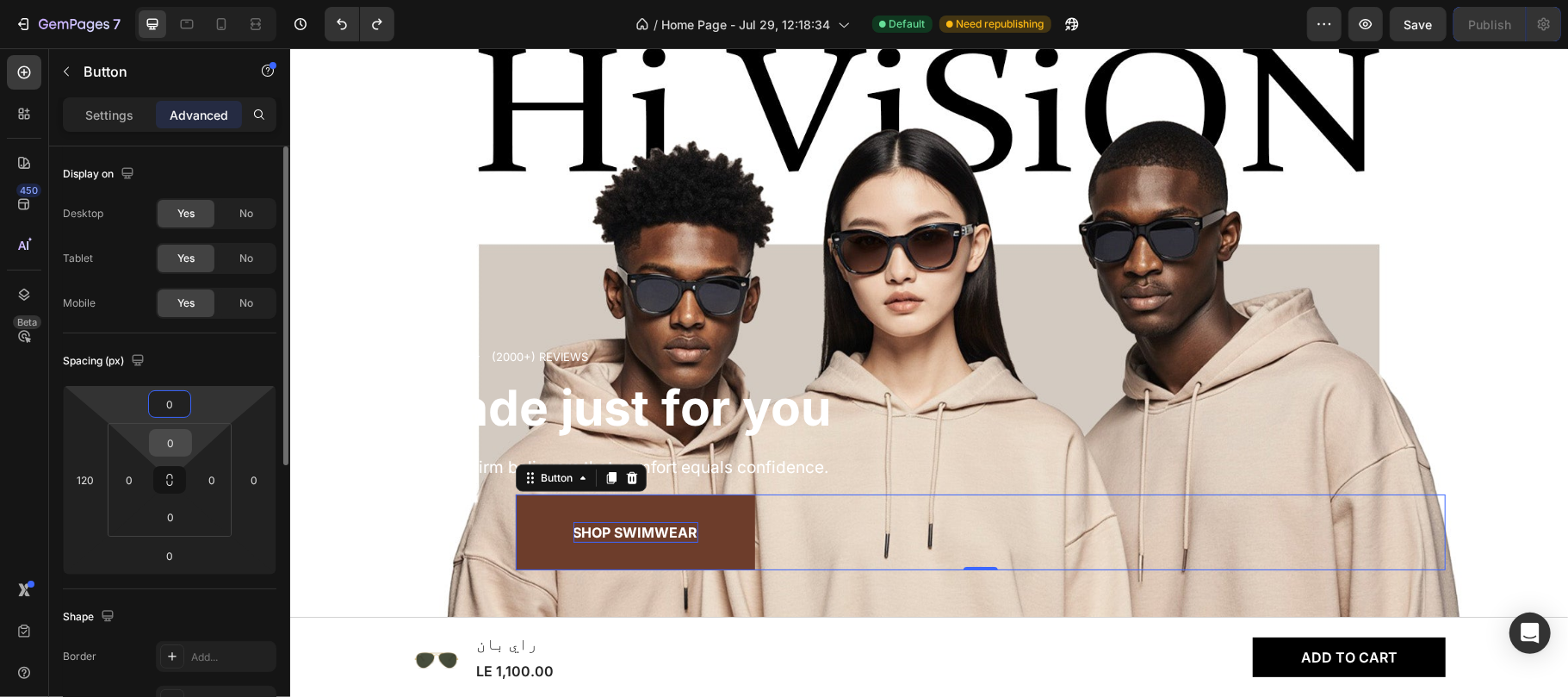 click on "0" at bounding box center (170, 443) 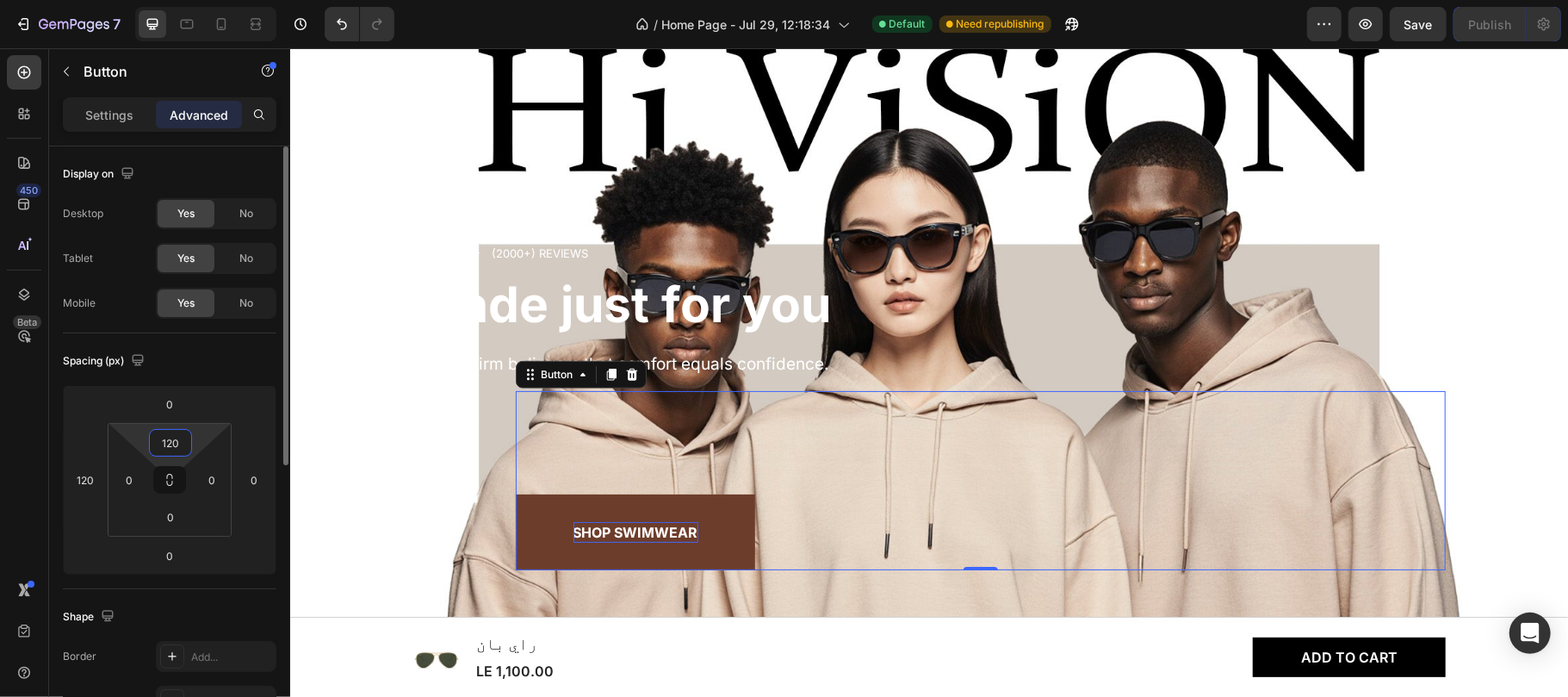 type on "0" 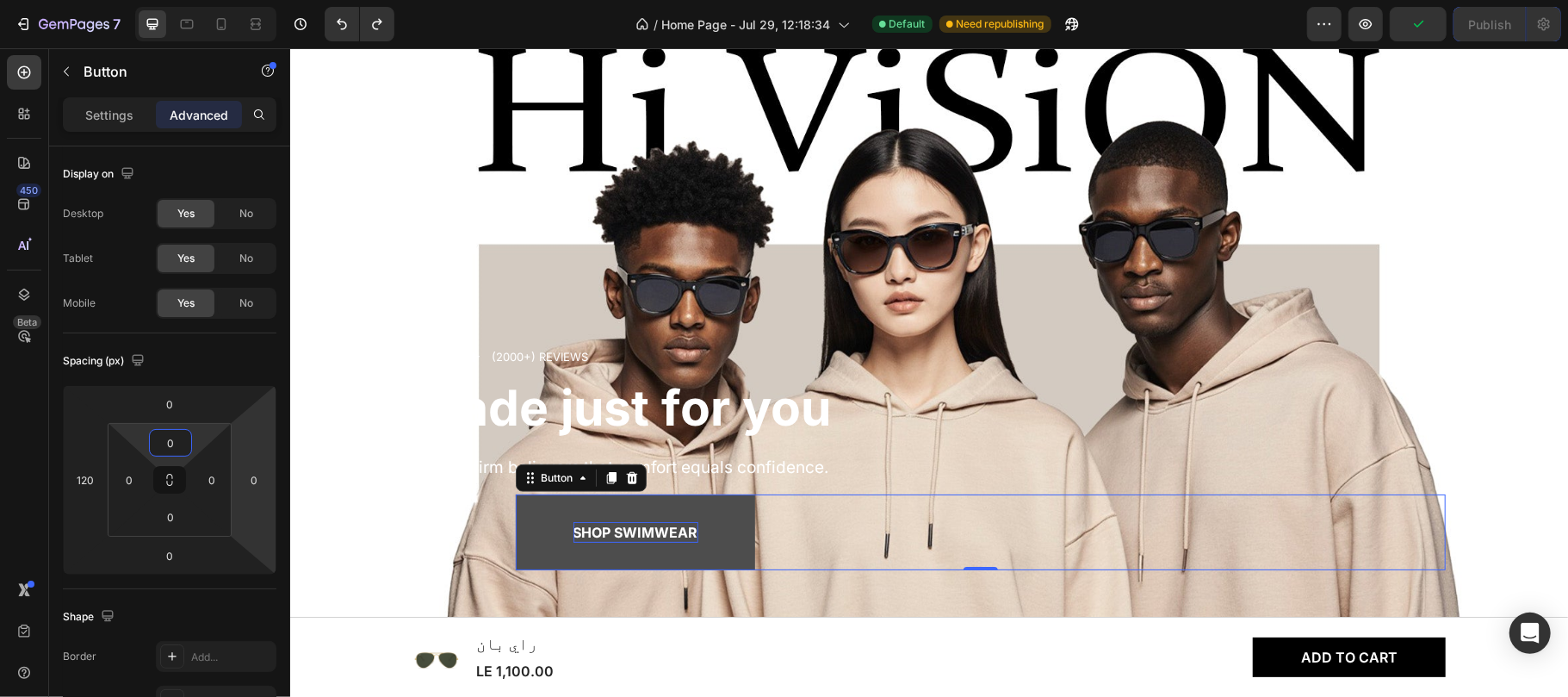click on "Shop Swimwear" at bounding box center [635, 532] 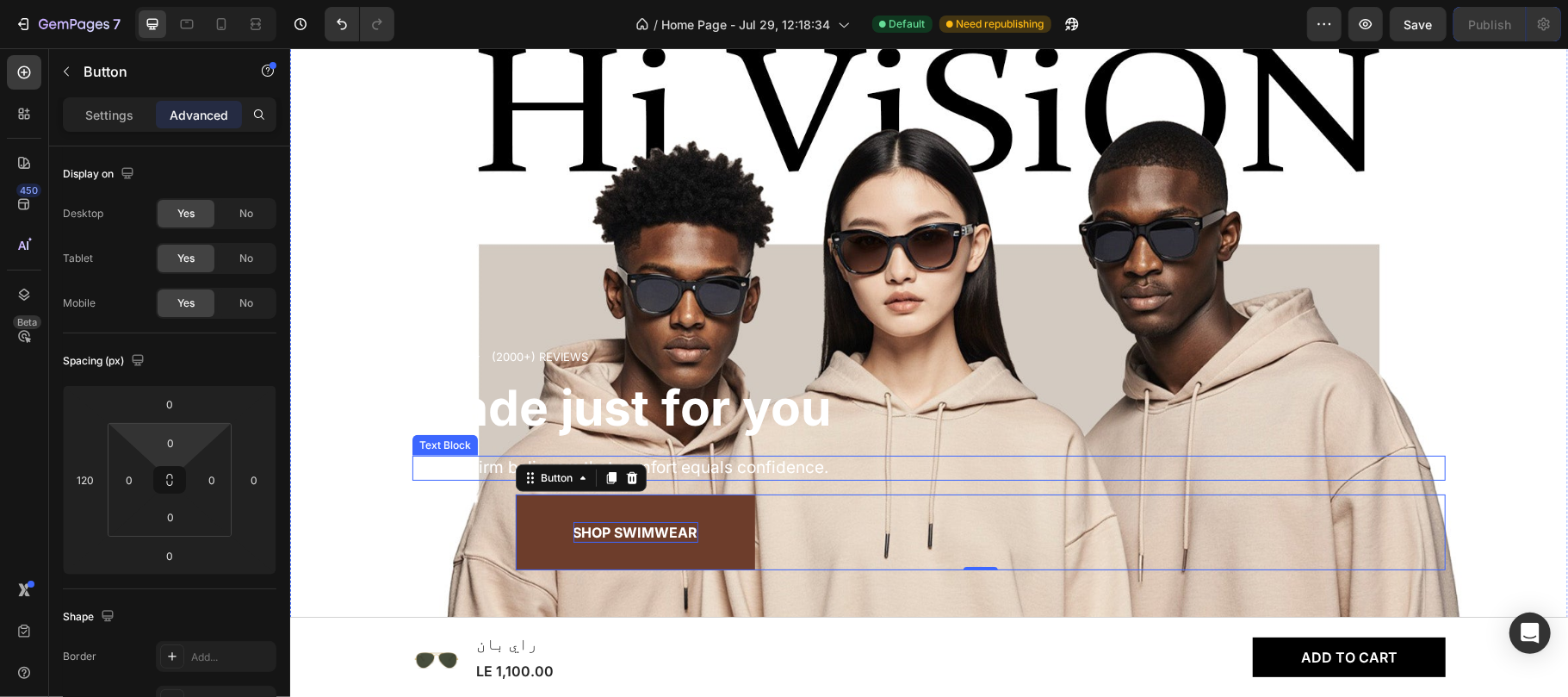 click on "We are firm believers that comfort equals confidence." at bounding box center (928, 467) 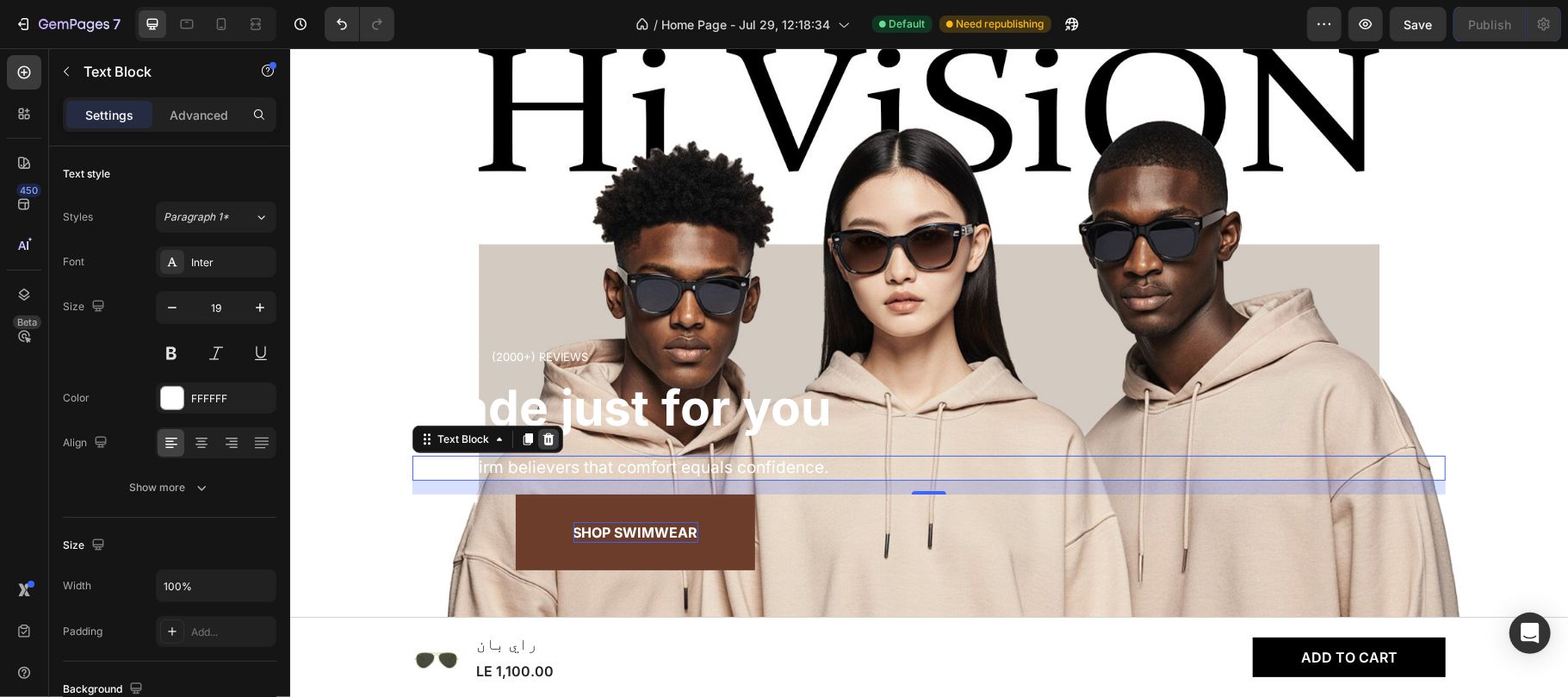 click 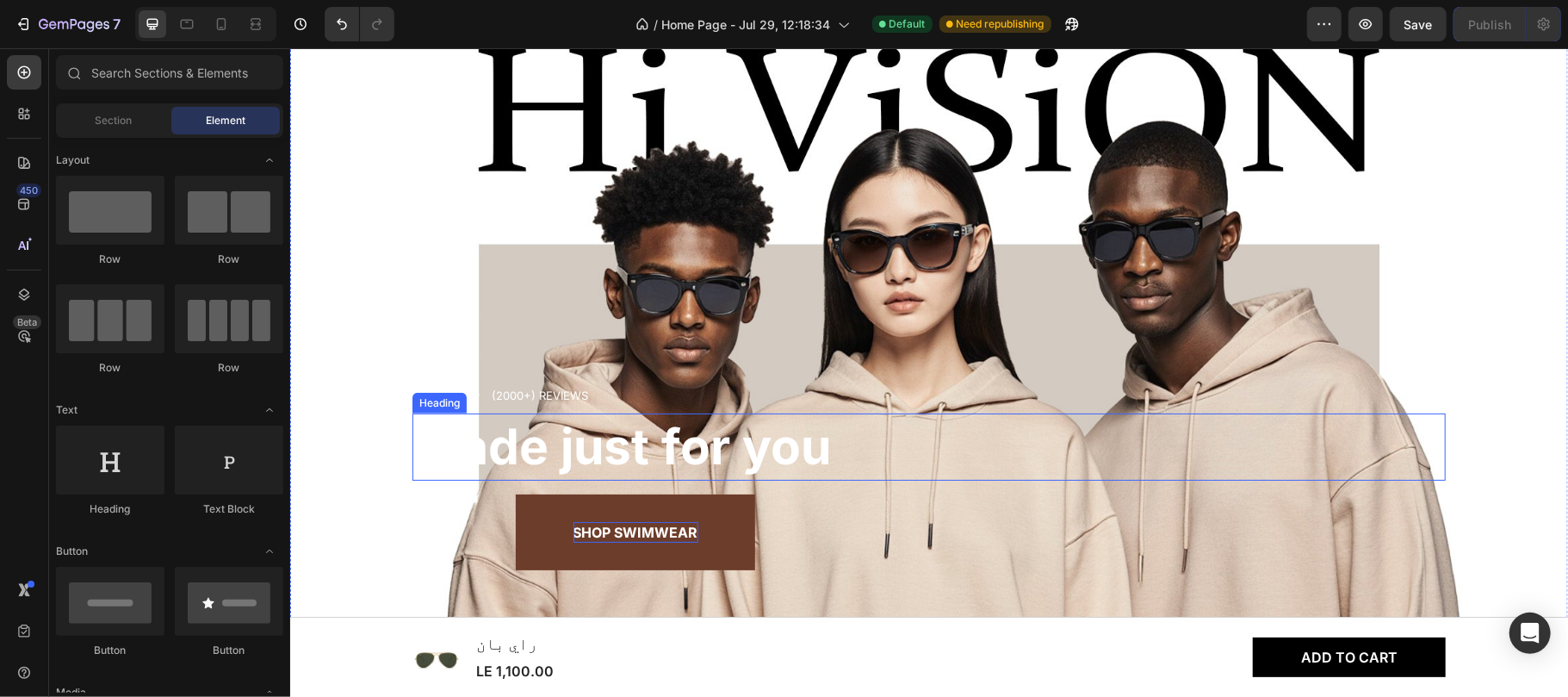 click on "Made just for you" at bounding box center [622, 445] 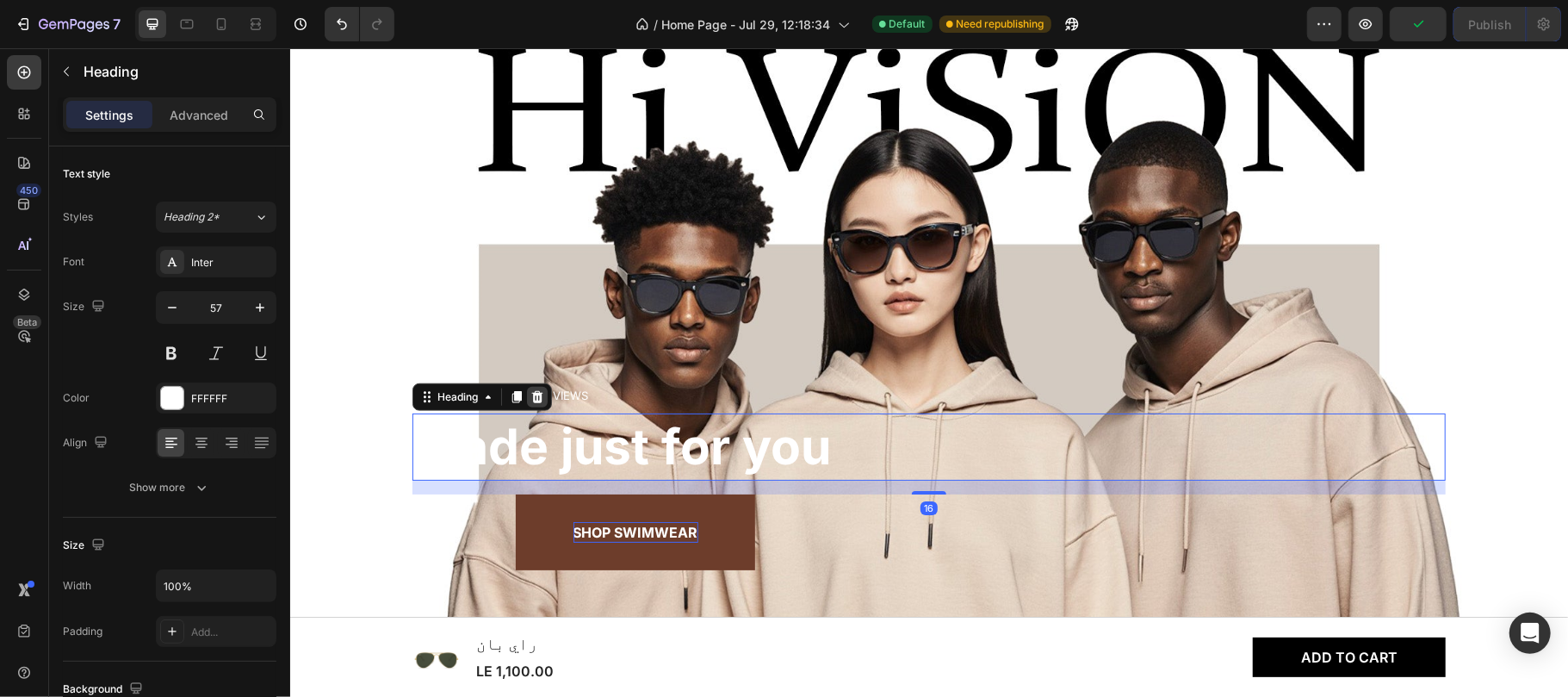 click 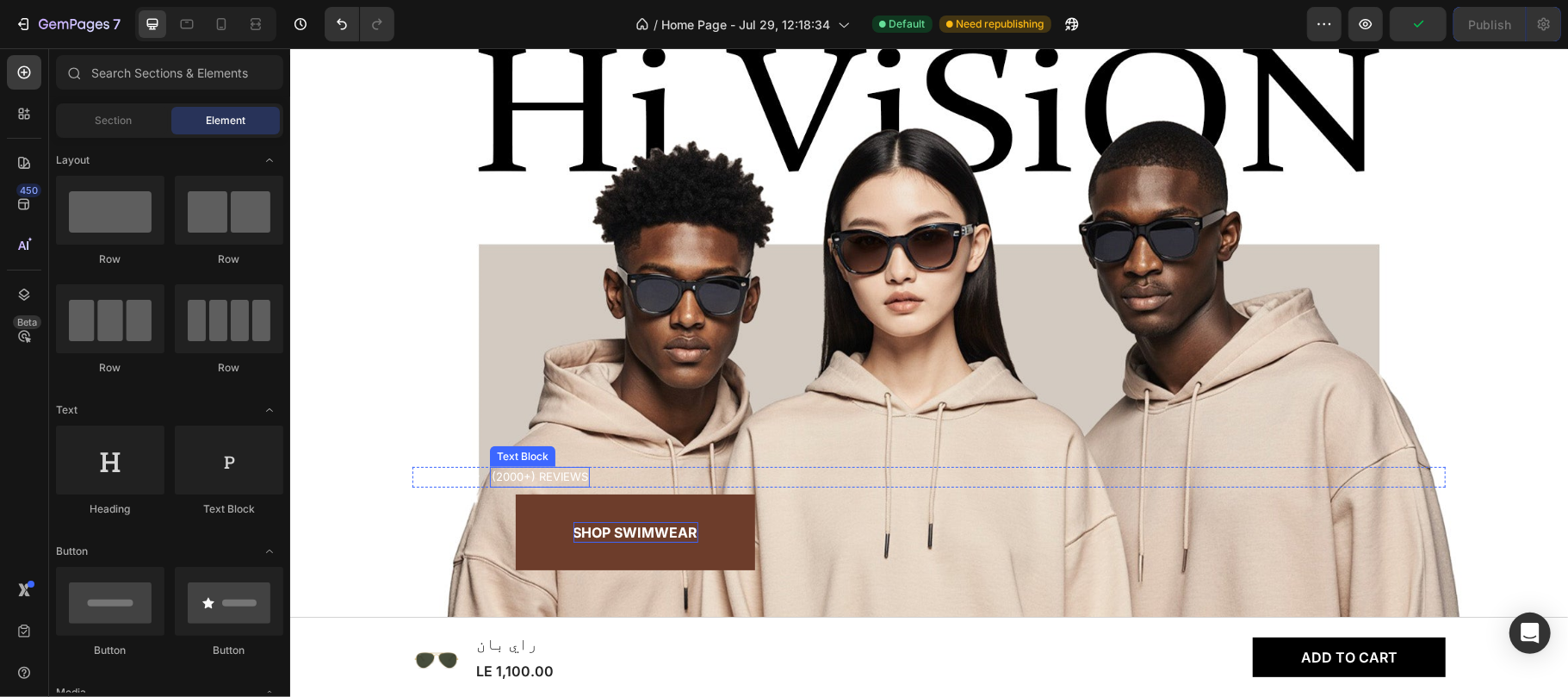 click on "(2000+) REVIEWS" at bounding box center [539, 476] 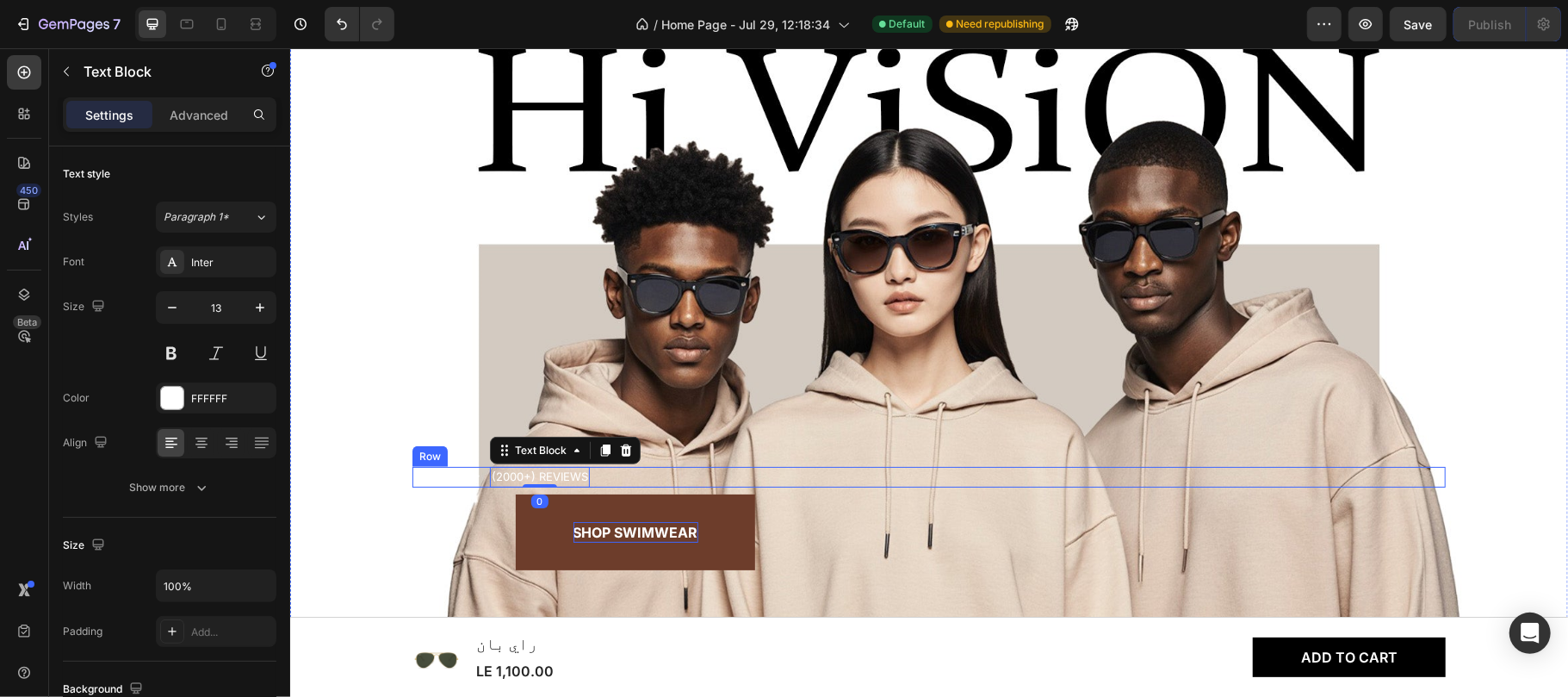 click on "Icon Icon Icon Icon Icon Icon List (2000+) REVIEWS Text Block   0 Row" at bounding box center [928, 476] 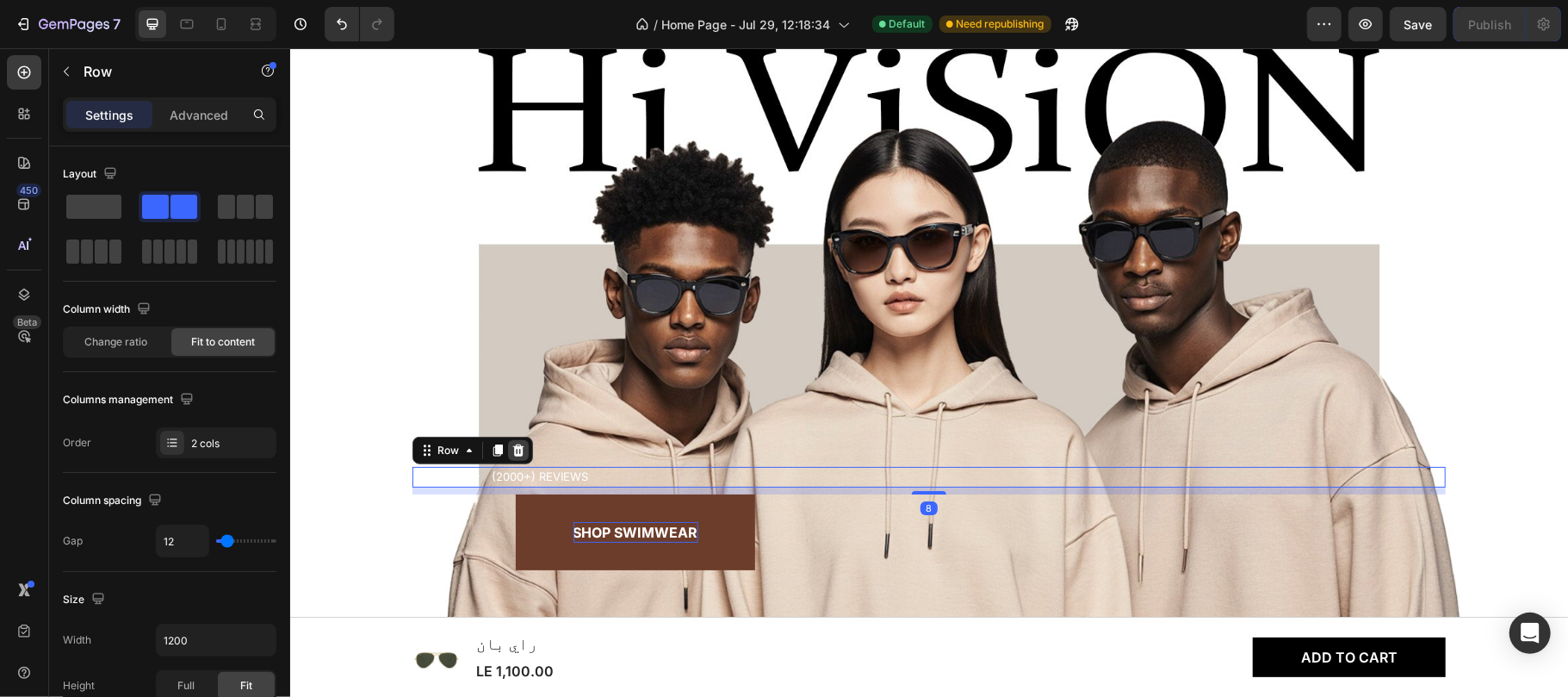 click 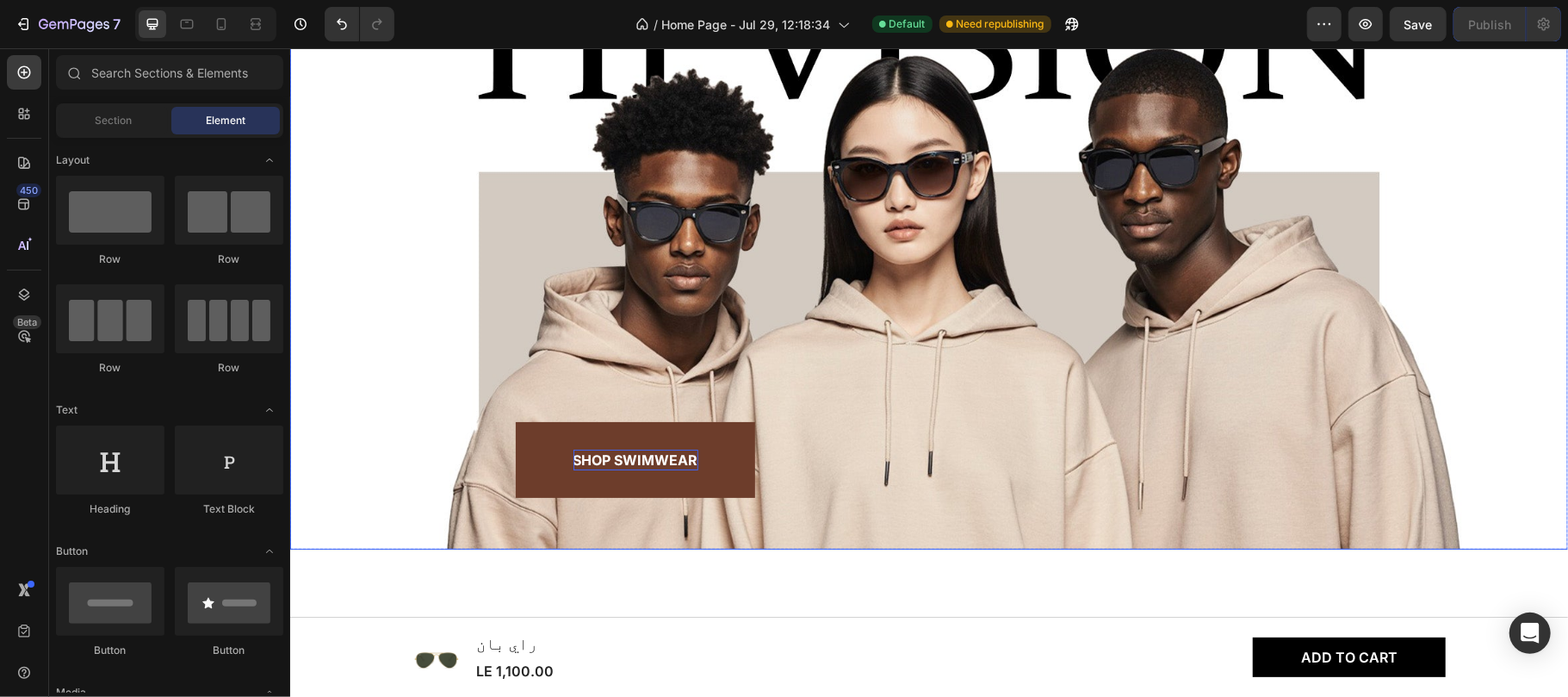 scroll, scrollTop: 899, scrollLeft: 0, axis: vertical 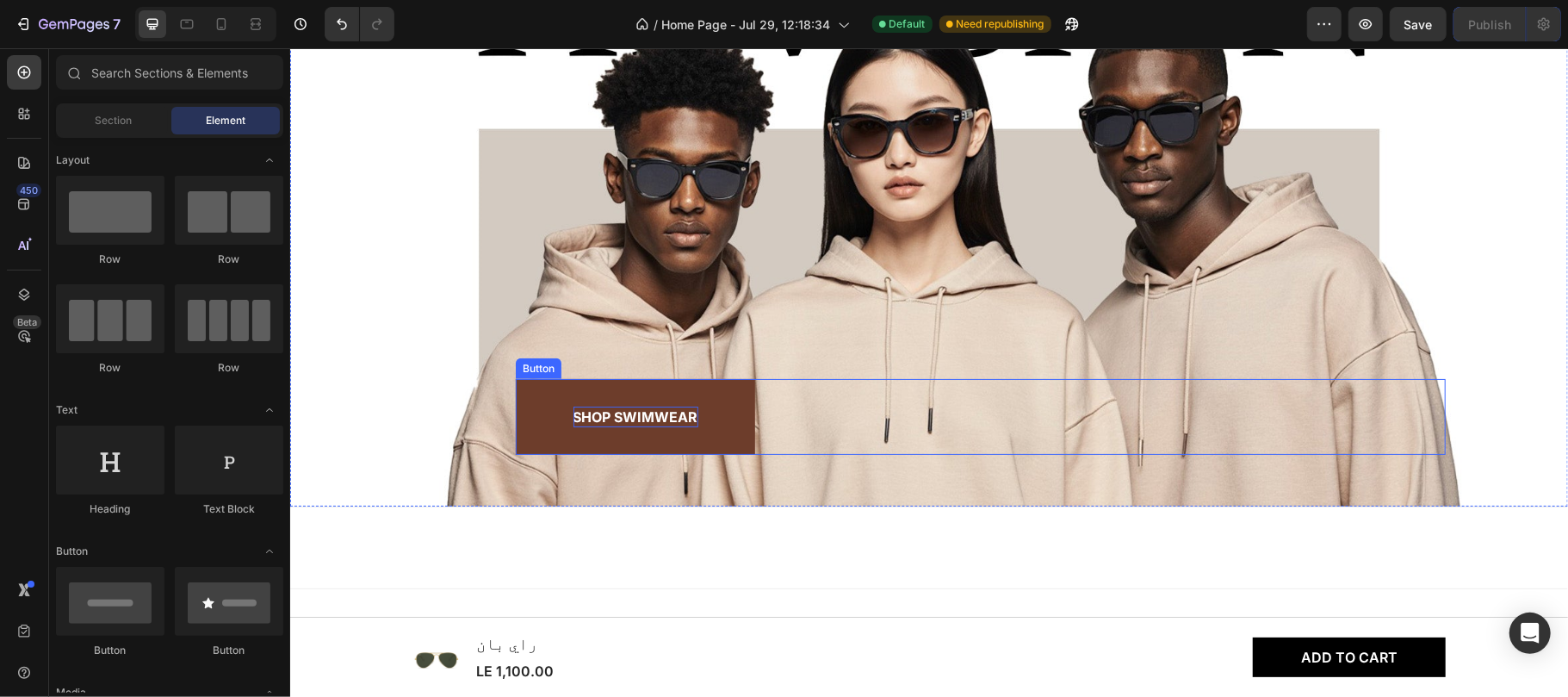click on "Shop Swimwear Button" at bounding box center (980, 416) 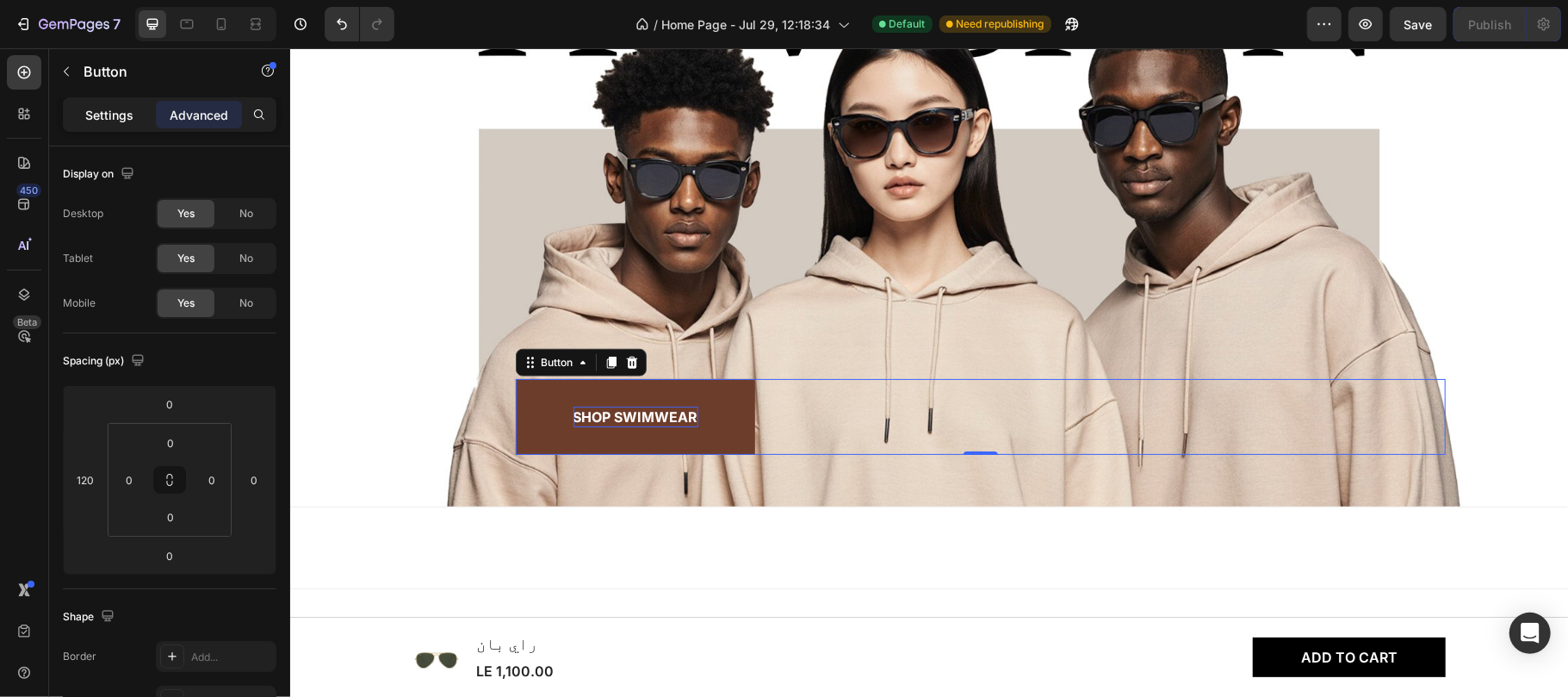 click on "Settings" 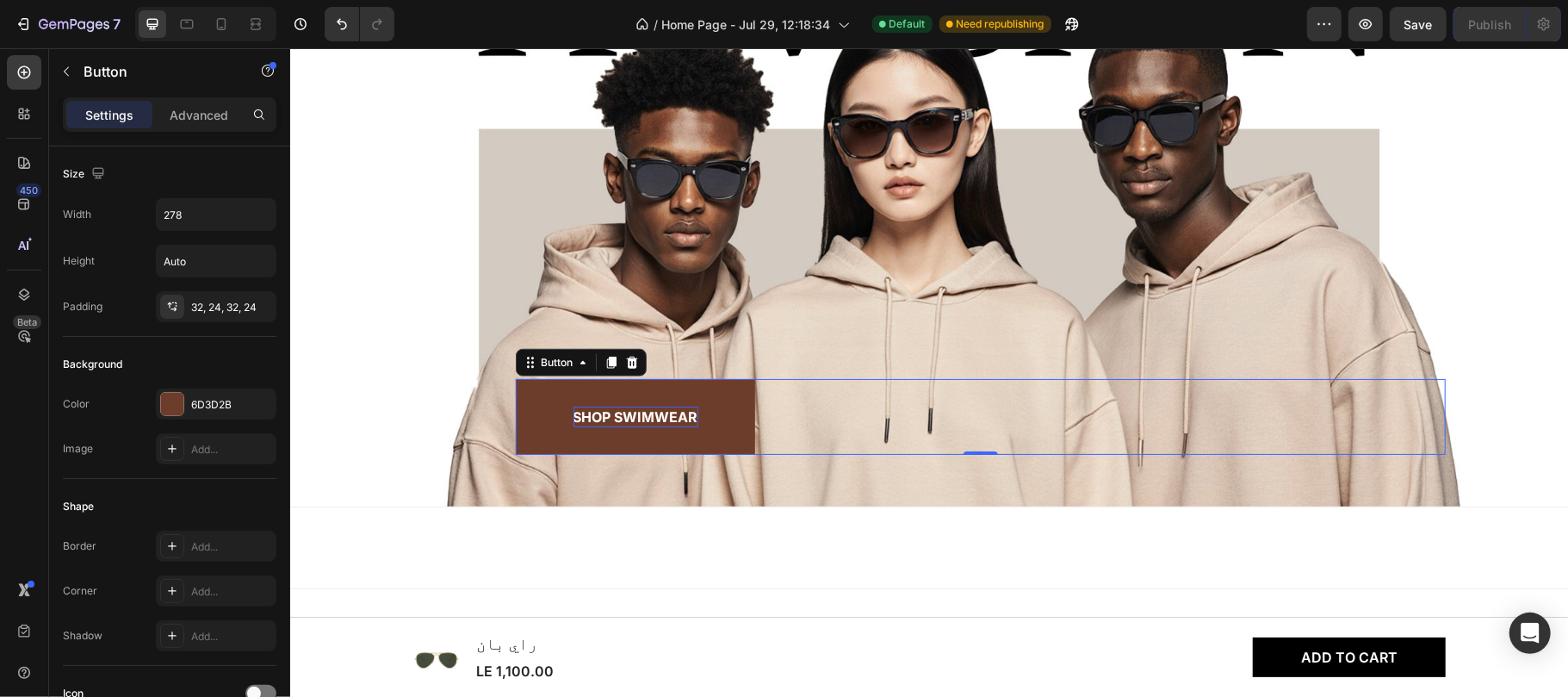 scroll, scrollTop: 639, scrollLeft: 0, axis: vertical 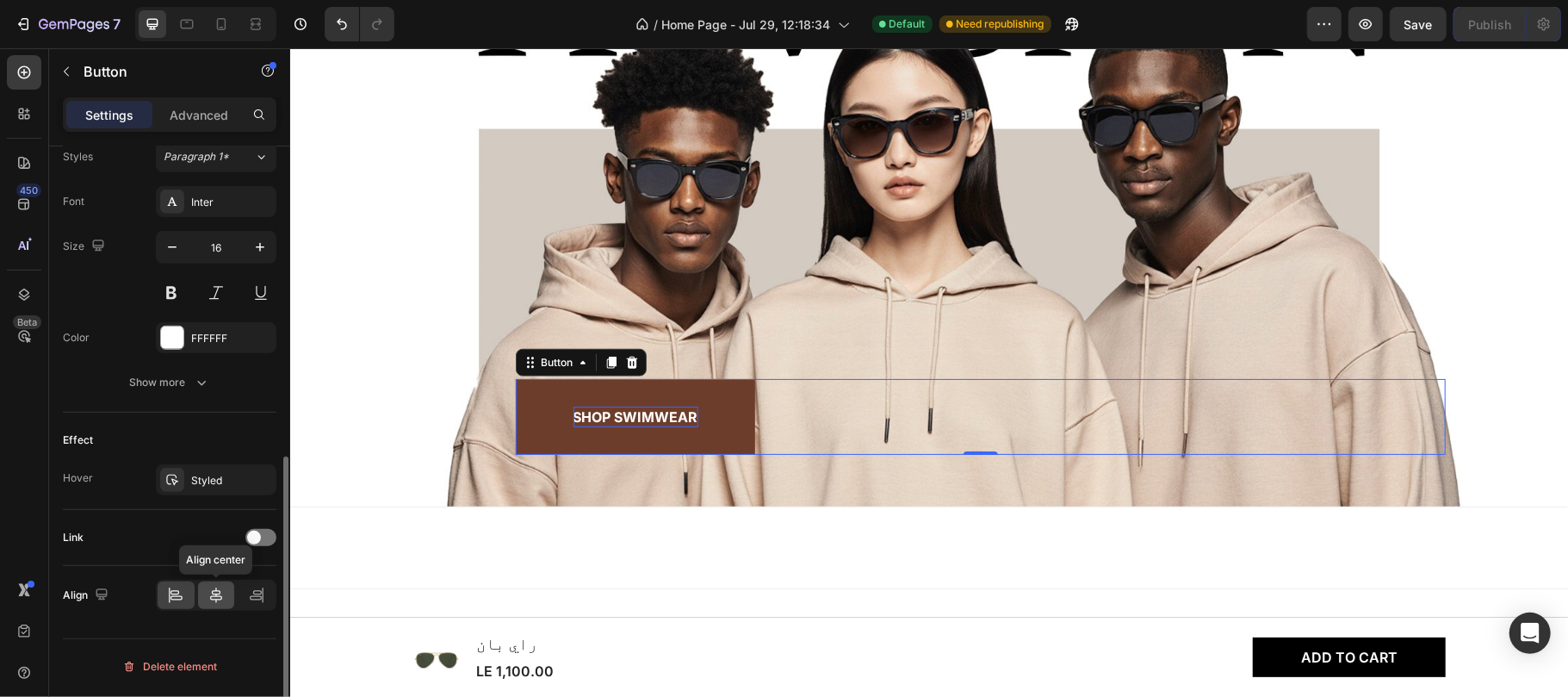 click 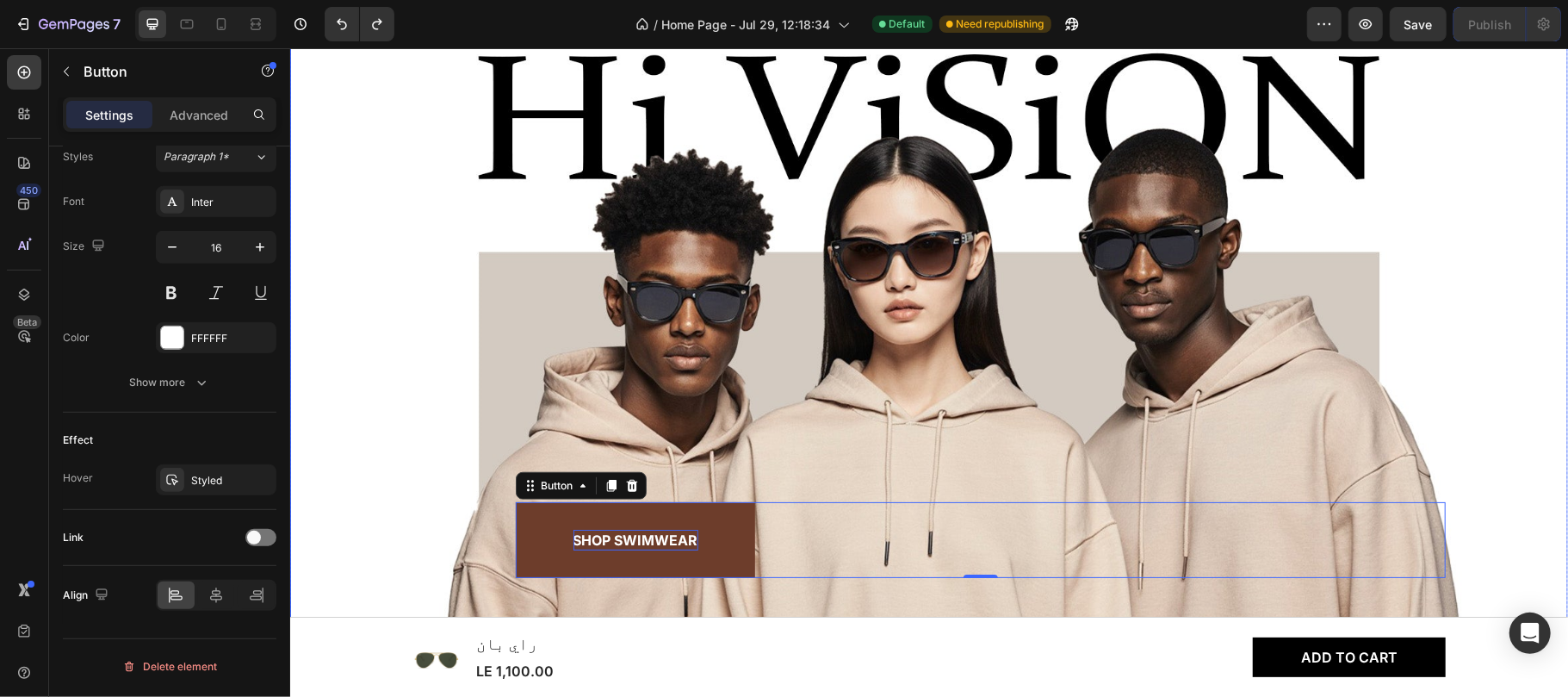 scroll, scrollTop: 784, scrollLeft: 0, axis: vertical 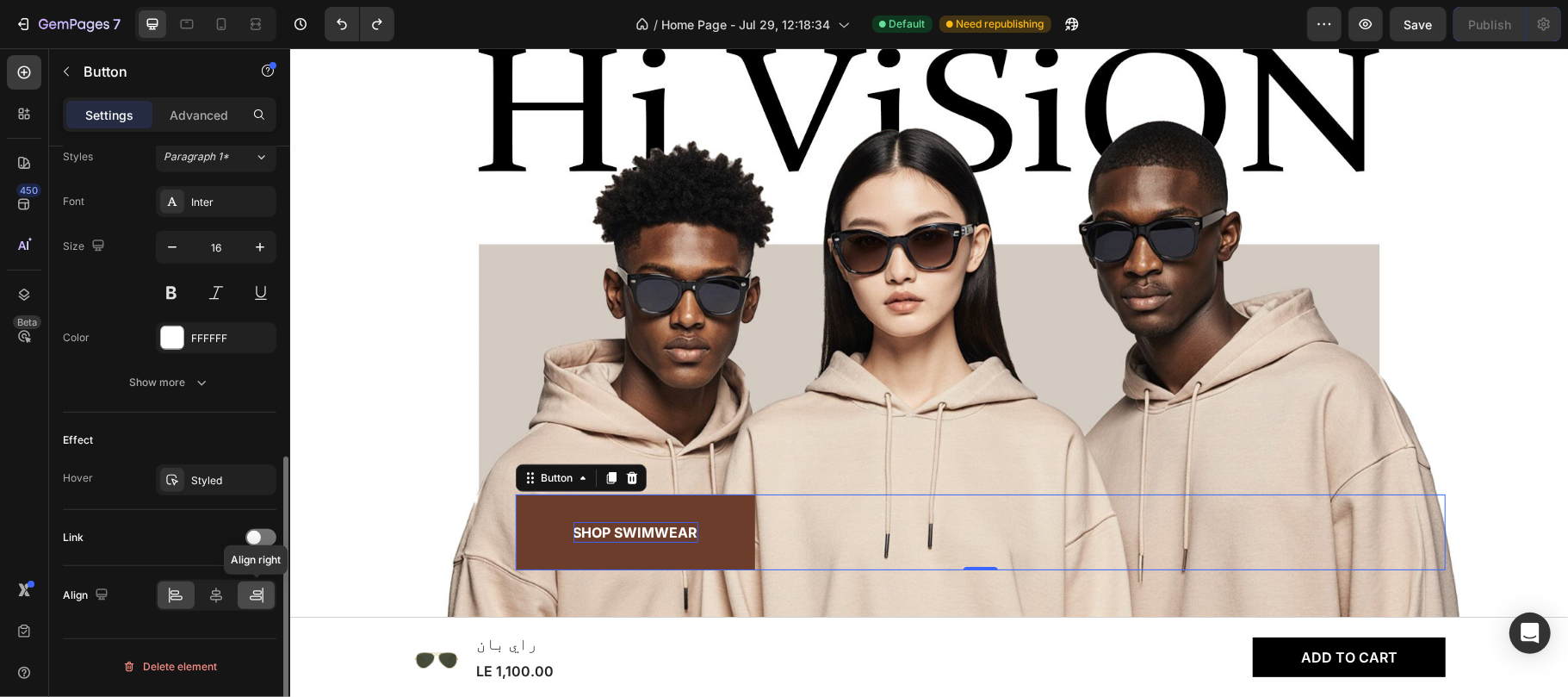 click 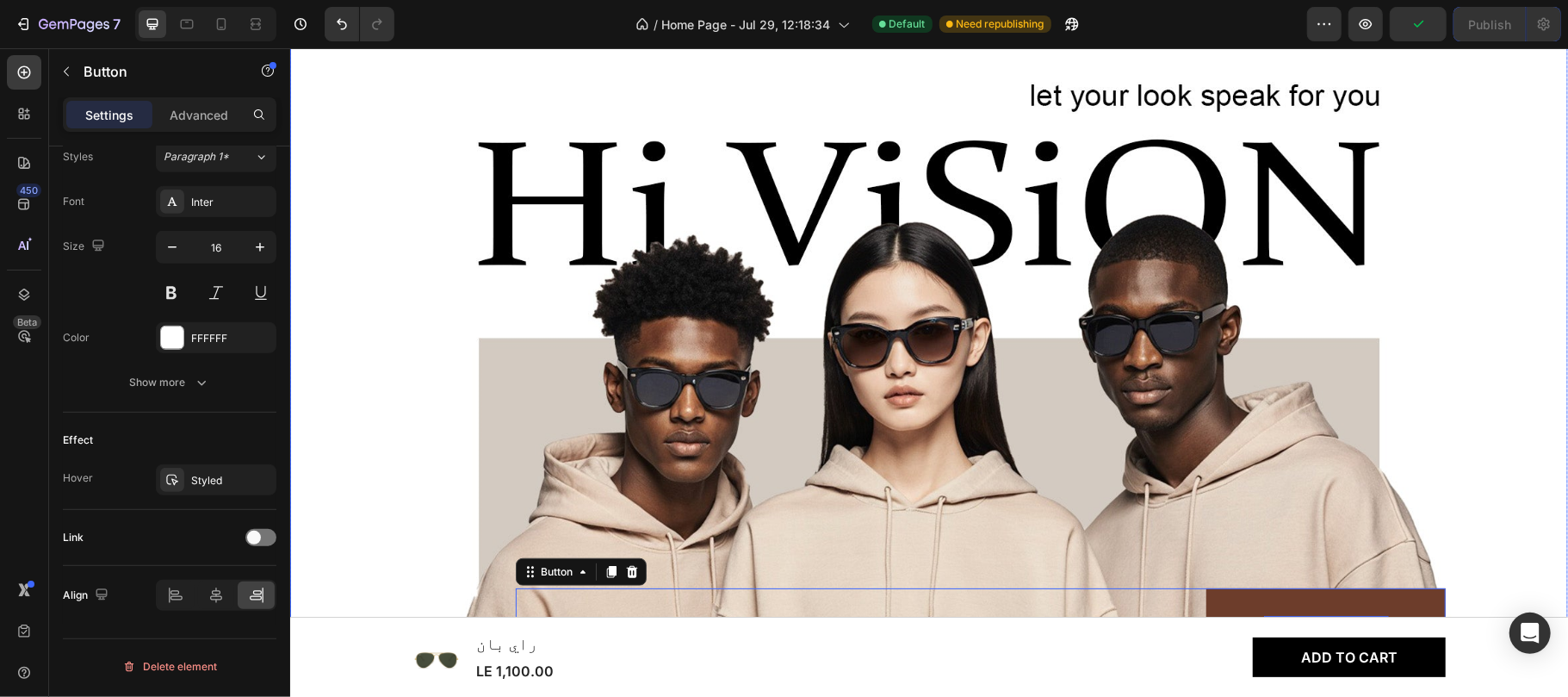scroll, scrollTop: 689, scrollLeft: 0, axis: vertical 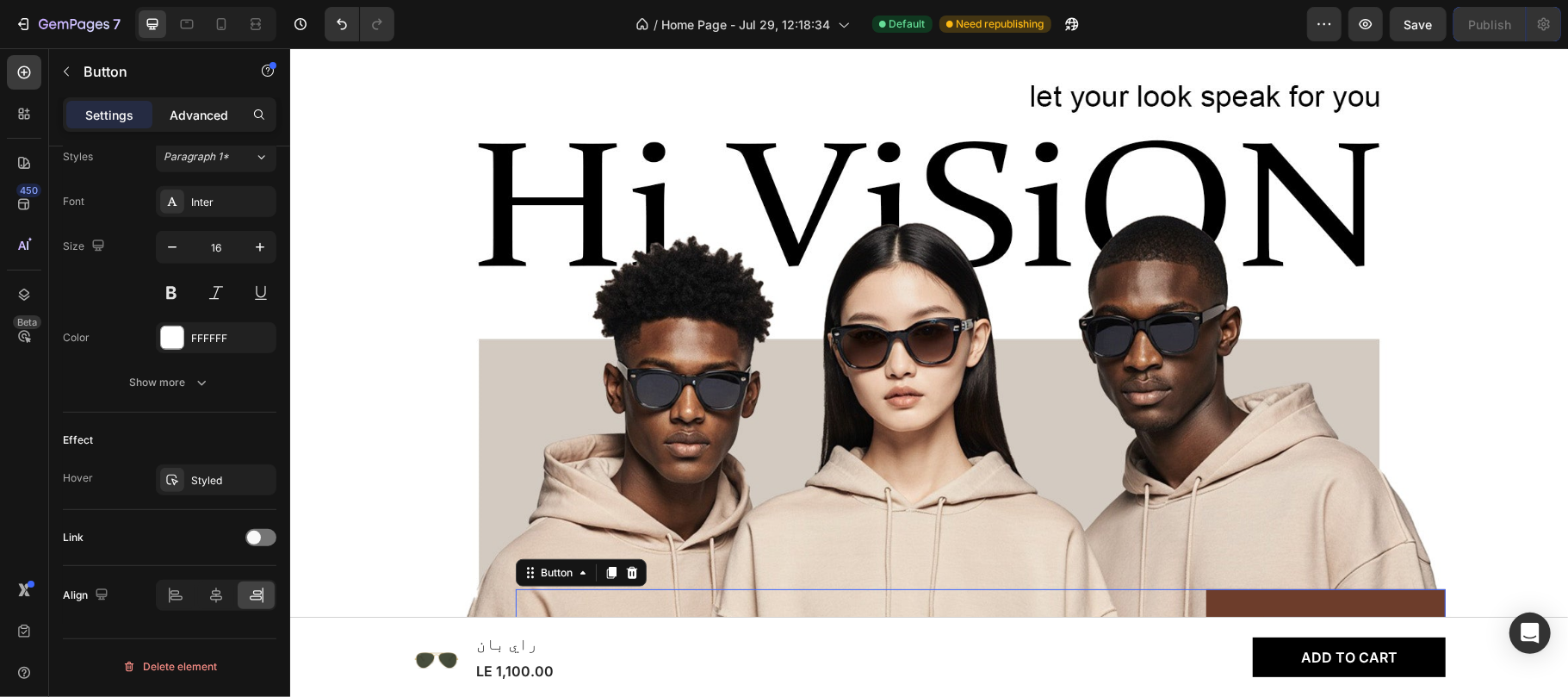 click on "Advanced" at bounding box center [199, 115] 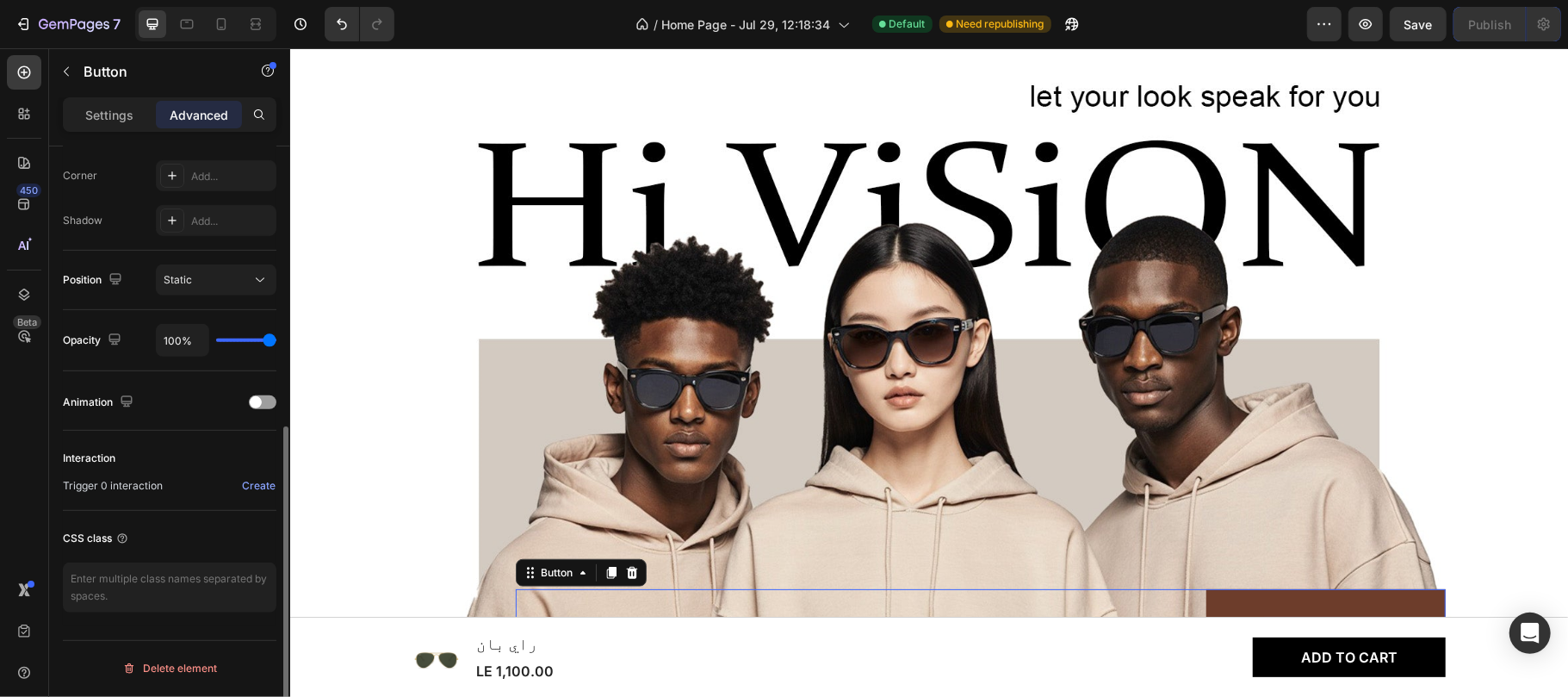 scroll, scrollTop: 526, scrollLeft: 0, axis: vertical 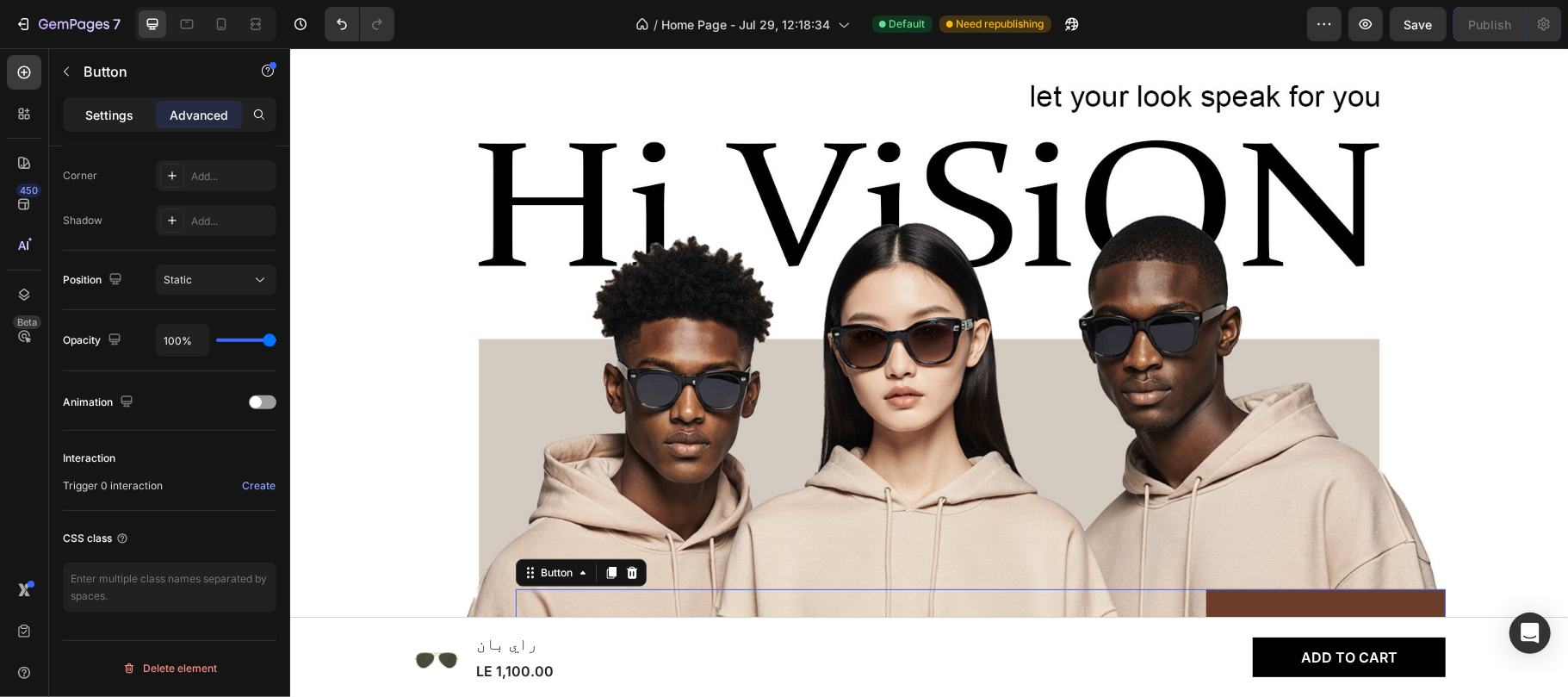 click on "Settings" 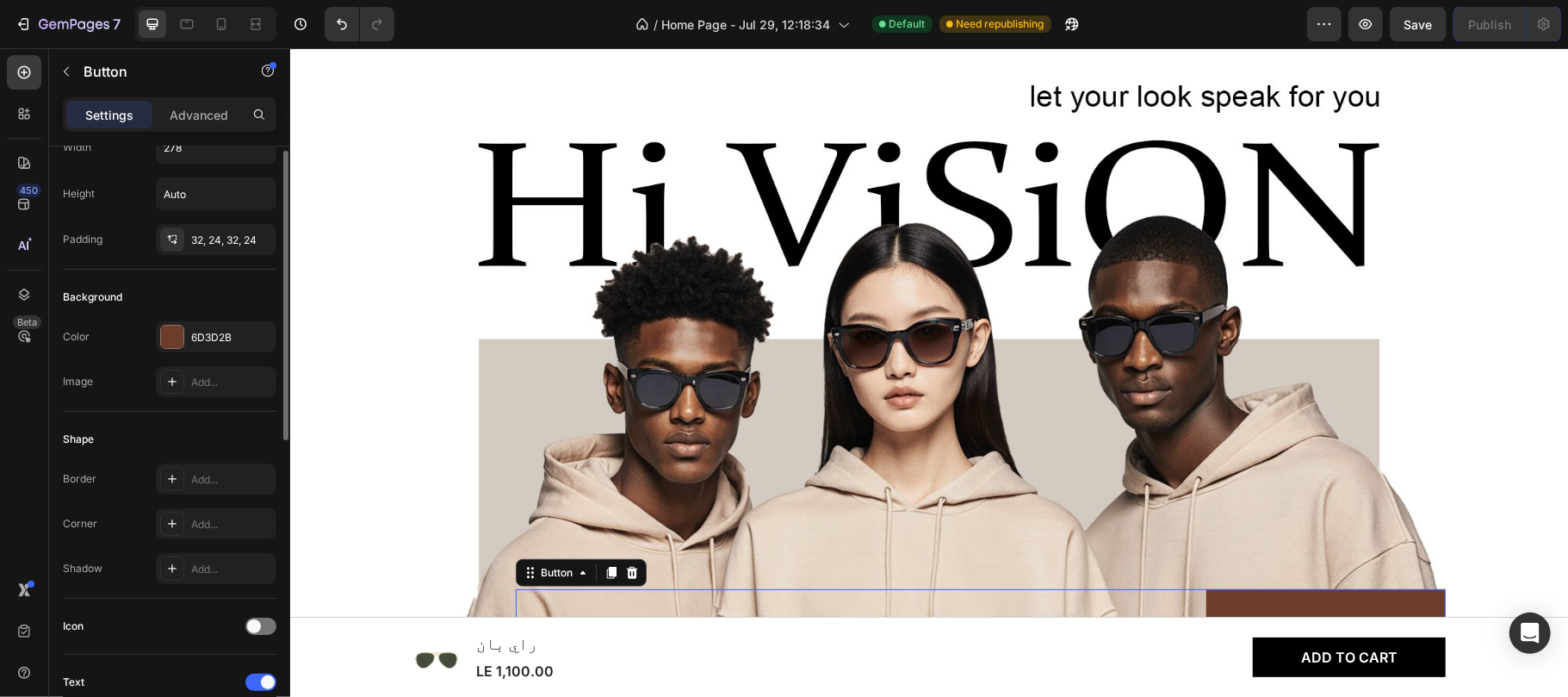 scroll, scrollTop: 0, scrollLeft: 0, axis: both 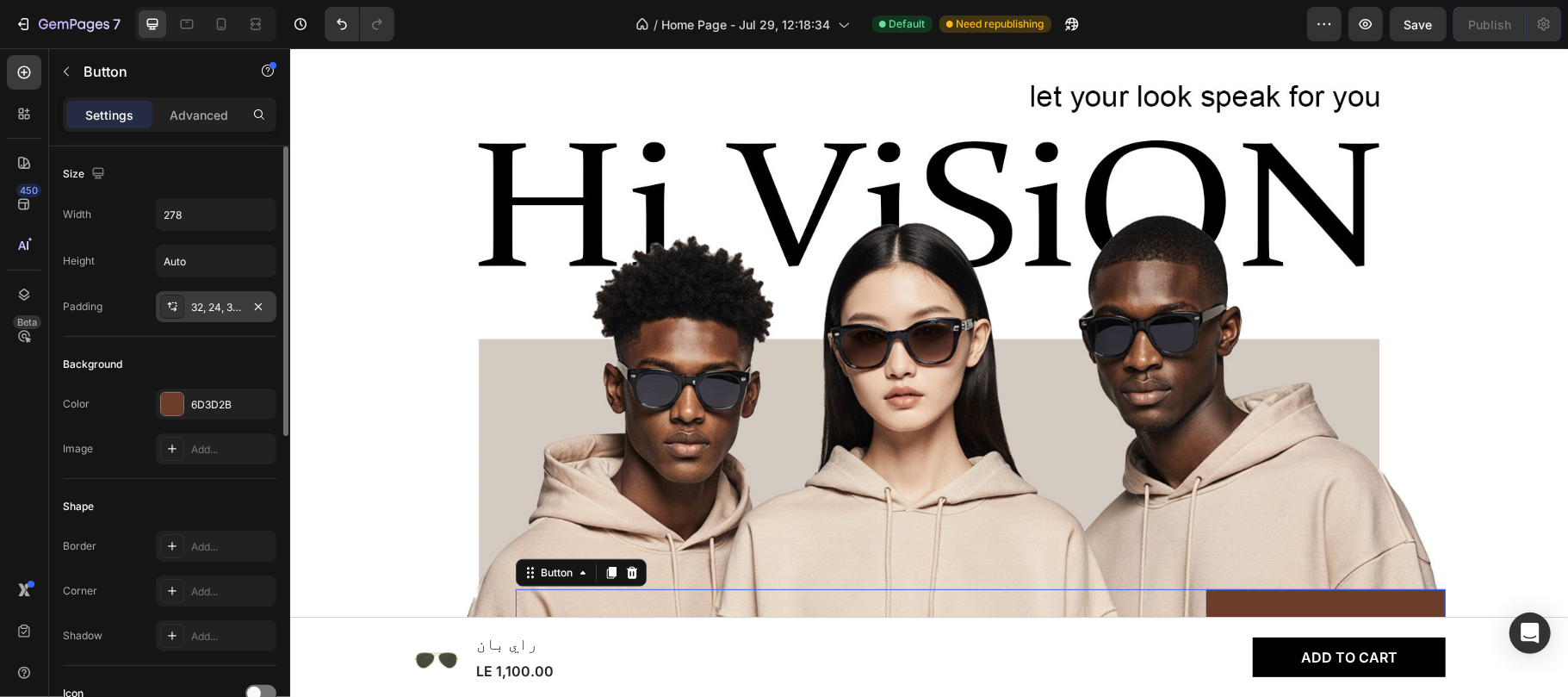 click 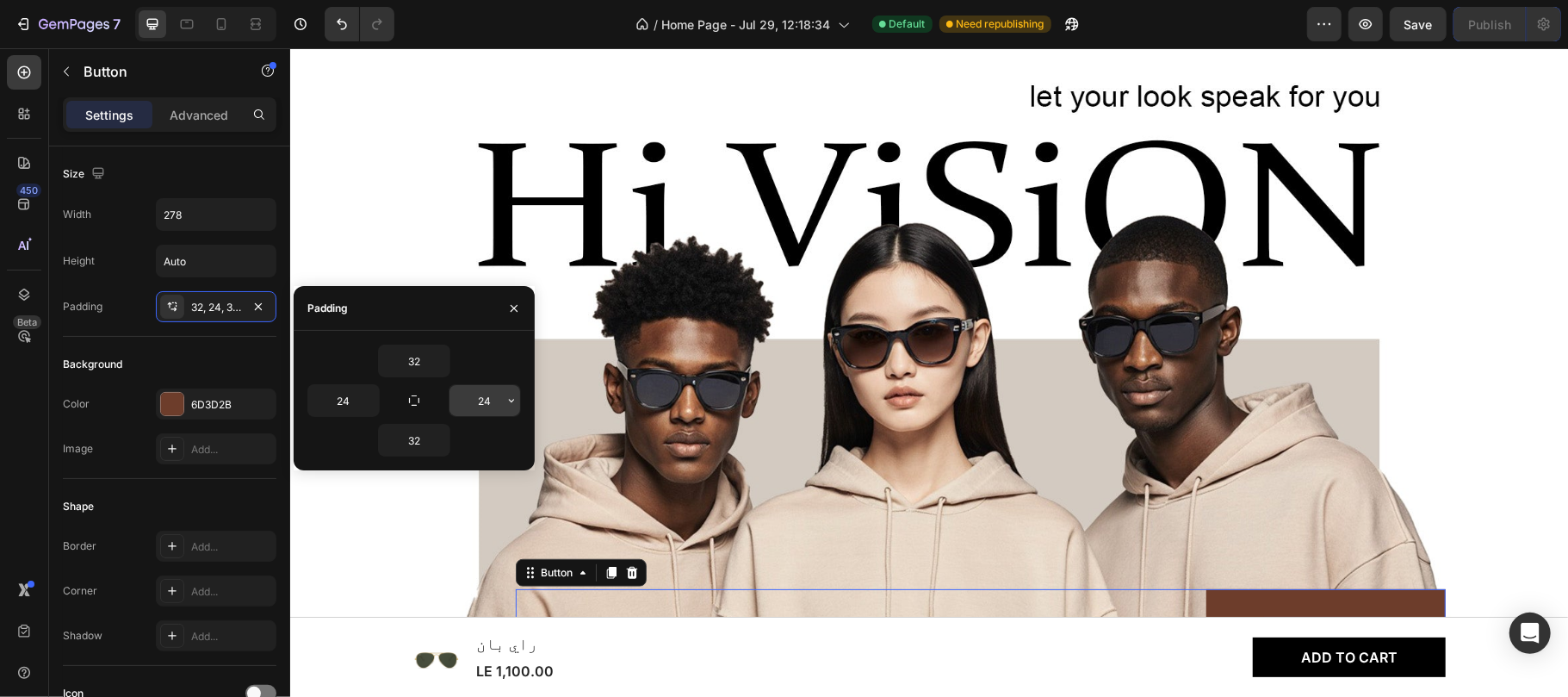 click on "24" at bounding box center [485, 401] 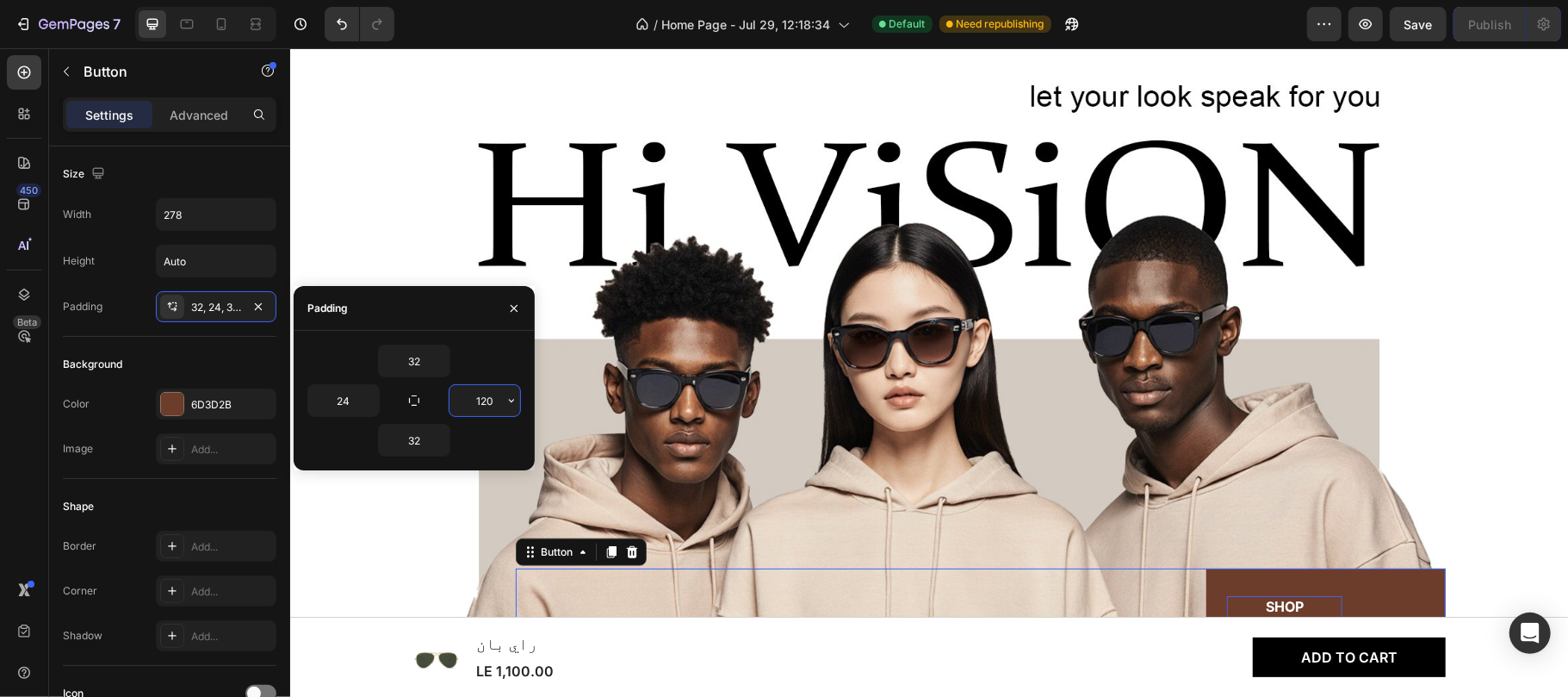 type on "24" 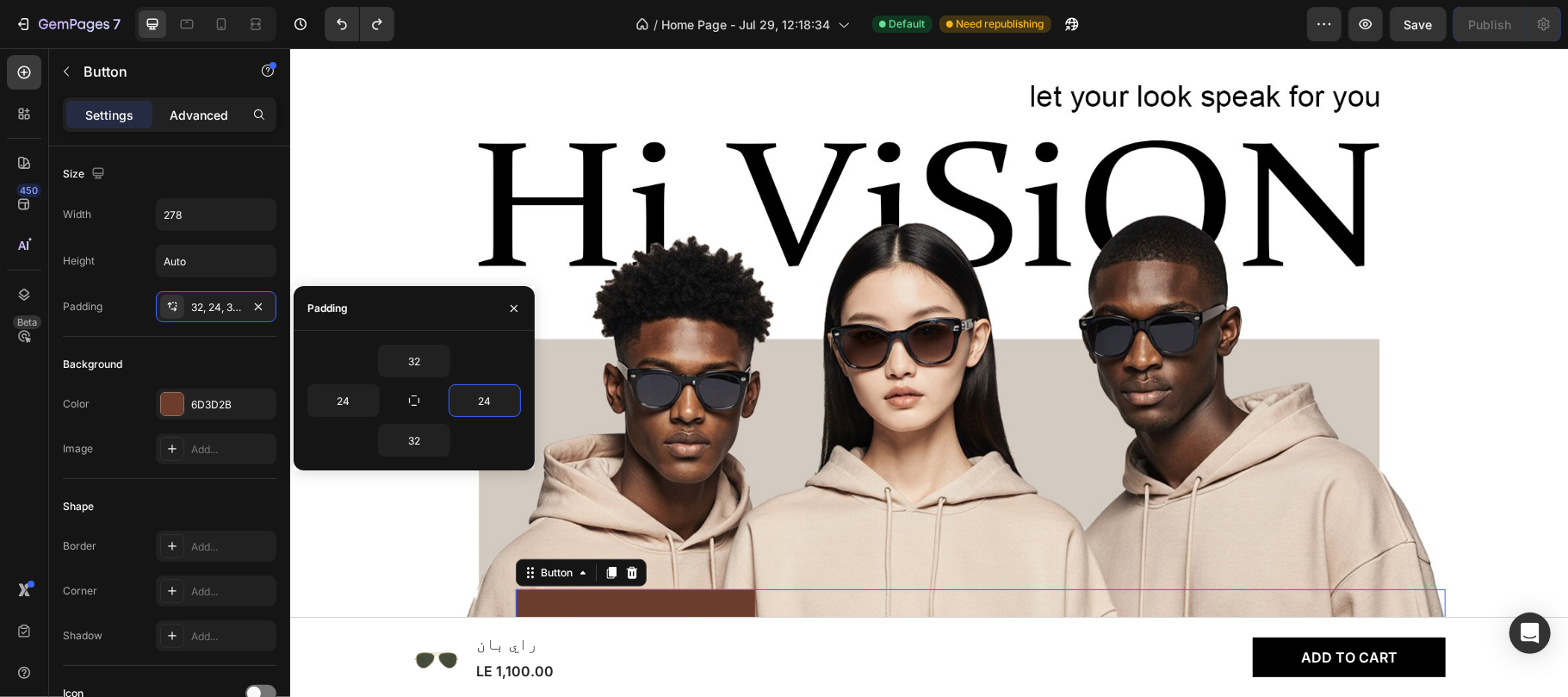 click on "Advanced" at bounding box center [199, 115] 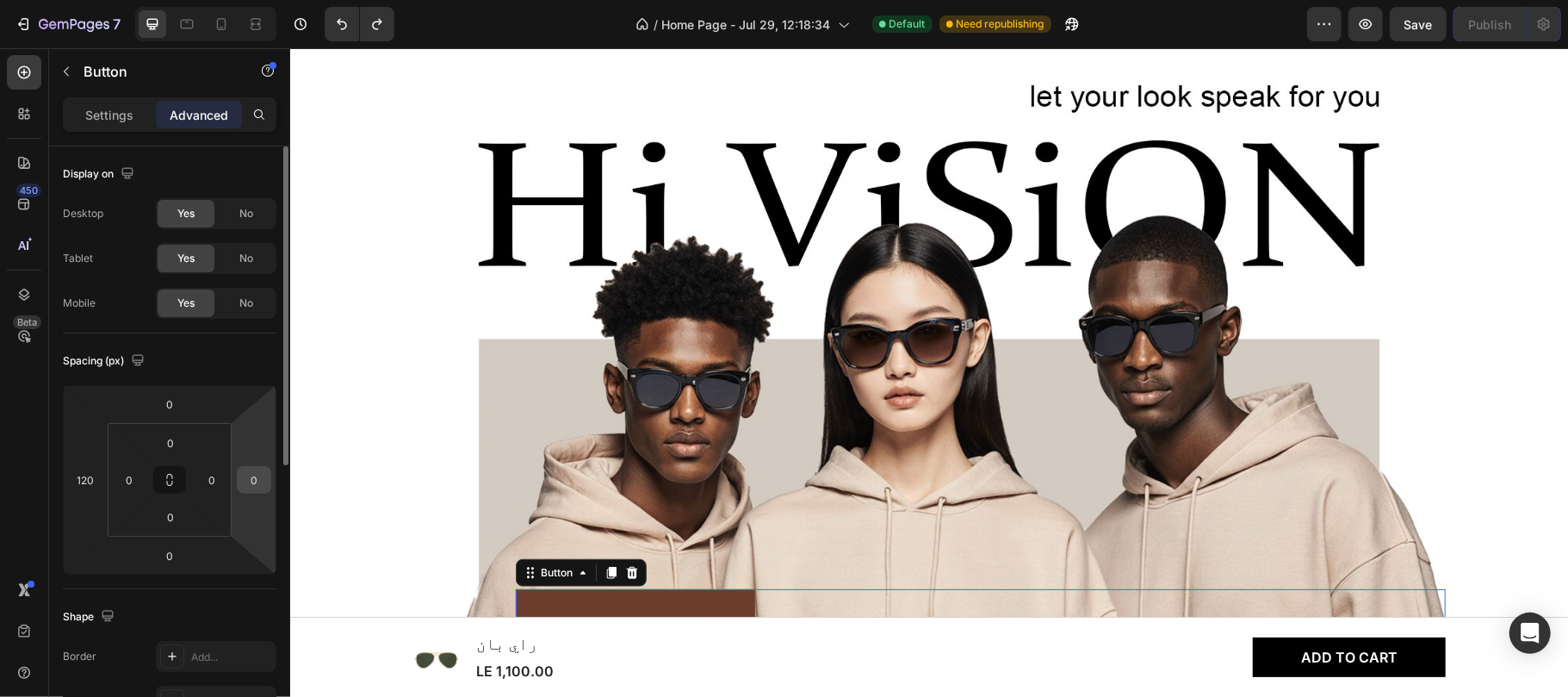 click on "0" at bounding box center (254, 480) 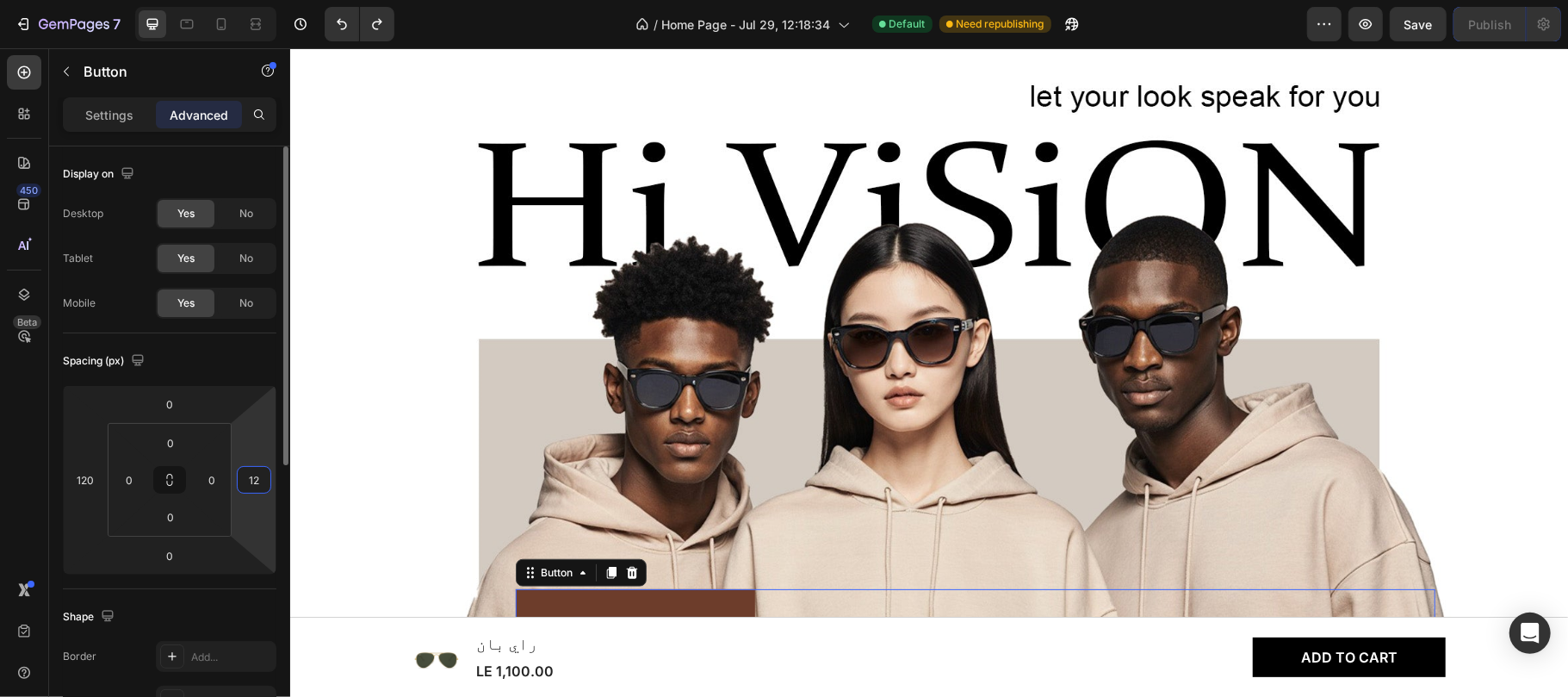 type on "120" 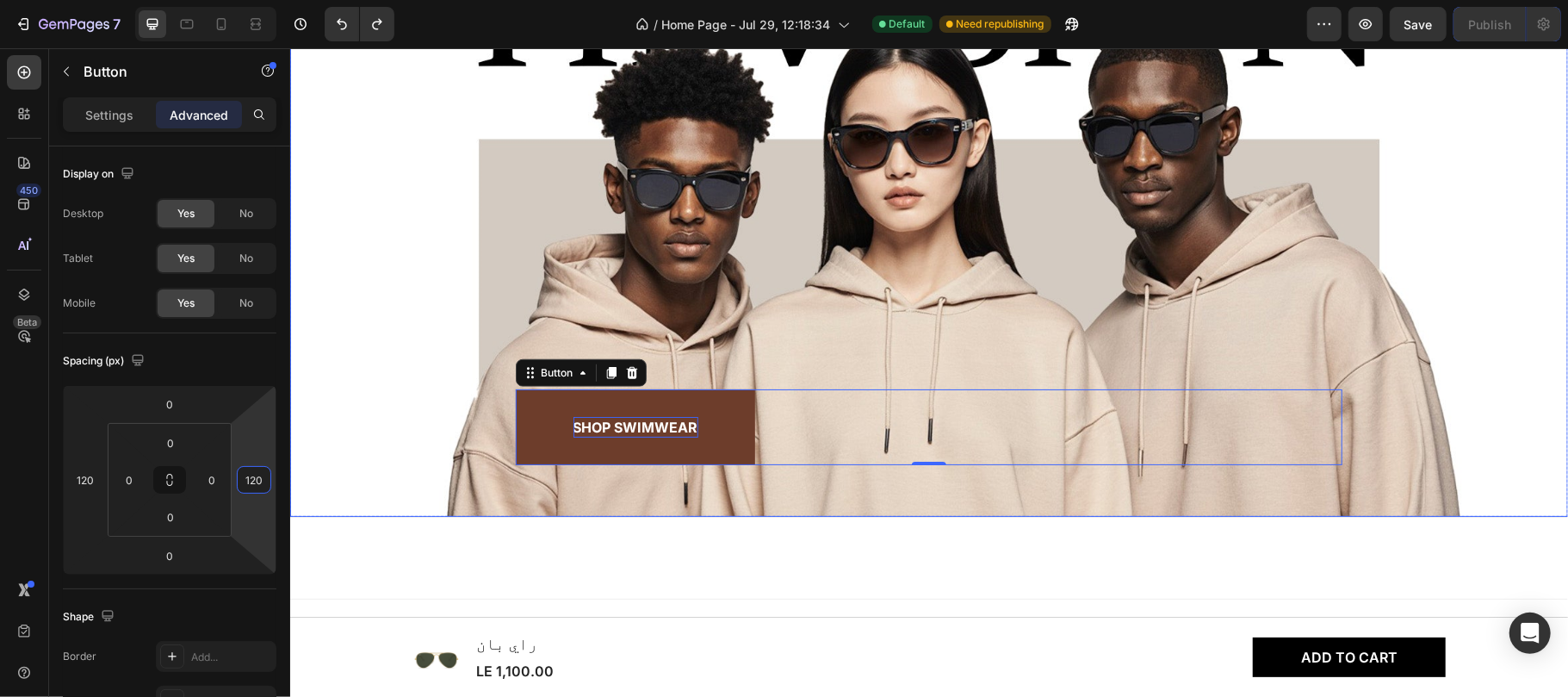 scroll, scrollTop: 881, scrollLeft: 0, axis: vertical 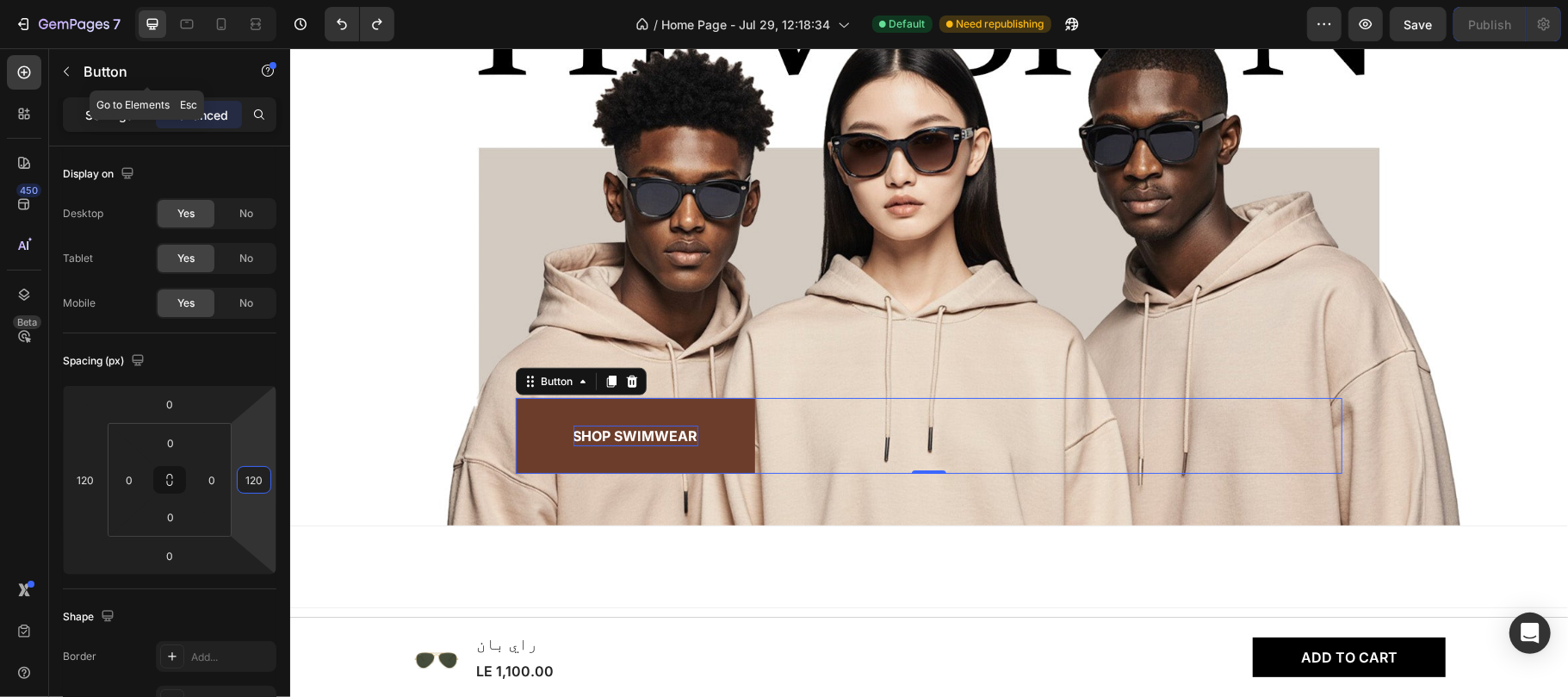 click on "Settings" 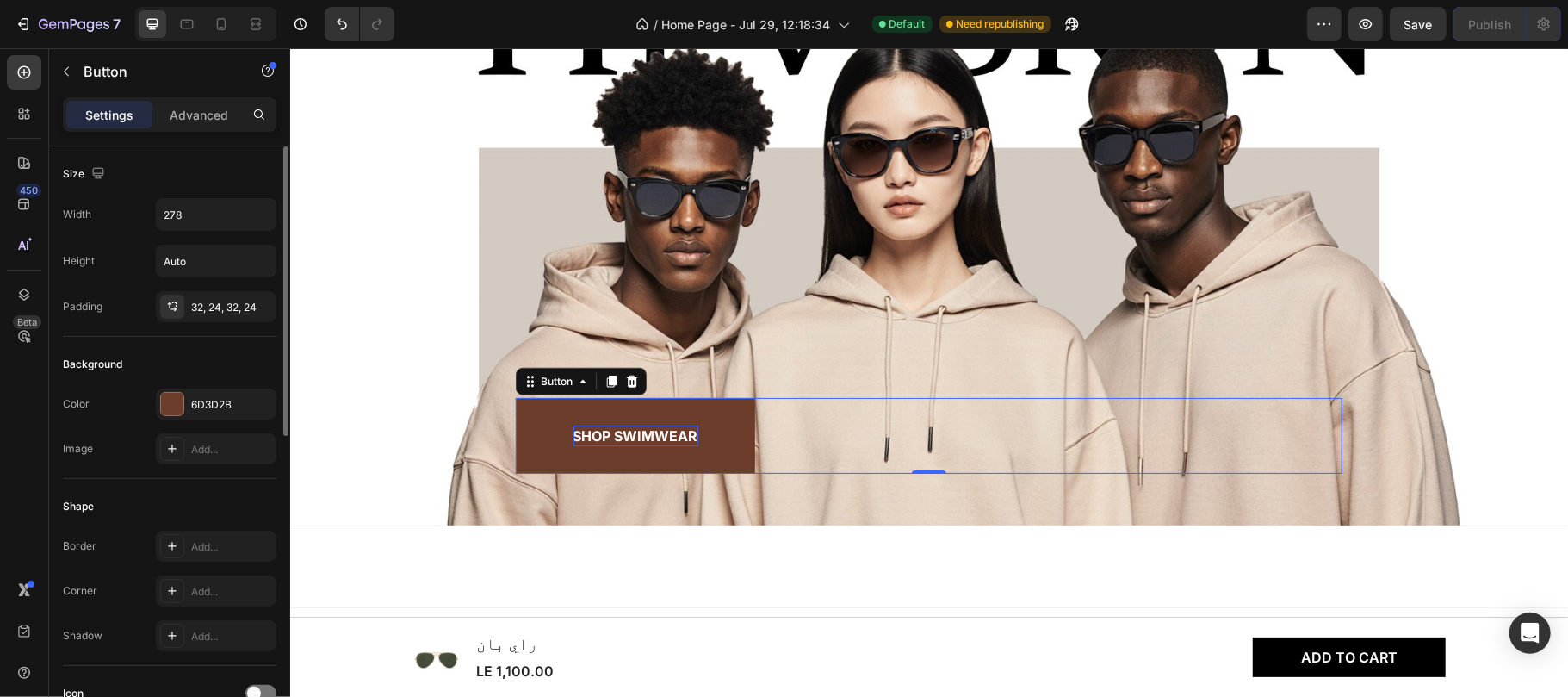 scroll, scrollTop: 639, scrollLeft: 0, axis: vertical 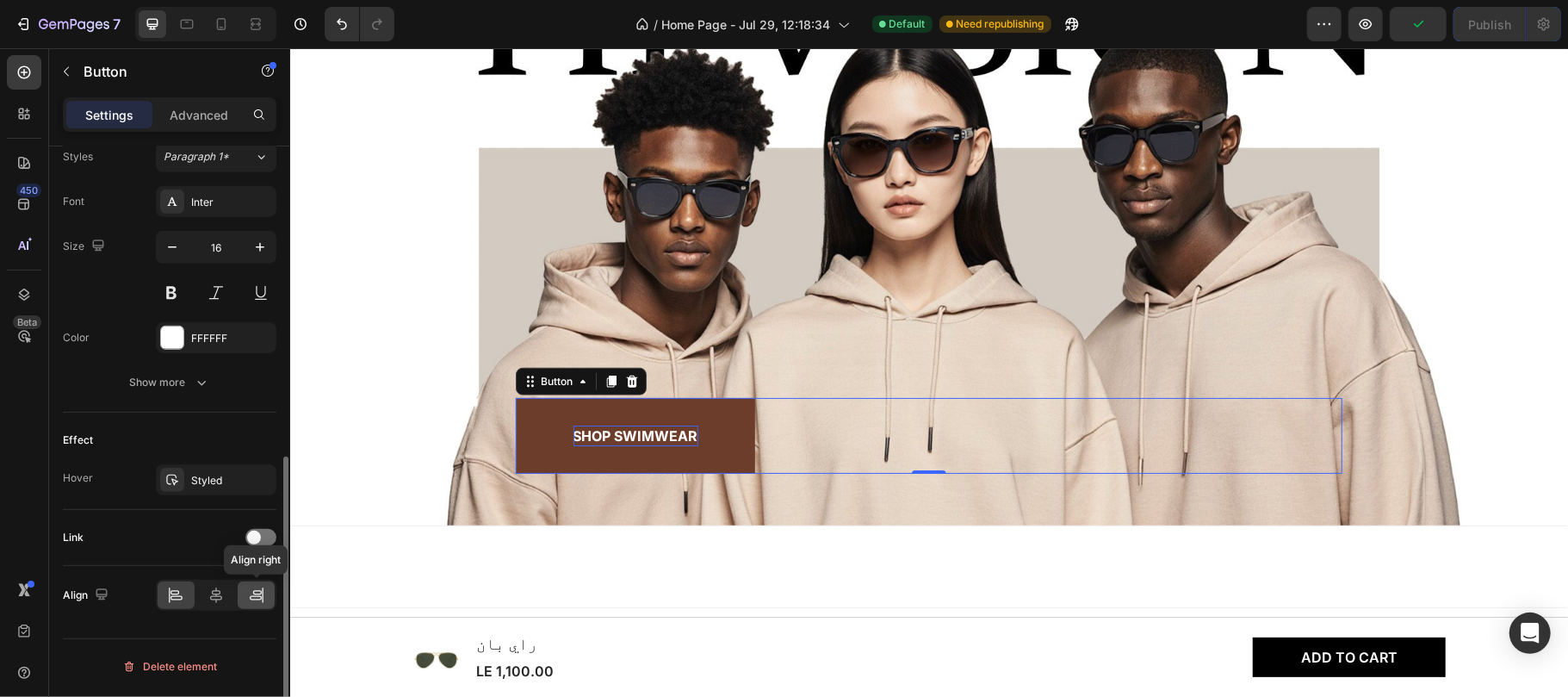 click 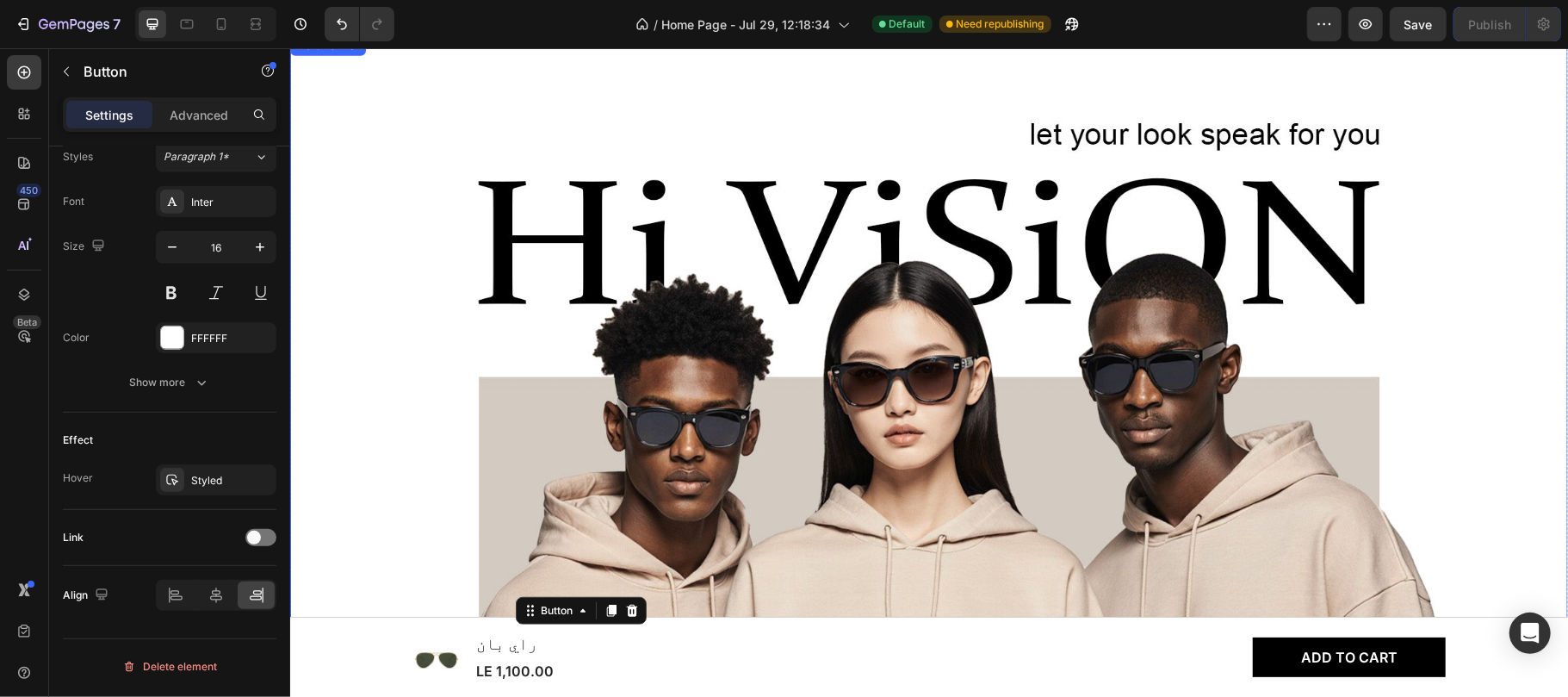 scroll, scrollTop: 784, scrollLeft: 0, axis: vertical 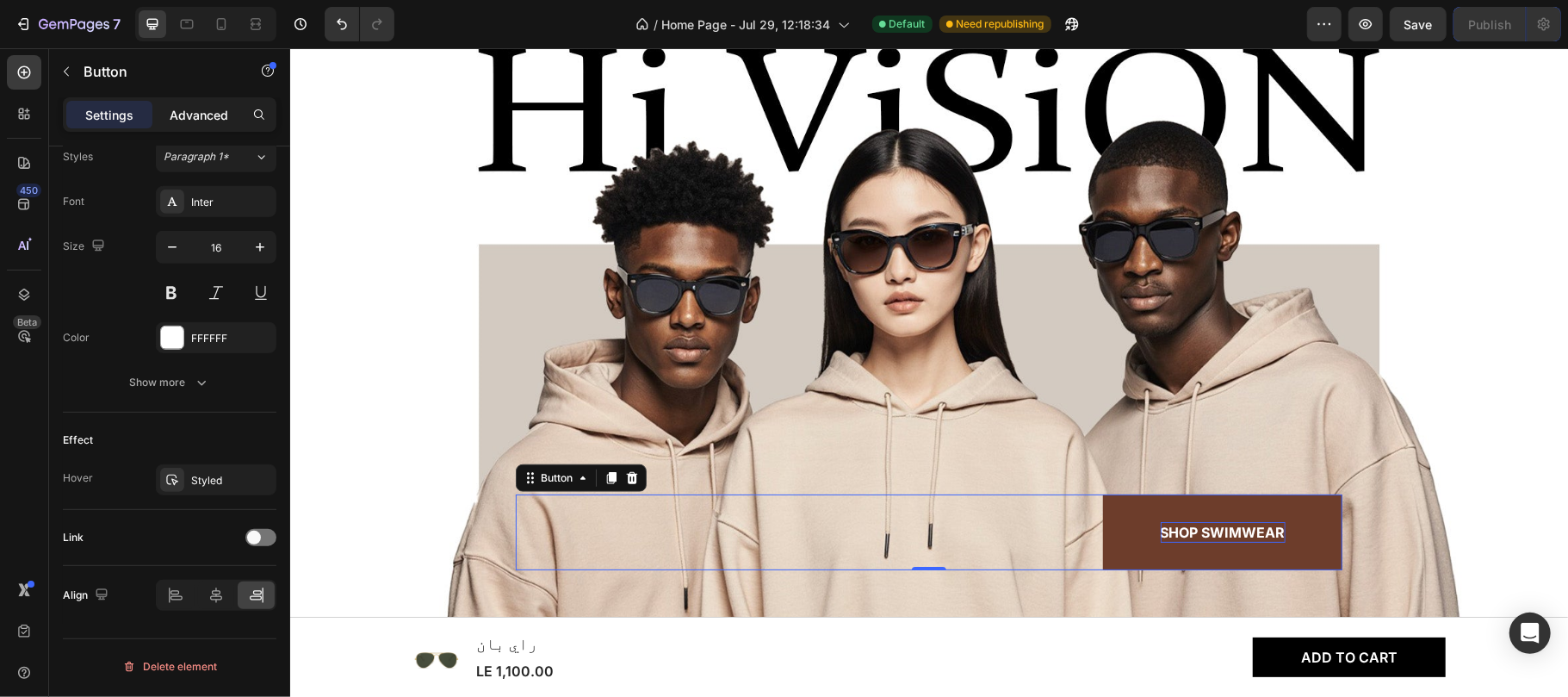 click on "Advanced" at bounding box center (199, 115) 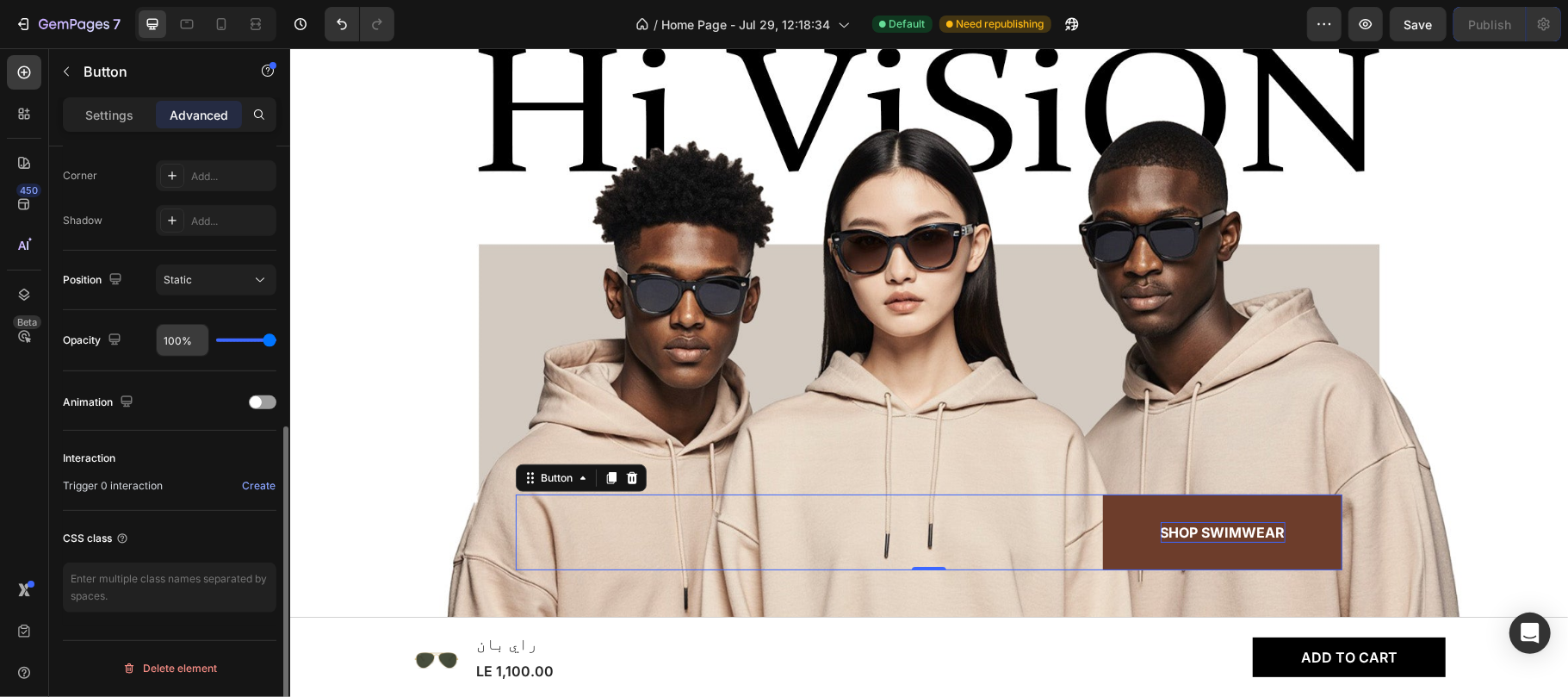 scroll, scrollTop: 0, scrollLeft: 0, axis: both 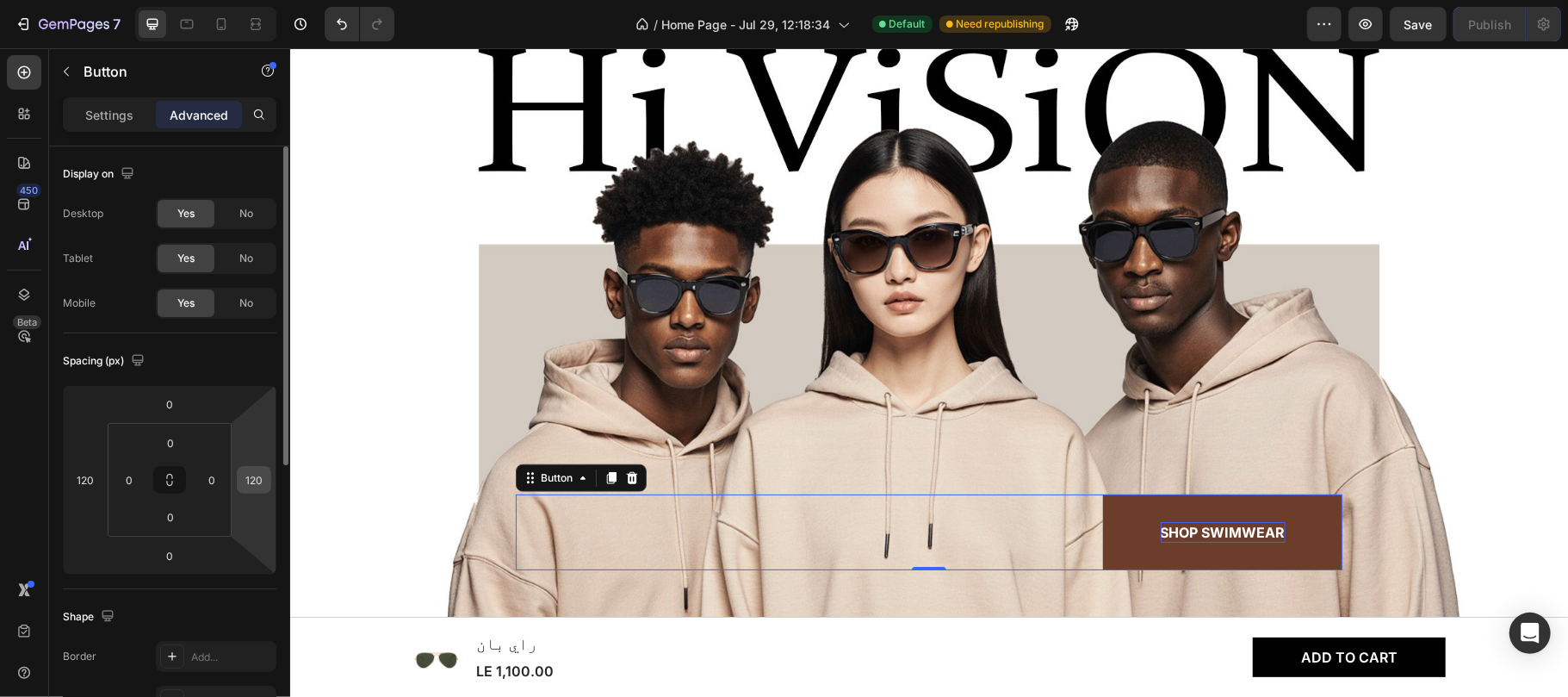 click on "120" at bounding box center [254, 480] 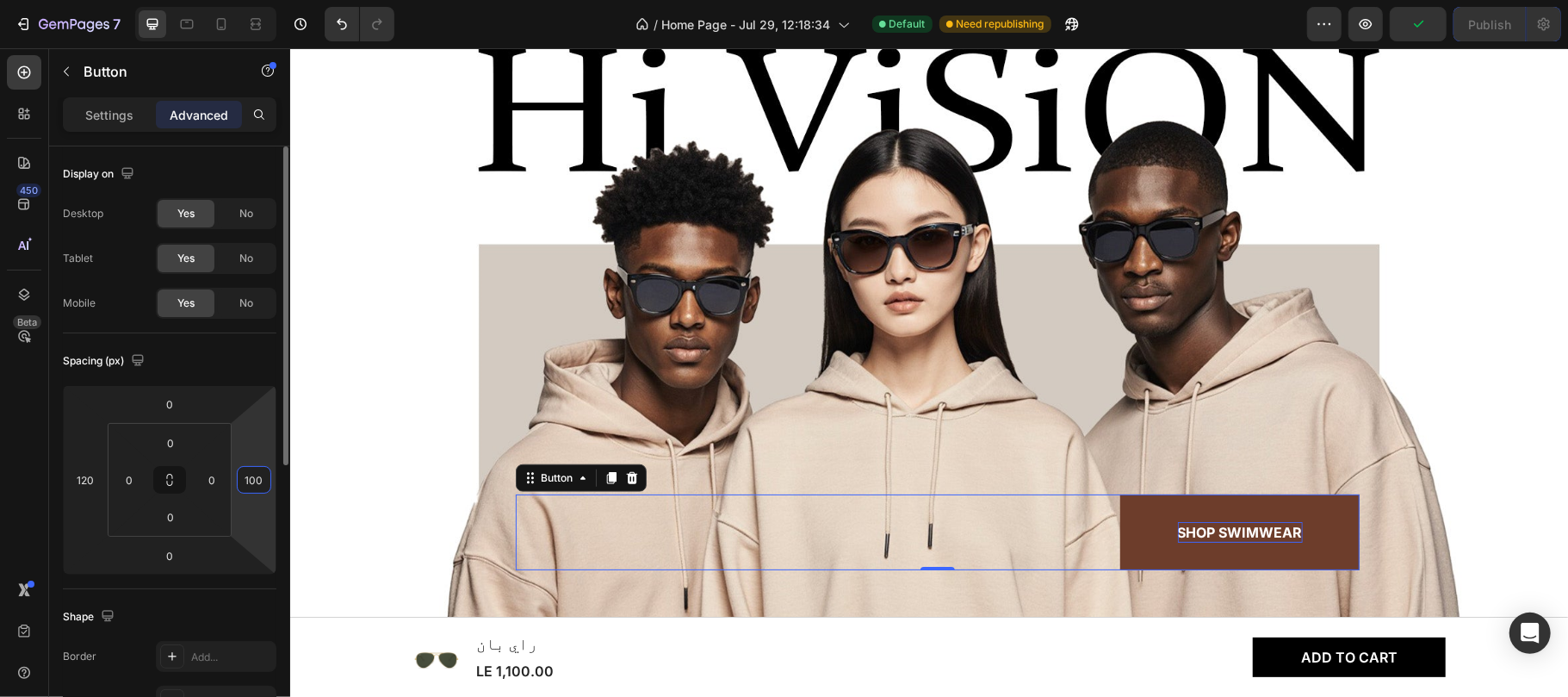 click on "100" at bounding box center [254, 480] 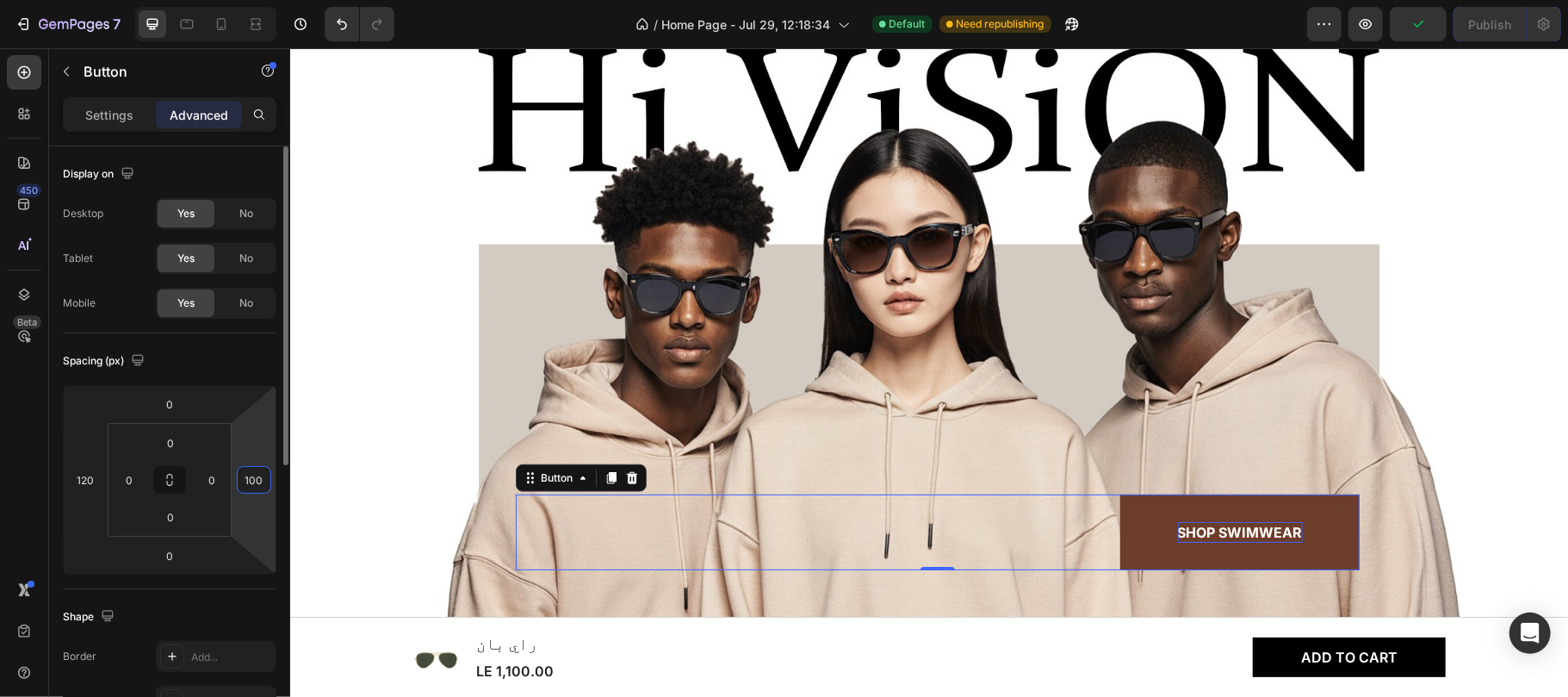 click on "100" at bounding box center [254, 480] 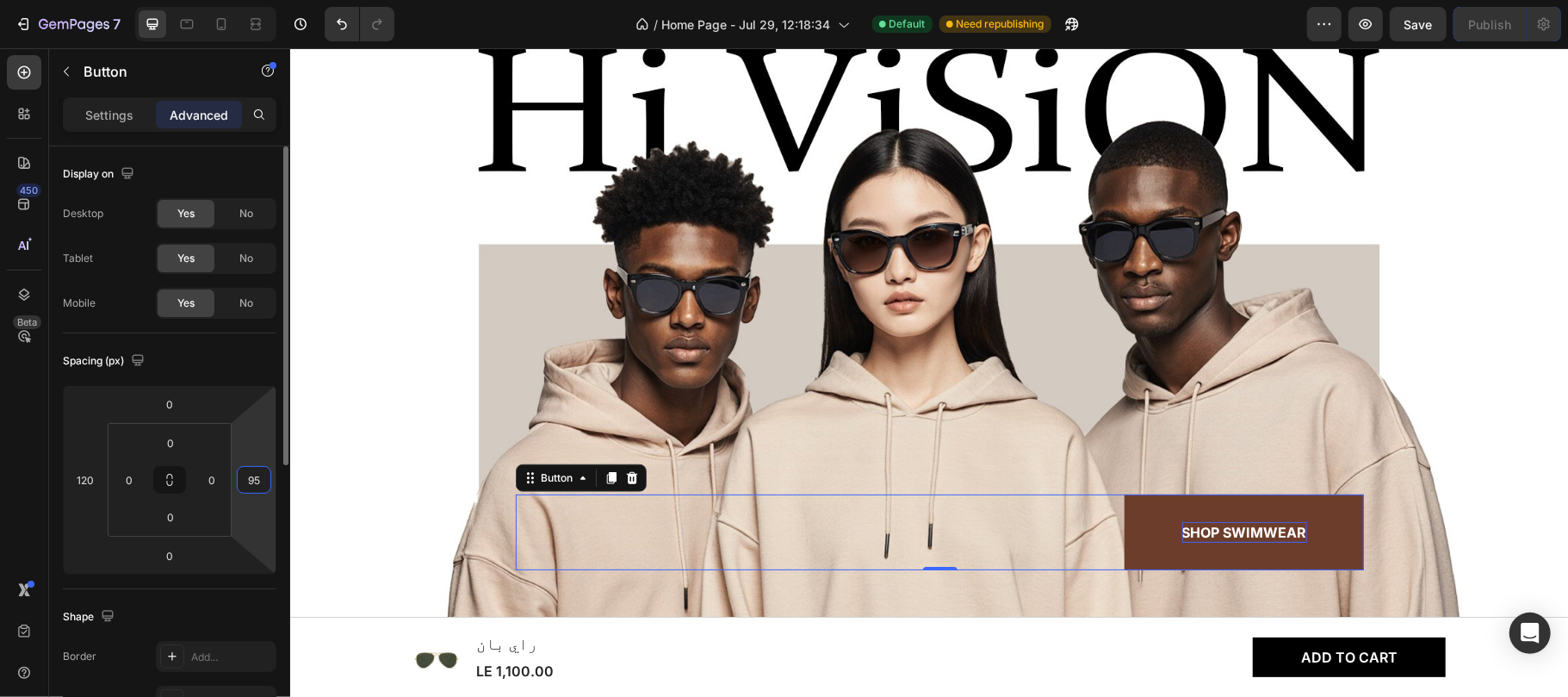 click on "95" at bounding box center [254, 480] 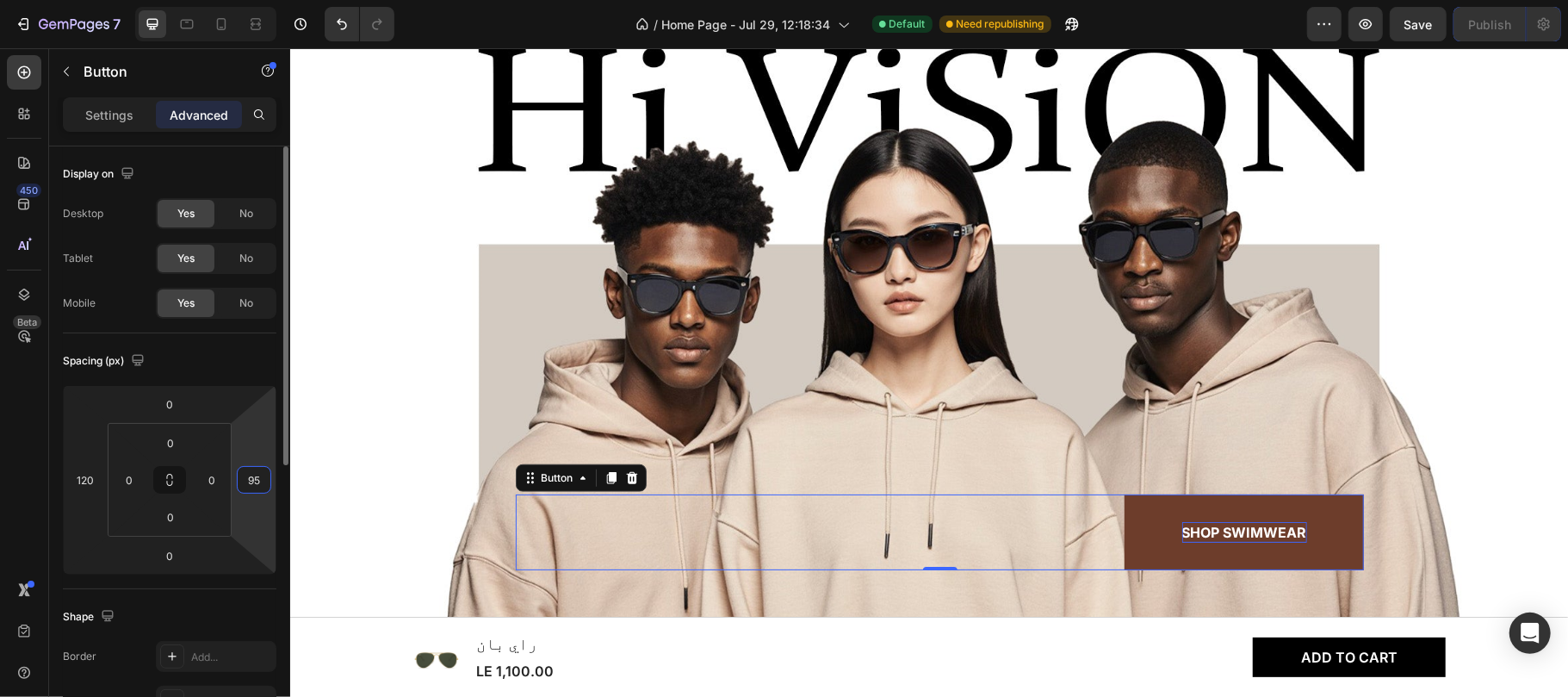 click on "95" at bounding box center (254, 480) 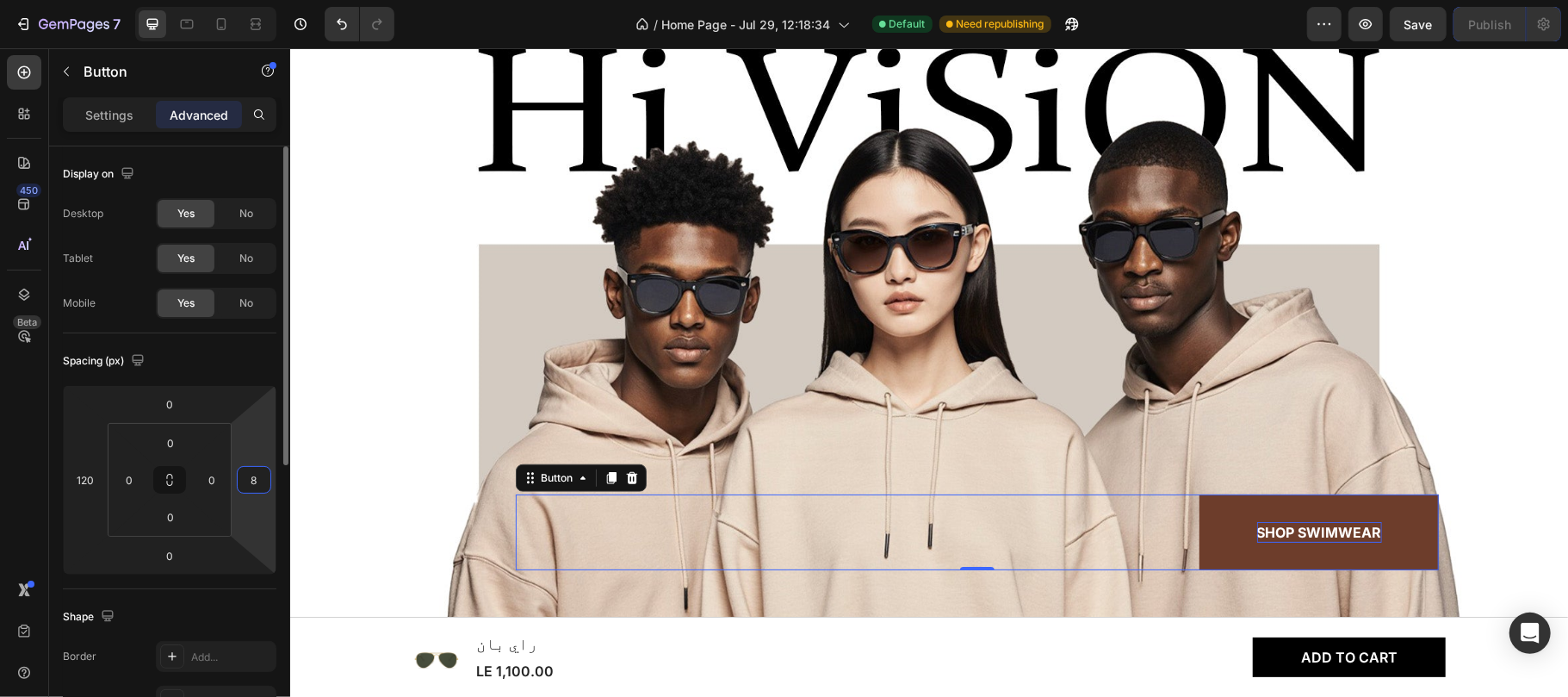 type on "80" 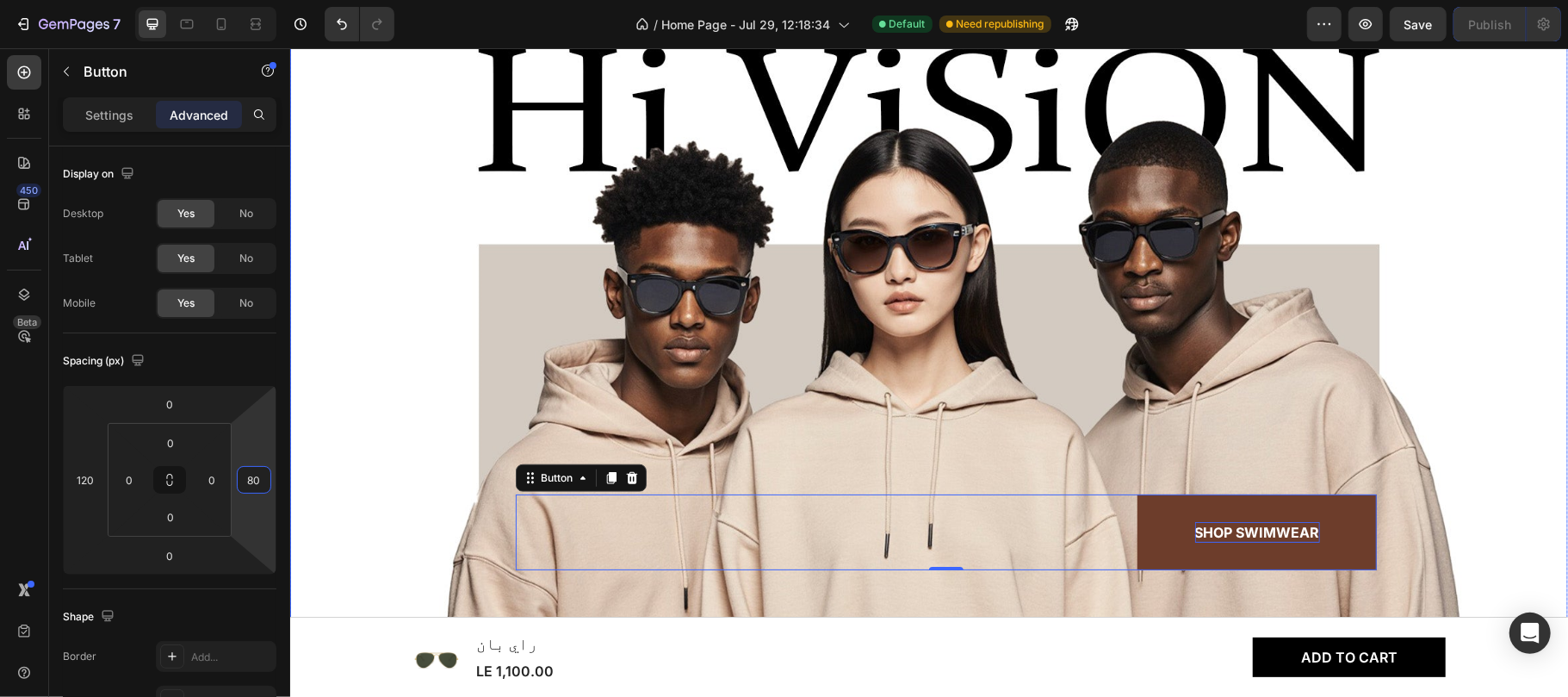 click at bounding box center (928, 261) 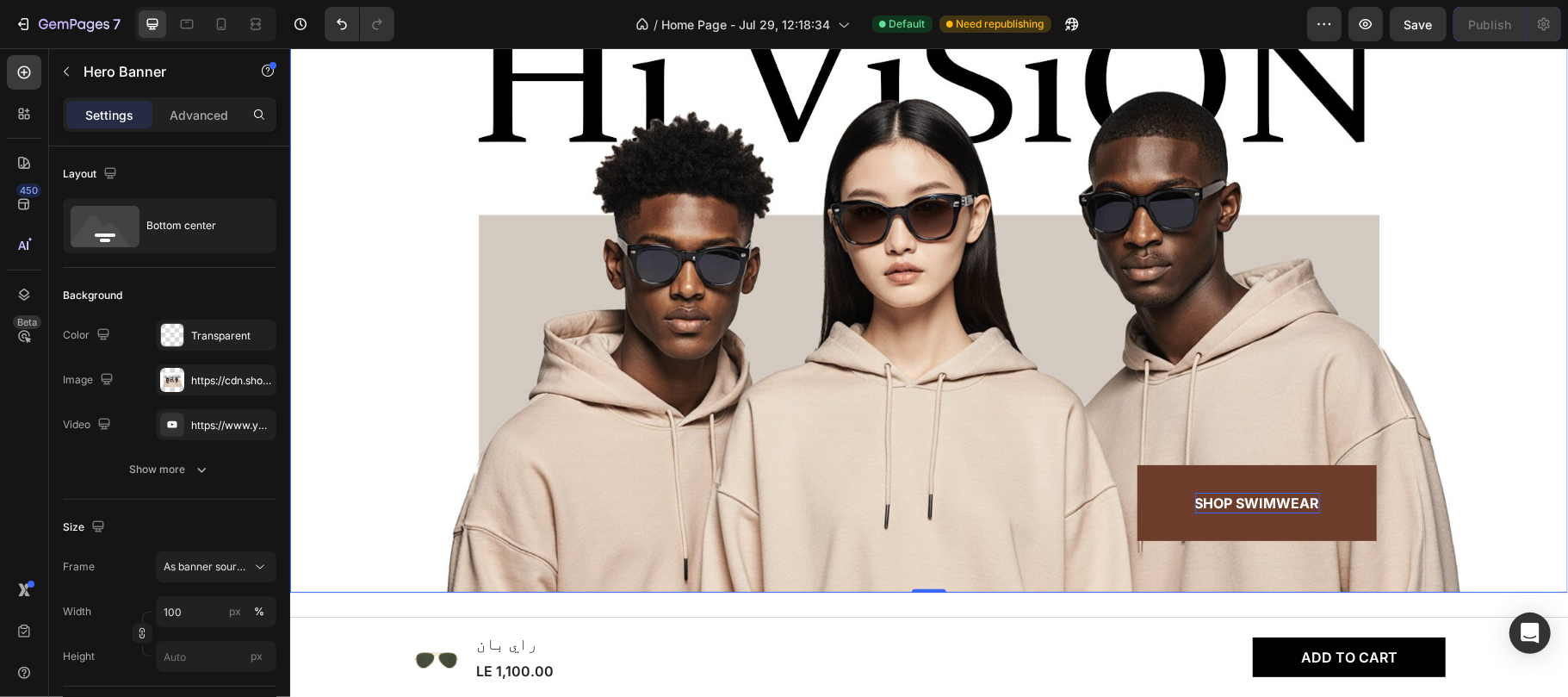 scroll, scrollTop: 881, scrollLeft: 0, axis: vertical 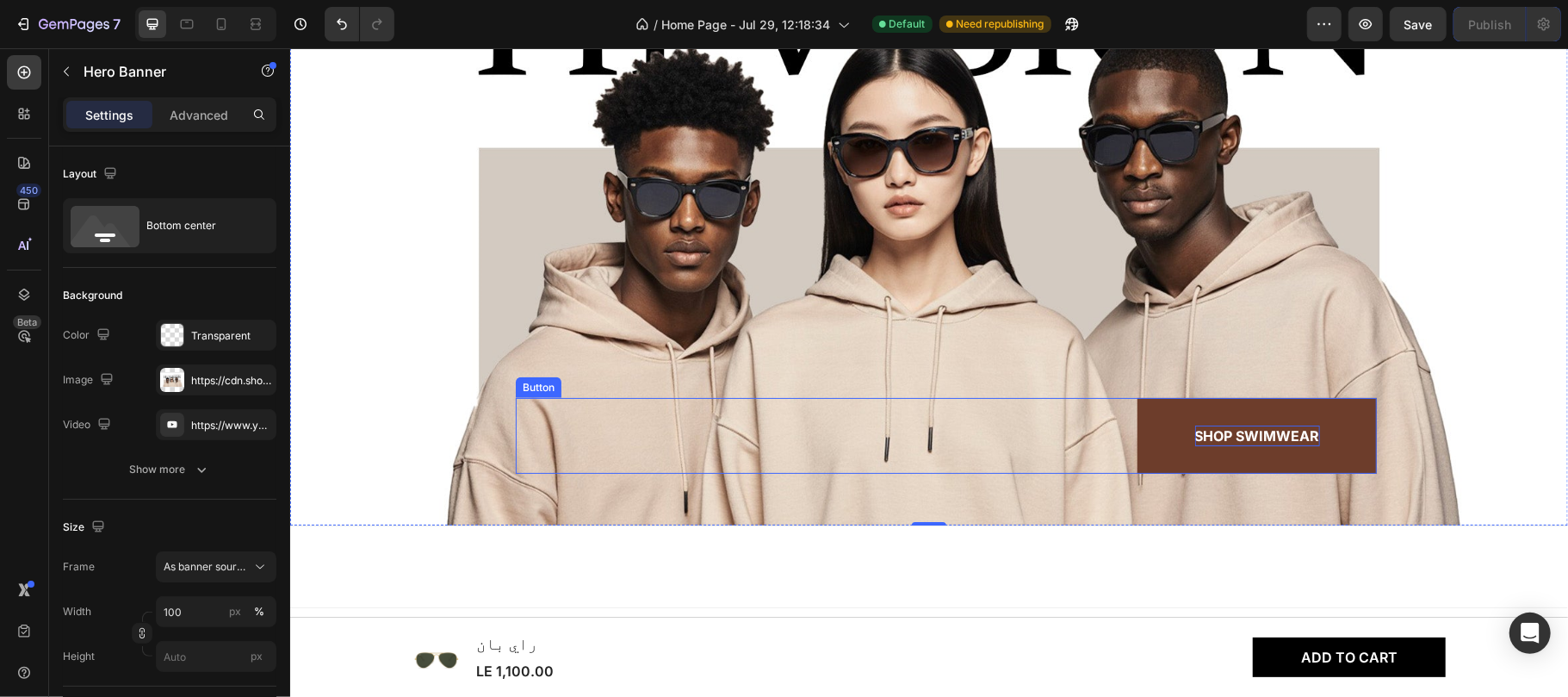 click on "Shop Swimwear Button" at bounding box center (945, 435) 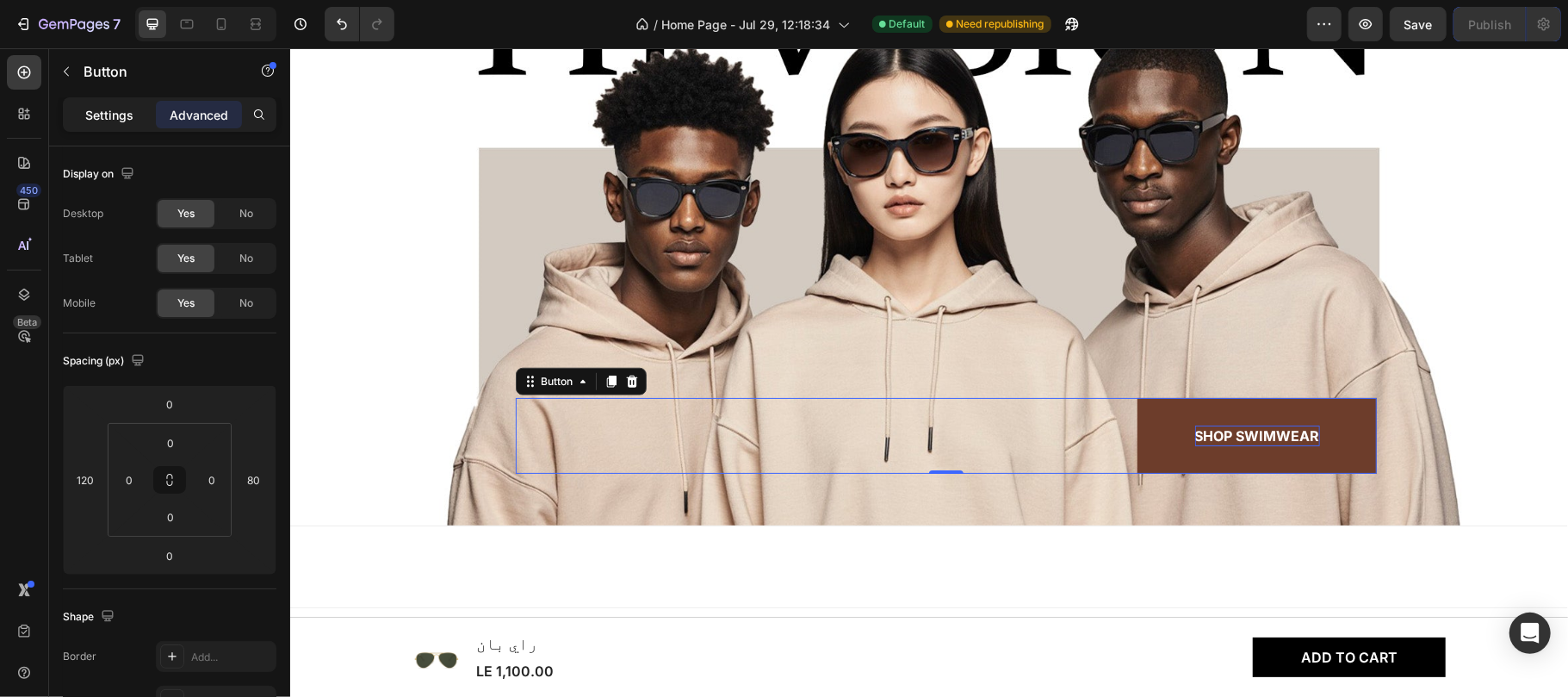 click on "Settings" at bounding box center (109, 115) 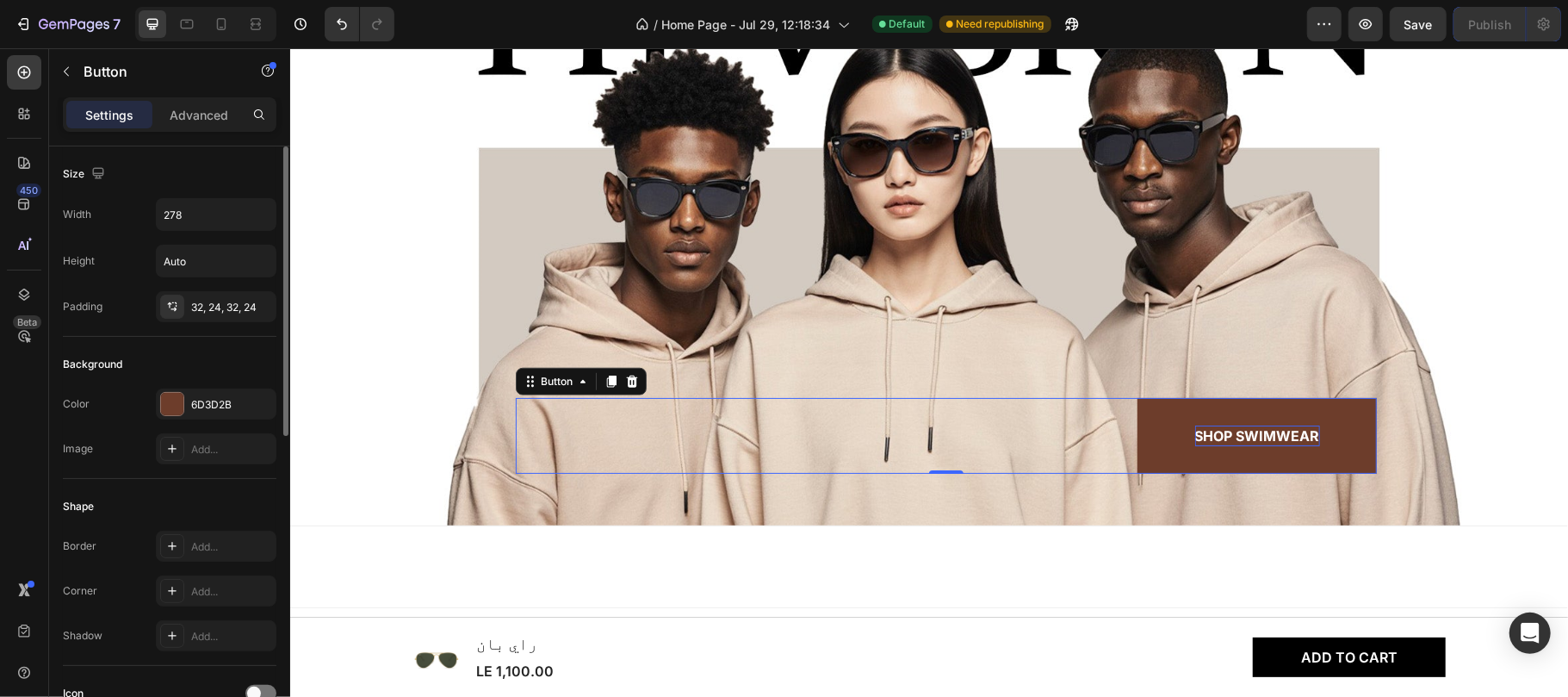 scroll, scrollTop: 639, scrollLeft: 0, axis: vertical 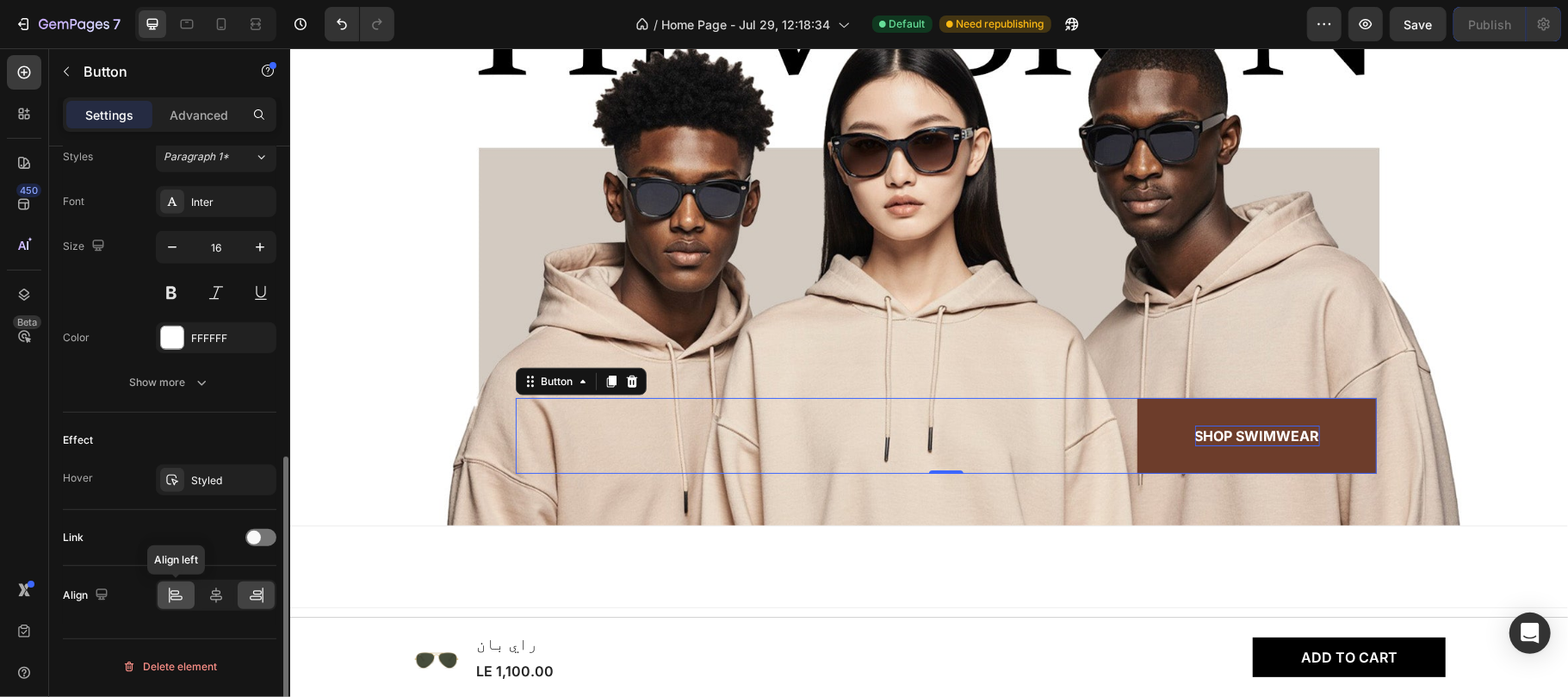 click 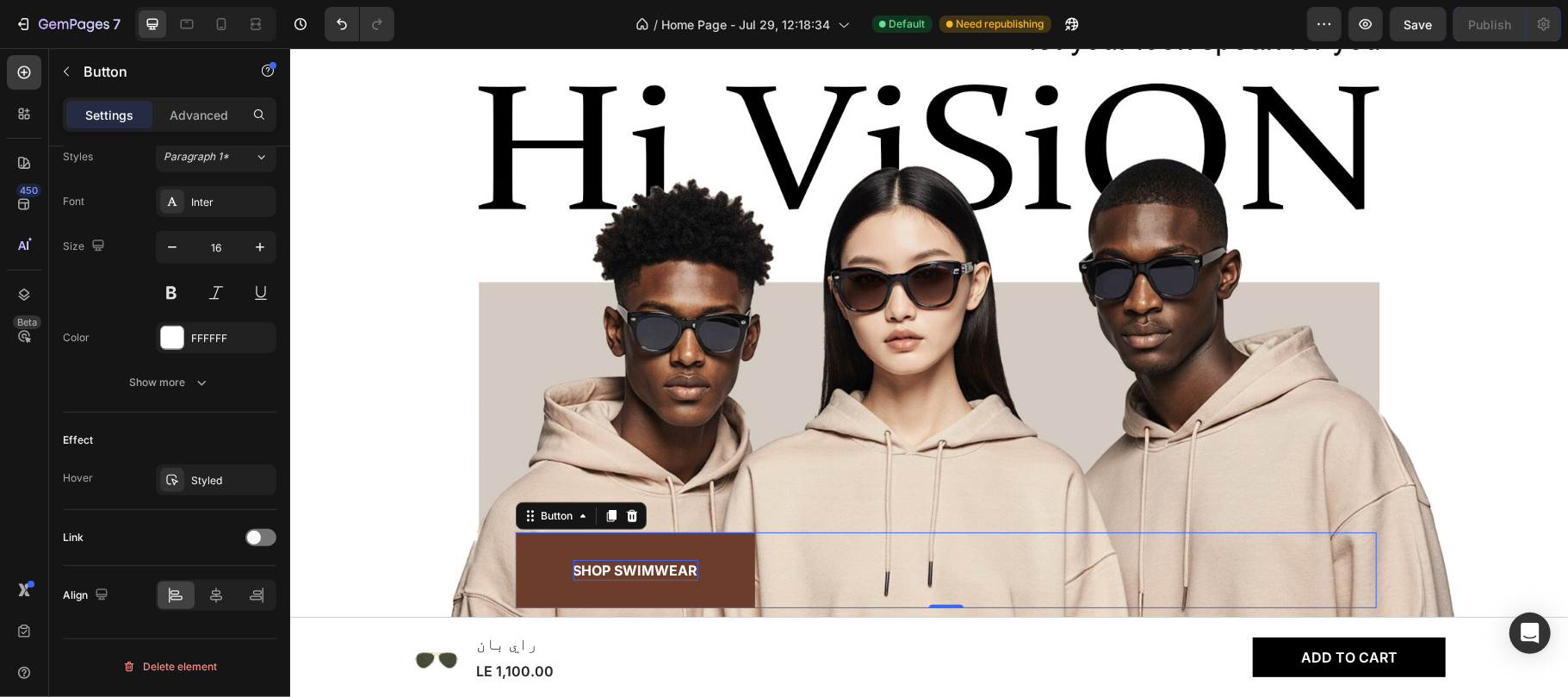 scroll, scrollTop: 938, scrollLeft: 0, axis: vertical 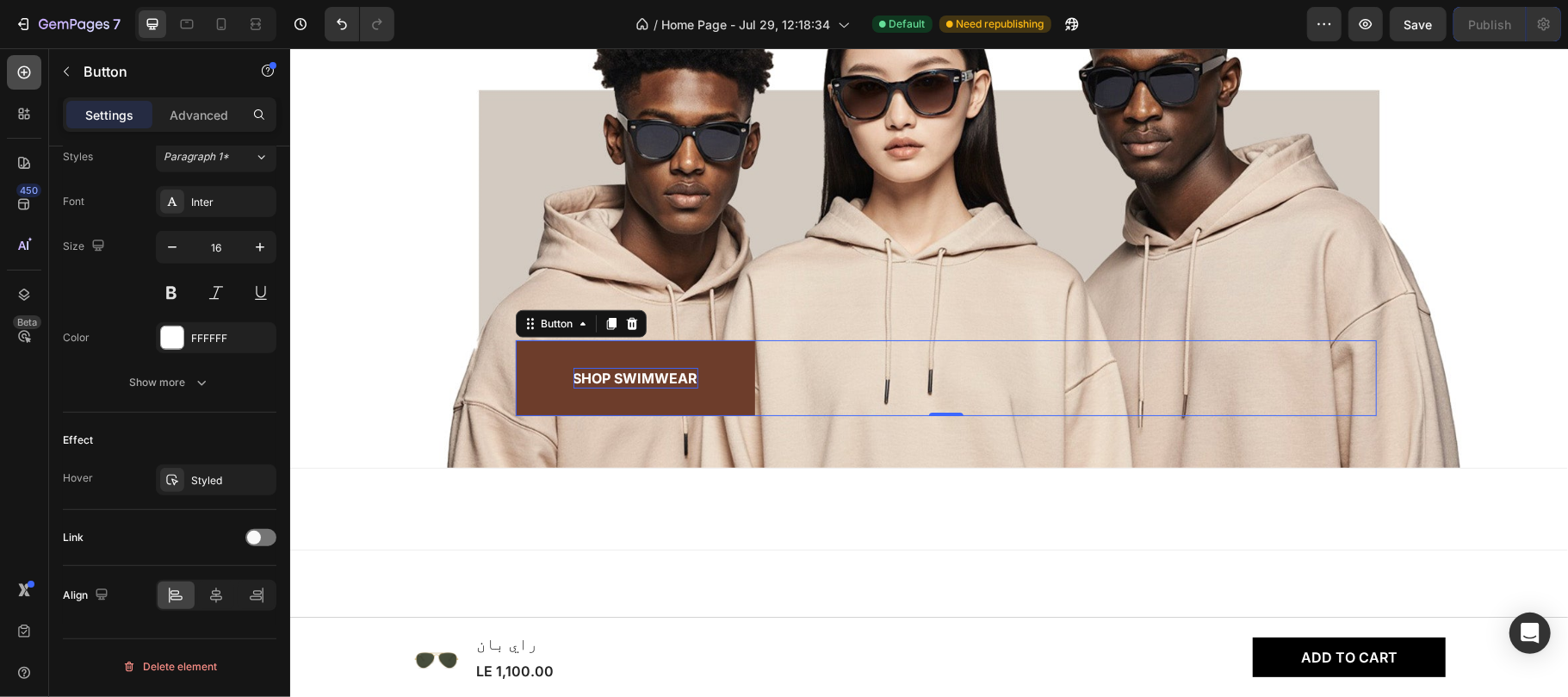 click 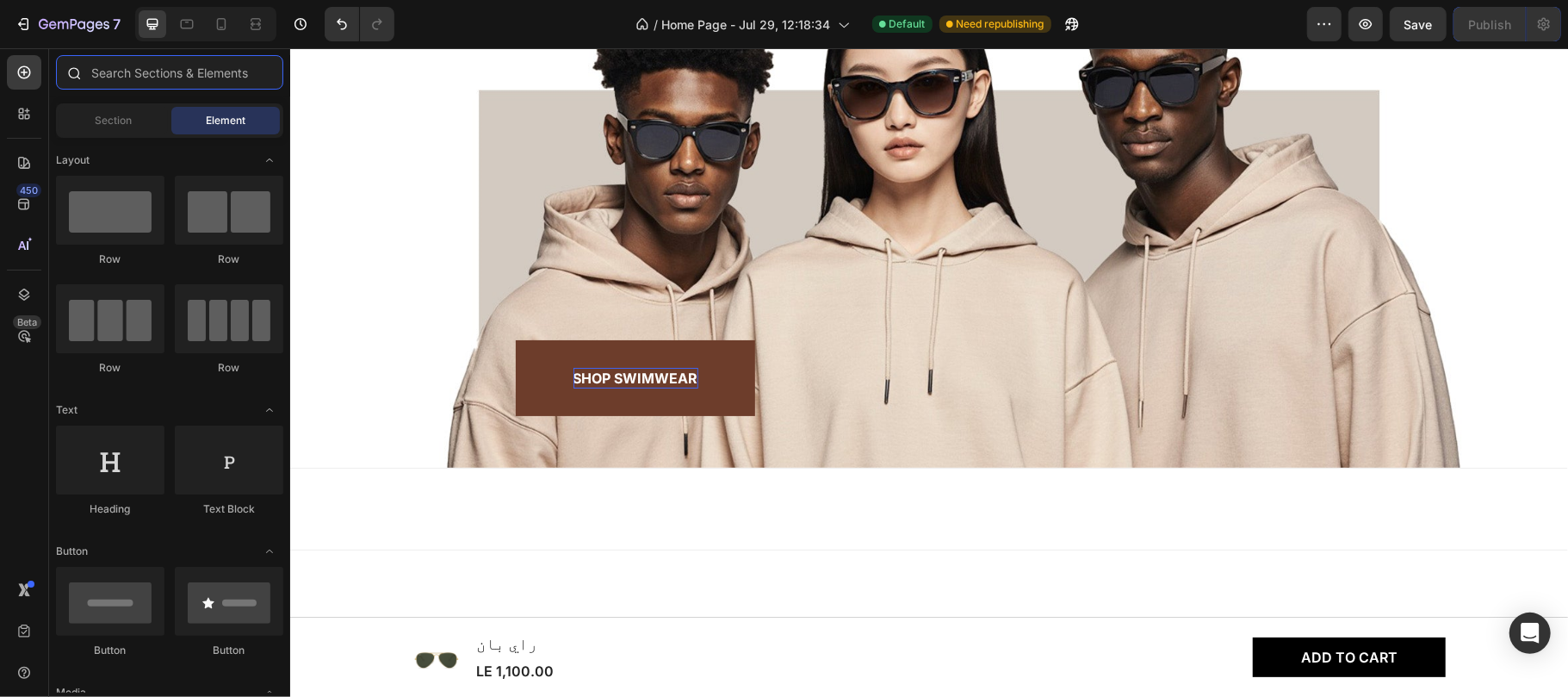 click at bounding box center [170, 72] 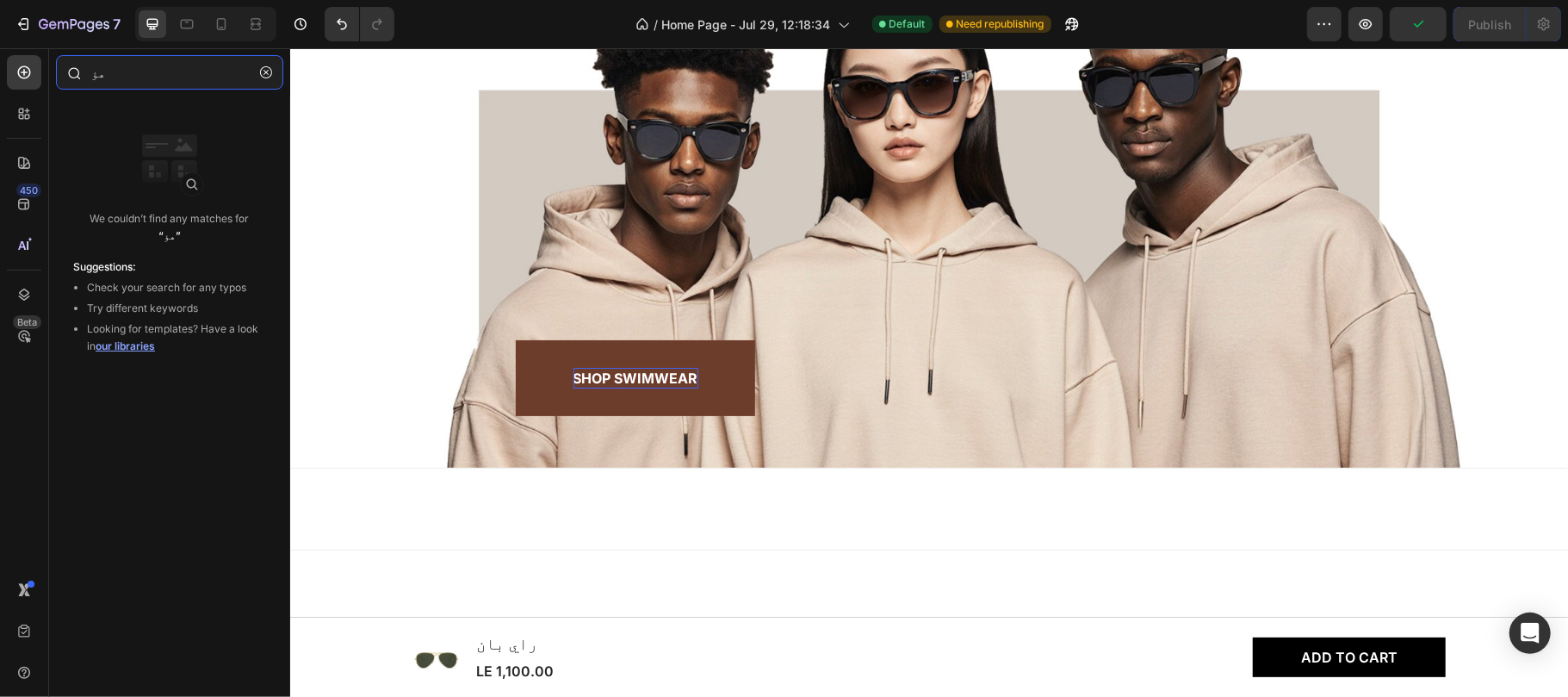 type on "ه" 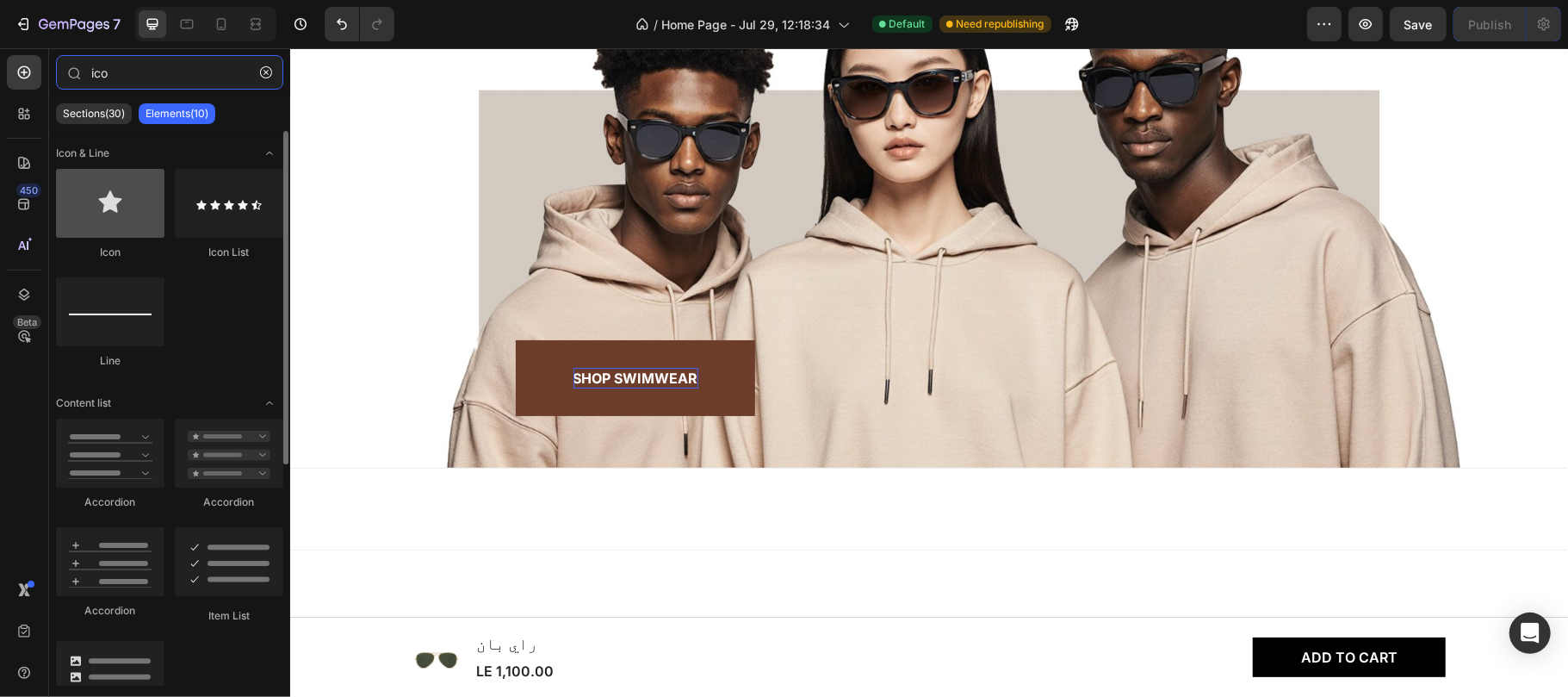 type on "ico" 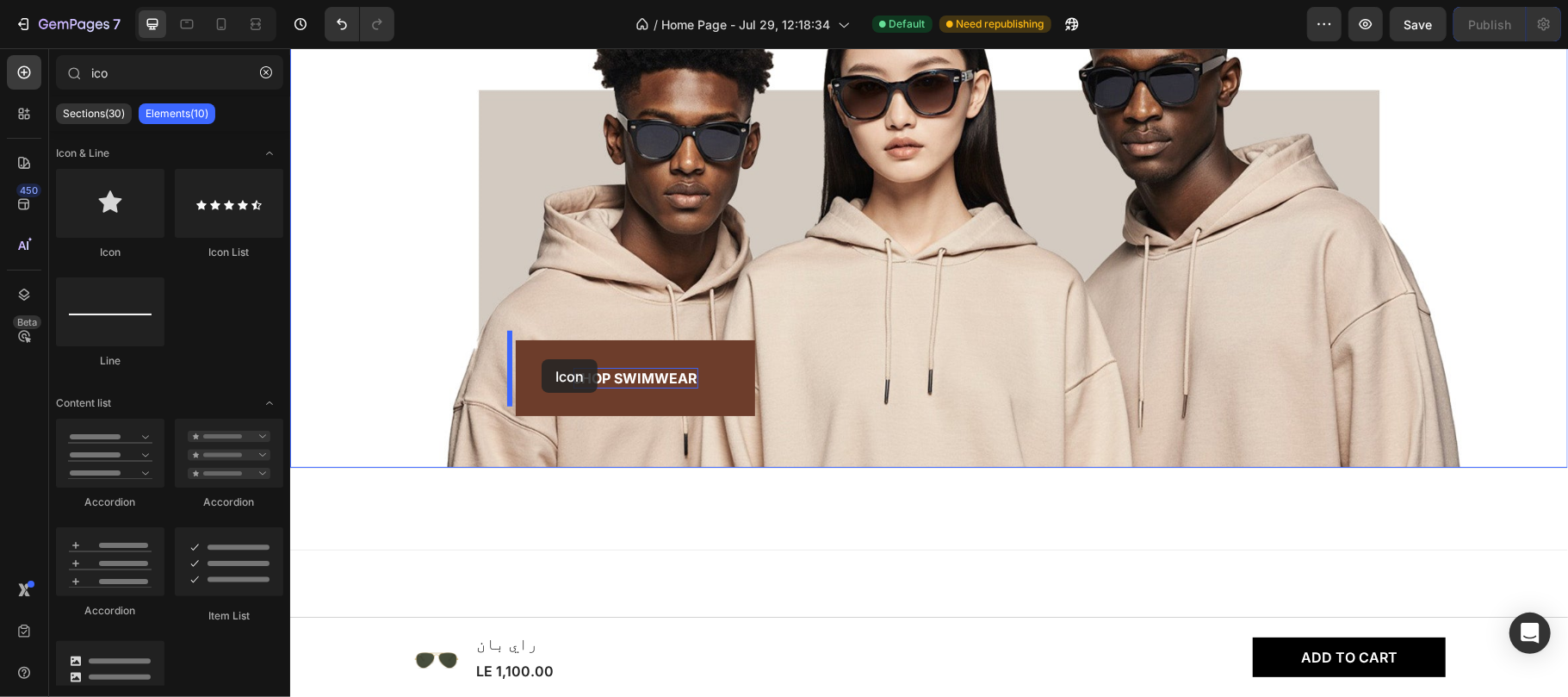 drag, startPoint x: 456, startPoint y: 324, endPoint x: 534, endPoint y: 352, distance: 82.8734 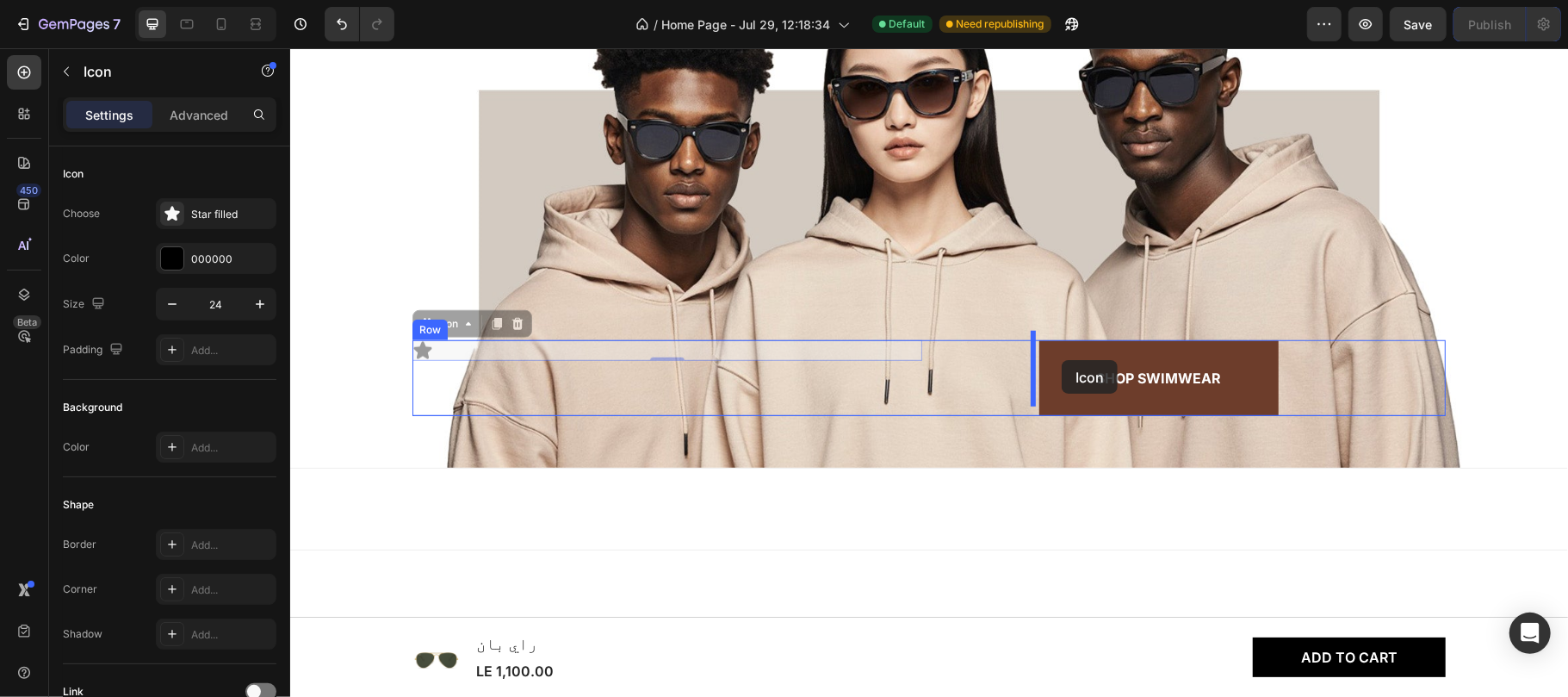 drag, startPoint x: 415, startPoint y: 341, endPoint x: 1061, endPoint y: 359, distance: 646.25073 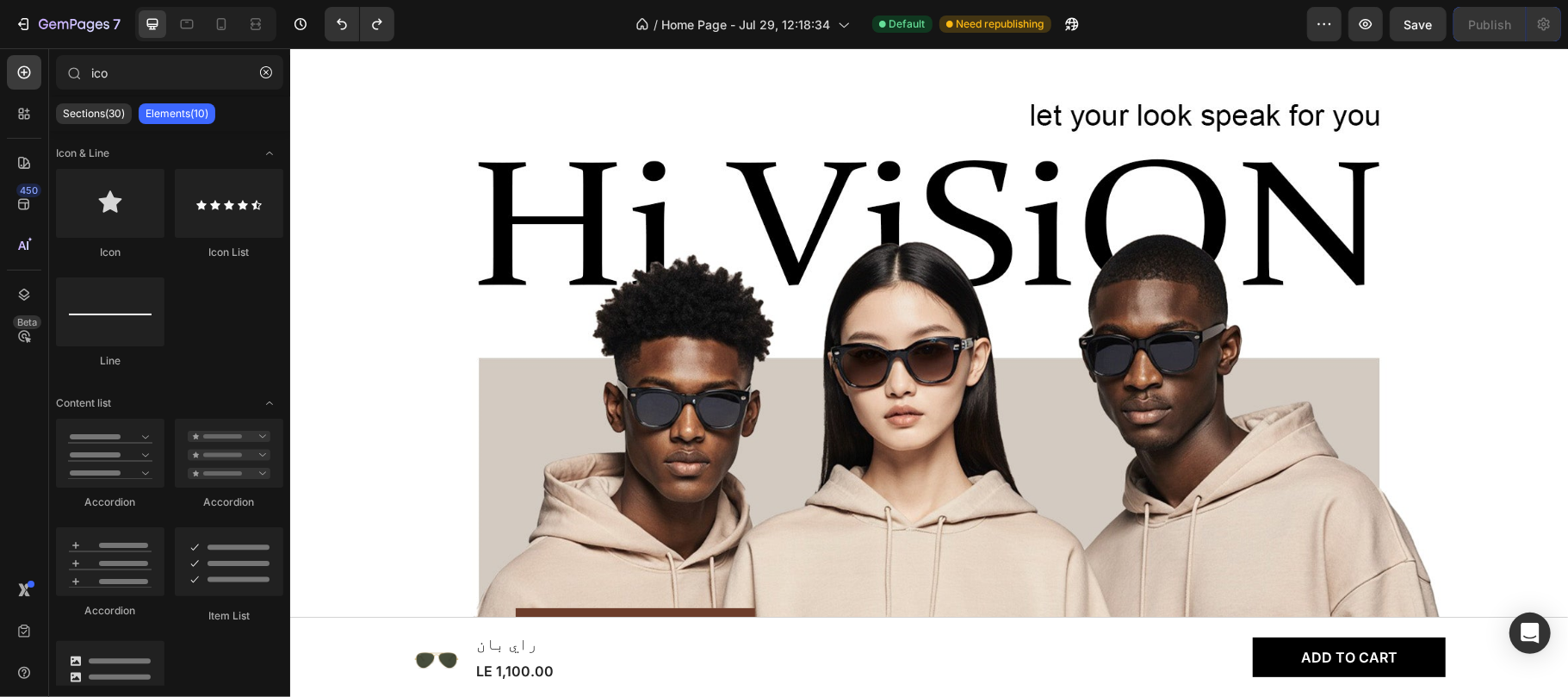 scroll, scrollTop: 727, scrollLeft: 0, axis: vertical 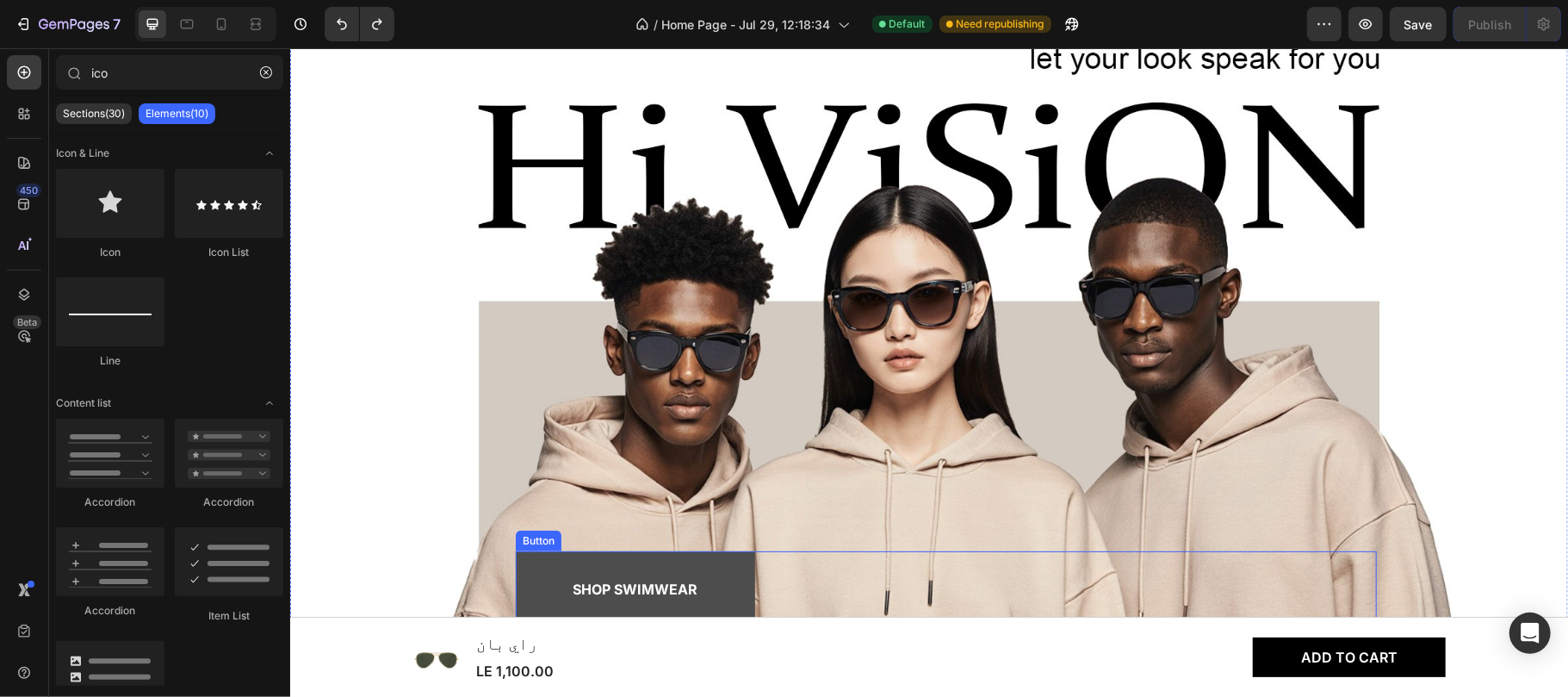 click on "Shop Swimwear" at bounding box center [635, 588] 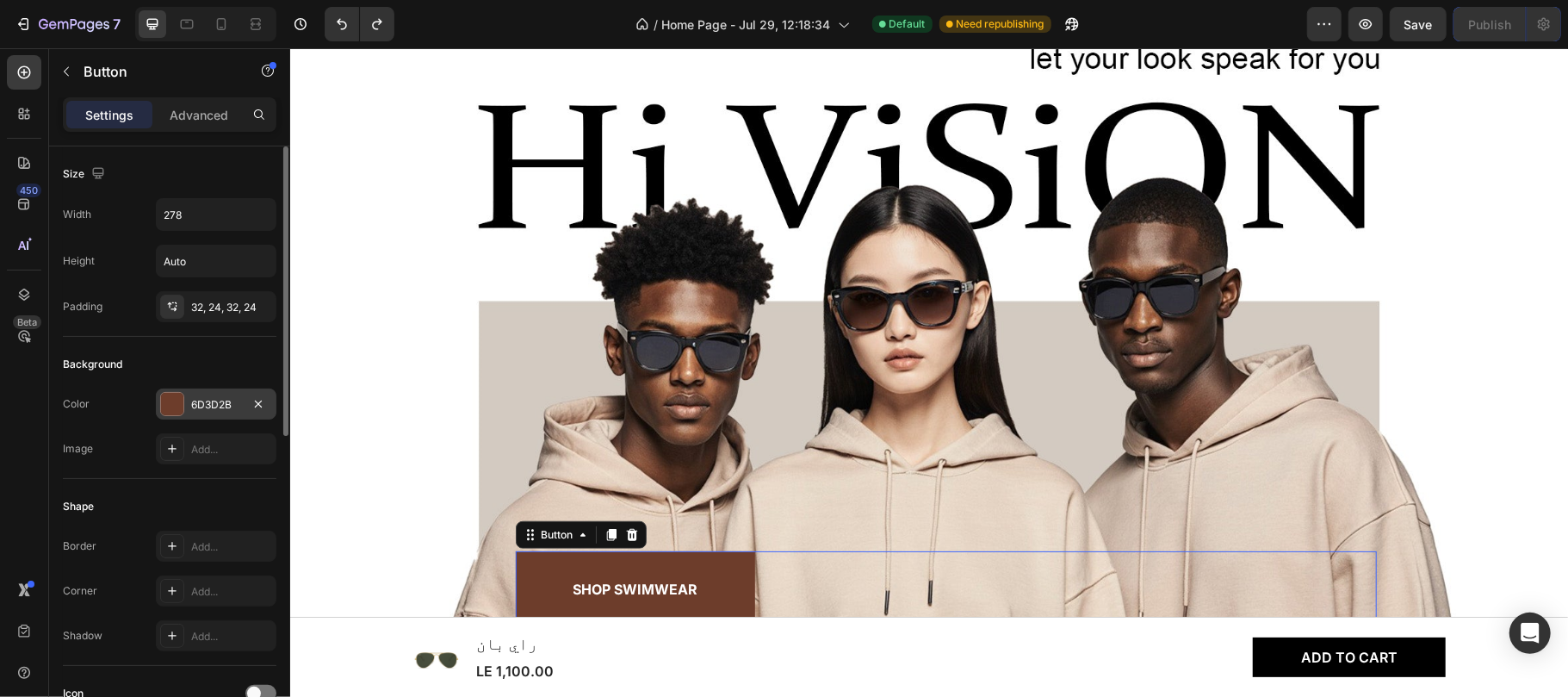 click at bounding box center (172, 404) 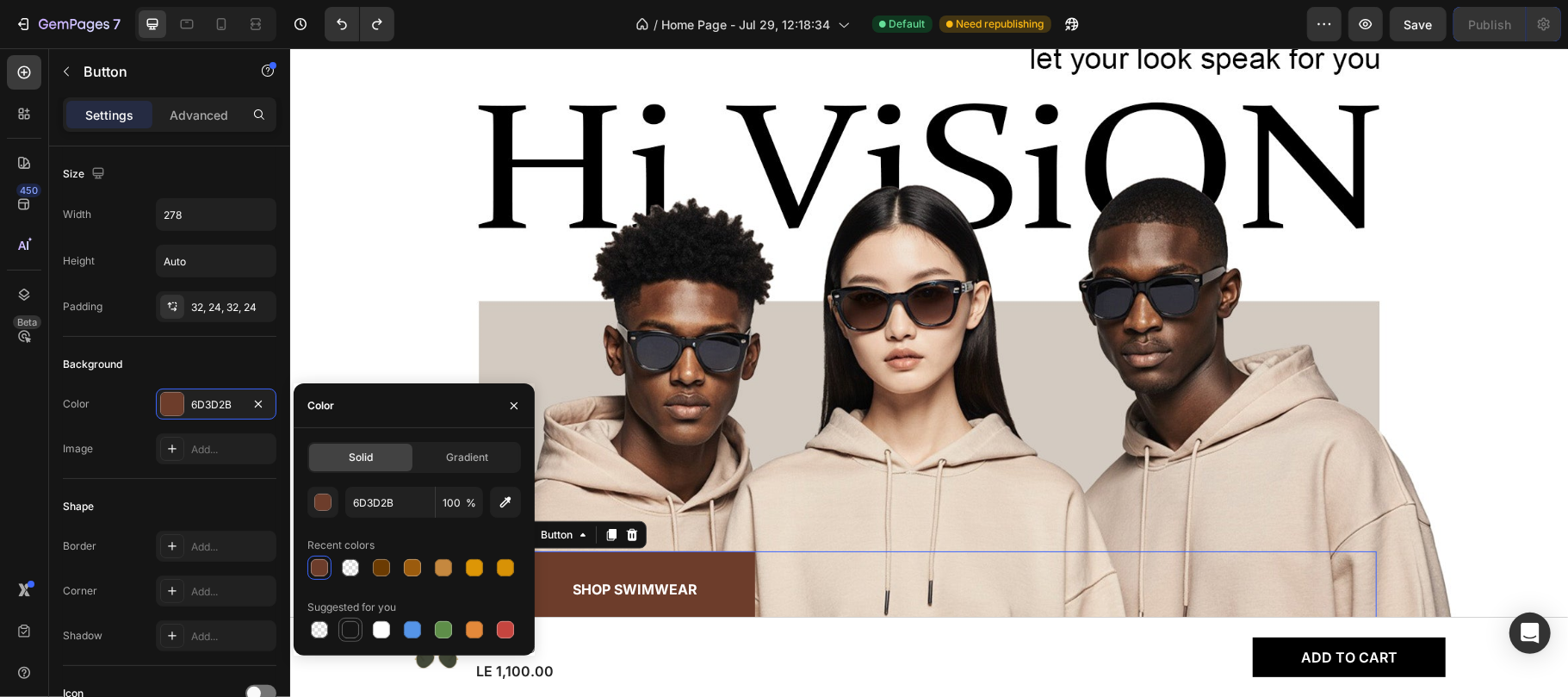 click at bounding box center [350, 630] 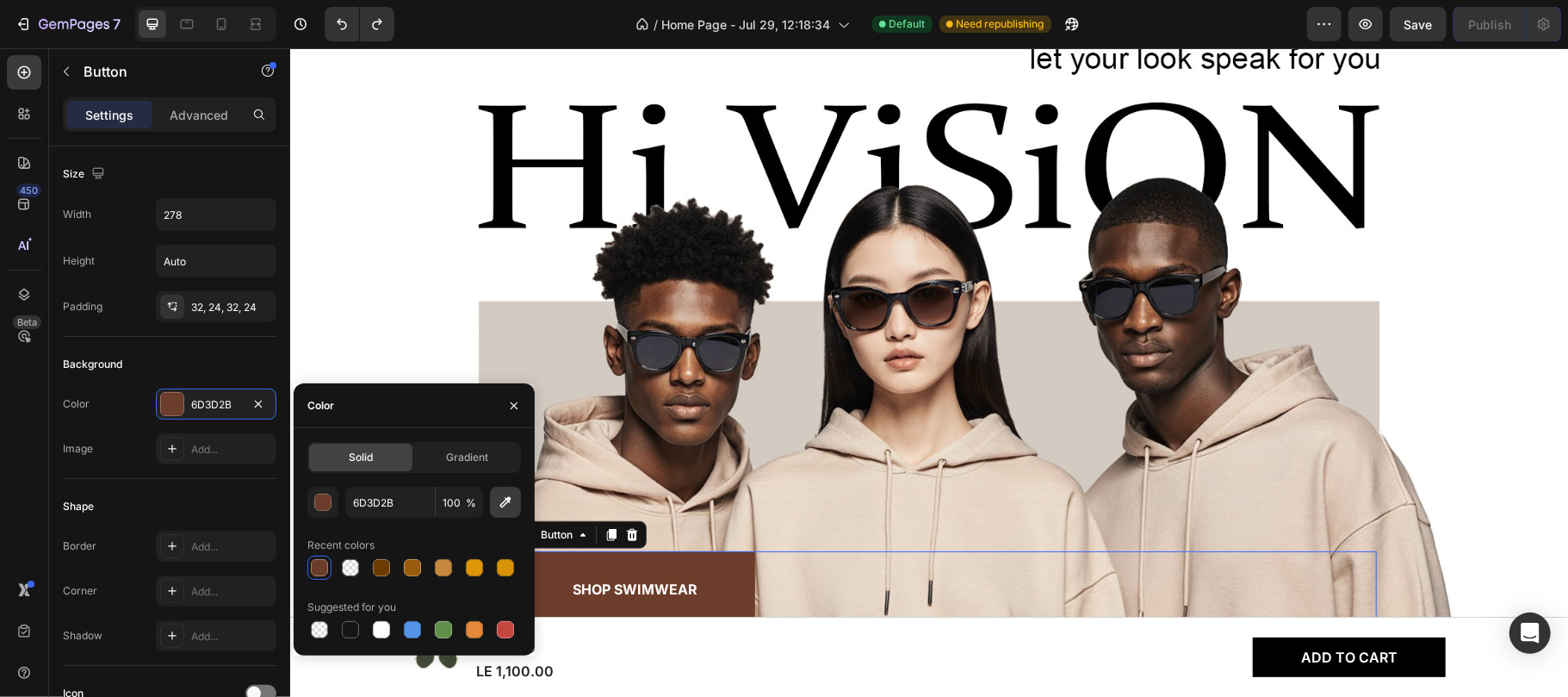 click 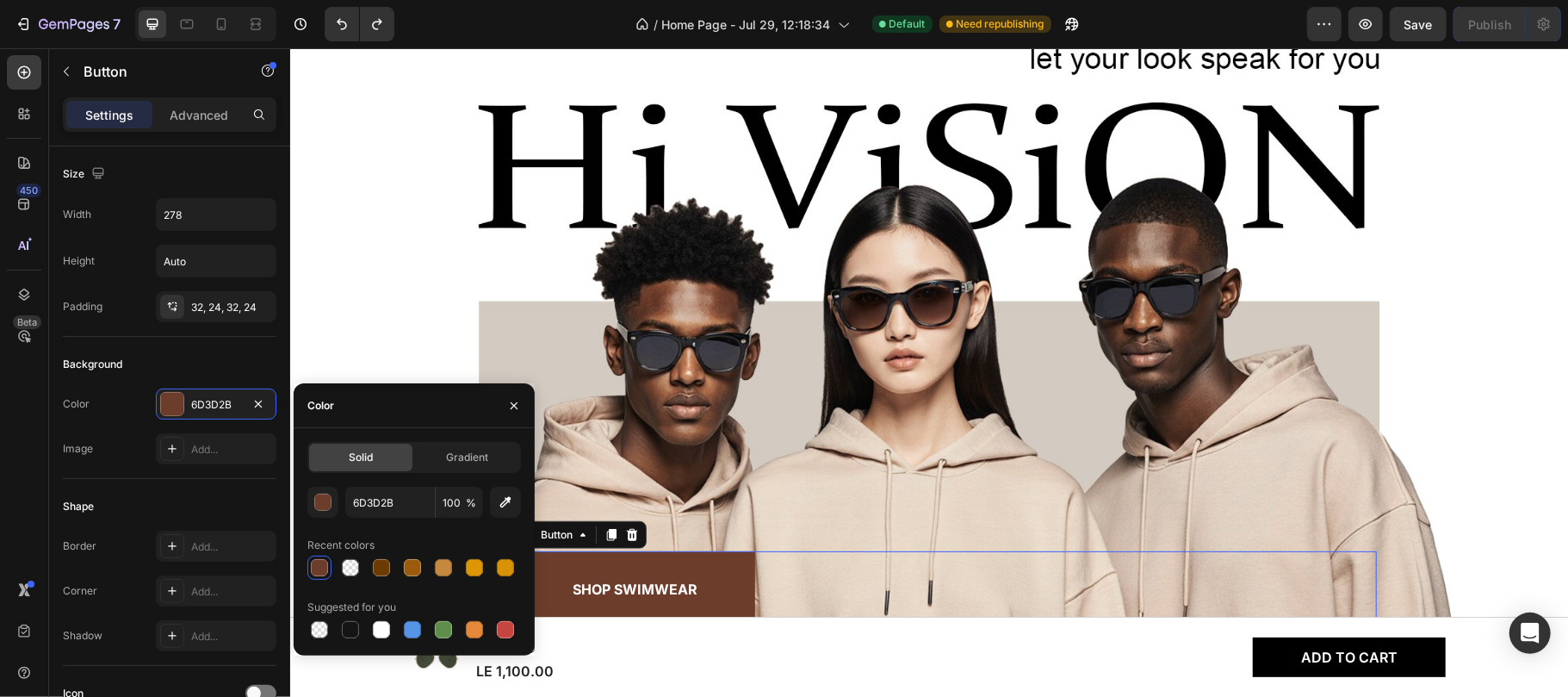 type on "A3705B" 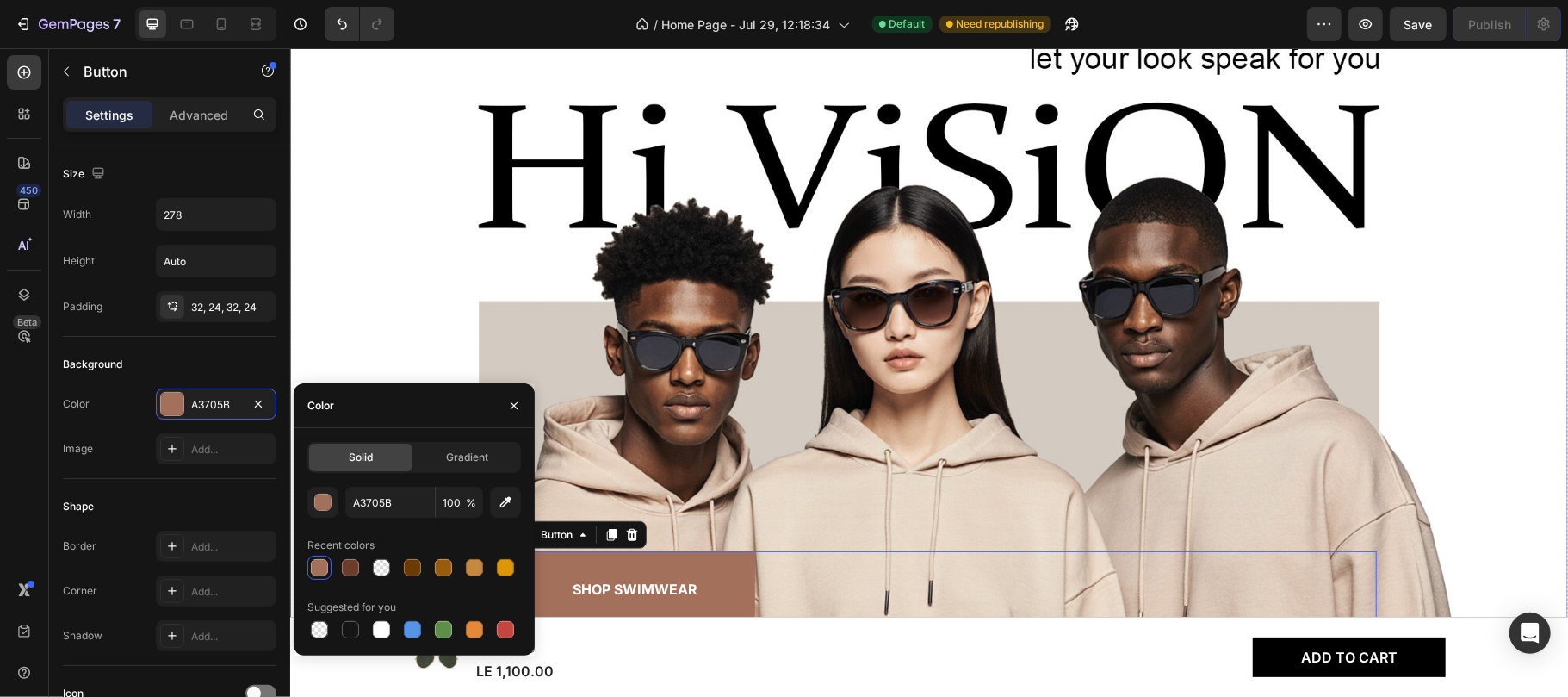 type 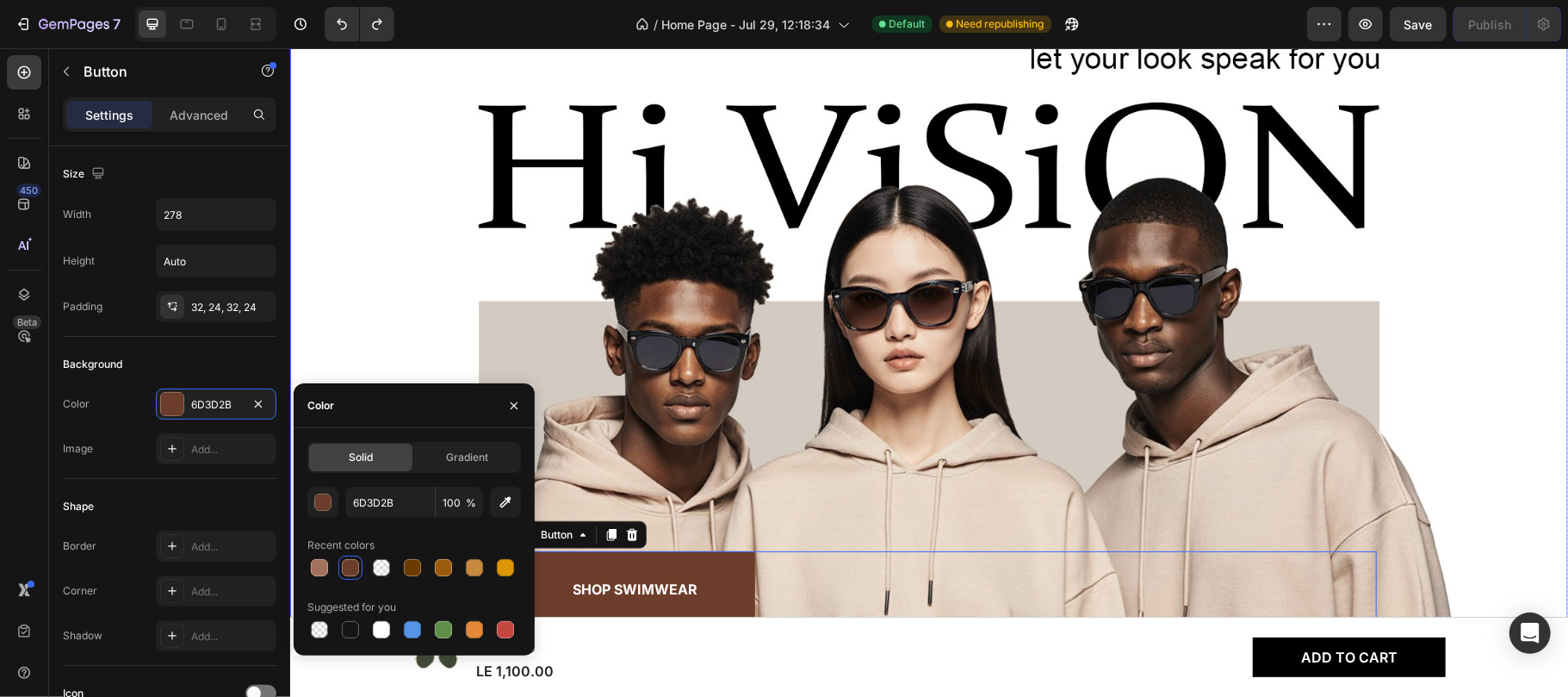 click at bounding box center [928, 318] 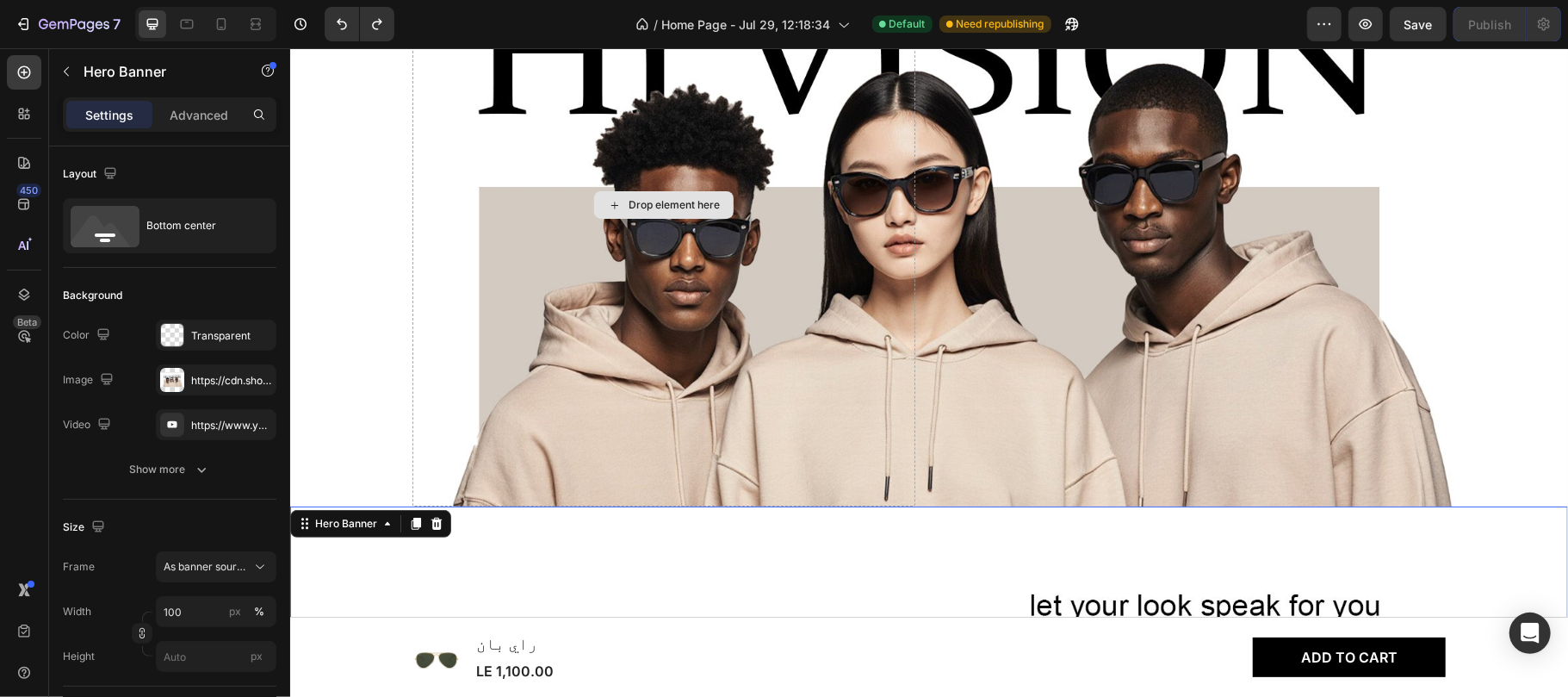 scroll, scrollTop: 0, scrollLeft: 0, axis: both 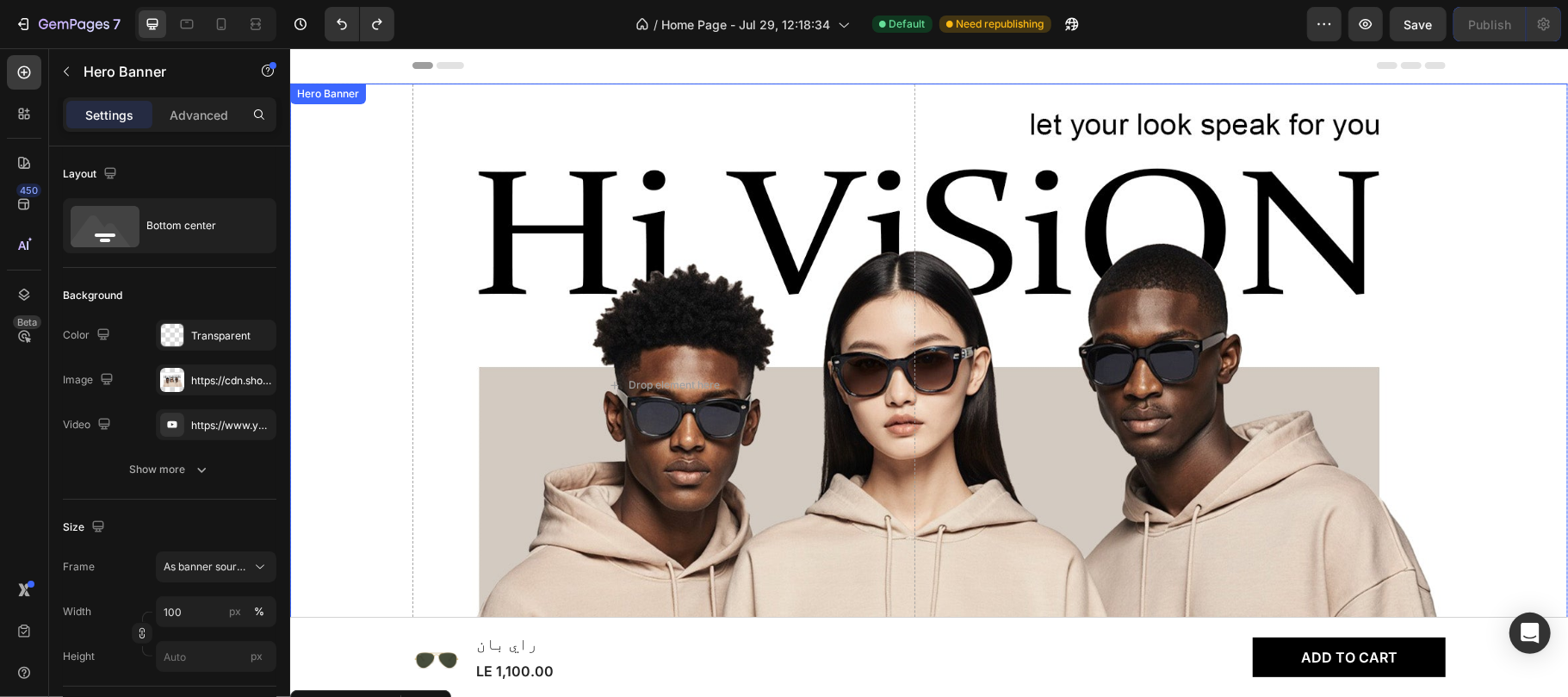 click at bounding box center (928, 384) 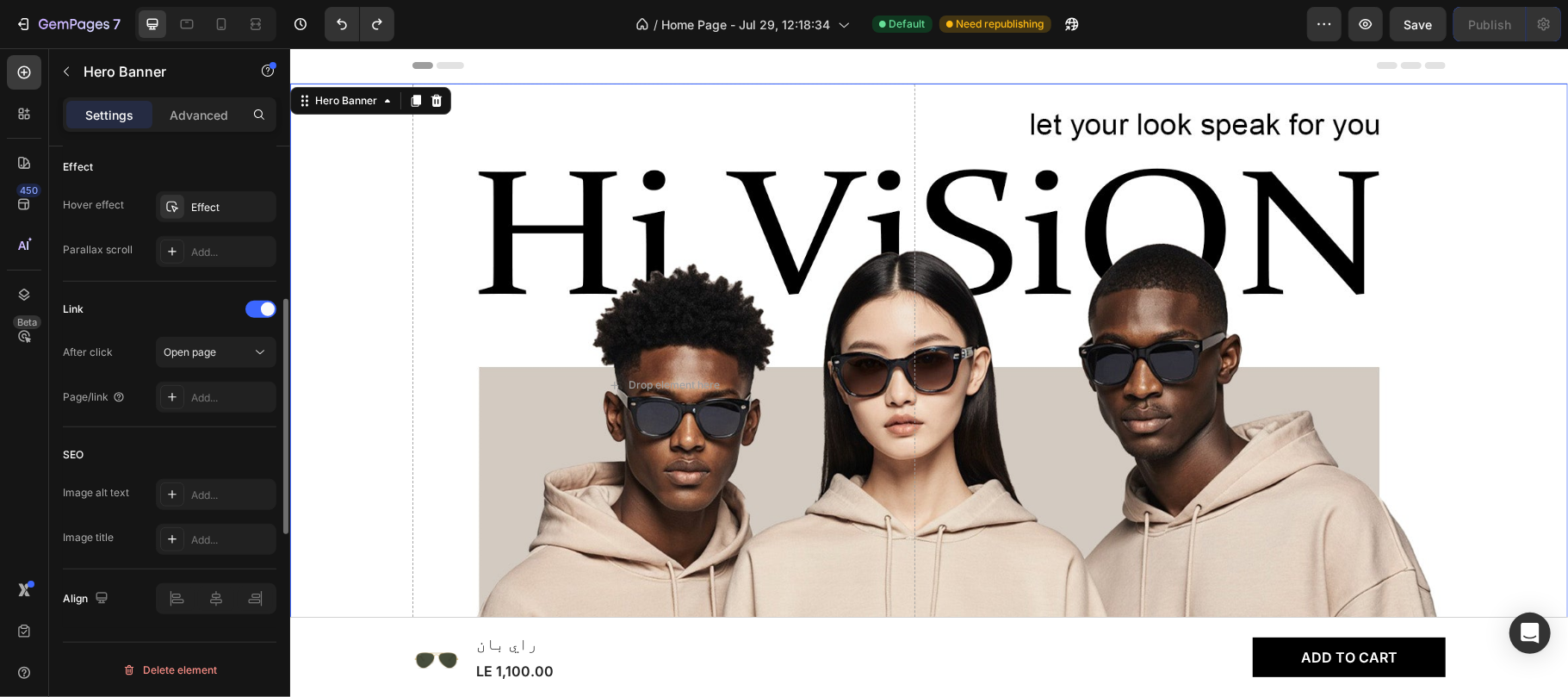 scroll, scrollTop: 597, scrollLeft: 0, axis: vertical 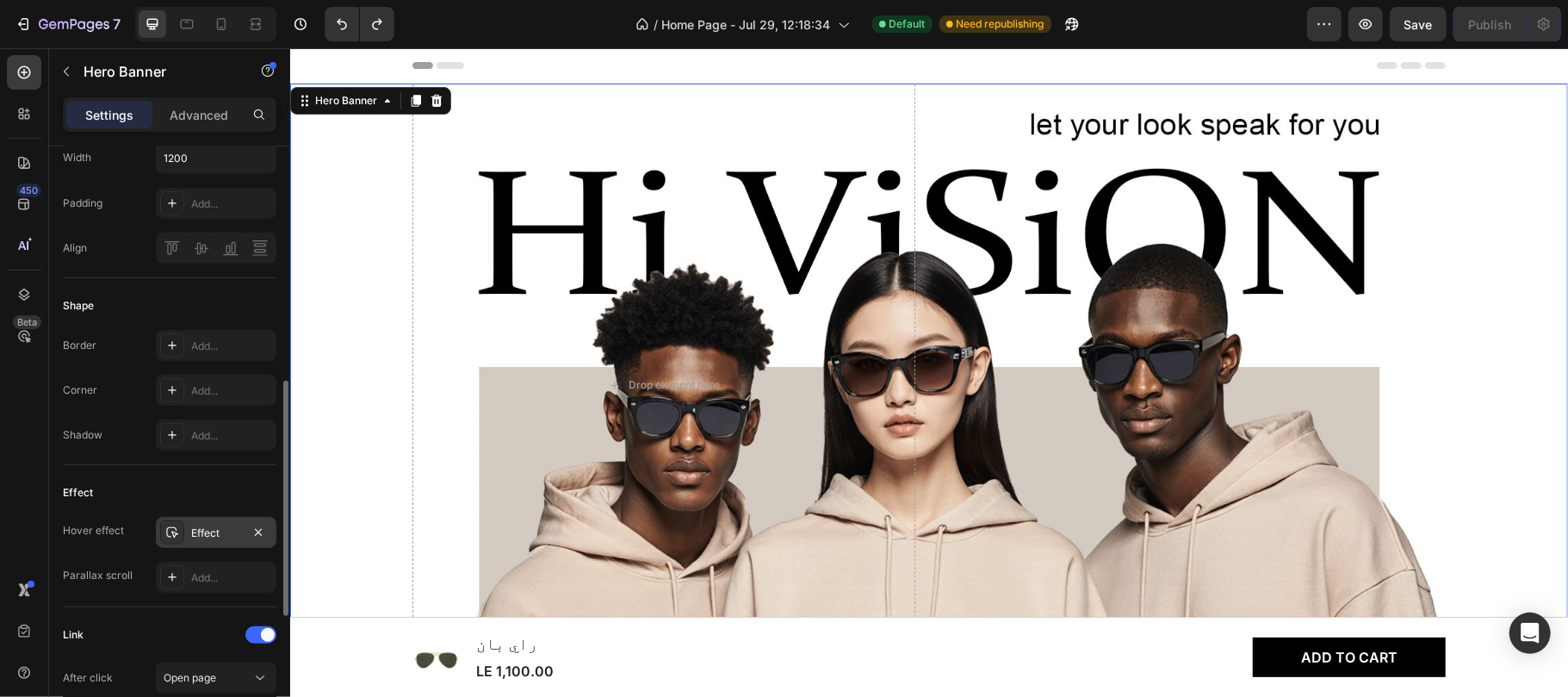 click on "Effect" at bounding box center [216, 533] 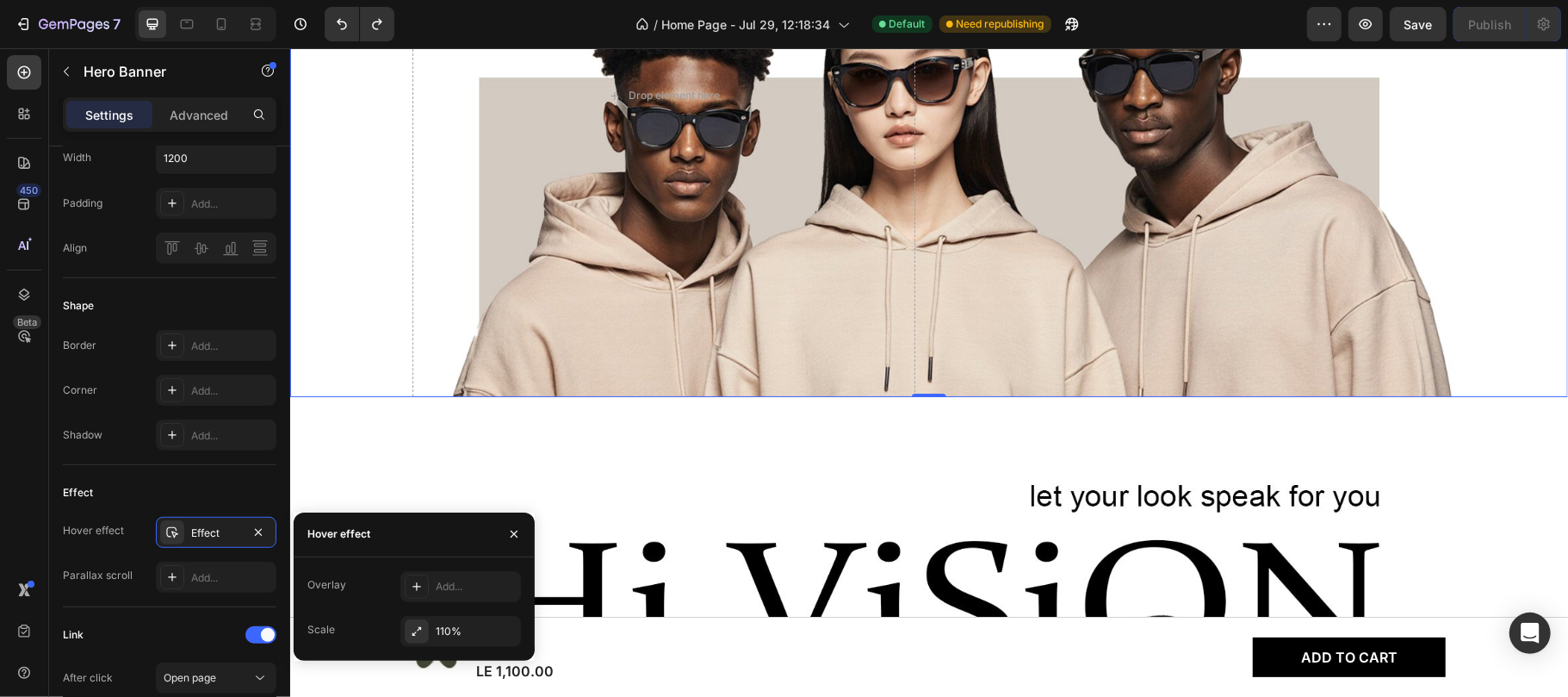 scroll, scrollTop: 325, scrollLeft: 0, axis: vertical 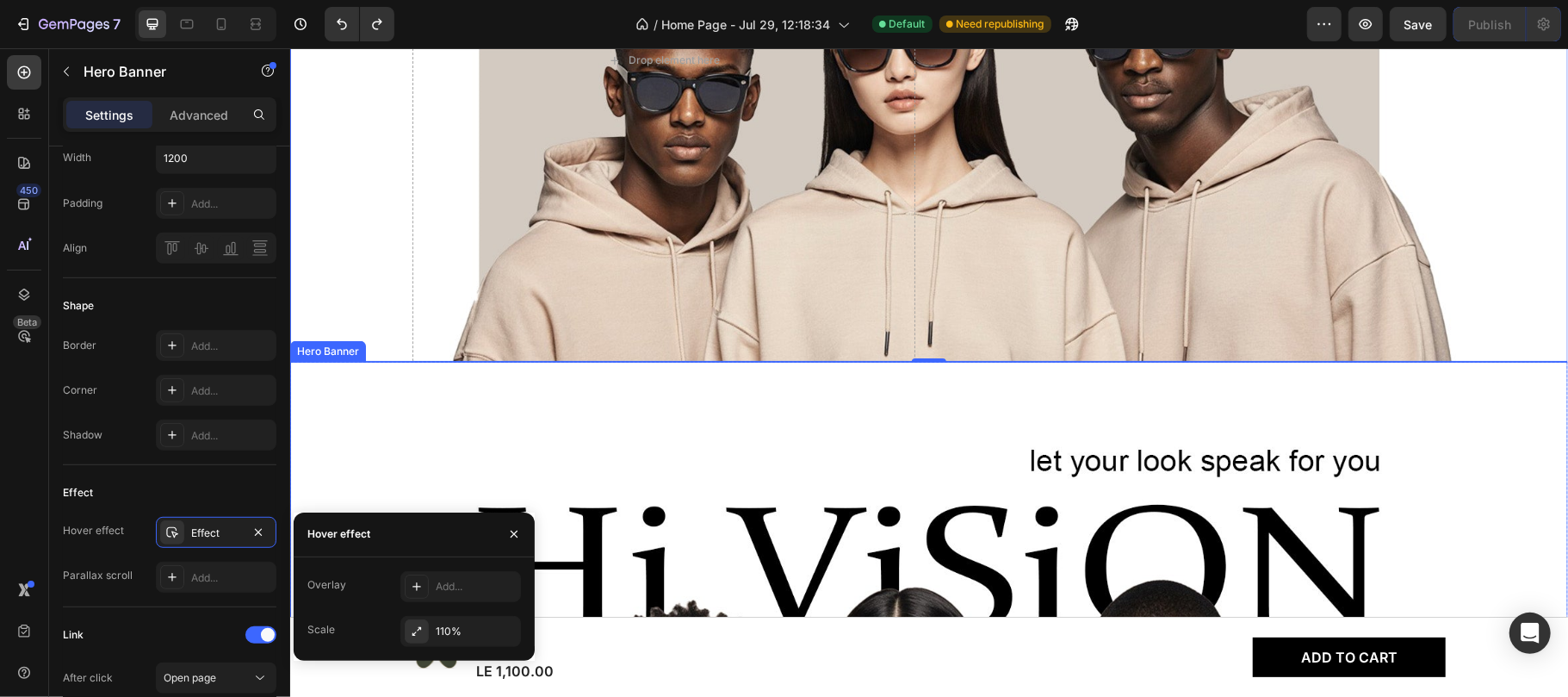 click at bounding box center [928, 720] 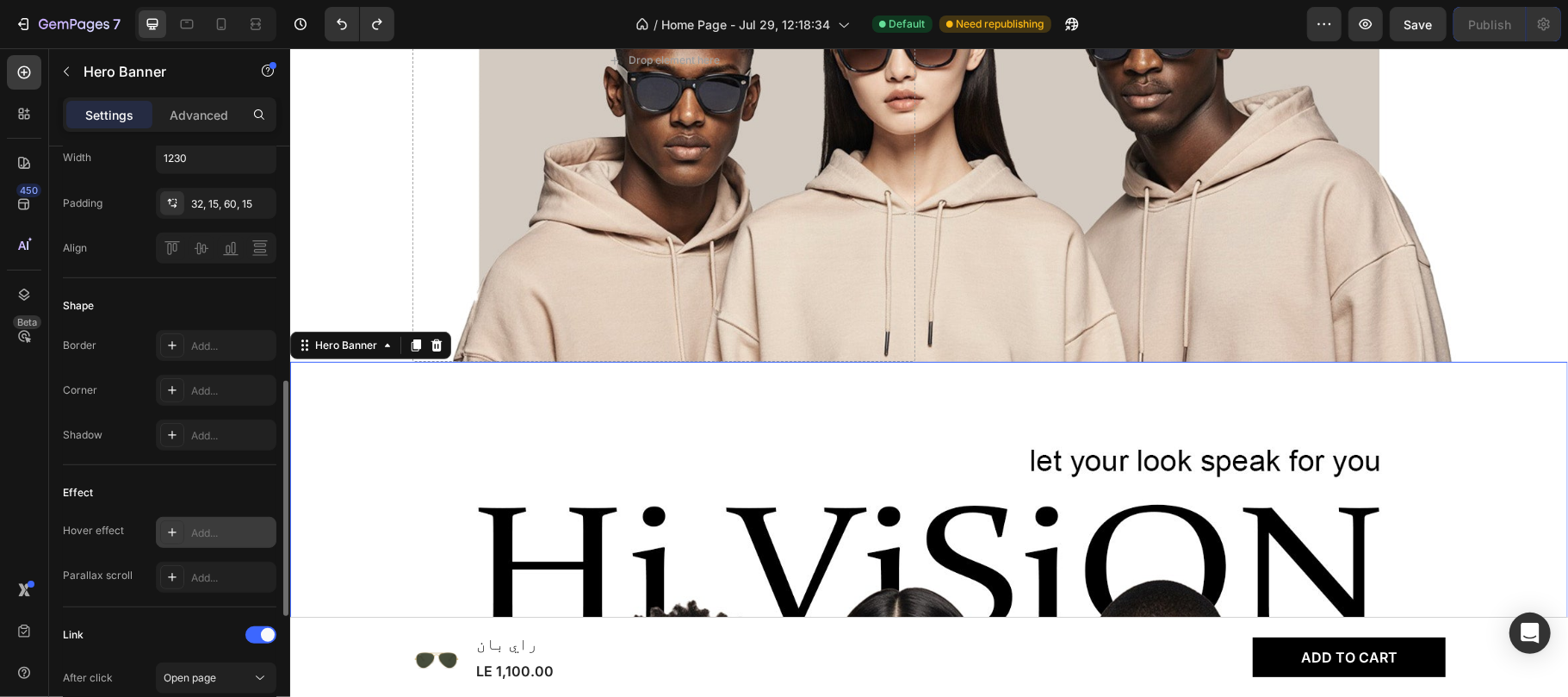 click 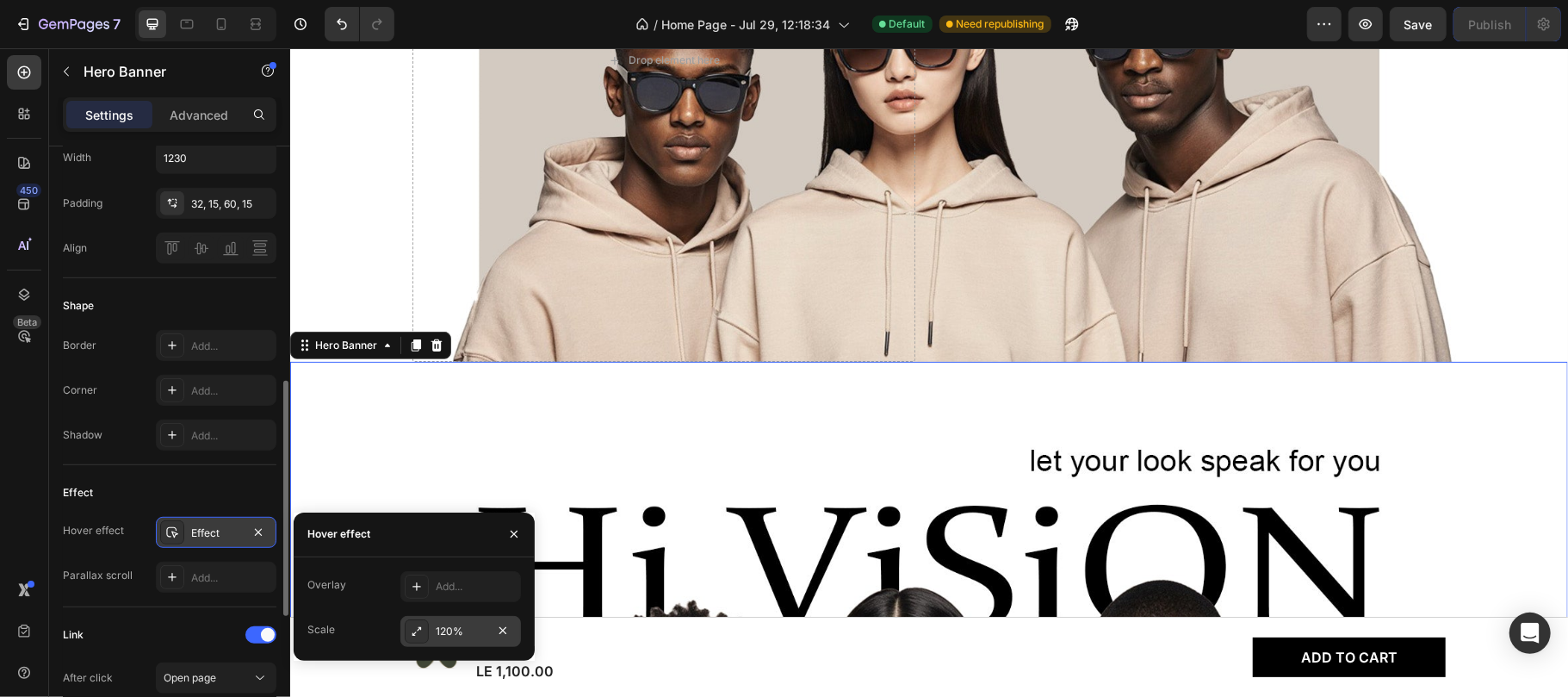 click on "120%" at bounding box center (461, 632) 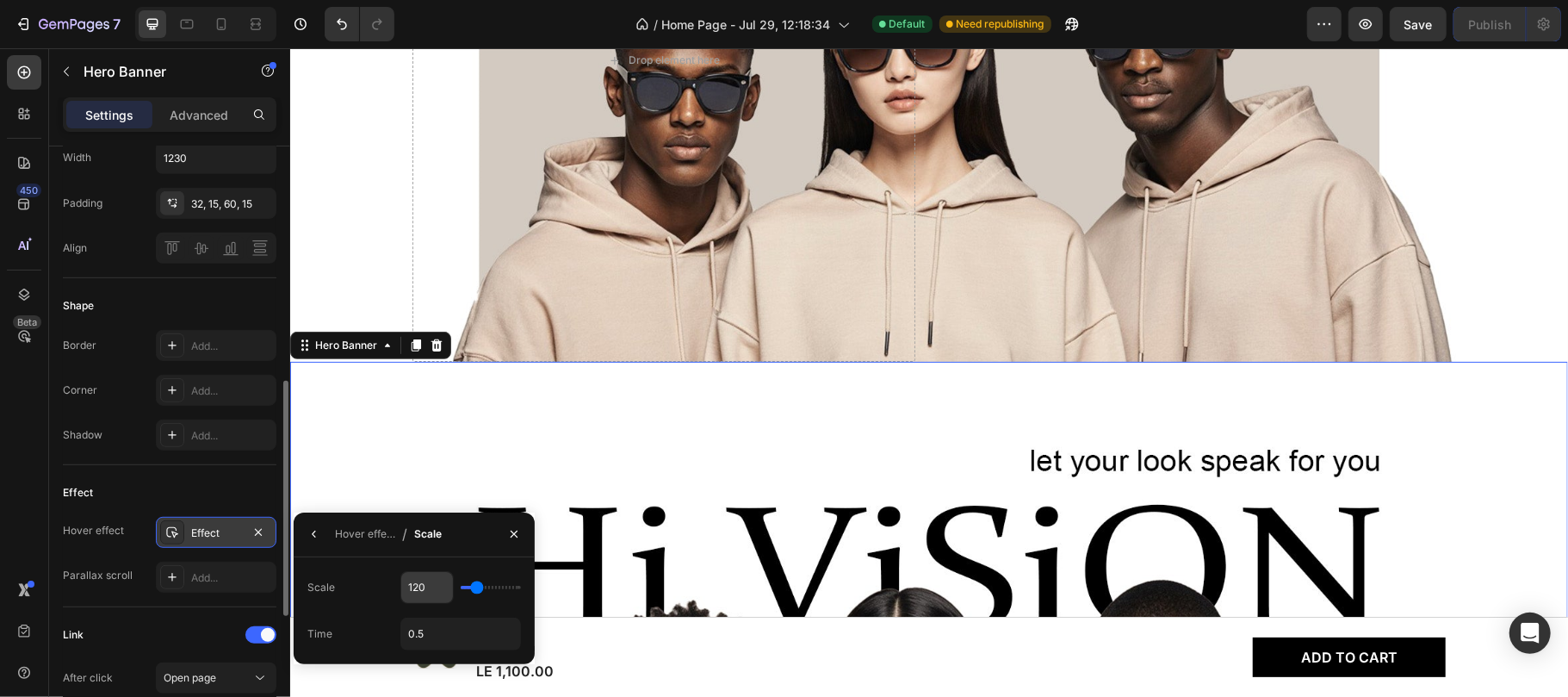 click on "120" at bounding box center [427, 588] 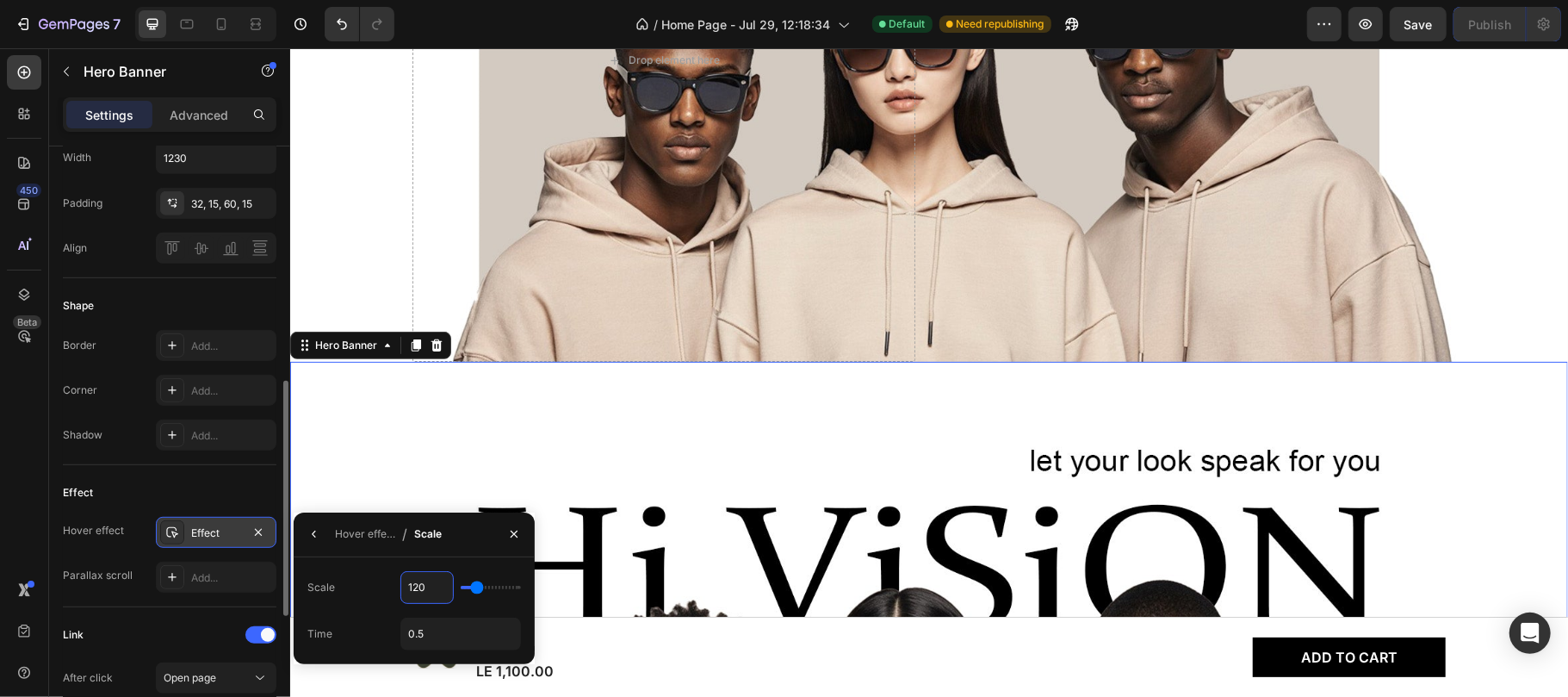 type 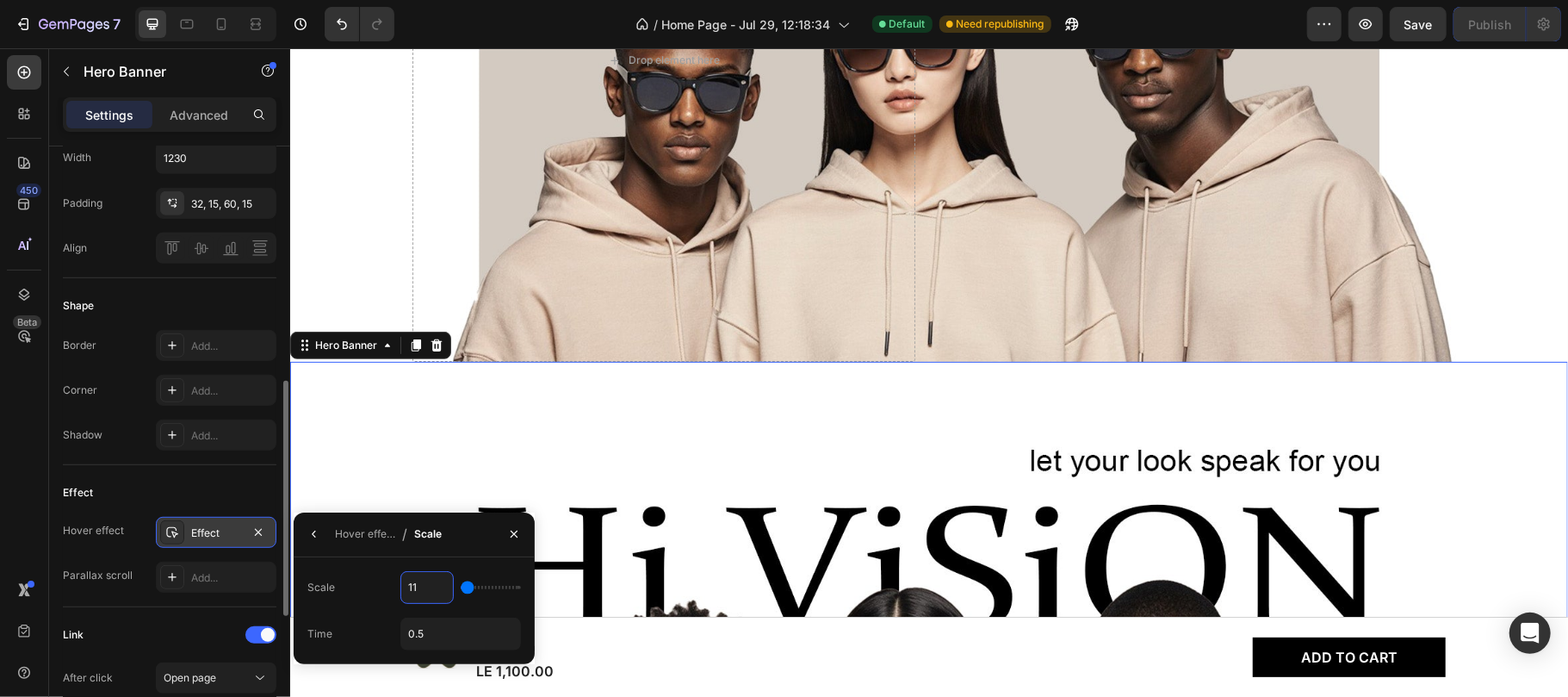 type on "110" 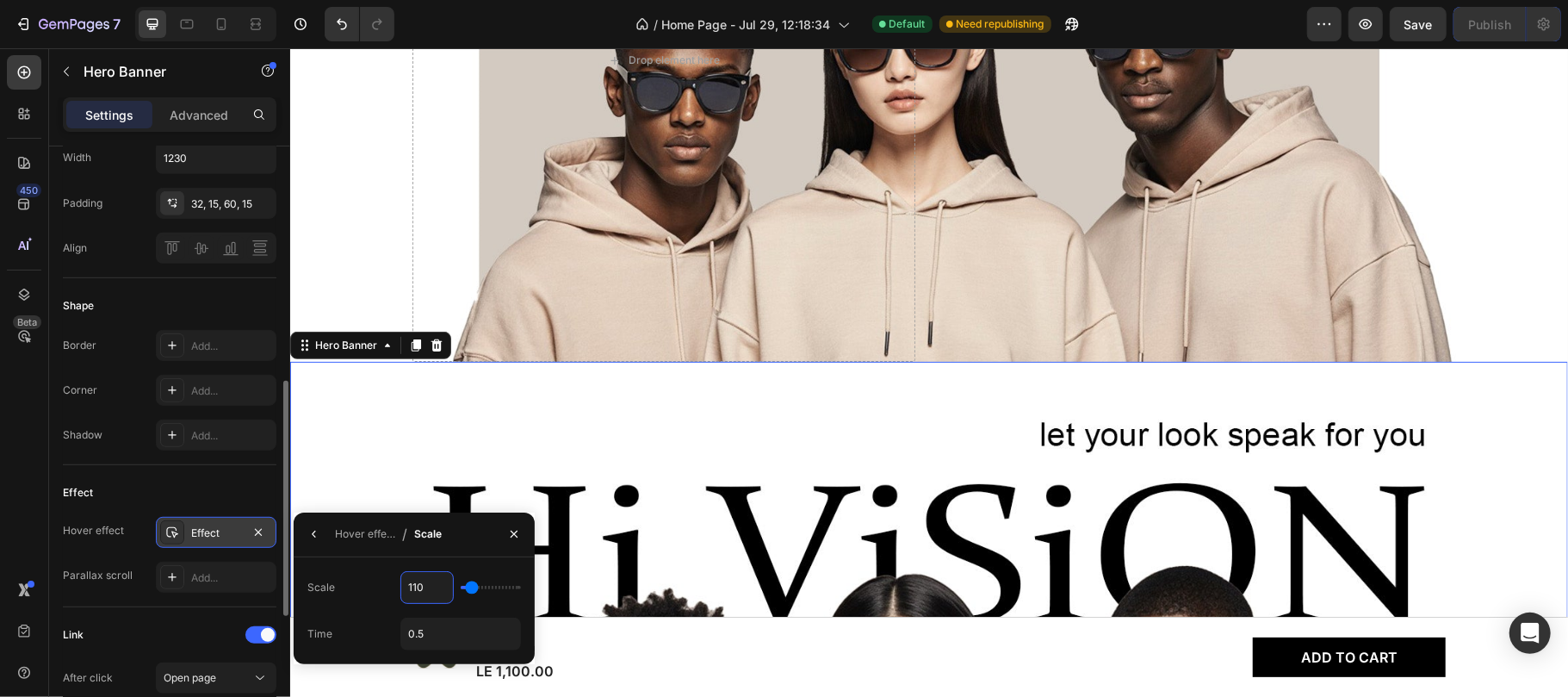 click at bounding box center (928, 720) 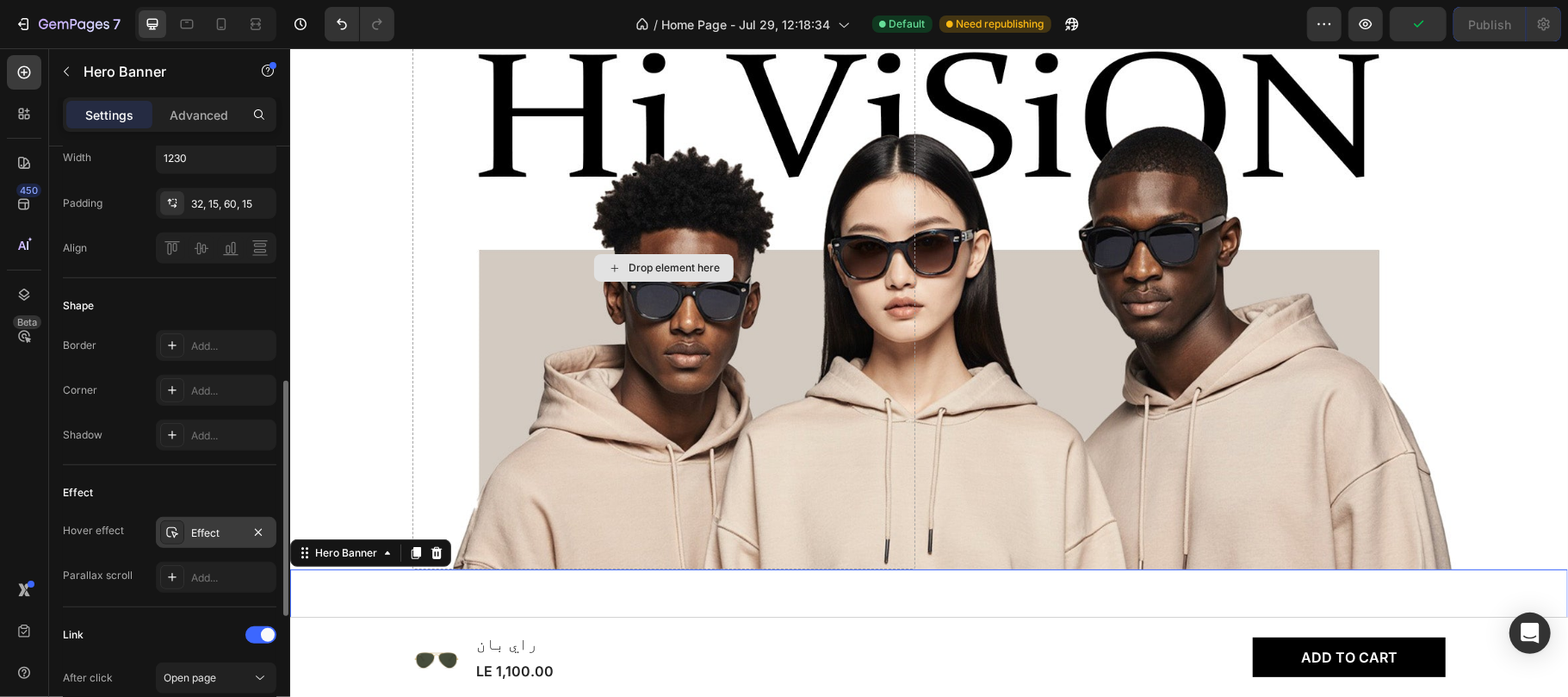 scroll, scrollTop: 0, scrollLeft: 0, axis: both 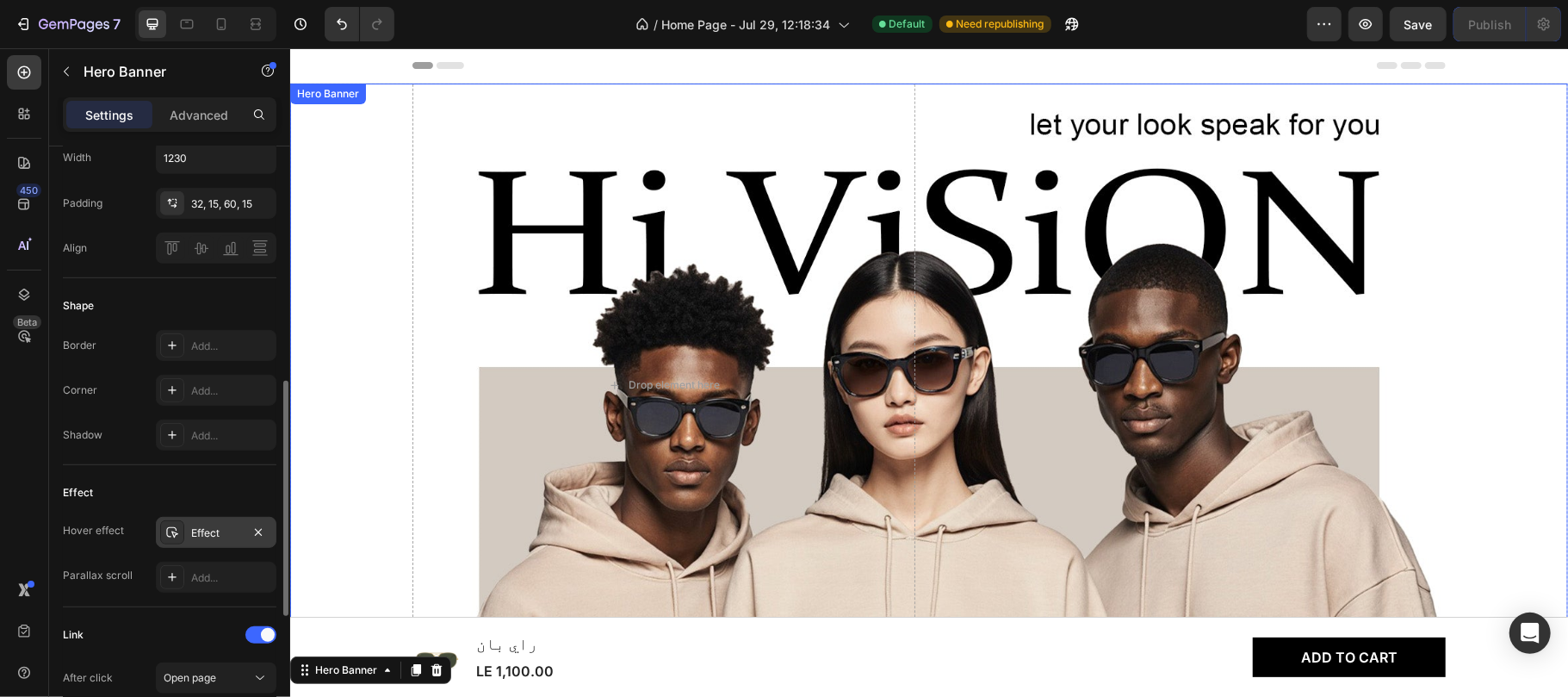 click at bounding box center (928, 384) 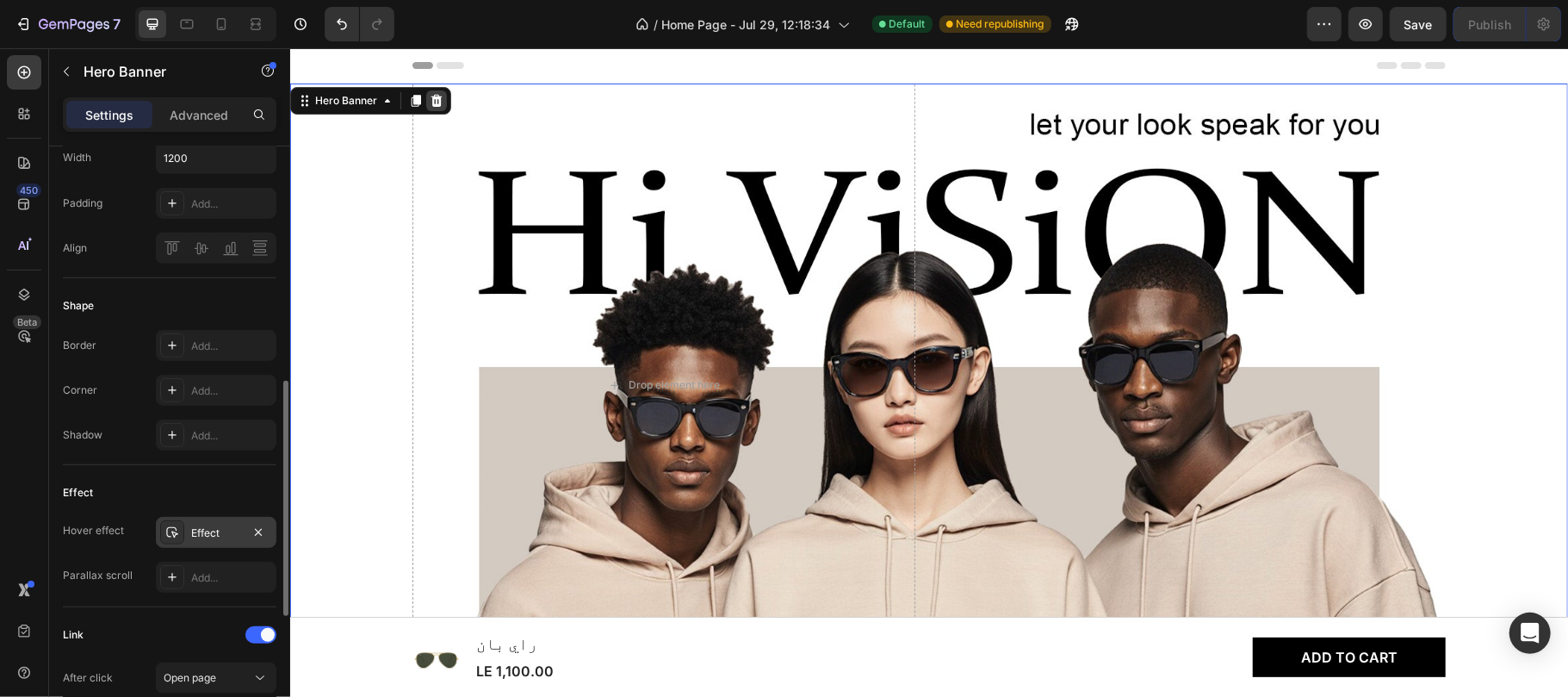 click at bounding box center [436, 100] 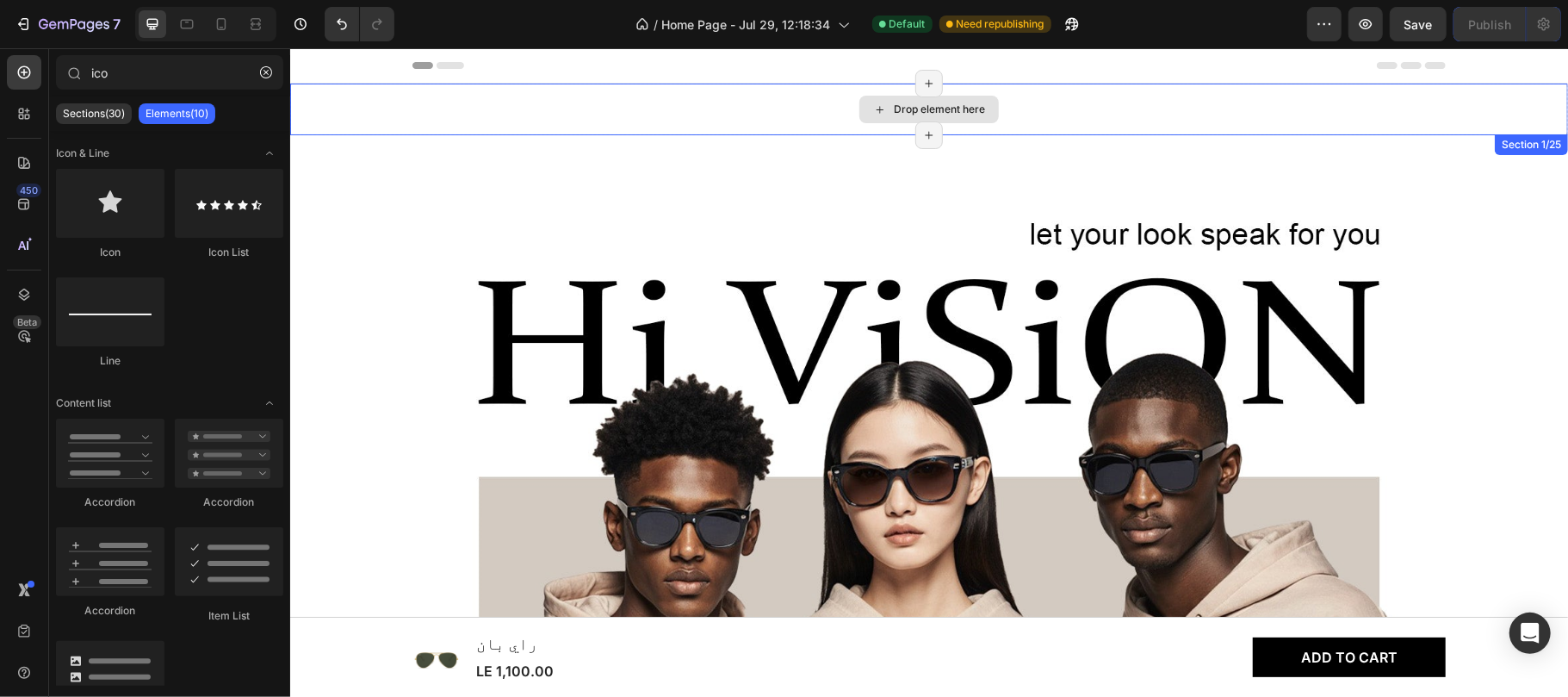 click on "Drop element here" at bounding box center [928, 109] 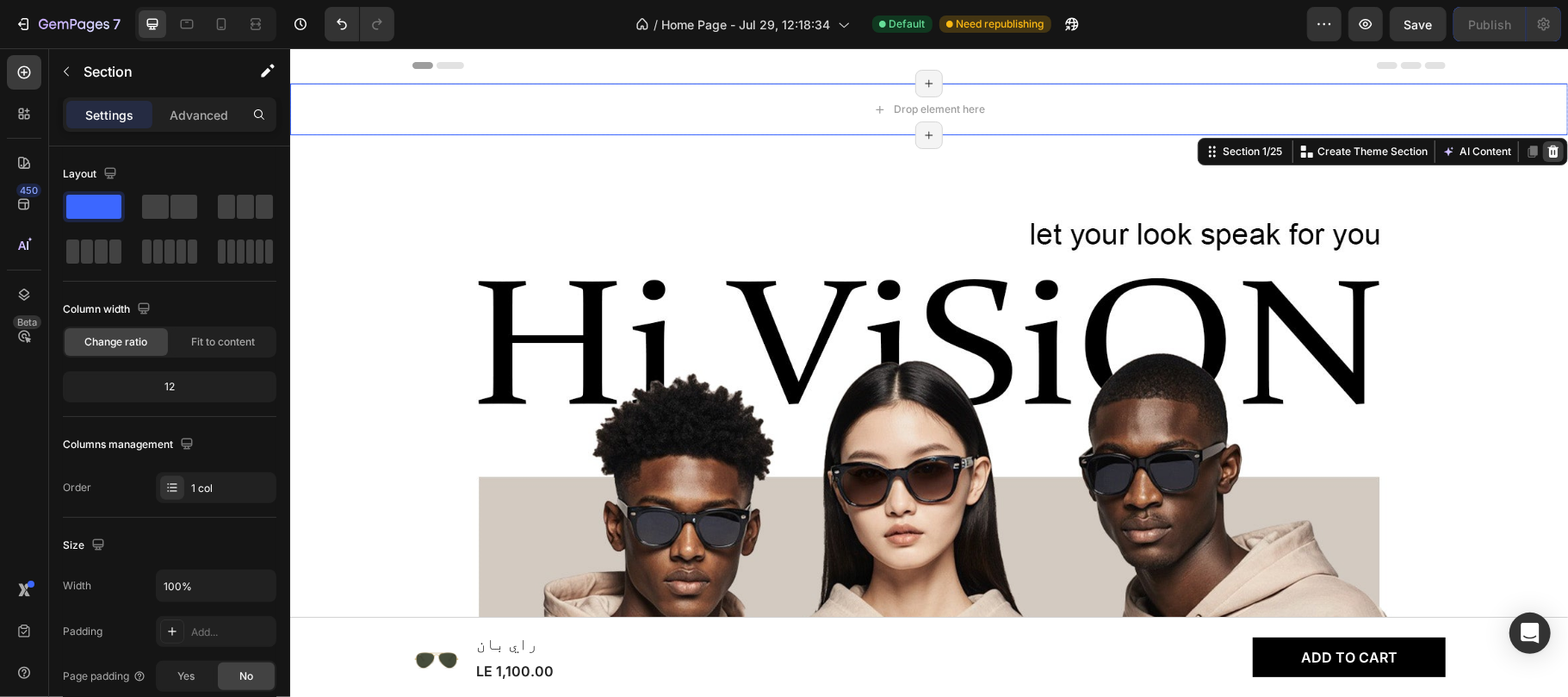 click 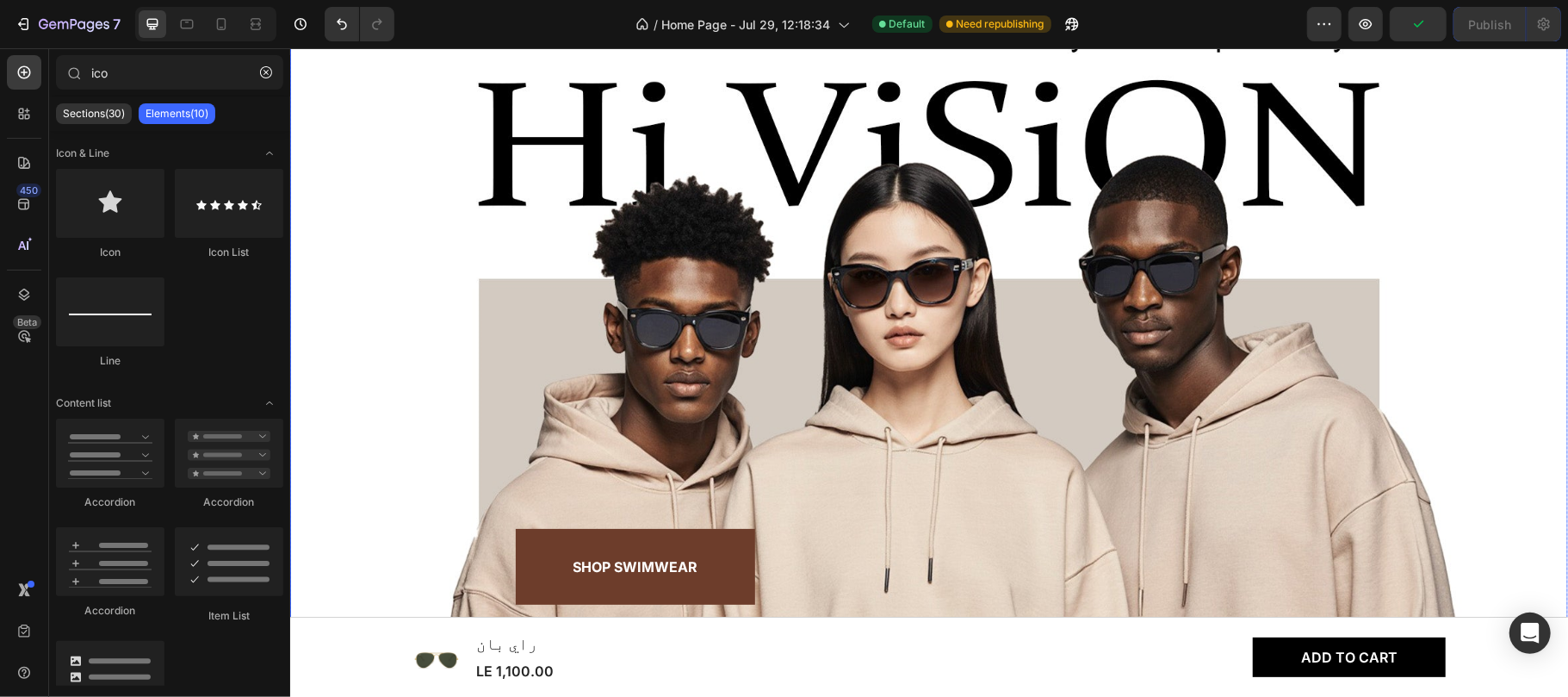 scroll, scrollTop: 325, scrollLeft: 0, axis: vertical 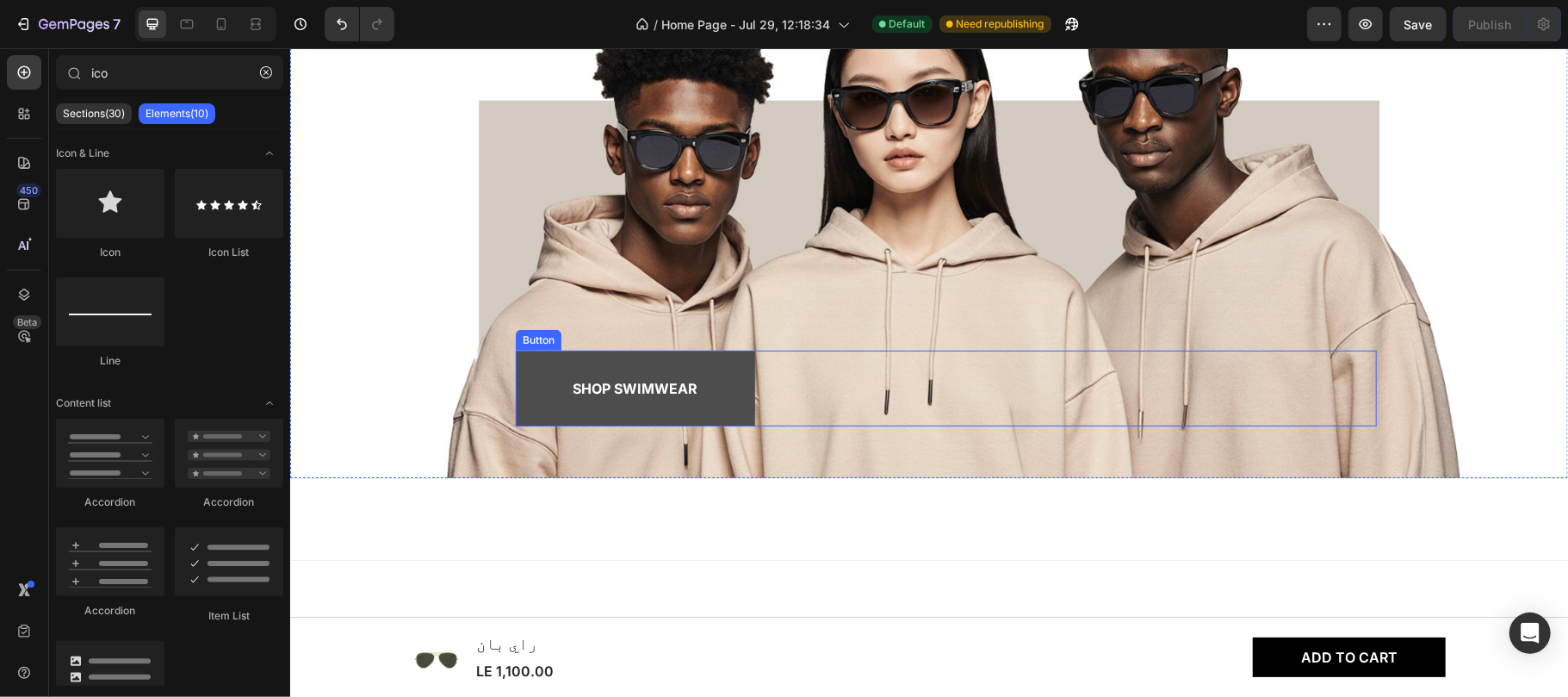 click on "Shop Swimwear" at bounding box center [635, 388] 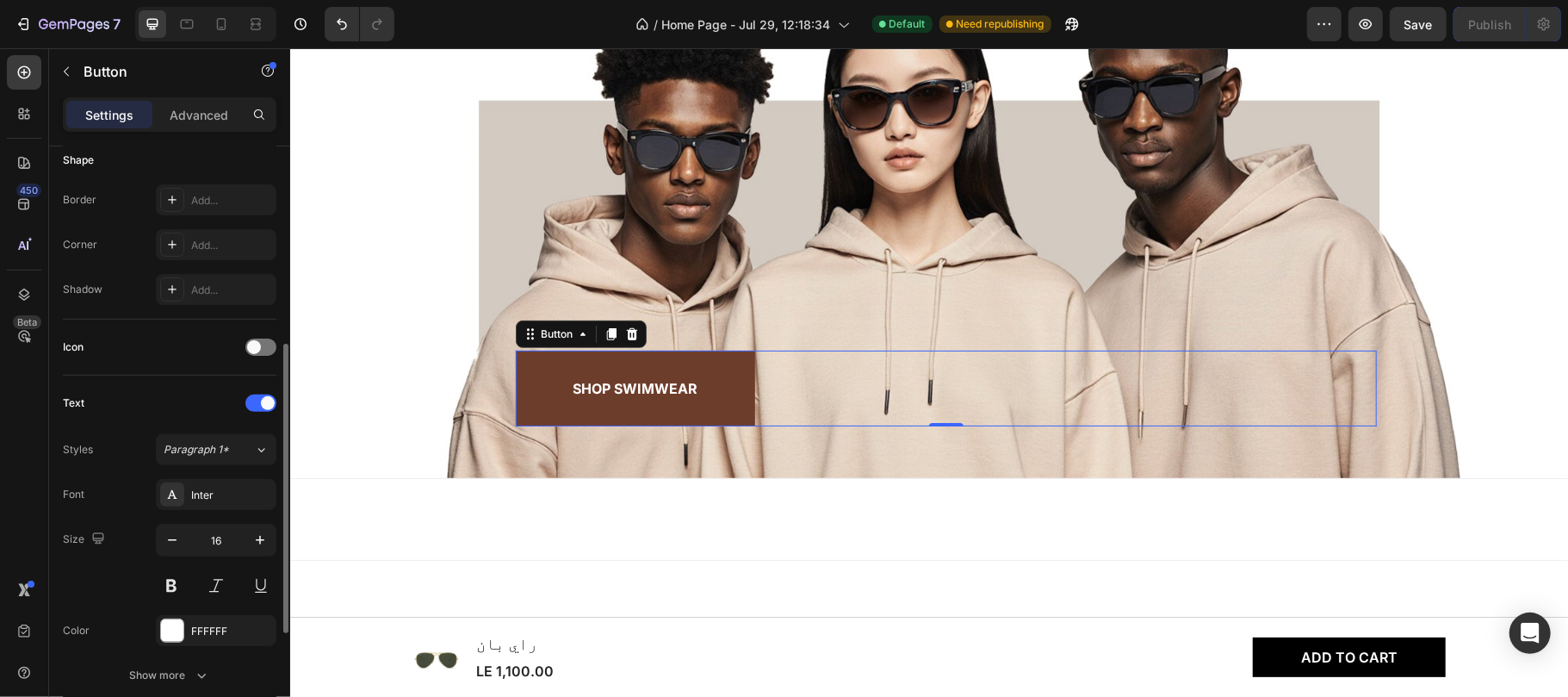 scroll, scrollTop: 366, scrollLeft: 0, axis: vertical 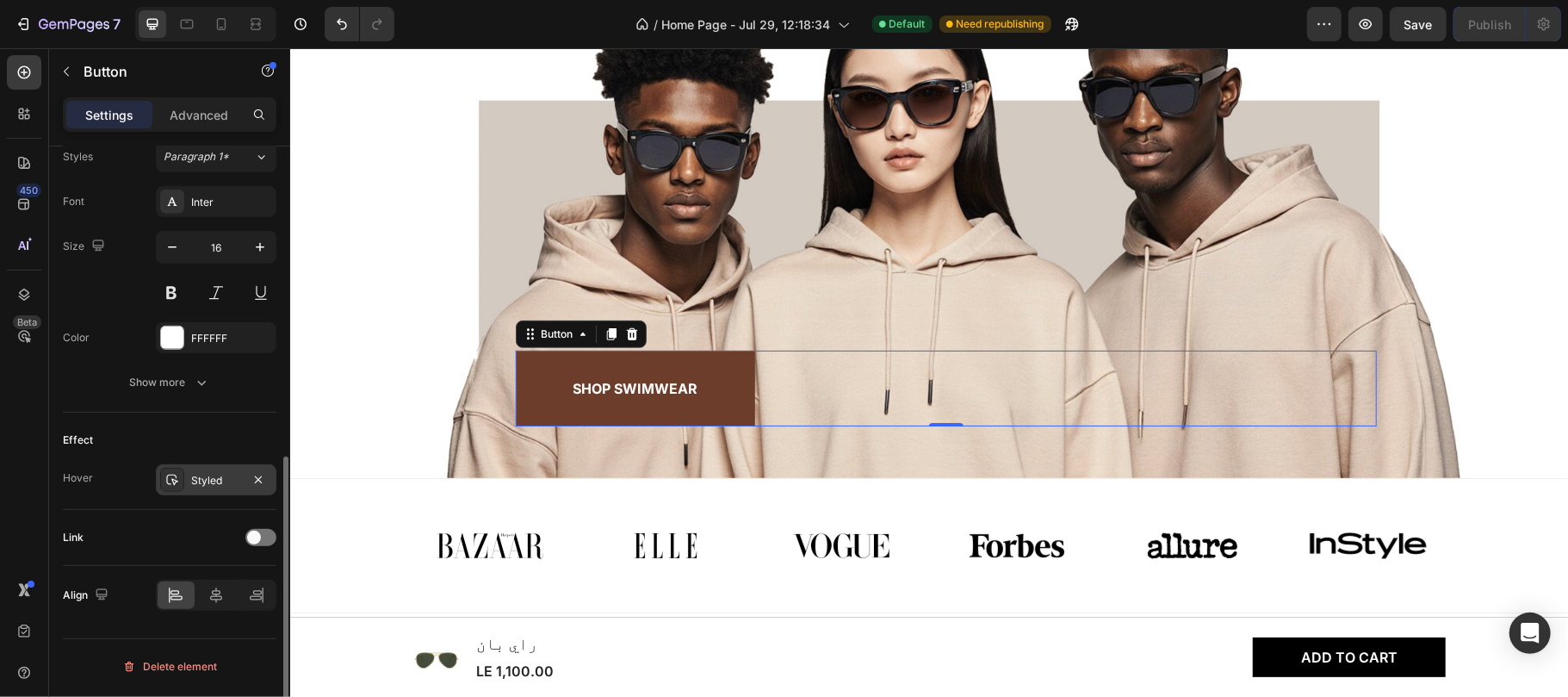 click at bounding box center [172, 480] 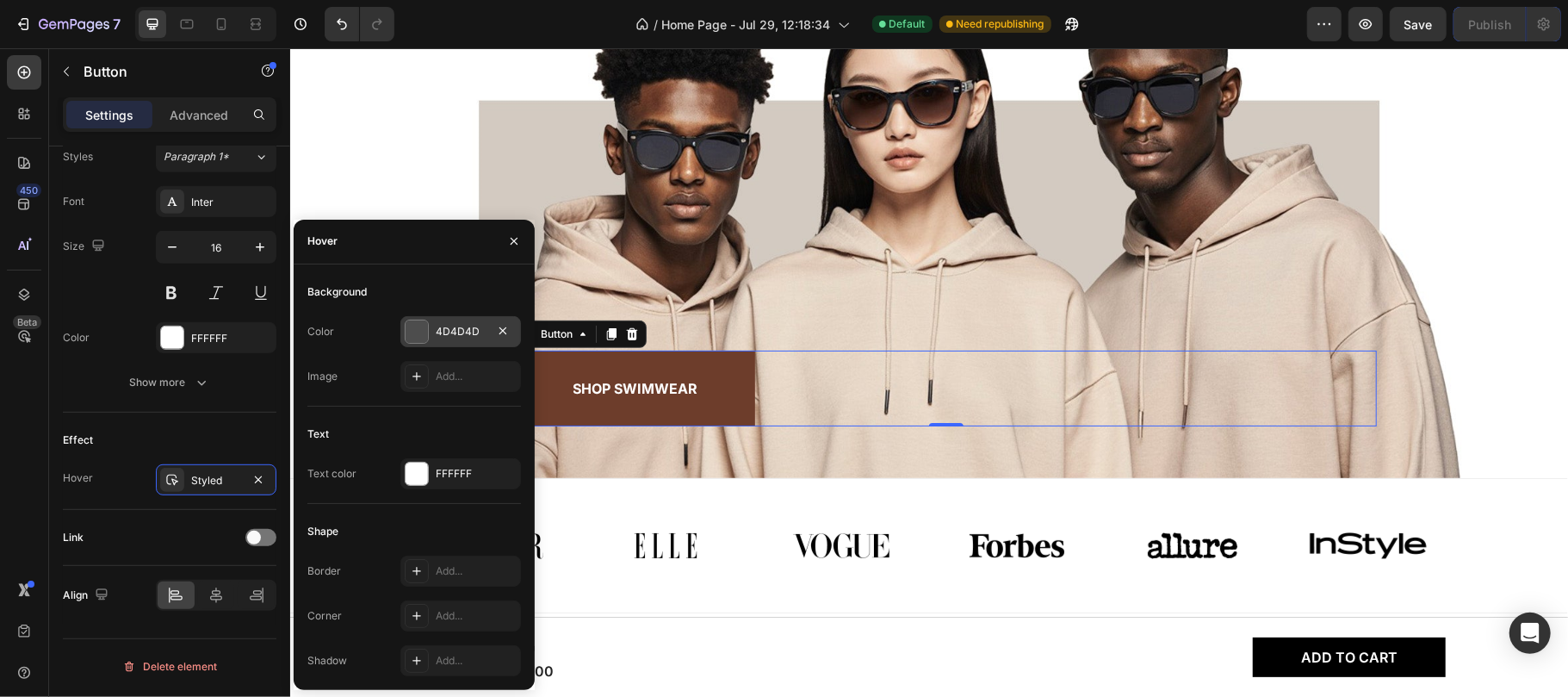 click at bounding box center (417, 332) 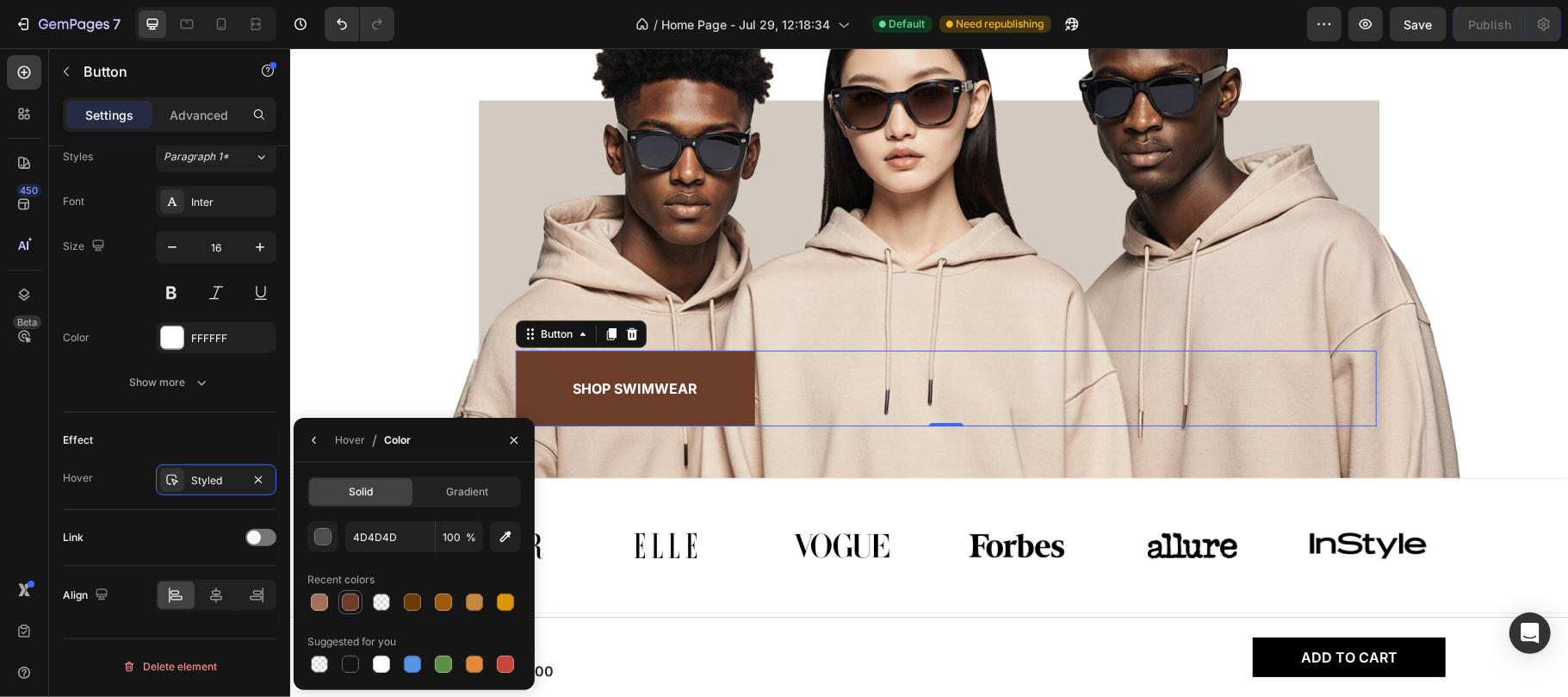 click at bounding box center (350, 602) 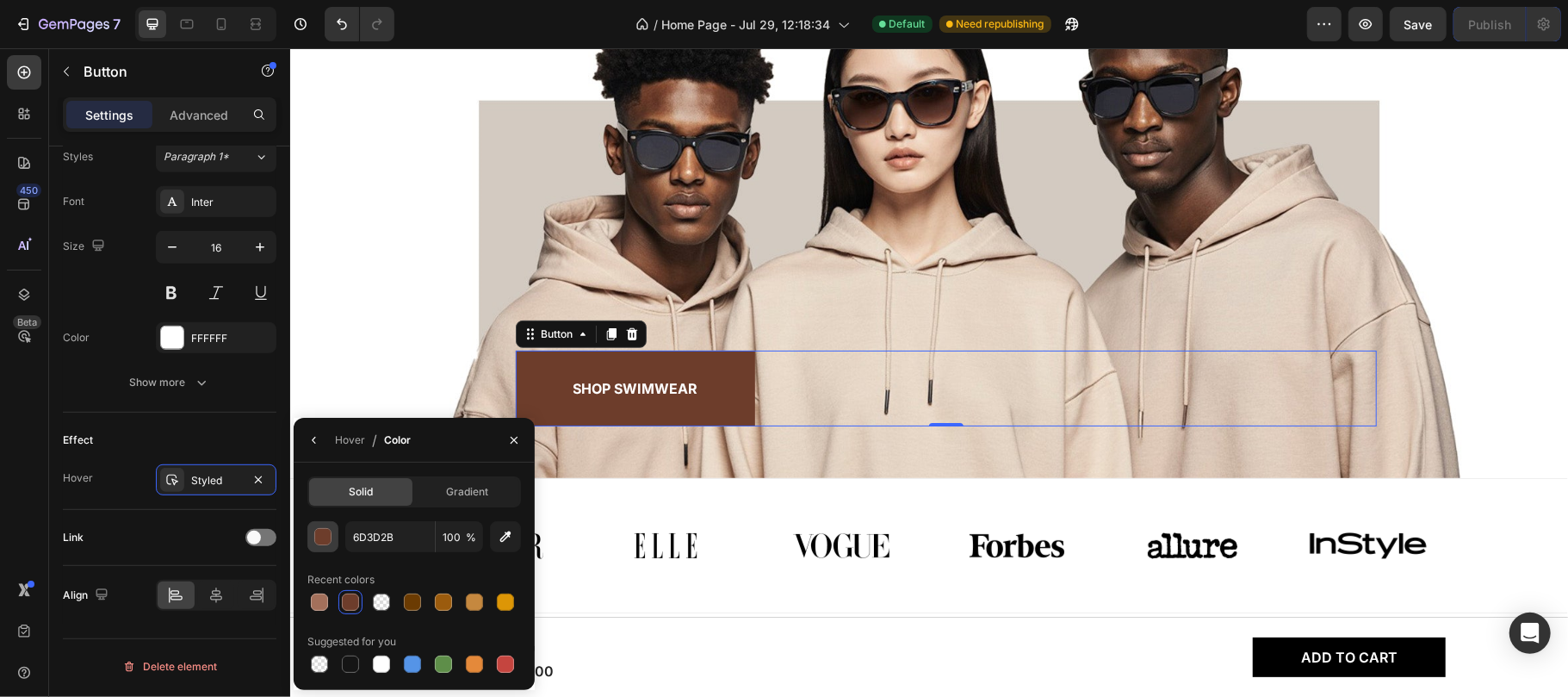 click at bounding box center (323, 537) 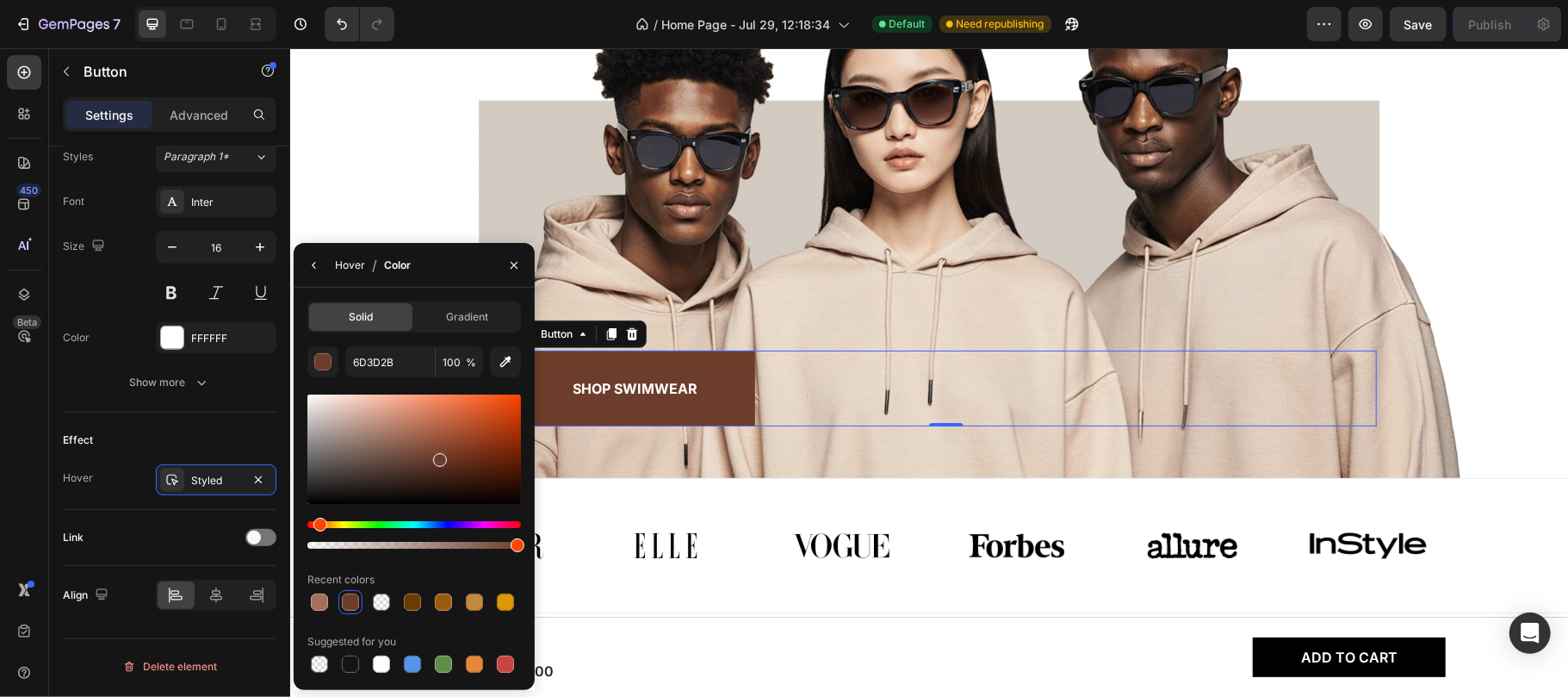 click on "Hover" at bounding box center (350, 265) 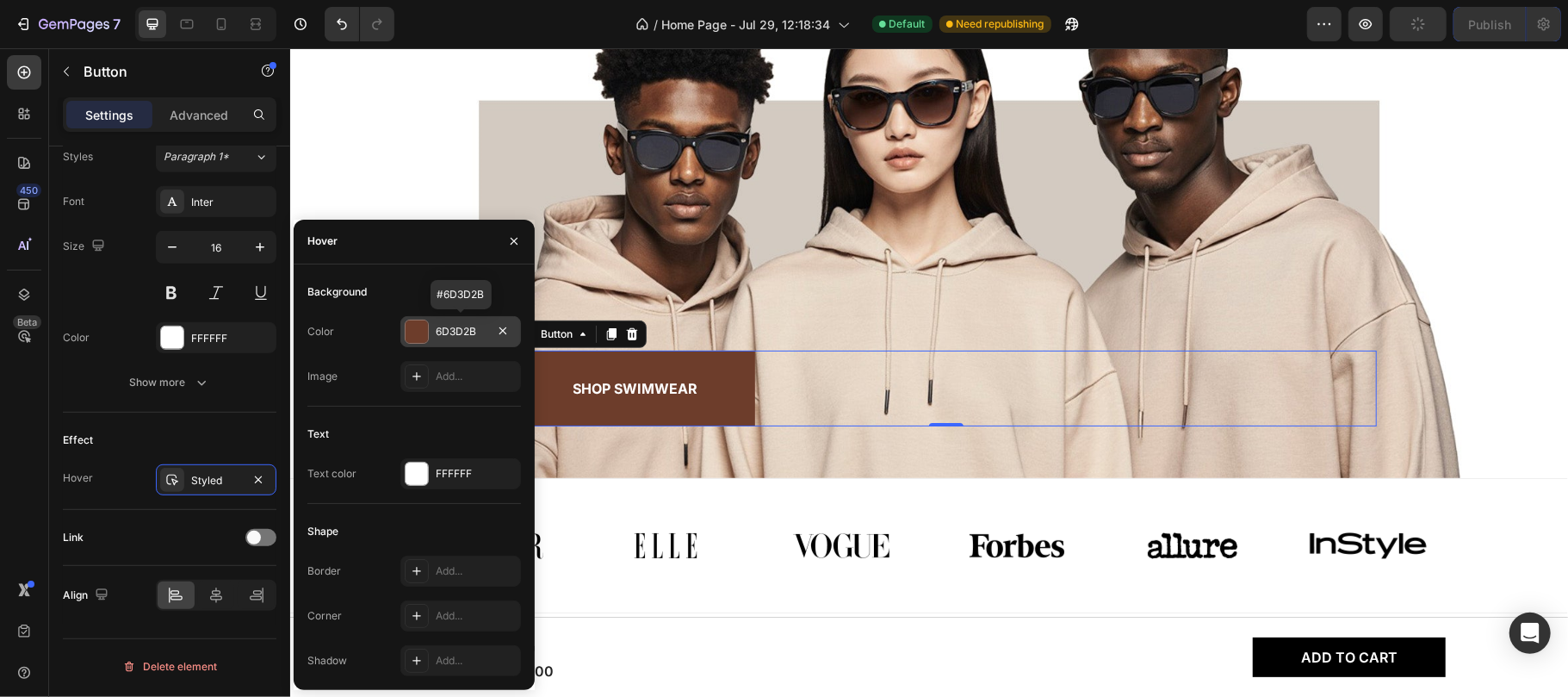 click at bounding box center [417, 332] 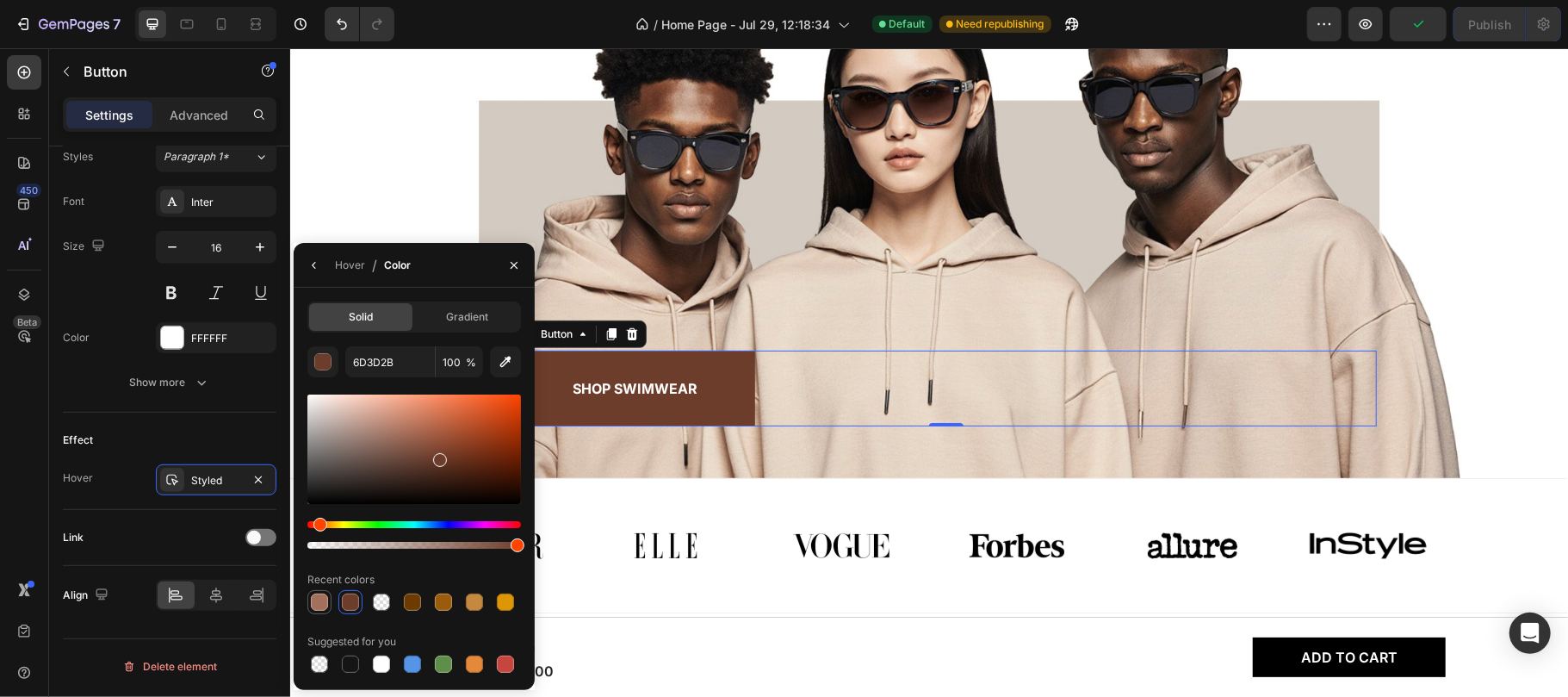 click at bounding box center (319, 602) 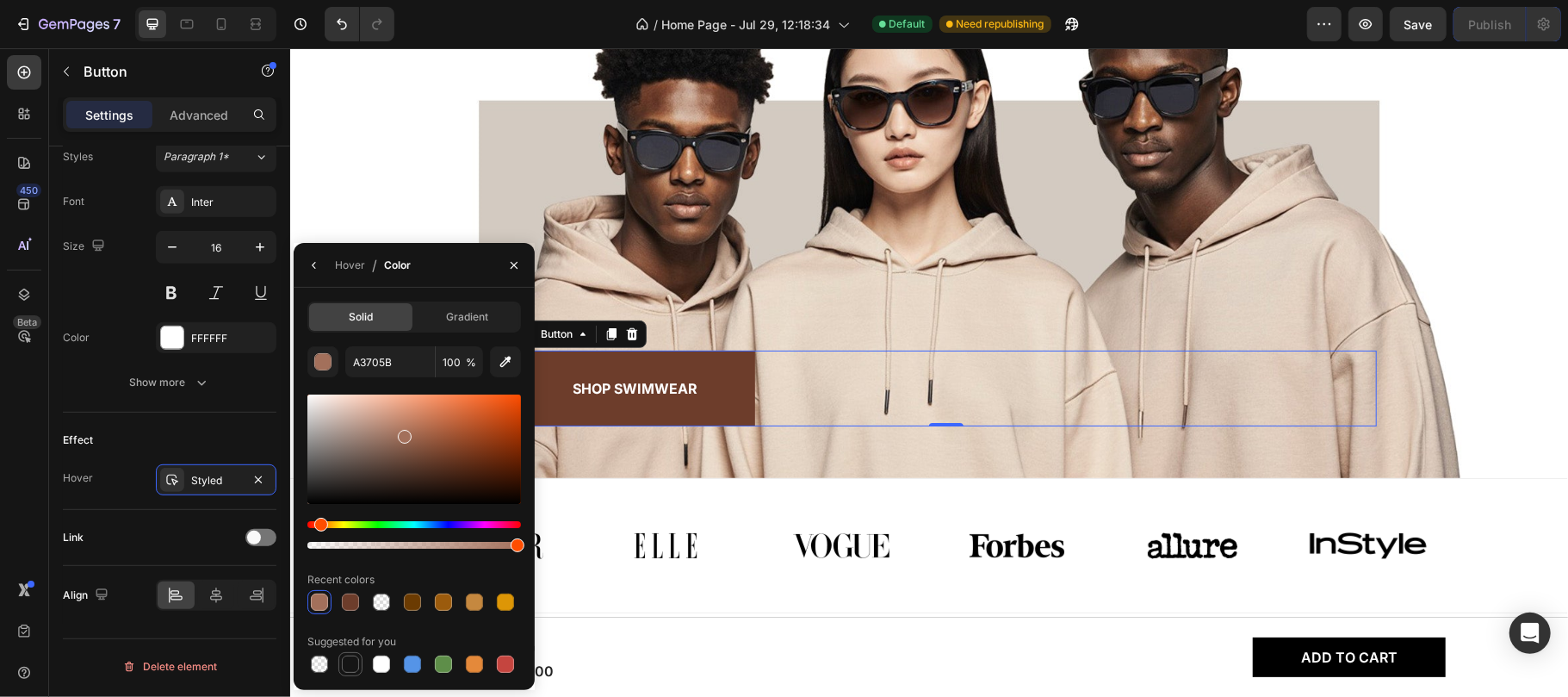 click at bounding box center [350, 664] 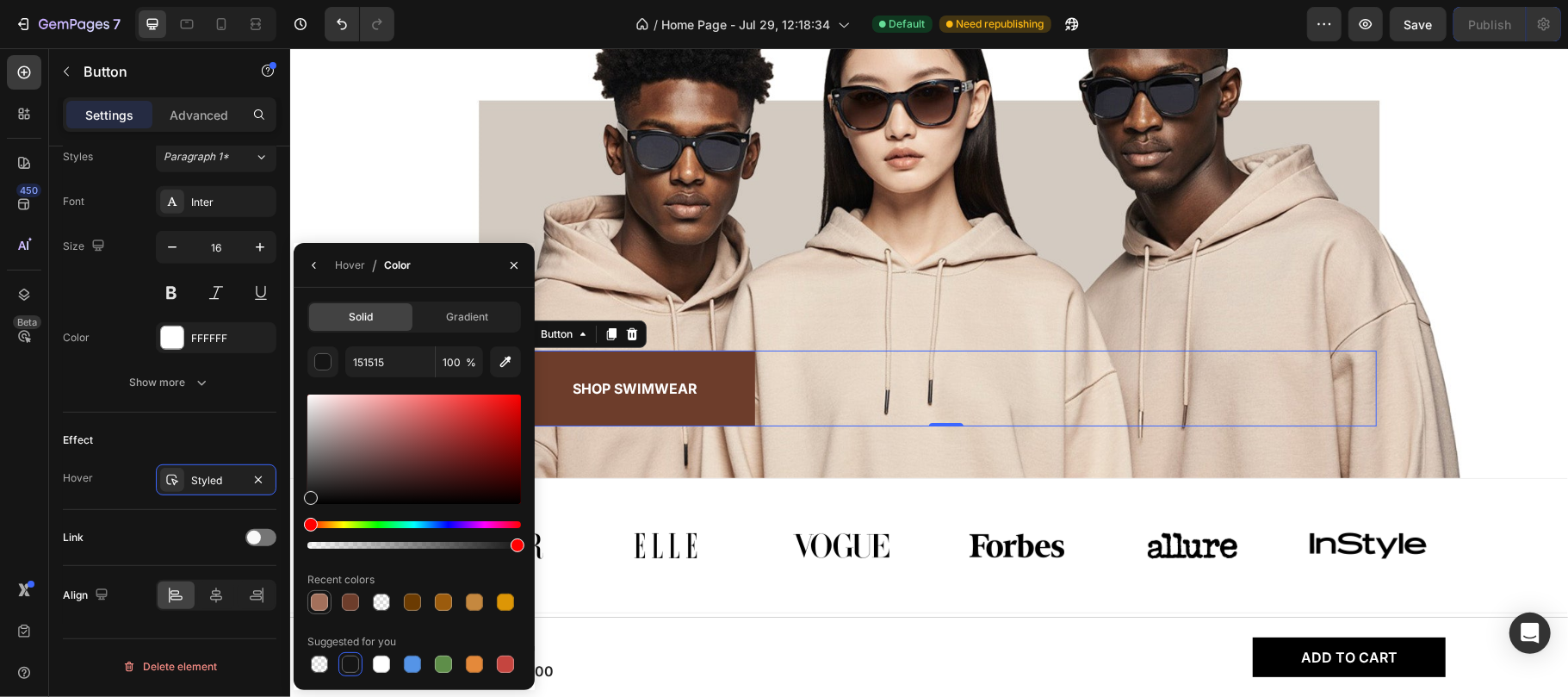 click at bounding box center (319, 602) 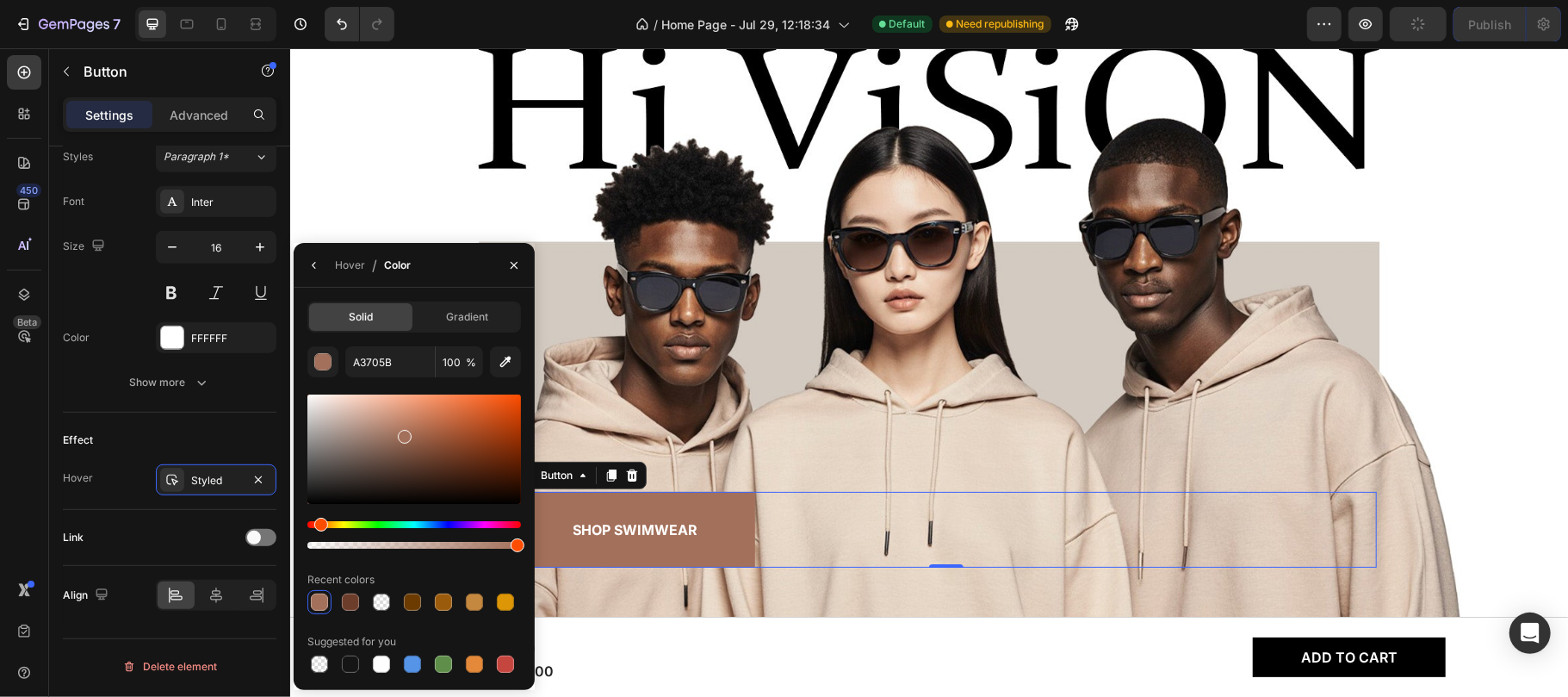 scroll, scrollTop: 172, scrollLeft: 0, axis: vertical 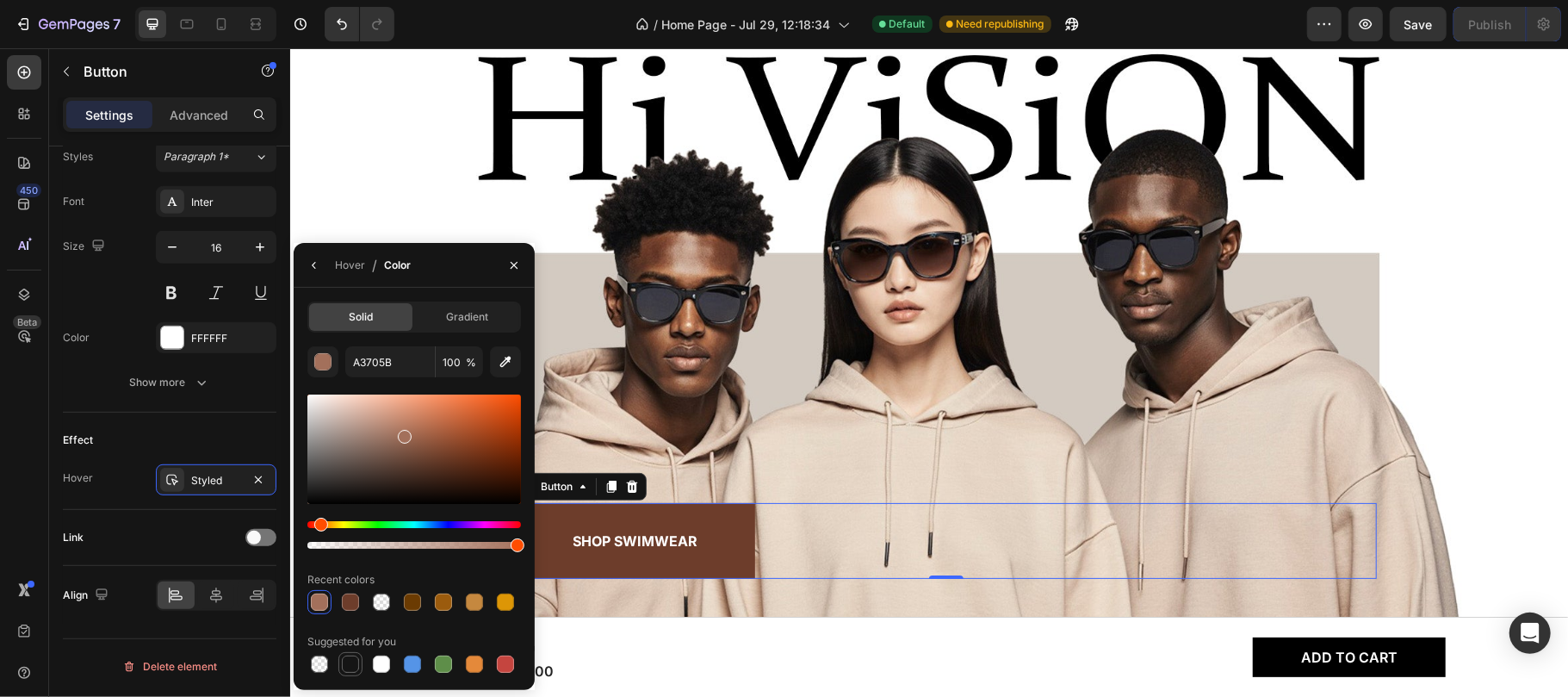 click at bounding box center (350, 664) 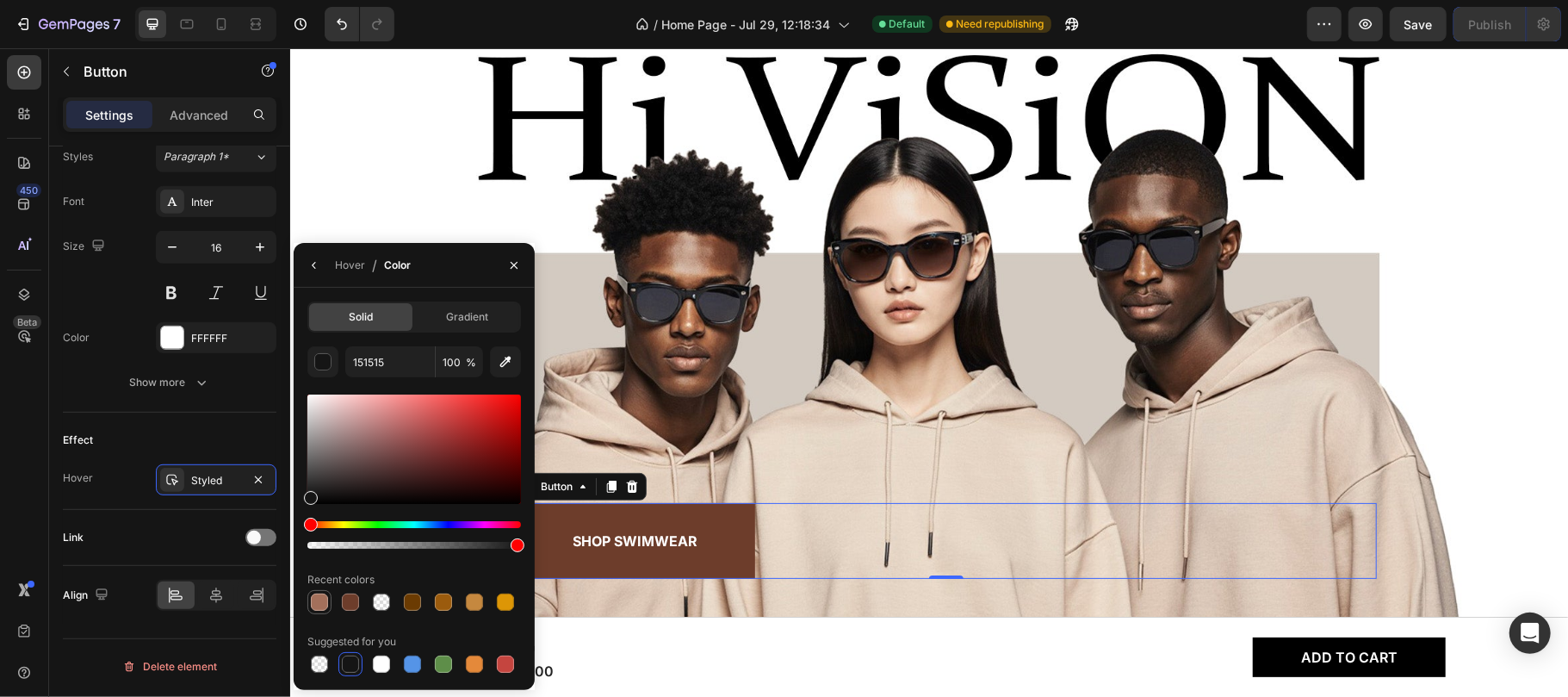 click at bounding box center [319, 602] 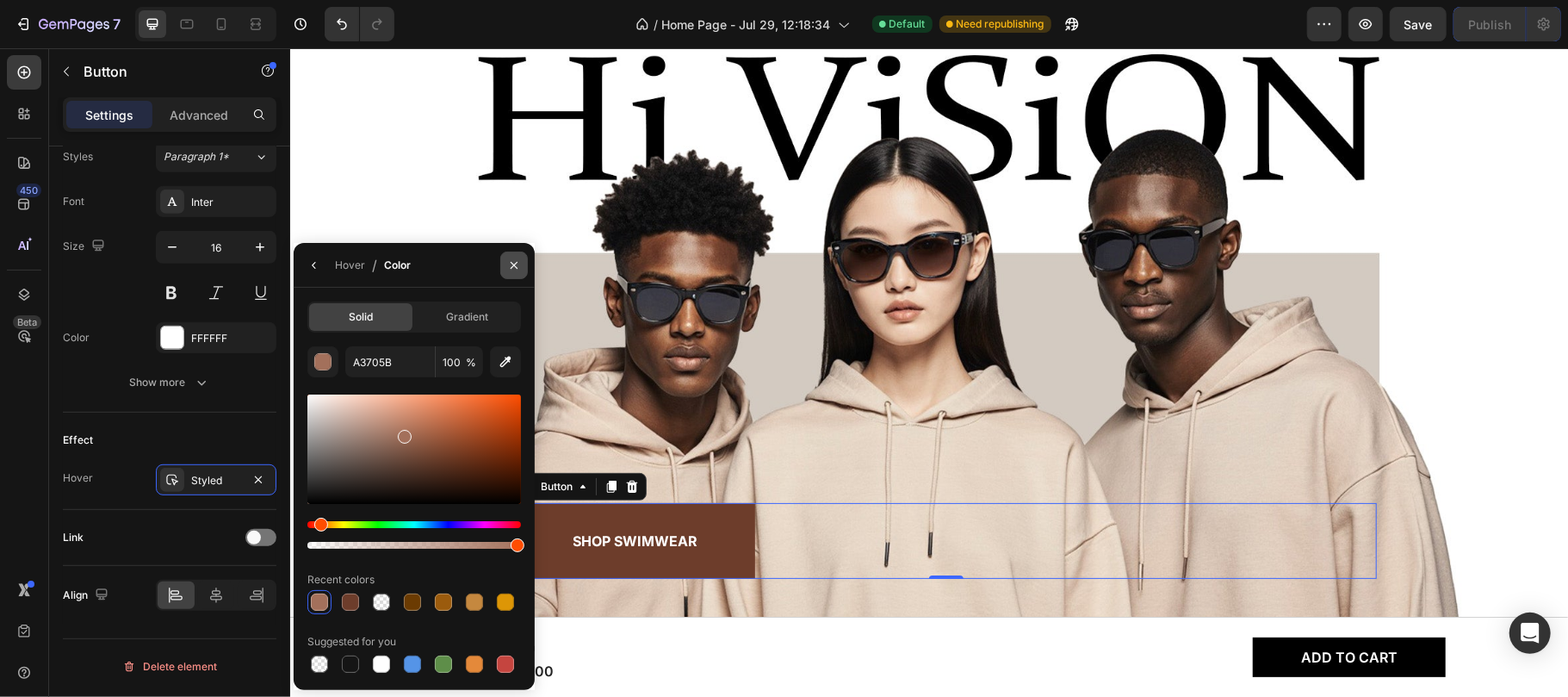 click 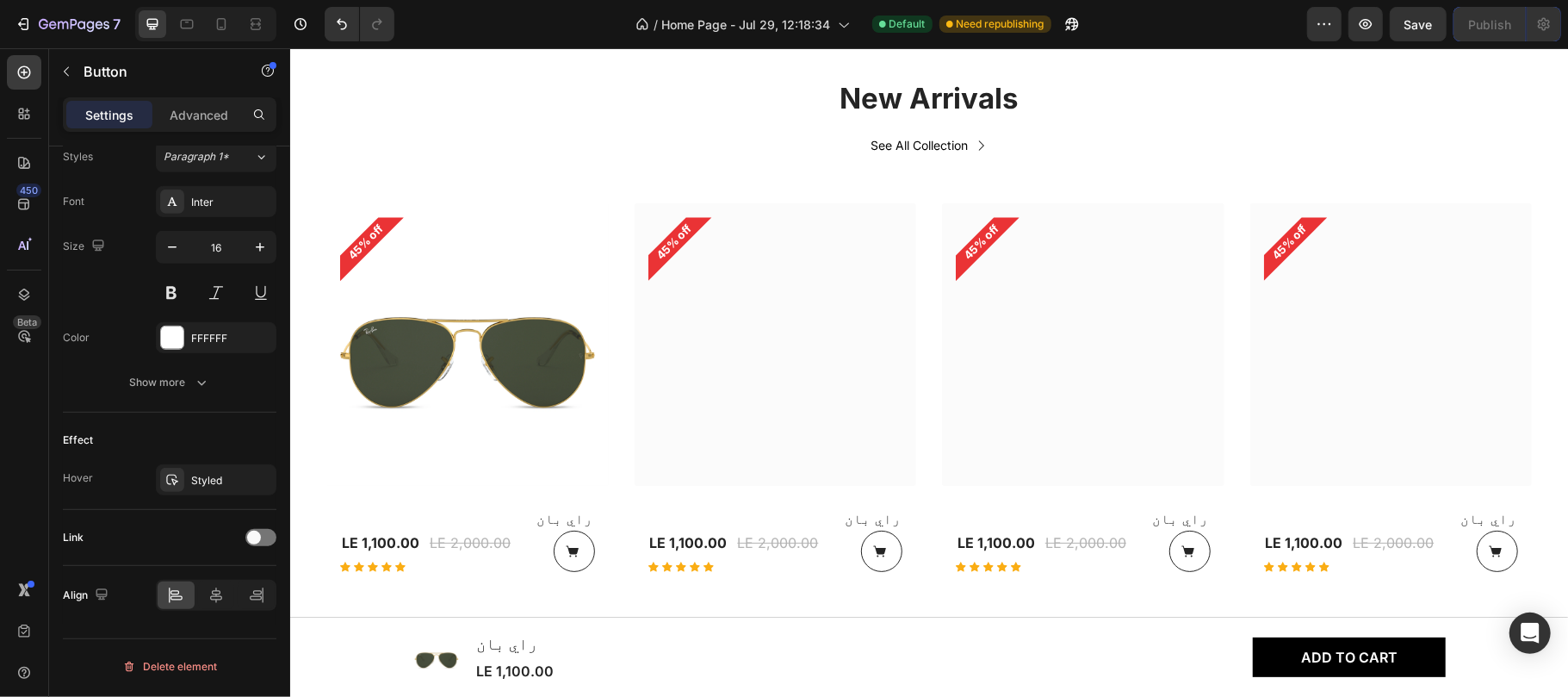 scroll, scrollTop: 941, scrollLeft: 0, axis: vertical 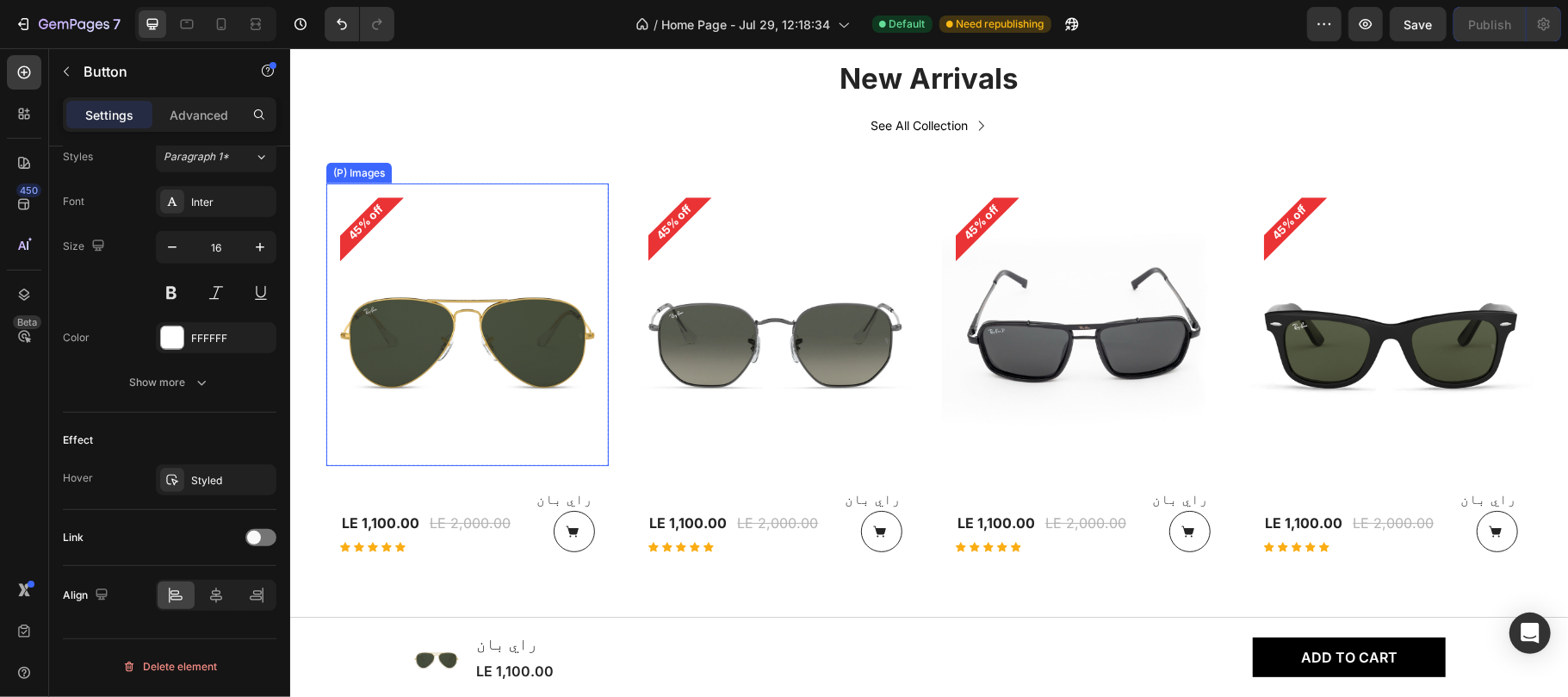 click at bounding box center (467, 324) 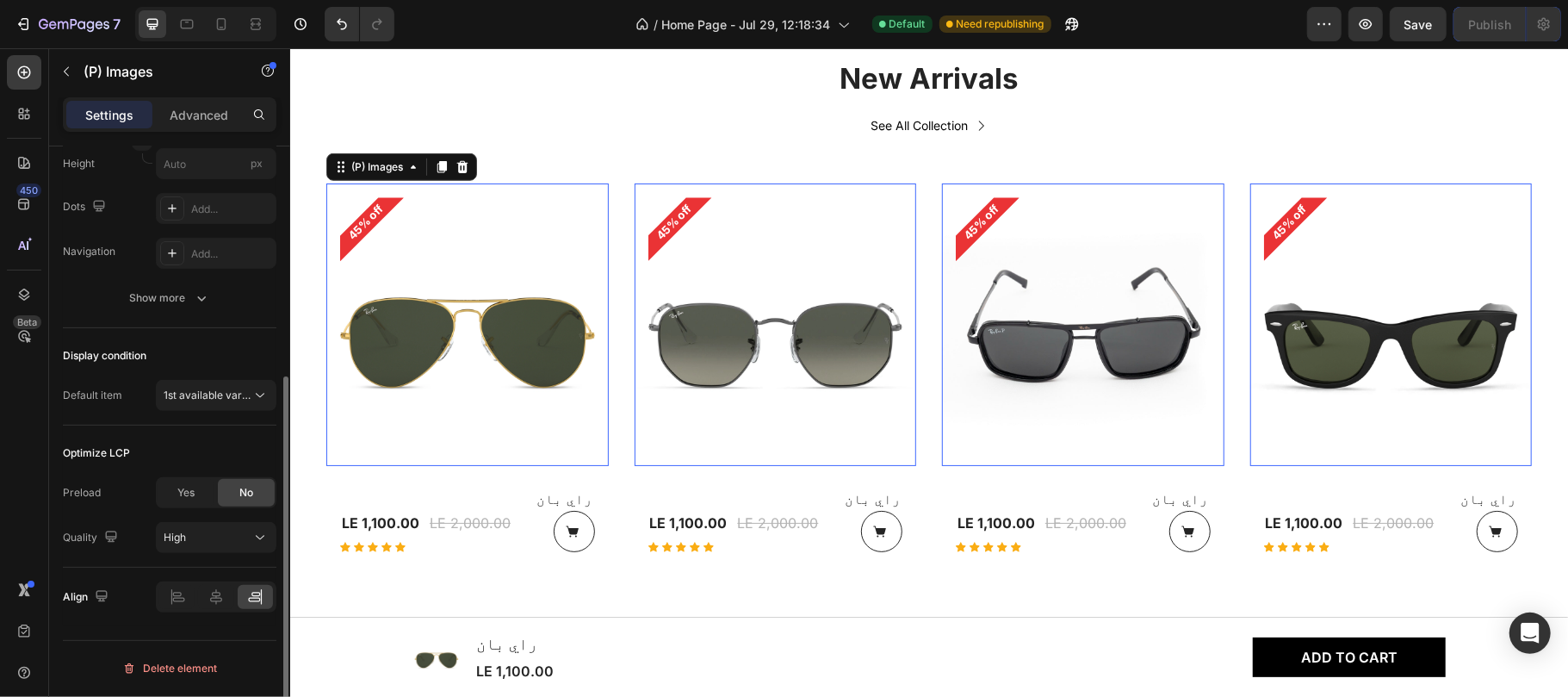 scroll, scrollTop: 0, scrollLeft: 0, axis: both 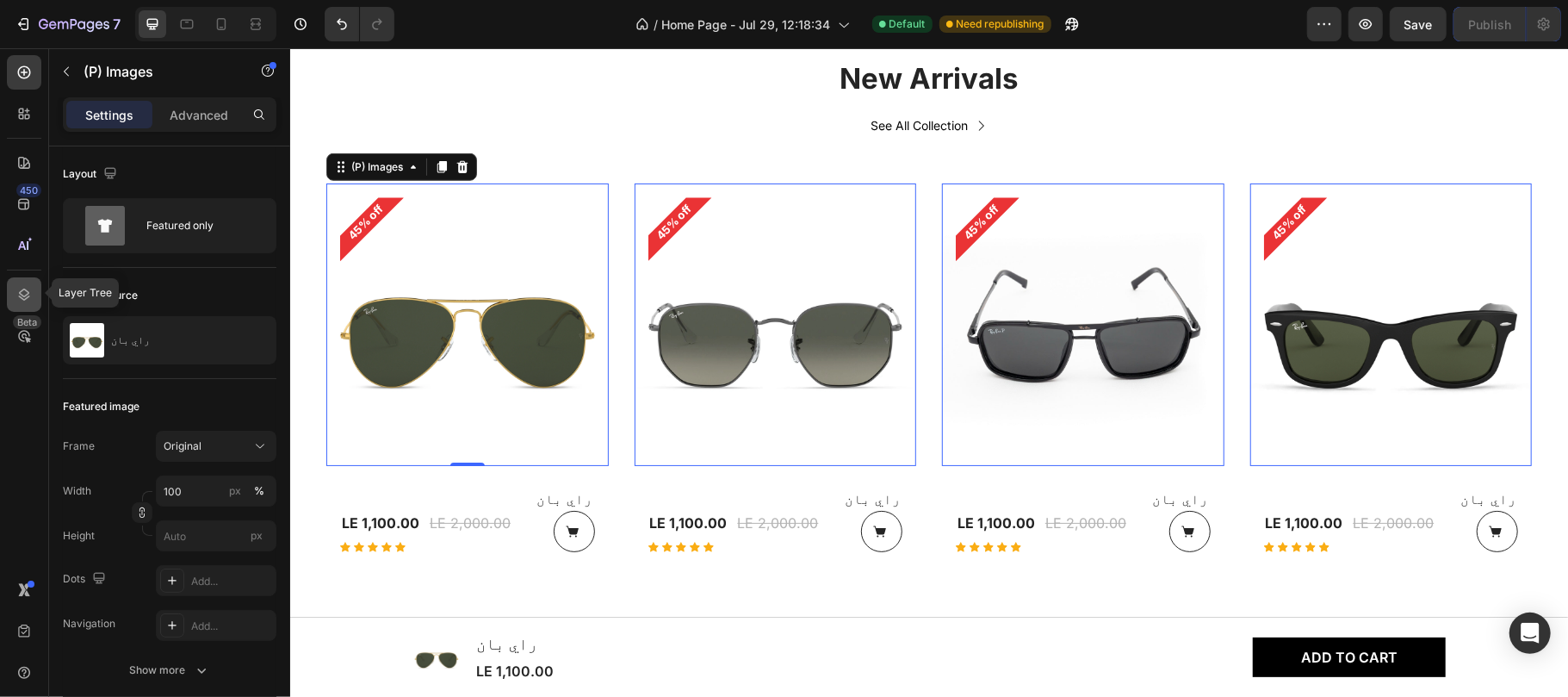 click 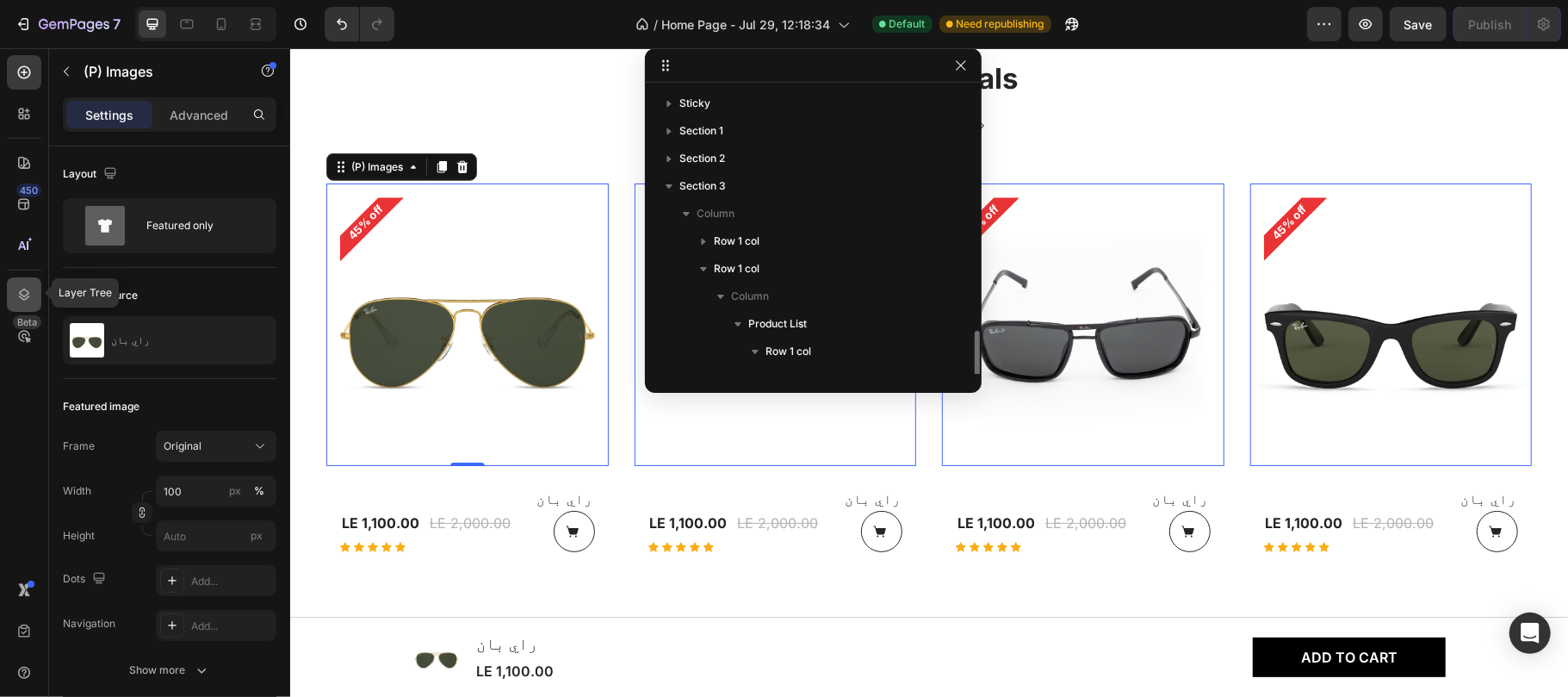 scroll, scrollTop: 188, scrollLeft: 0, axis: vertical 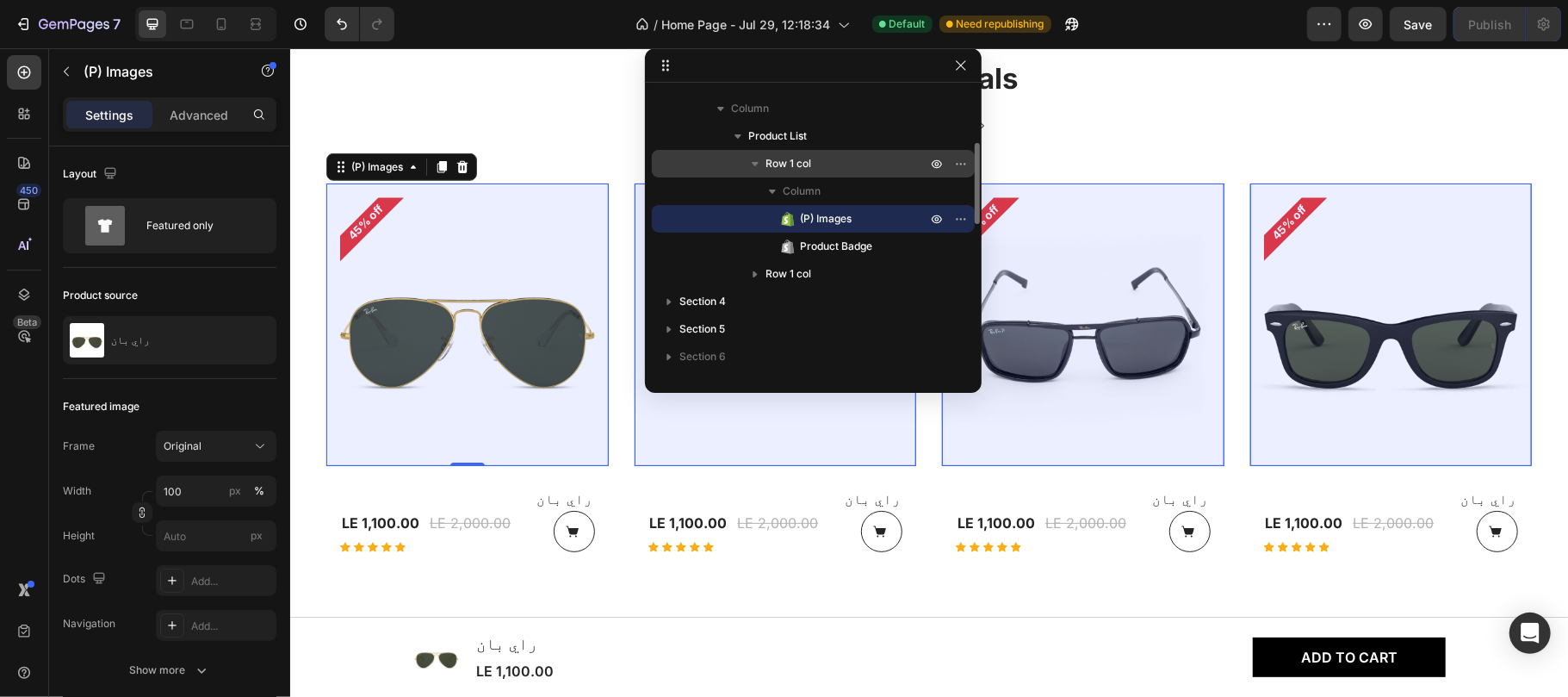 click on "Row 1 col" at bounding box center (788, 164) 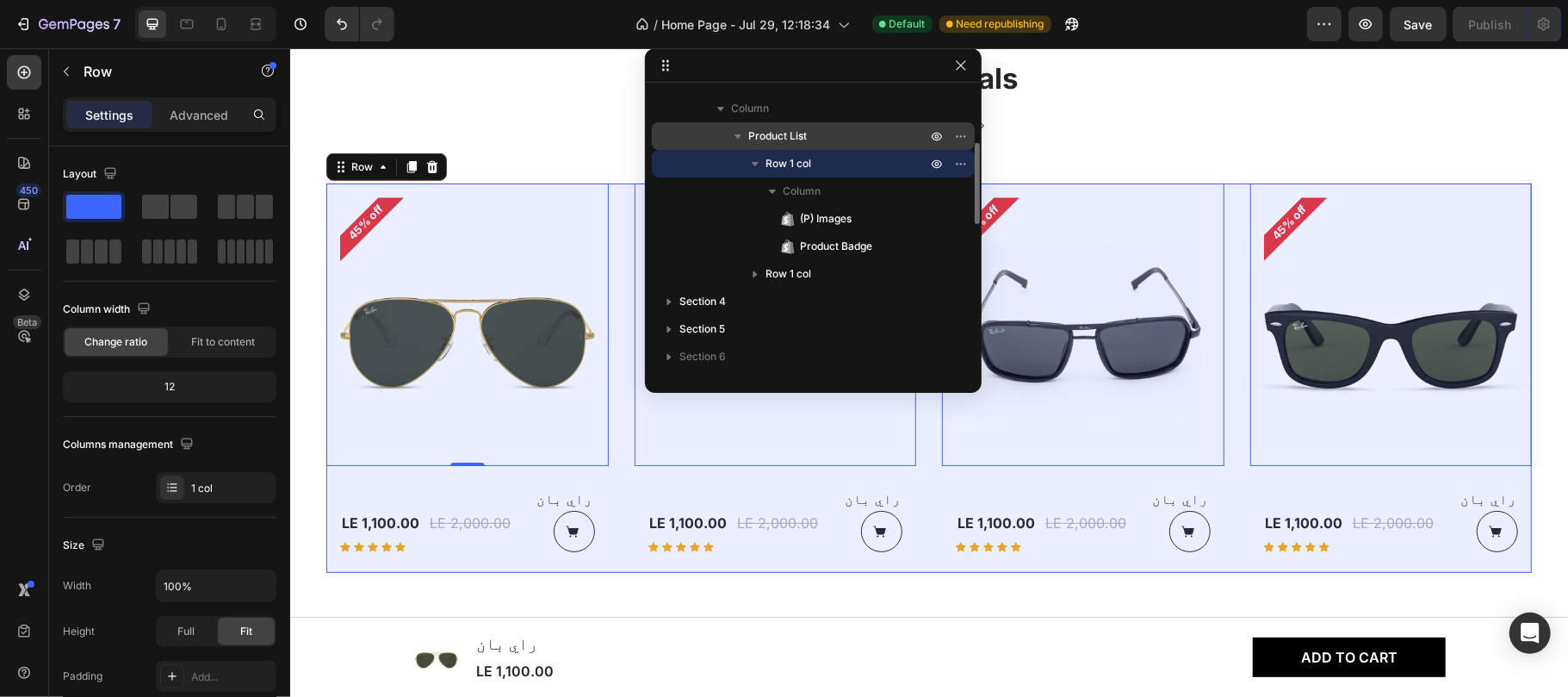 click on "Product List" at bounding box center (778, 136) 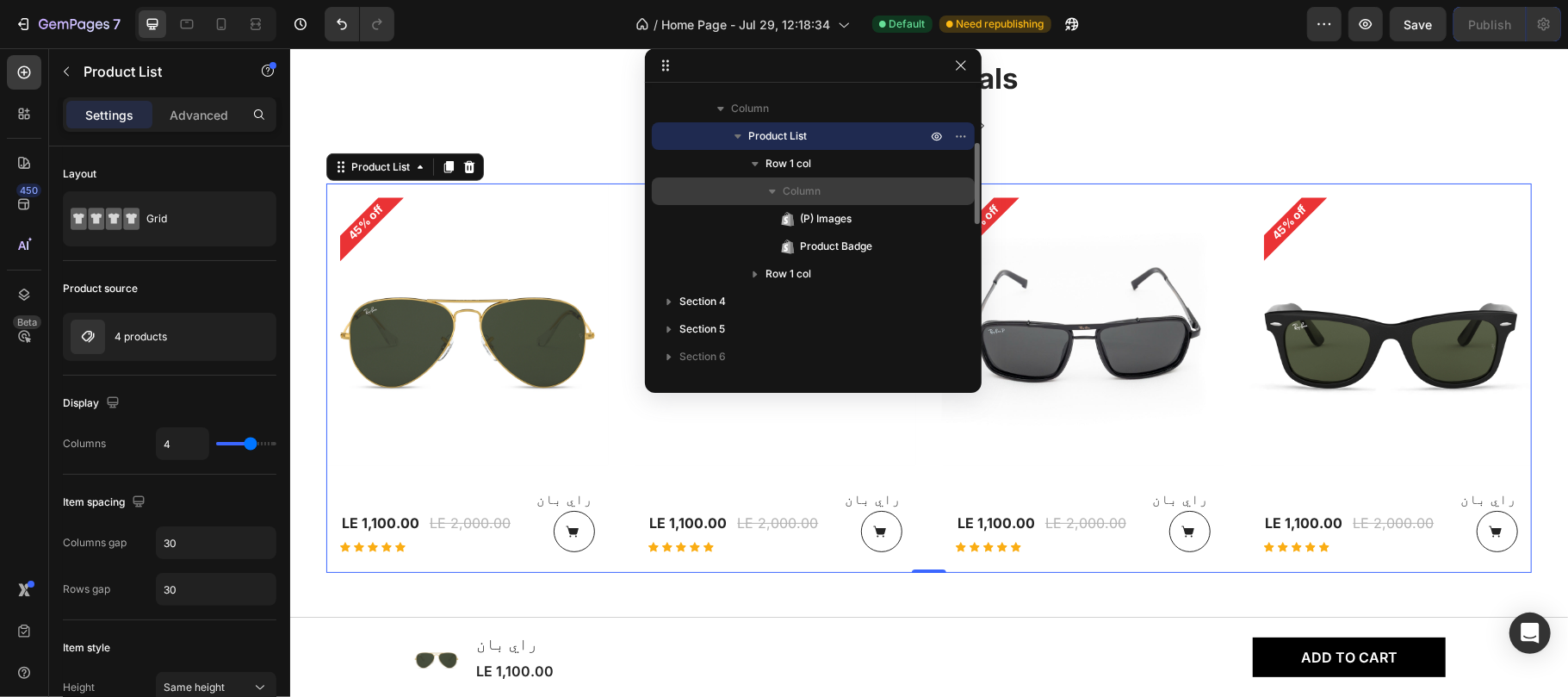 click on "Column" at bounding box center (802, 191) 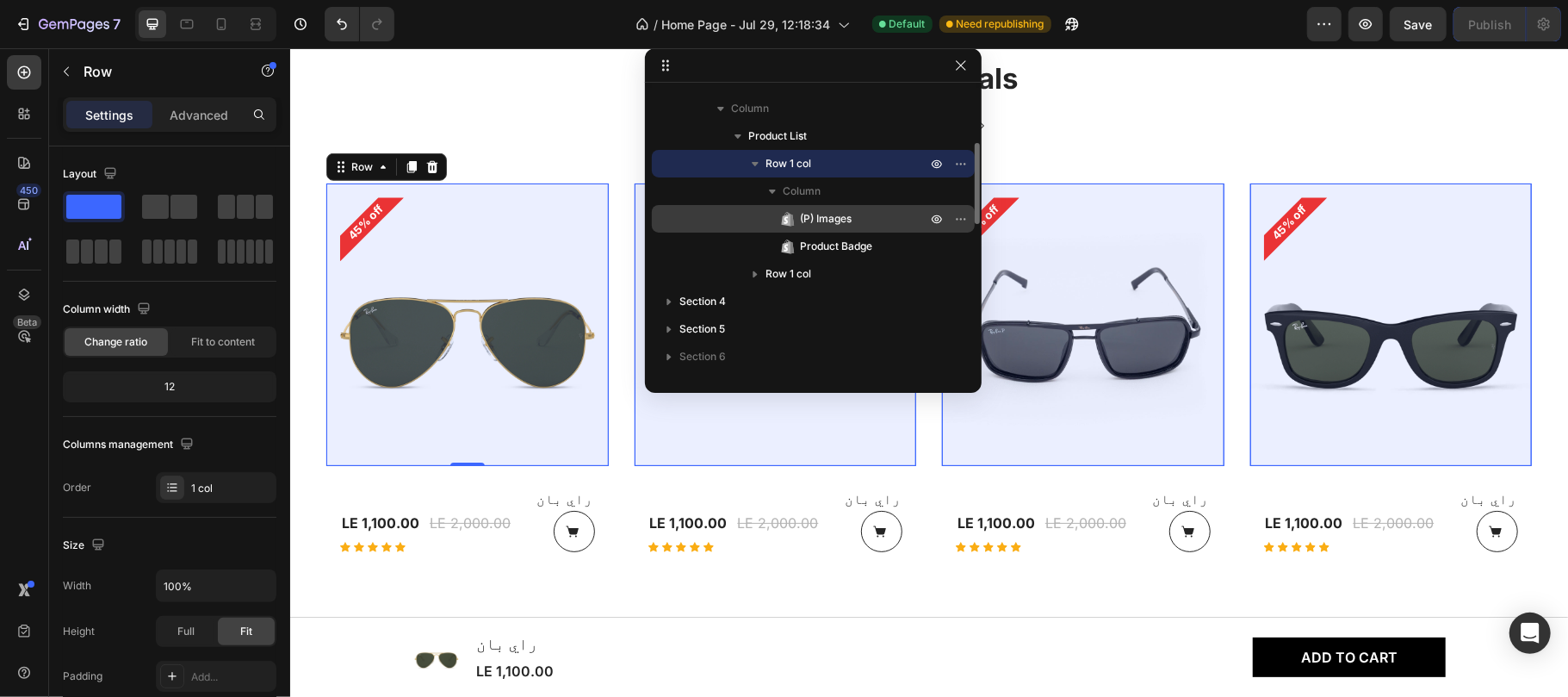 click on "(P) Images" at bounding box center (844, 219) 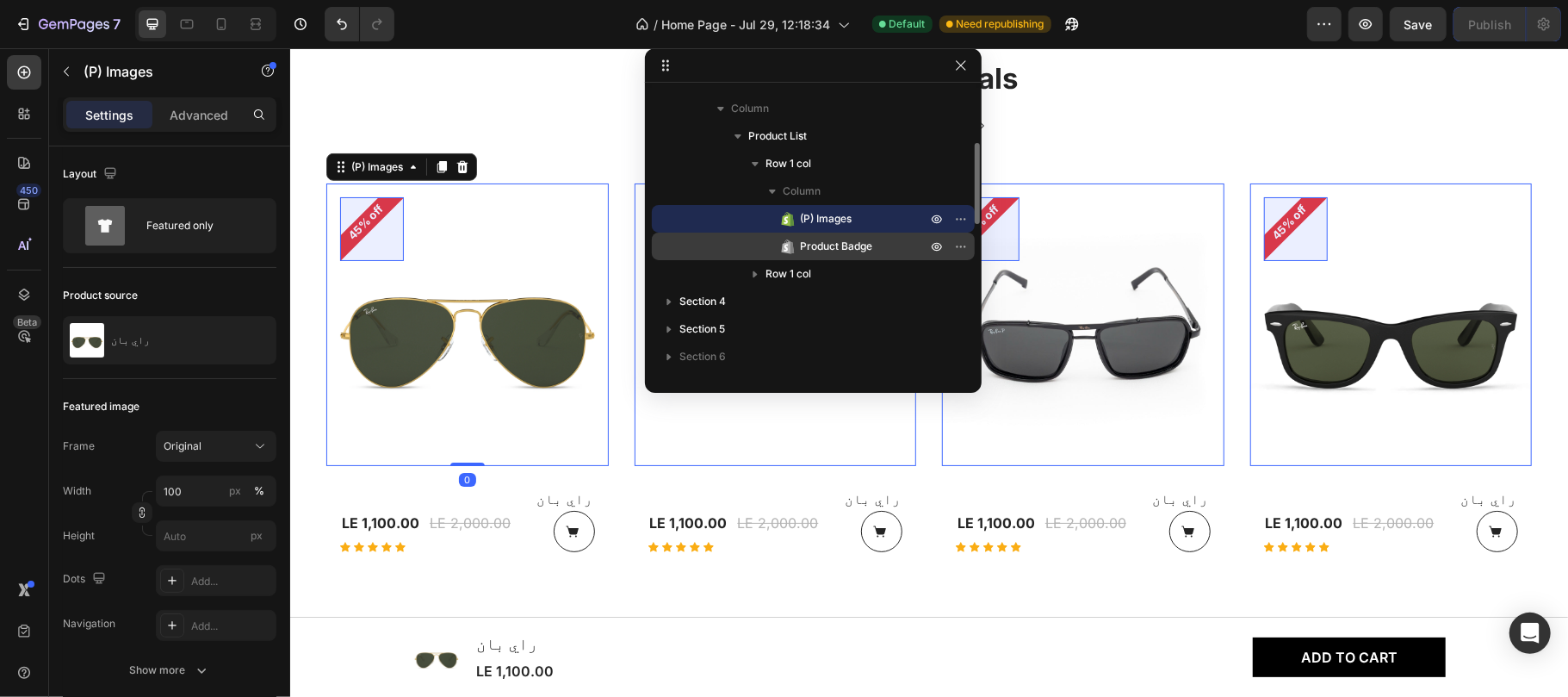click on "Product Badge" at bounding box center [836, 246] 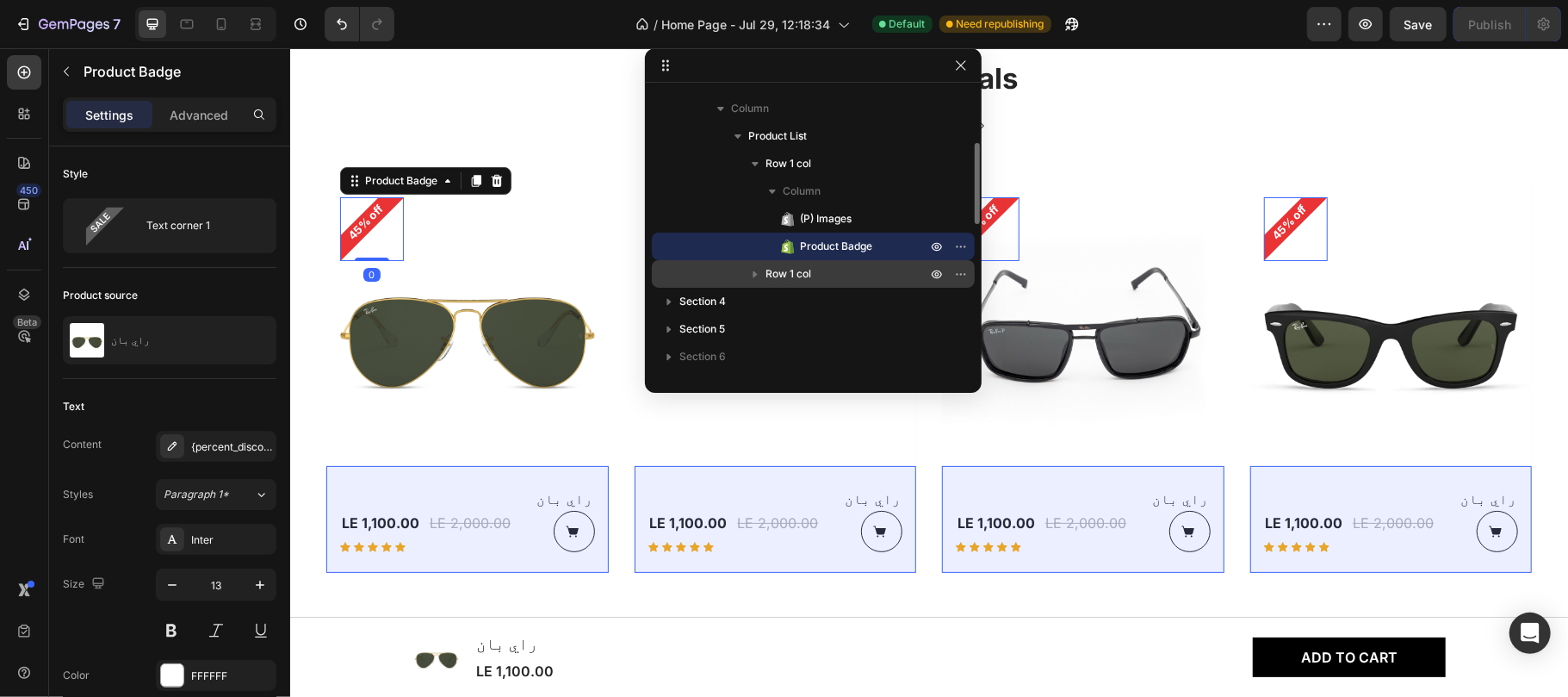 click on "Row 1 col" at bounding box center [847, 274] 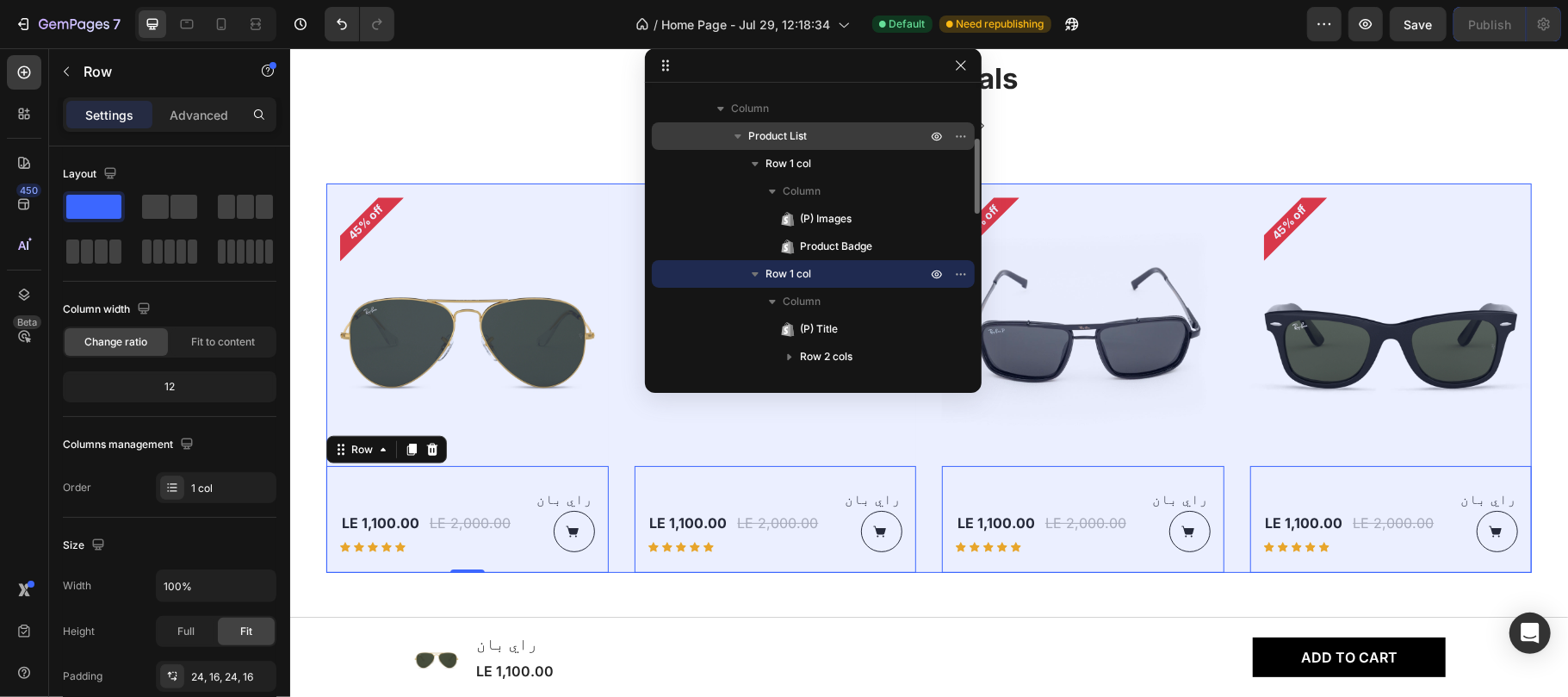 click on "Product List" at bounding box center [813, 136] 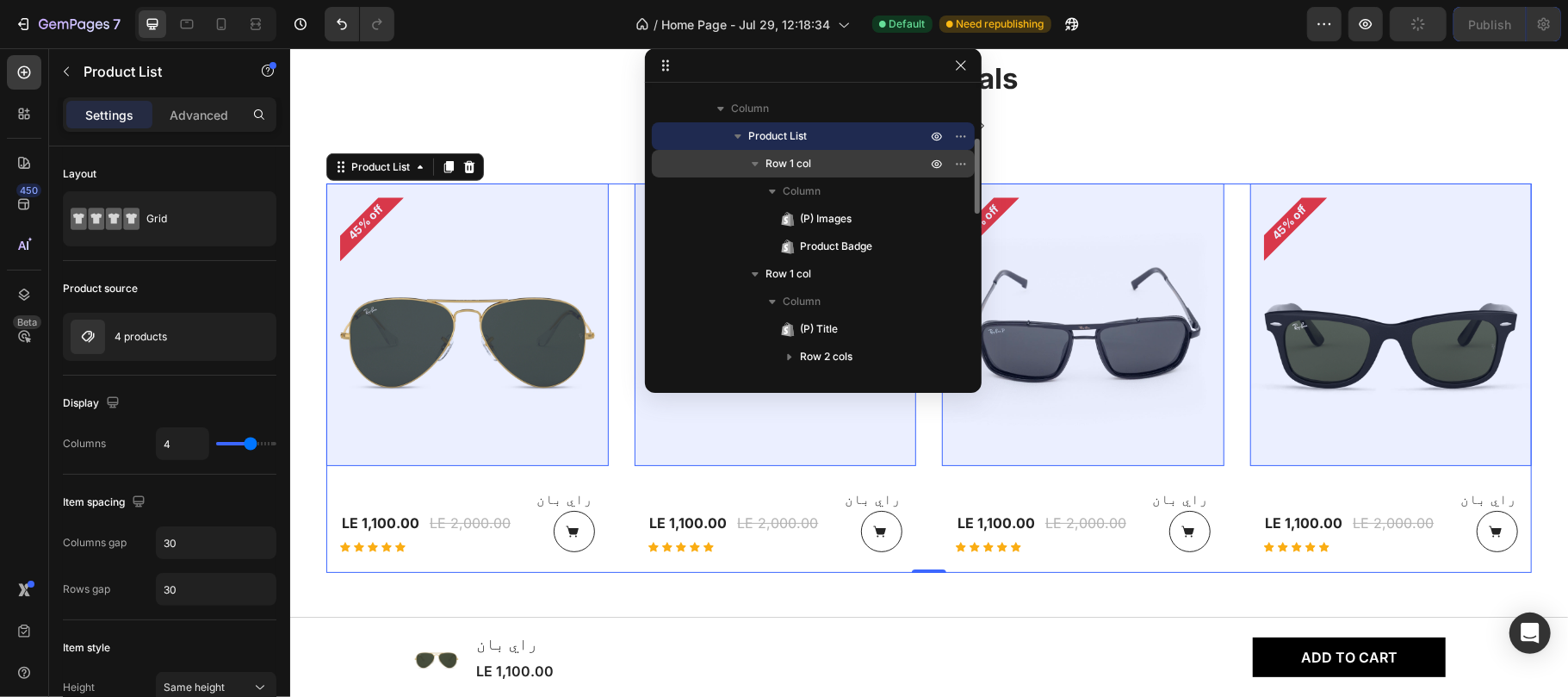 click on "Row 1 col" at bounding box center (813, 164) 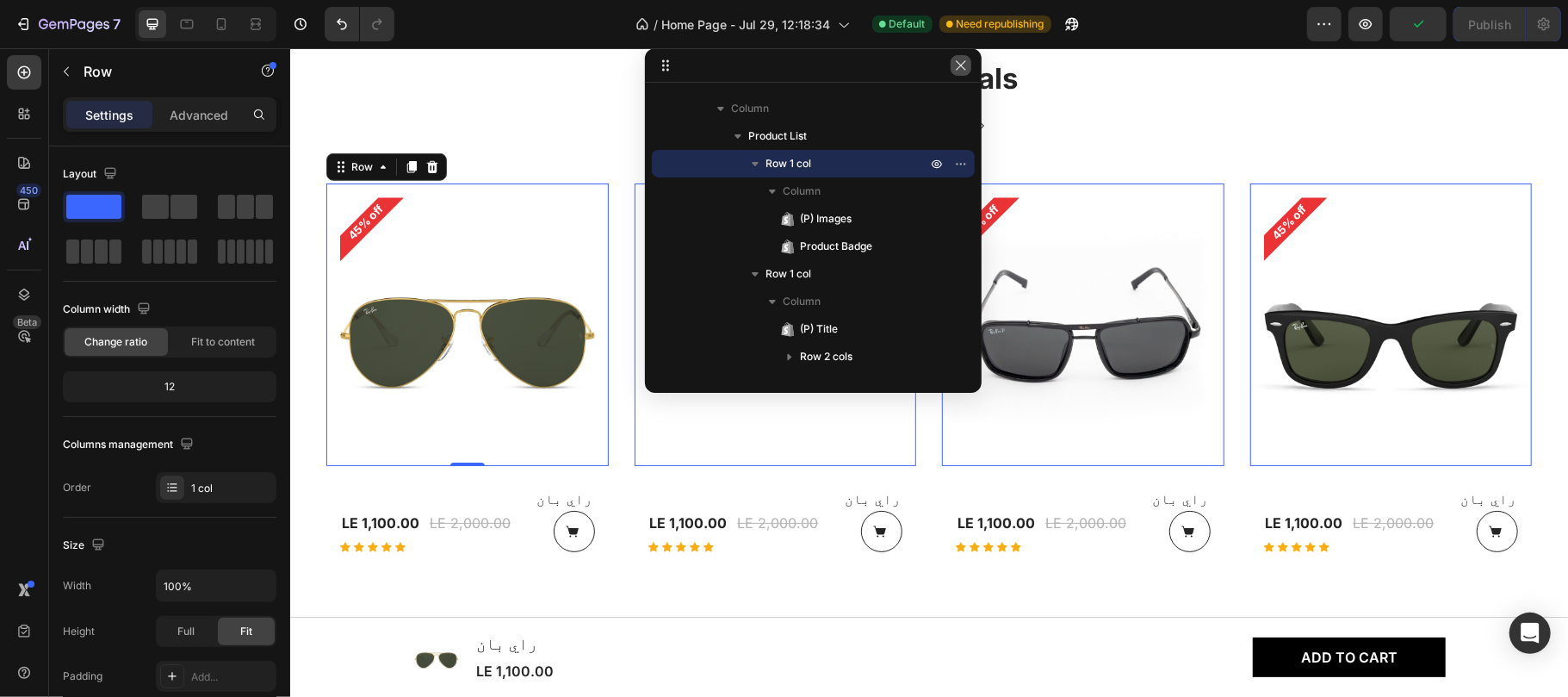 click 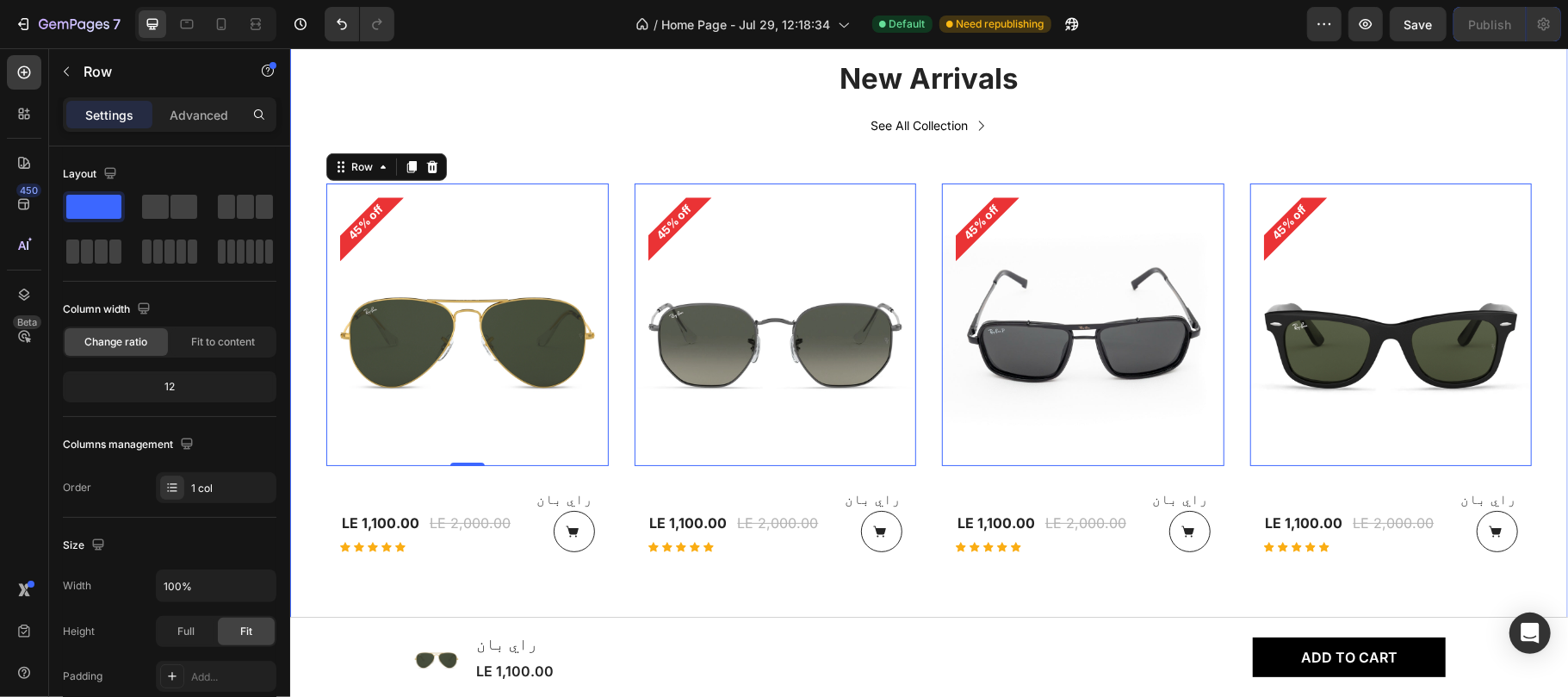 click on "New Arrivals Heading
See All Collection Button Row (P) Images 45% off Product Badge Row   0 راي بان (P) Title LE 1,100.00 (P) Price (P) Price LE 2,000.00 (P) Price (P) Price Row Icon Icon Icon Icon Icon Row
(P) Cart Button Row Row Product List (P) Images 45% off Product Badge Row   0 راي بان (P) Title LE 1,100.00 (P) Price (P) Price LE 2,000.00 (P) Price (P) Price Row Icon Icon Icon Icon Icon Row
(P) Cart Button Row Row Product List (P) Images 45% off Product Badge Row   0 راي بان (P) Title LE 1,100.00 (P) Price (P) Price LE 2,000.00 (P) Price (P) Price Row Icon Icon Icon Icon Icon Row
(P) Cart Button Row Row Product List (P) Images 45% off Product Badge Row   0 راي بان (P) Title LE 1,100.00 (P) Price (P) Price LE 2,000.00 (P) Price (P) Price Row Icon Icon Icon Icon Icon Row
(P) Cart Button Row Row Product List Product List Row" at bounding box center (928, 314) 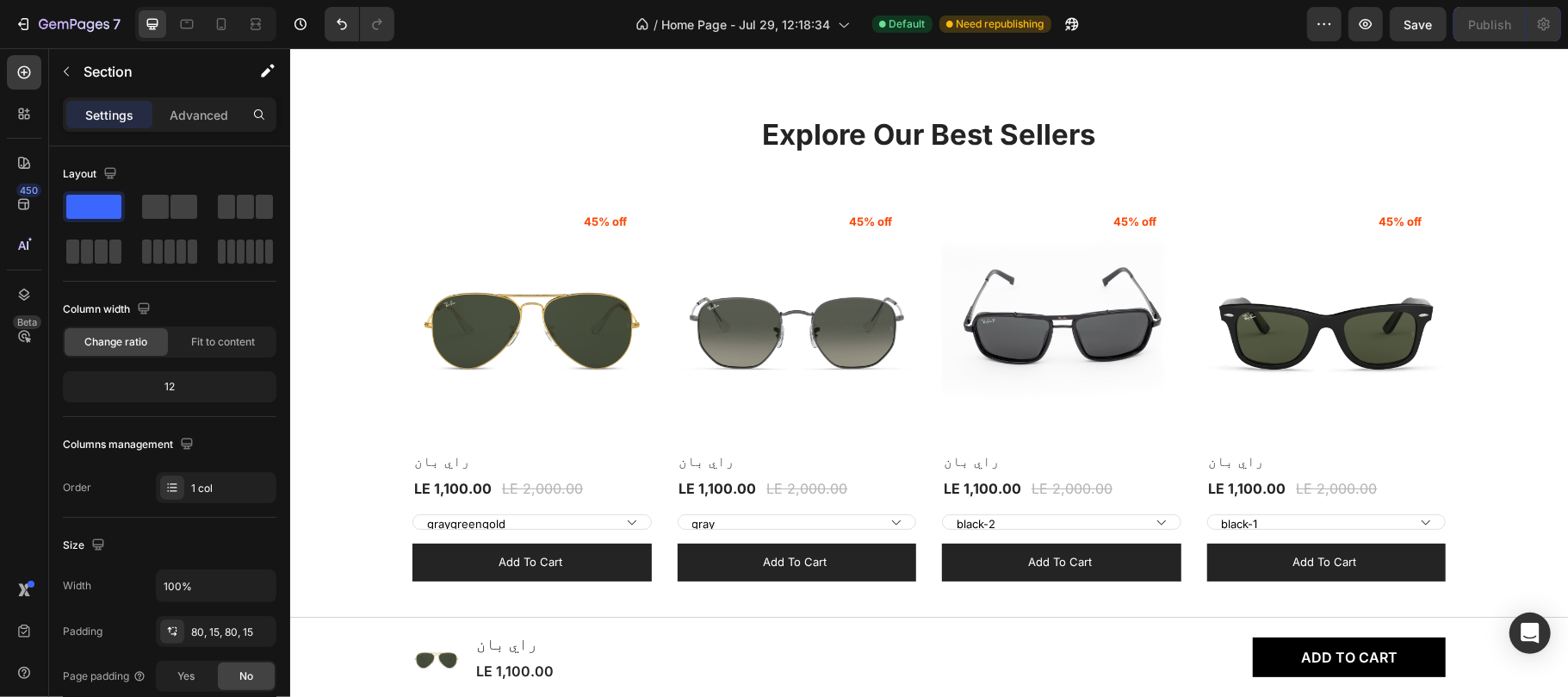 scroll, scrollTop: 1553, scrollLeft: 0, axis: vertical 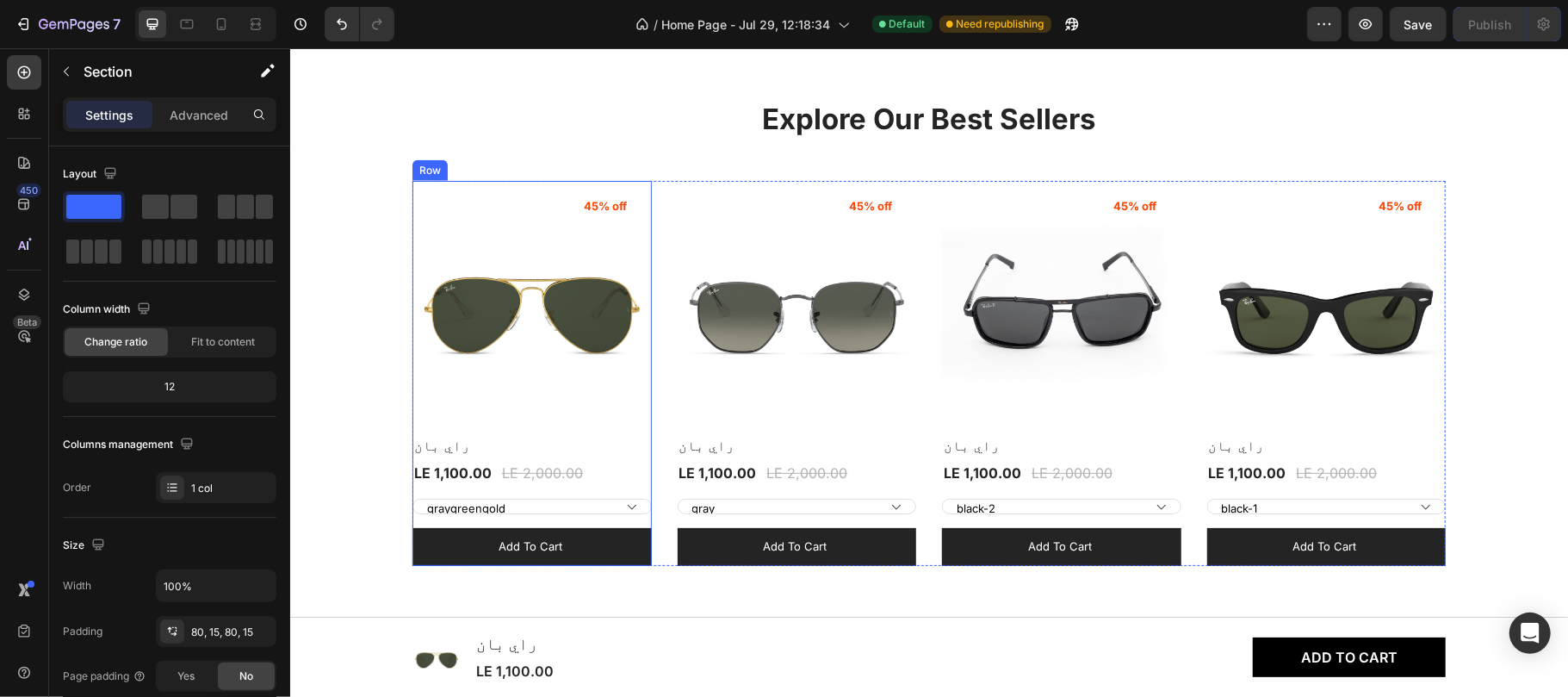 click on "(P) Images 45% off Product Badge Row راي بان (P) Title LE 1,100.00 (P) Price (P) Price LE 2,000.00 (P) Price (P) Price Row   graygreengold goldbrown green browngray bluesilver gray-1 greenblue goldgray-1 goldgray blackgray blackgreen-3 (P) Variants & Swatches Add to cart (P) Cart Button" at bounding box center [531, 372] 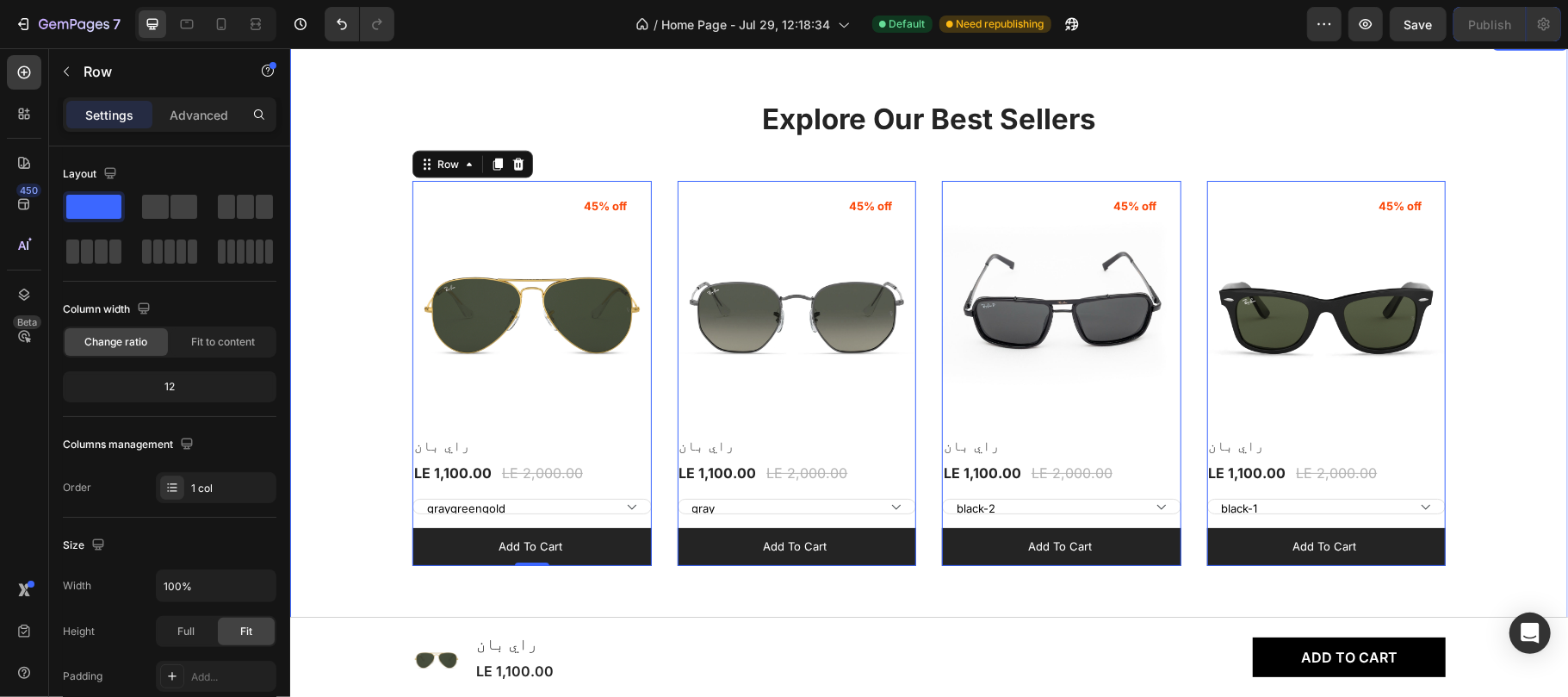 click on "Explore Our Best Sellers Heading Row (P) Images 45% off Product Badge Row راي بان (P) Title LE 1,100.00 (P) Price (P) Price LE 2,000.00 (P) Price (P) Price Row   graygreengold goldbrown green browngray bluesilver gray-1 greenblue goldgray-1 goldgray blackgray blackgreen-3 (P) Variants & Swatches Add to cart (P) Cart Button Row   0 Product List (P) Images 45% off Product Badge Row راي بان (P) Title LE 1,100.00 (P) Price (P) Price LE 2,000.00 (P) Price (P) Price Row   gray bronze silver (P) Variants & Swatches Add to cart (P) Cart Button Row   0 Product List (P) Images 45% off Product Badge Row راي بان (P) Title LE 1,100.00 (P) Price (P) Price LE 2,000.00 (P) Price (P) Price Row   black-2 (P) Variants & Swatches Add to cart (P) Cart Button Row   0 Product List (P) Images 45% off Product Badge Row راي بان (P) Title LE 1,100.00 (P) Price (P) Price LE 2,000.00 (P) Price (P) Price Row   black-1 grayblue blackgreen-1 blueblackgray (P) Variants & Swatches Add to cart (P) Cart Button Row   0" at bounding box center (928, 332) 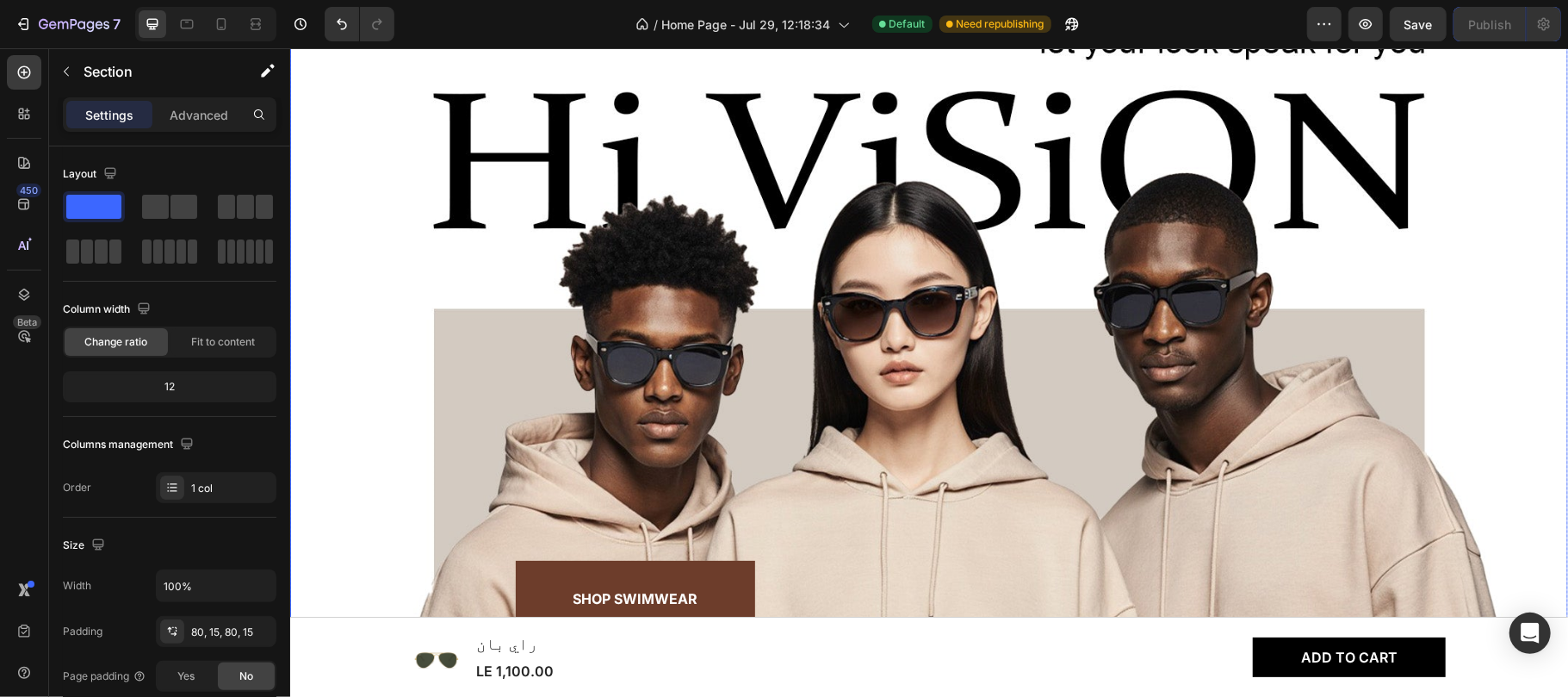 scroll, scrollTop: 0, scrollLeft: 0, axis: both 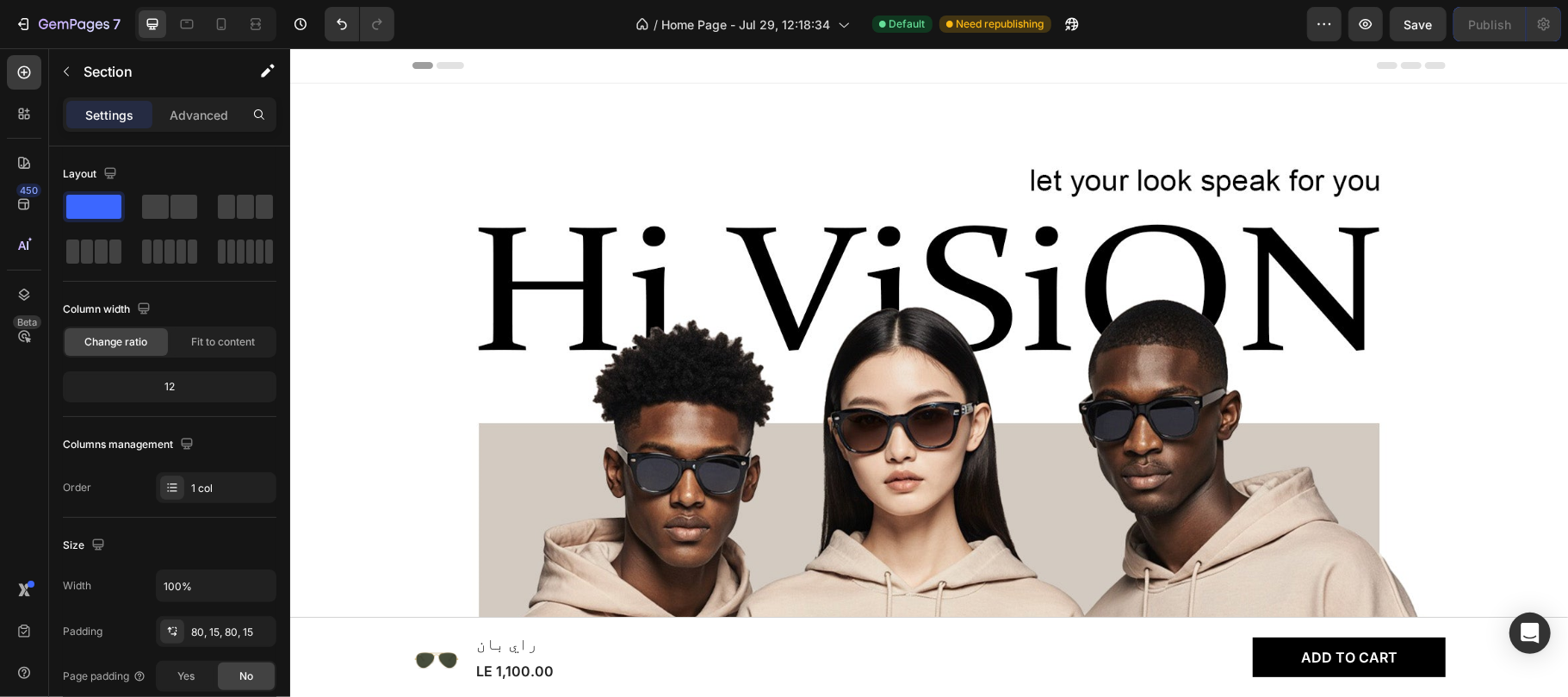 click at bounding box center [928, 442] 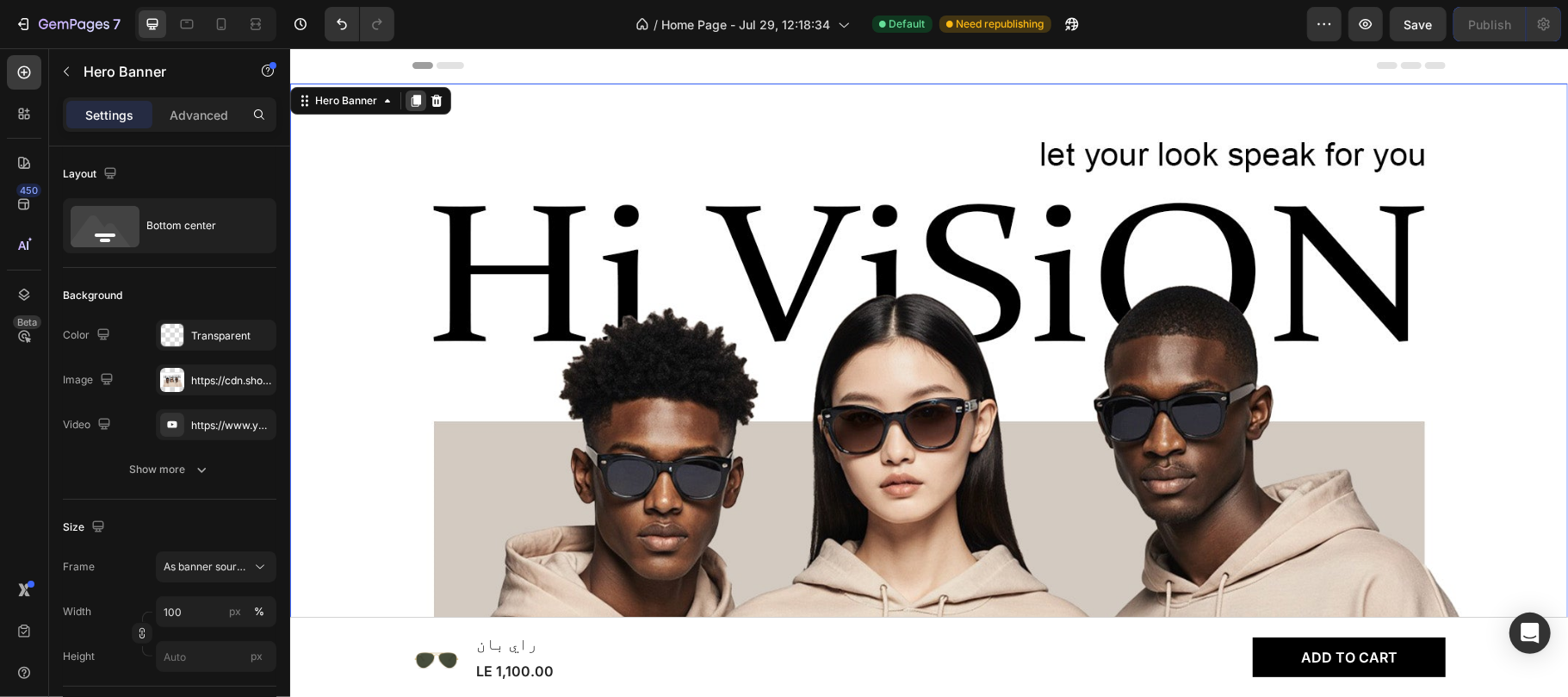 click 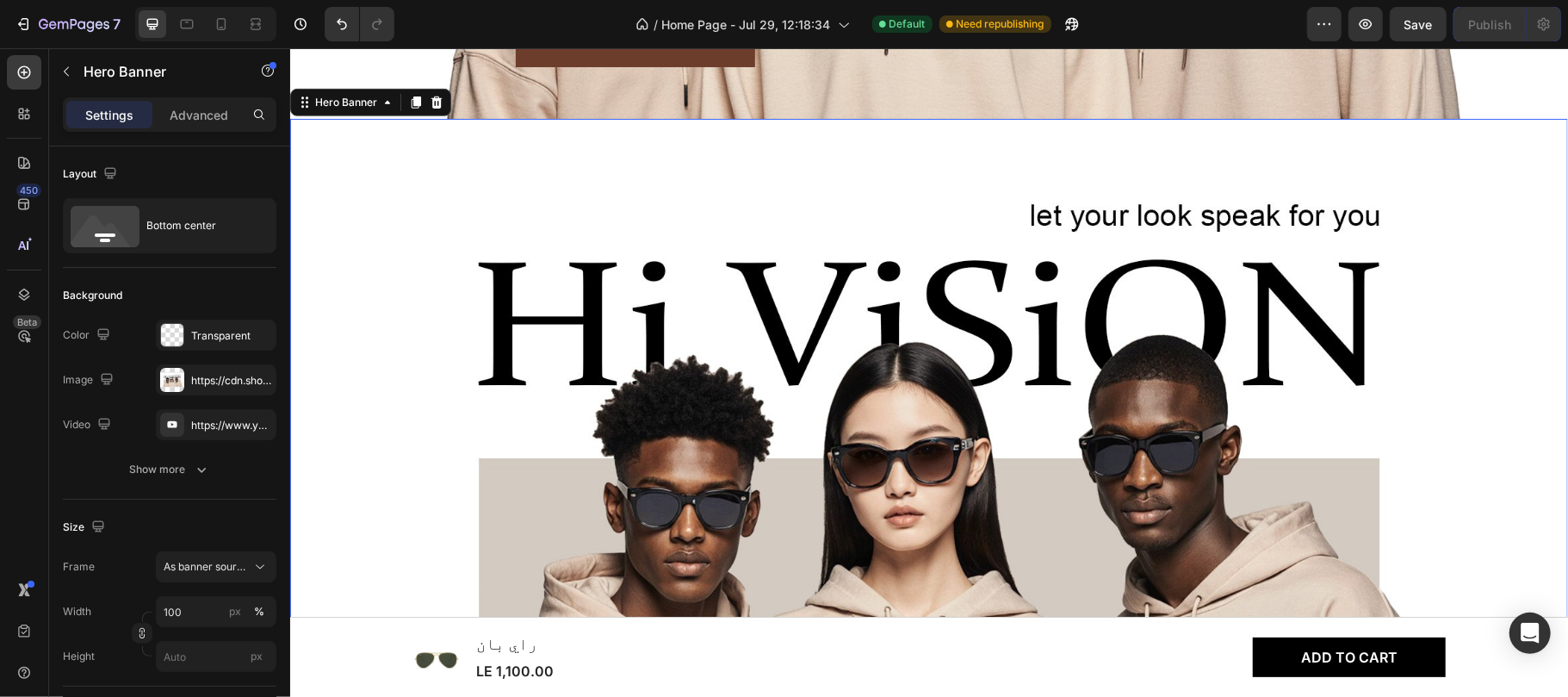 scroll, scrollTop: 1067, scrollLeft: 0, axis: vertical 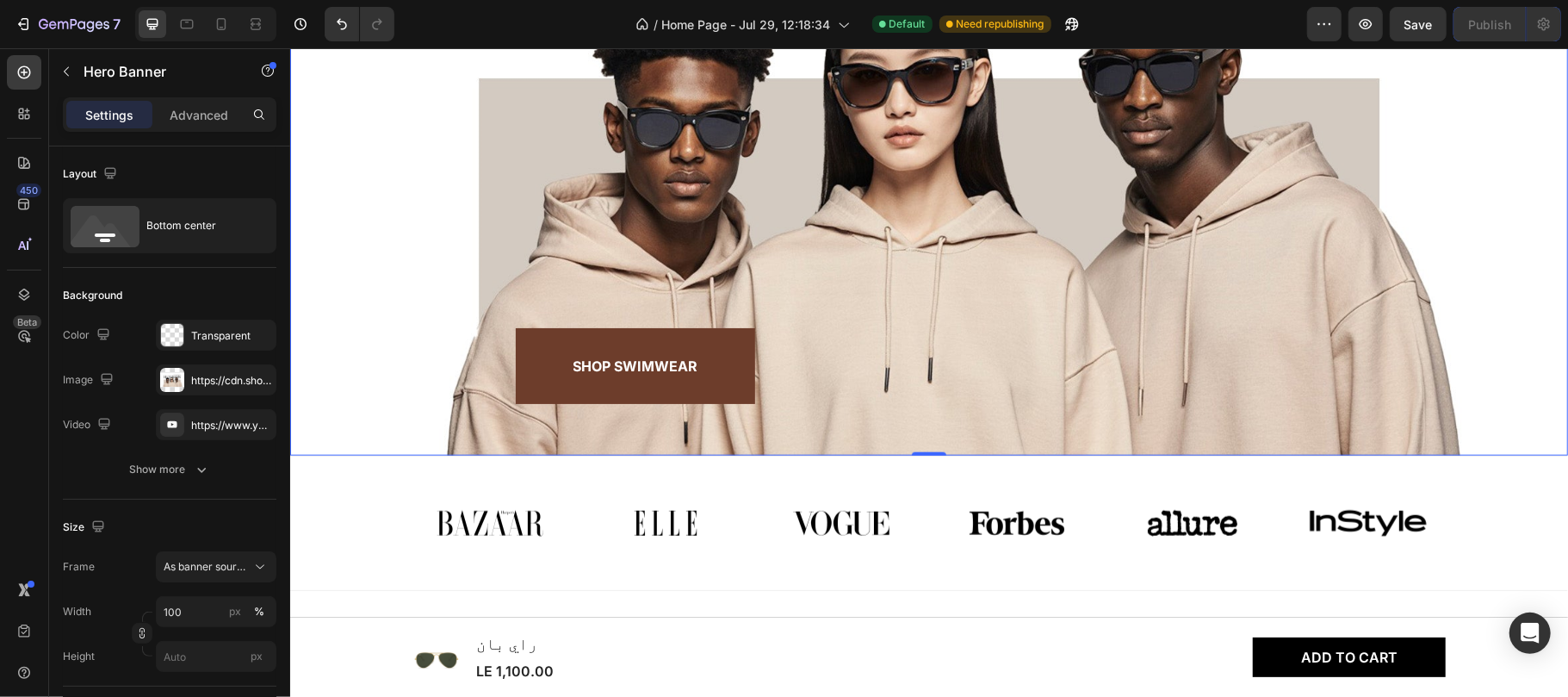 click at bounding box center (928, 95) 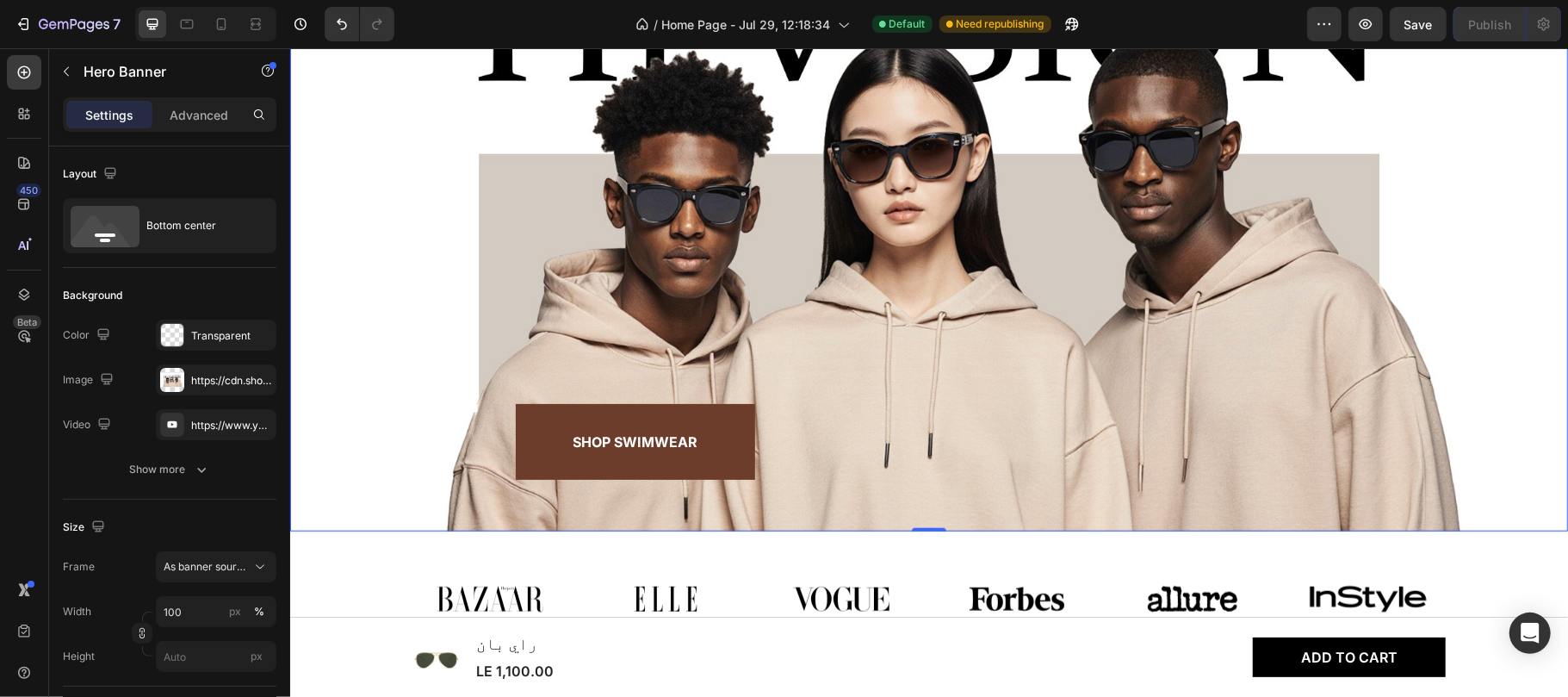 scroll, scrollTop: 876, scrollLeft: 0, axis: vertical 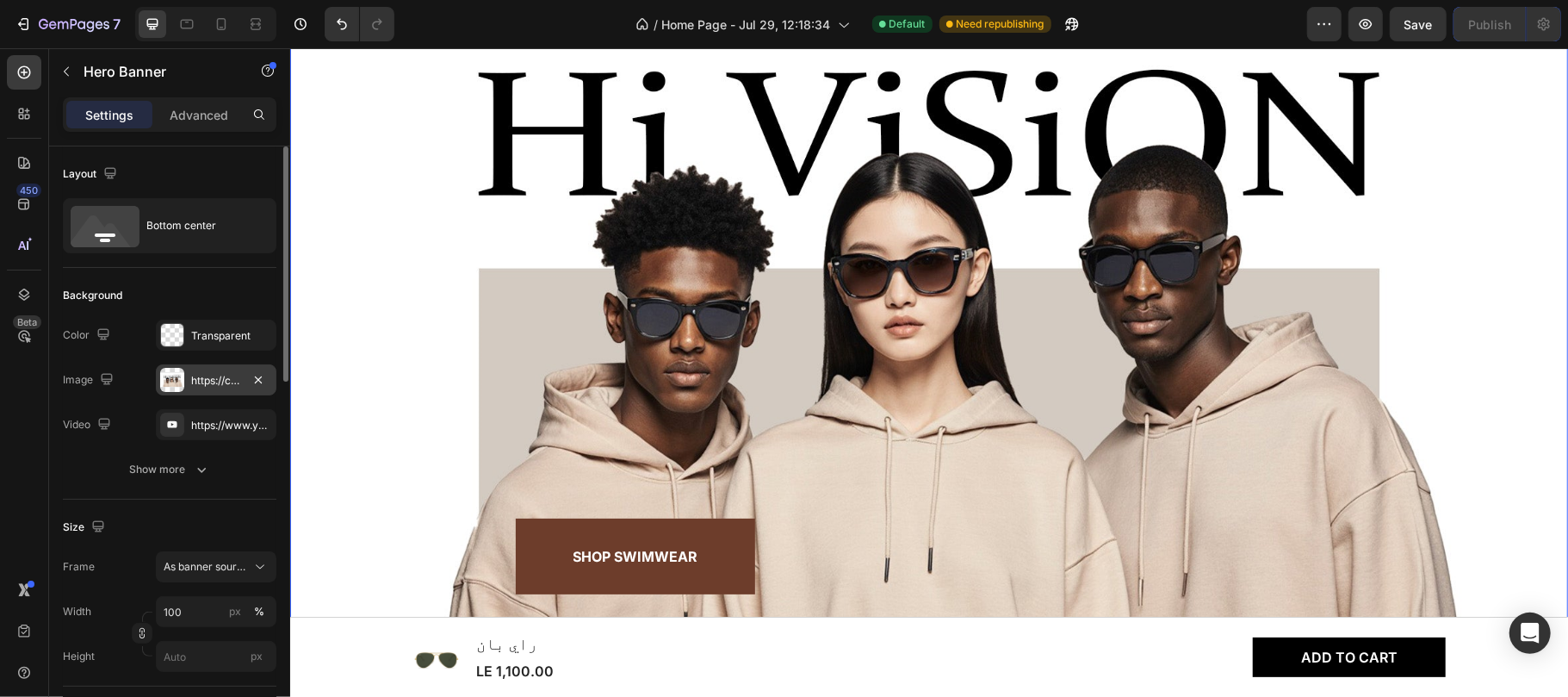 click at bounding box center (172, 380) 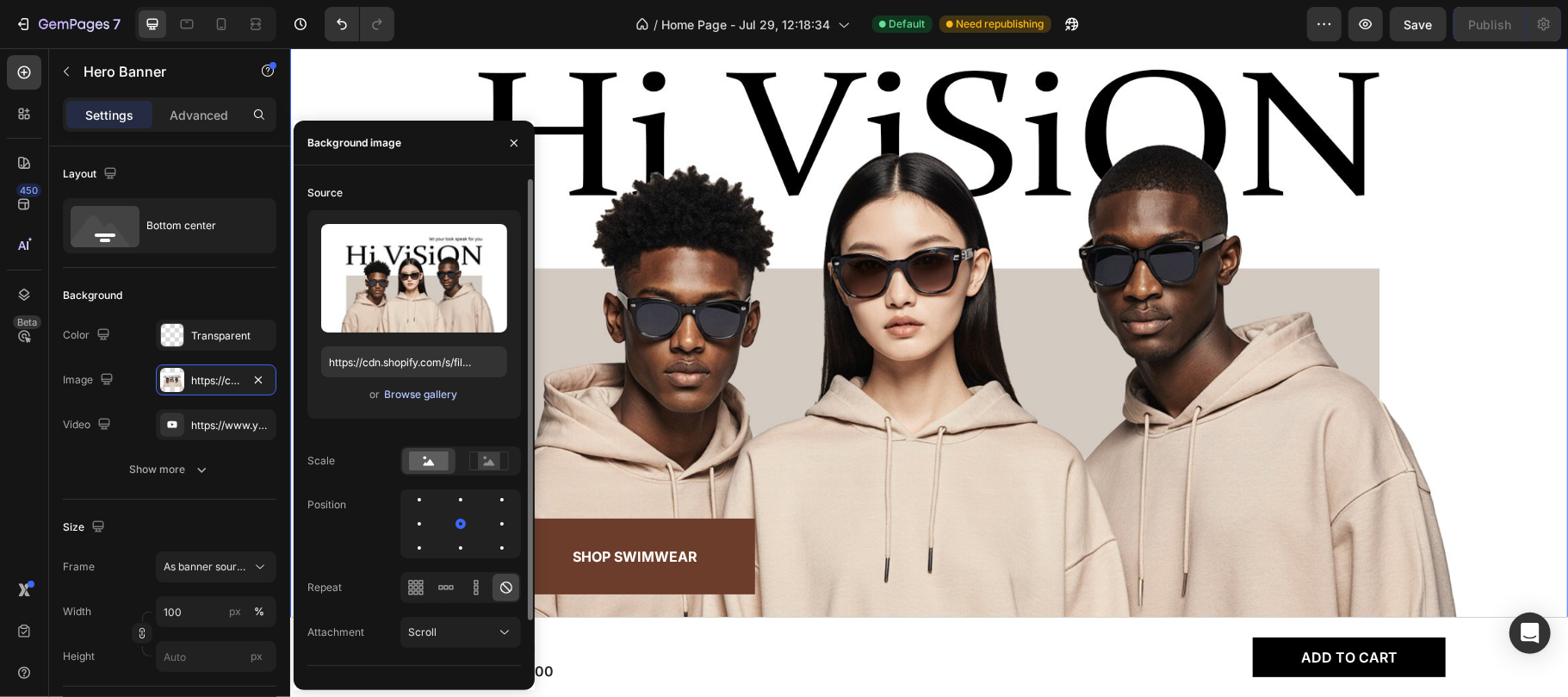 click on "Browse gallery" at bounding box center [421, 395] 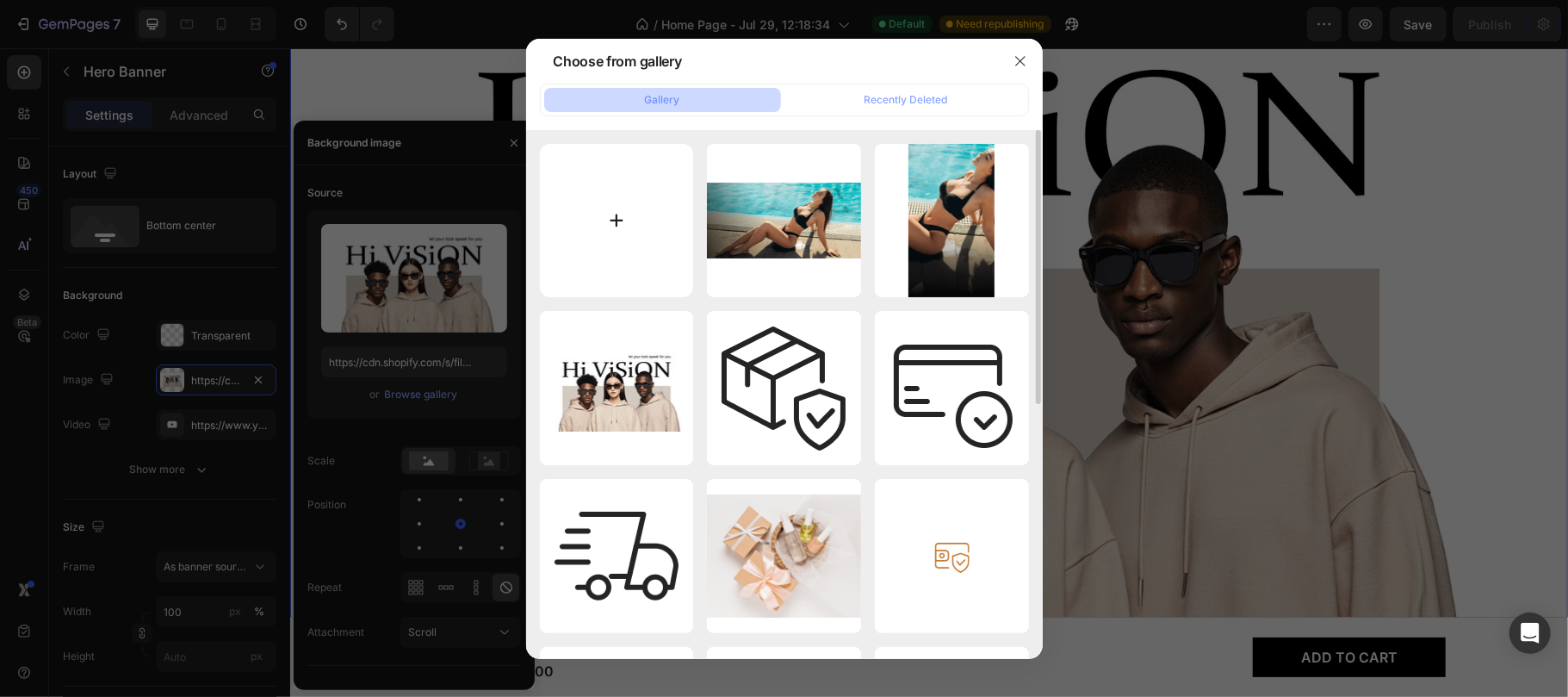 click at bounding box center [617, 221] 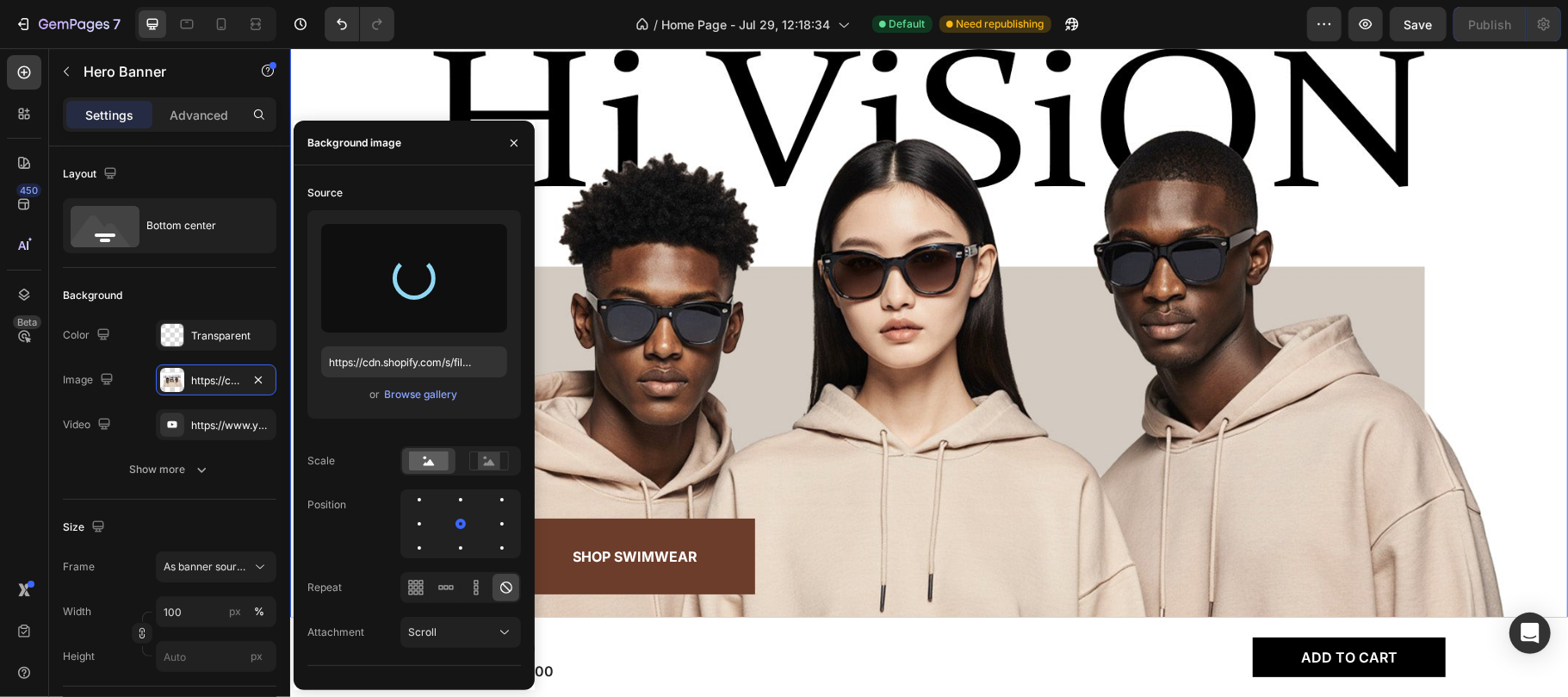 type on "https://cdn.shopify.com/s/files/1/0634/2810/0209/files/gempages_577556491356078630-c63d43f0-2801-409d-b185-3f70fe73f309.jpg" 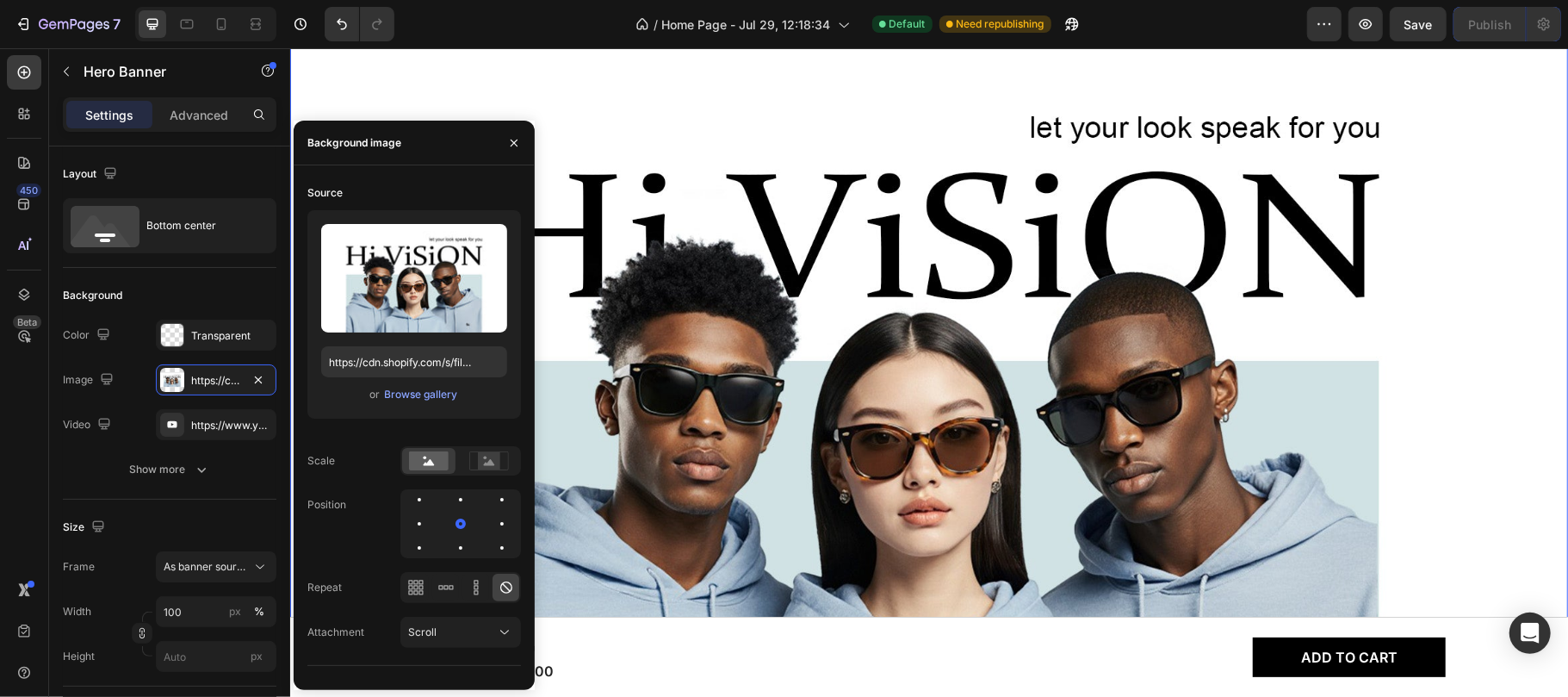 scroll, scrollTop: 842, scrollLeft: 0, axis: vertical 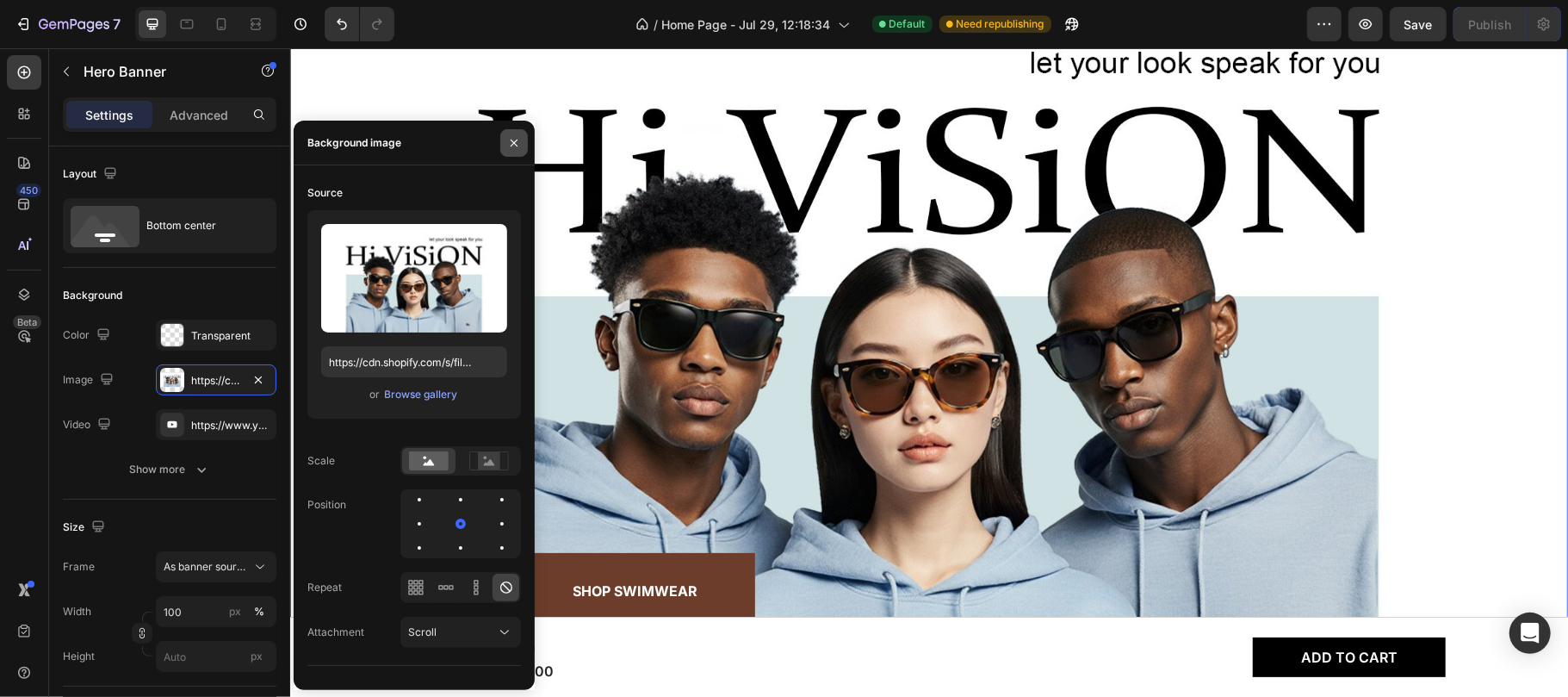 click 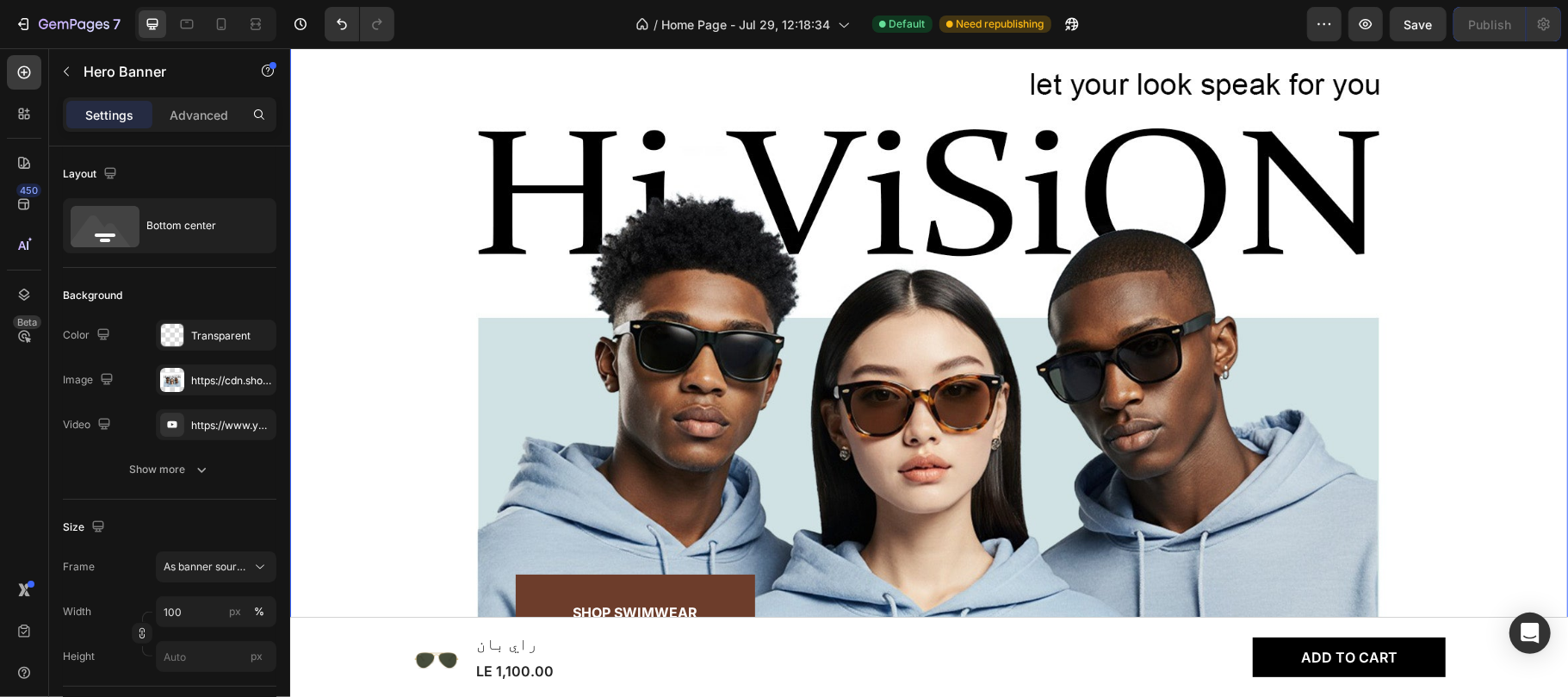 scroll, scrollTop: 766, scrollLeft: 0, axis: vertical 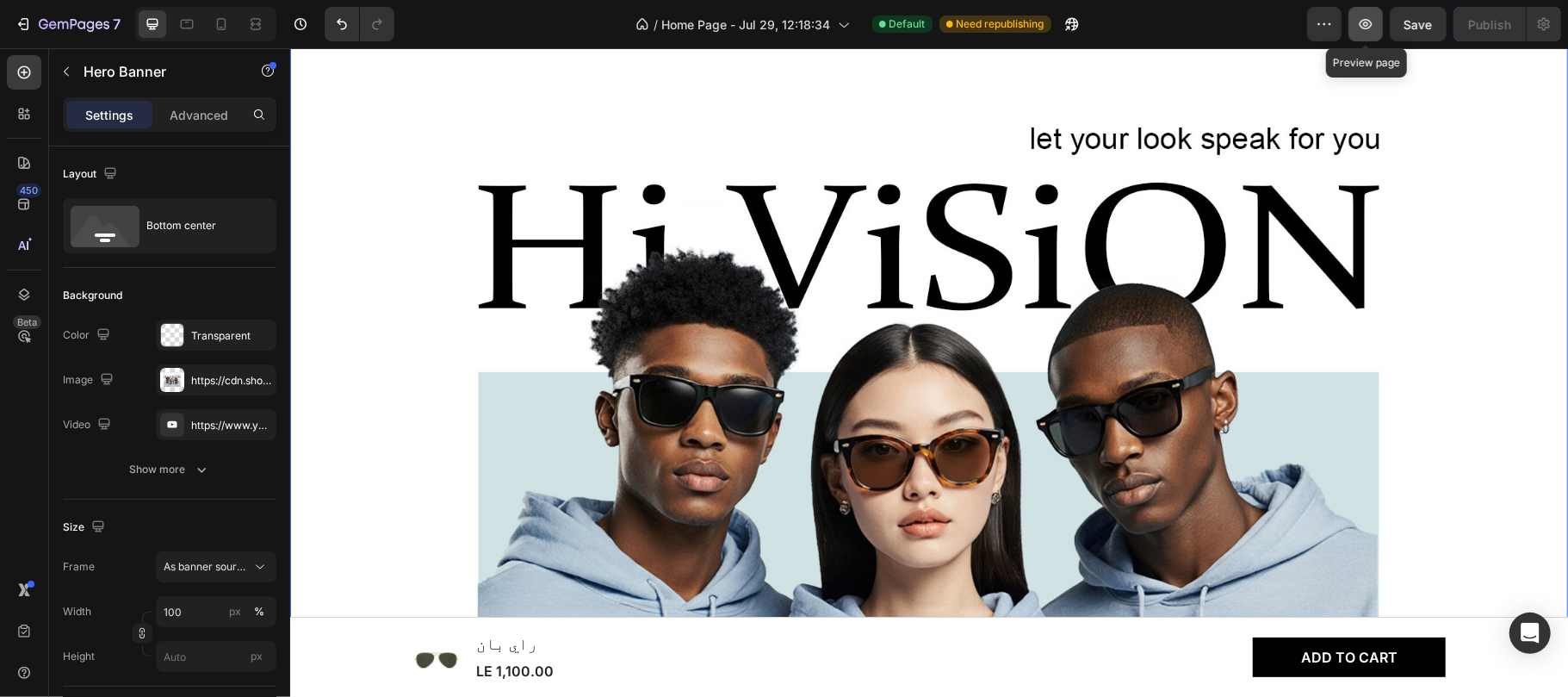click 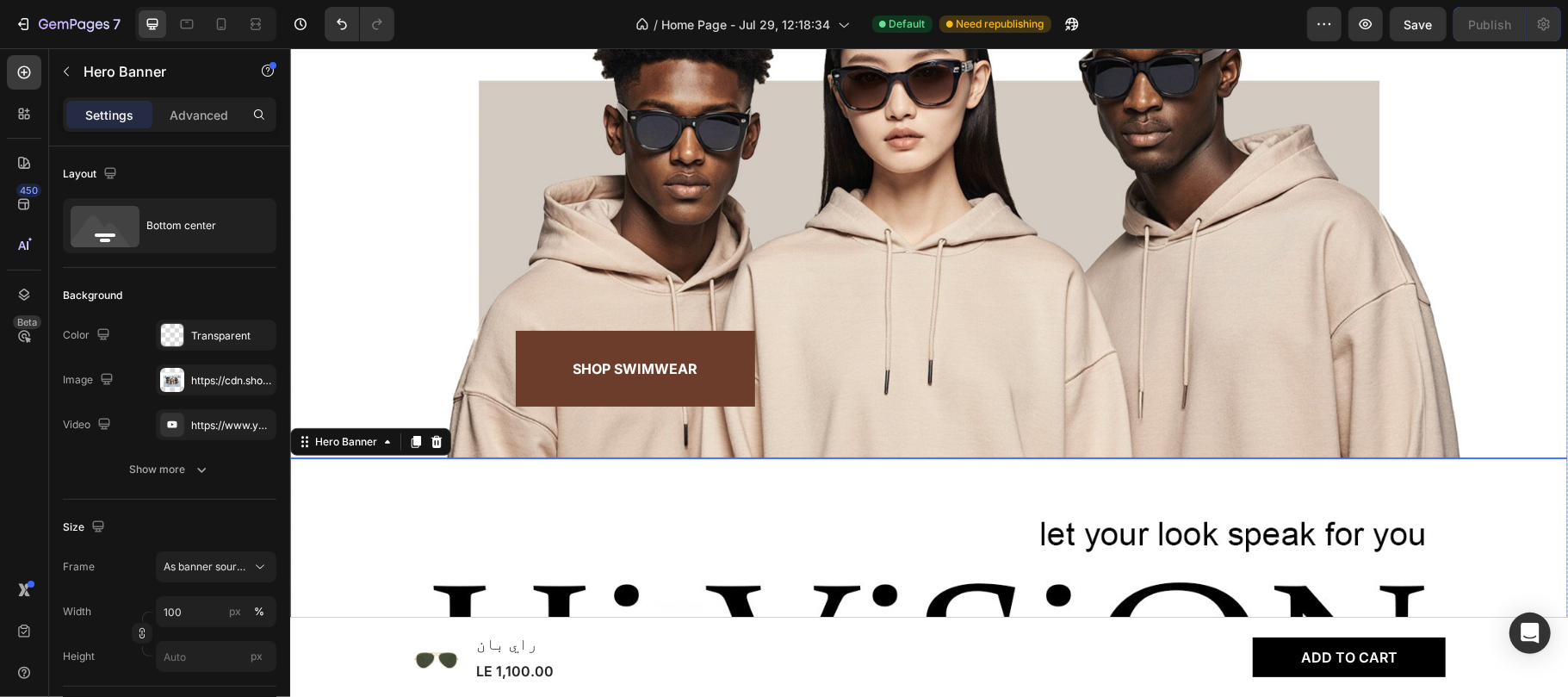scroll, scrollTop: 708, scrollLeft: 0, axis: vertical 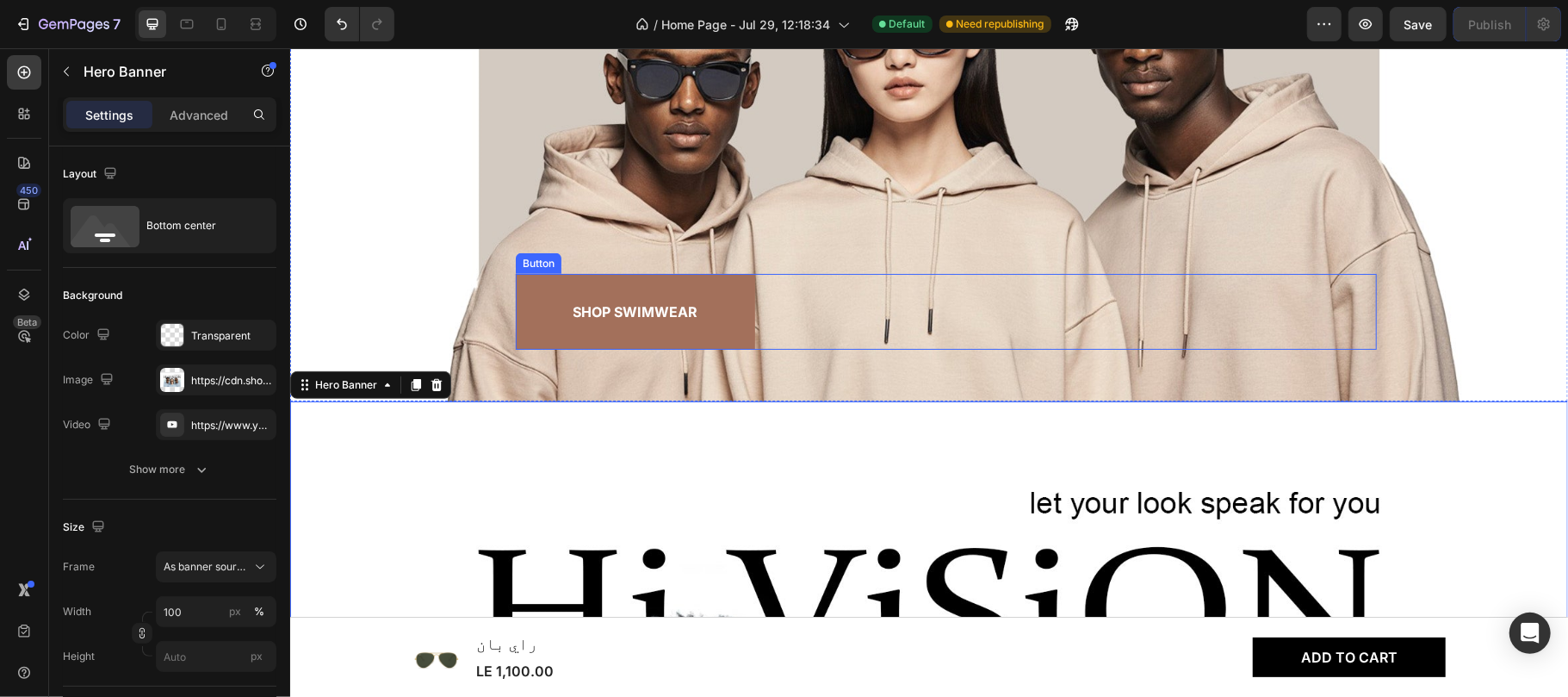 click on "Shop Swimwear" at bounding box center (635, 311) 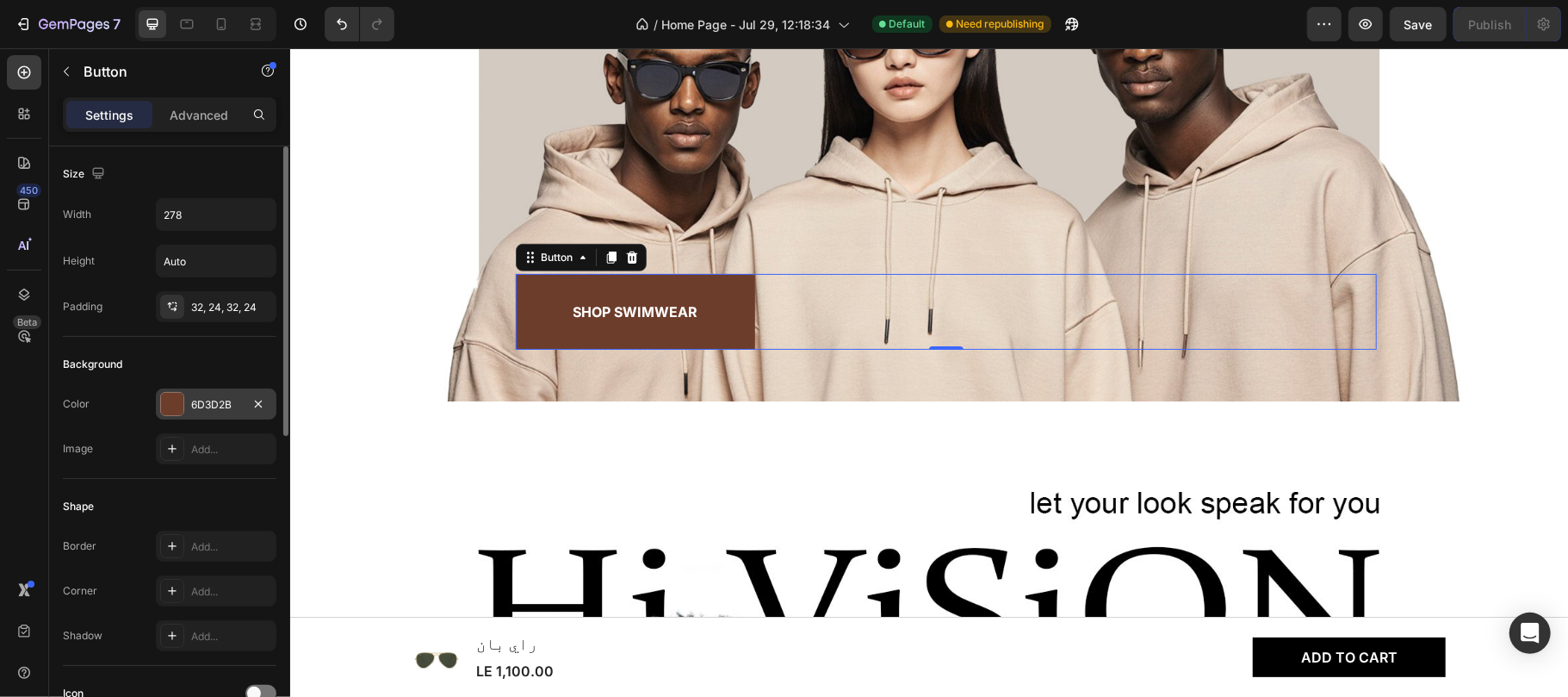 click at bounding box center [172, 404] 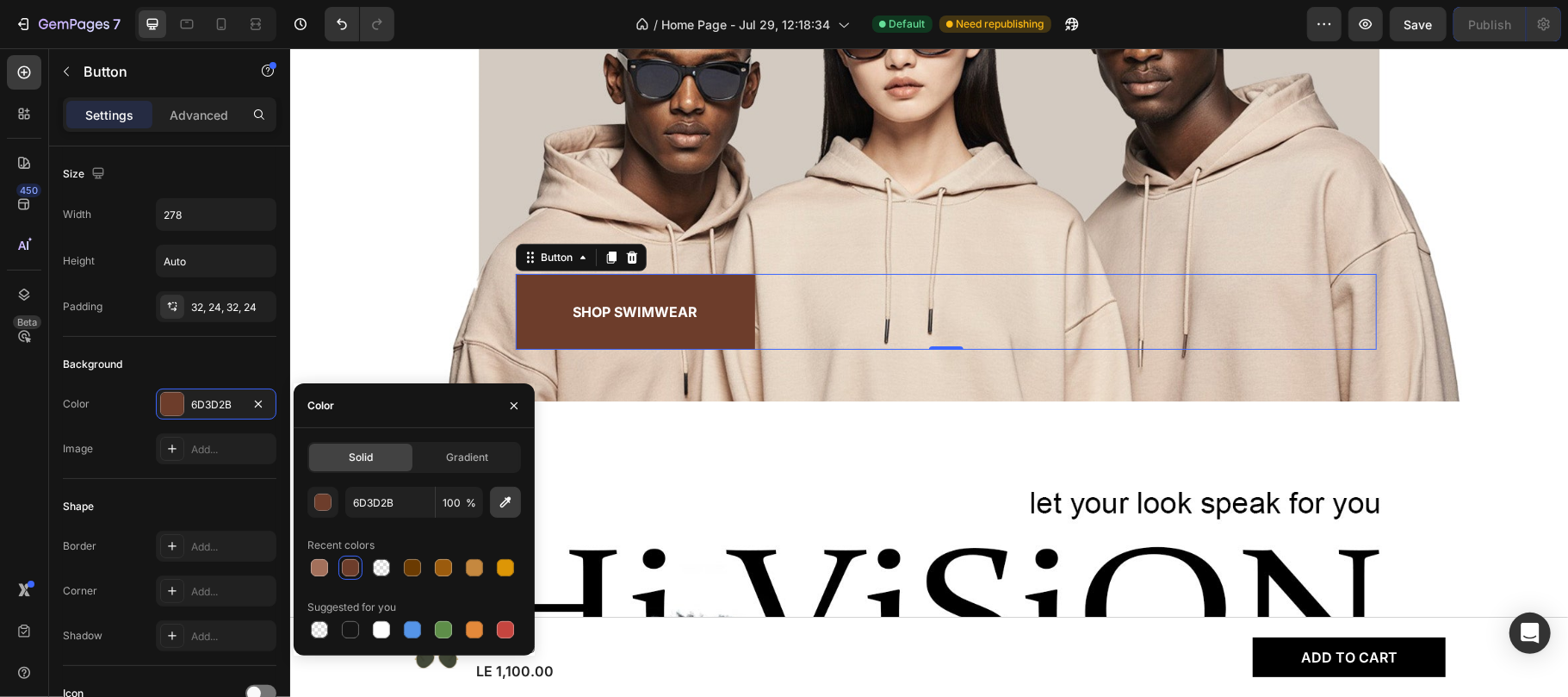 click 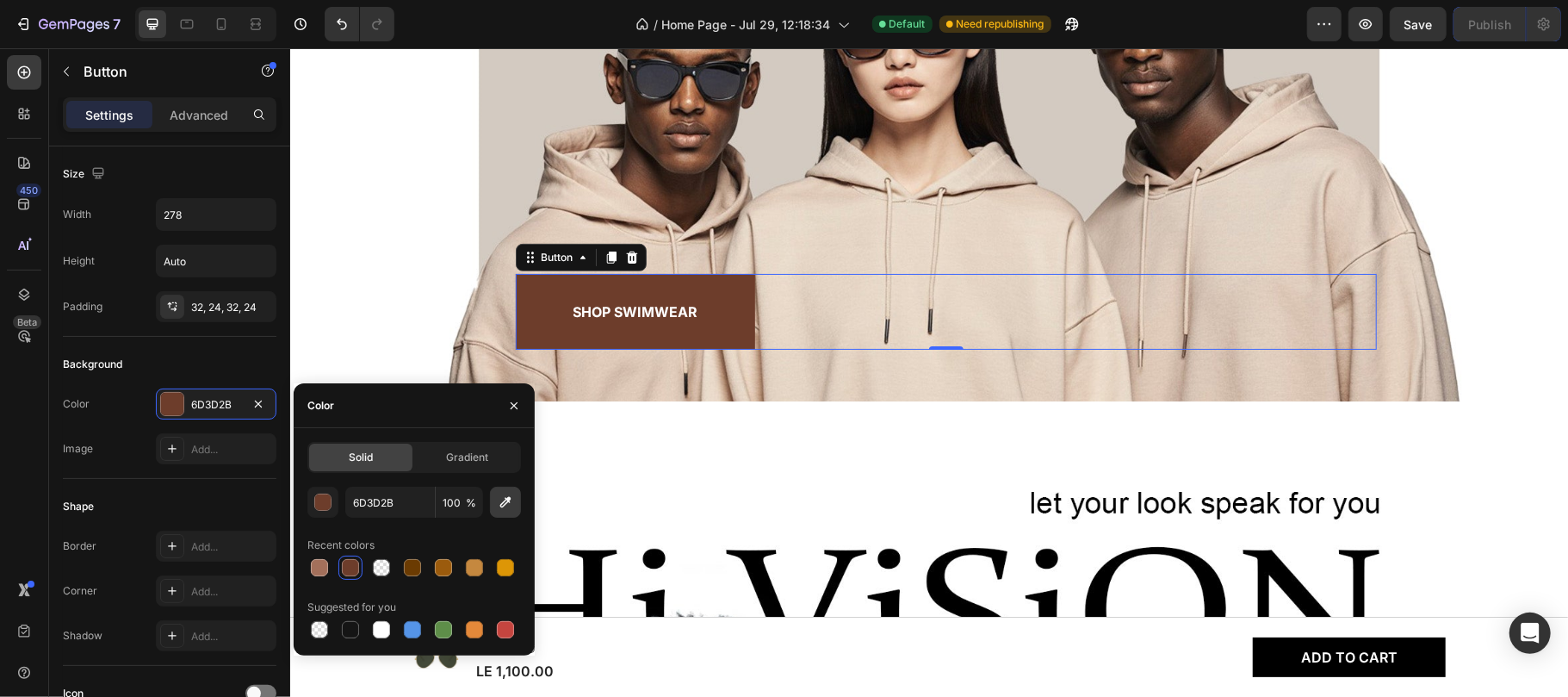 type 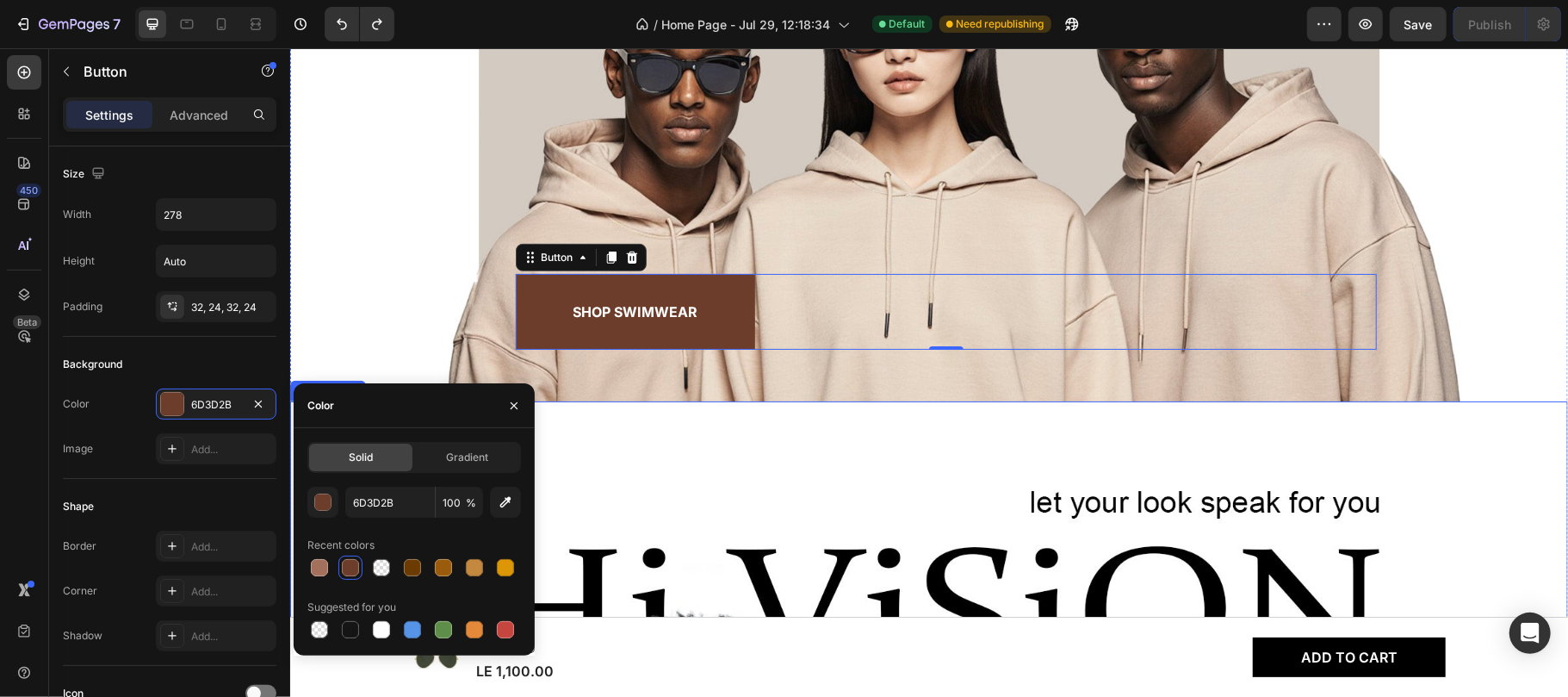 scroll, scrollTop: 918, scrollLeft: 0, axis: vertical 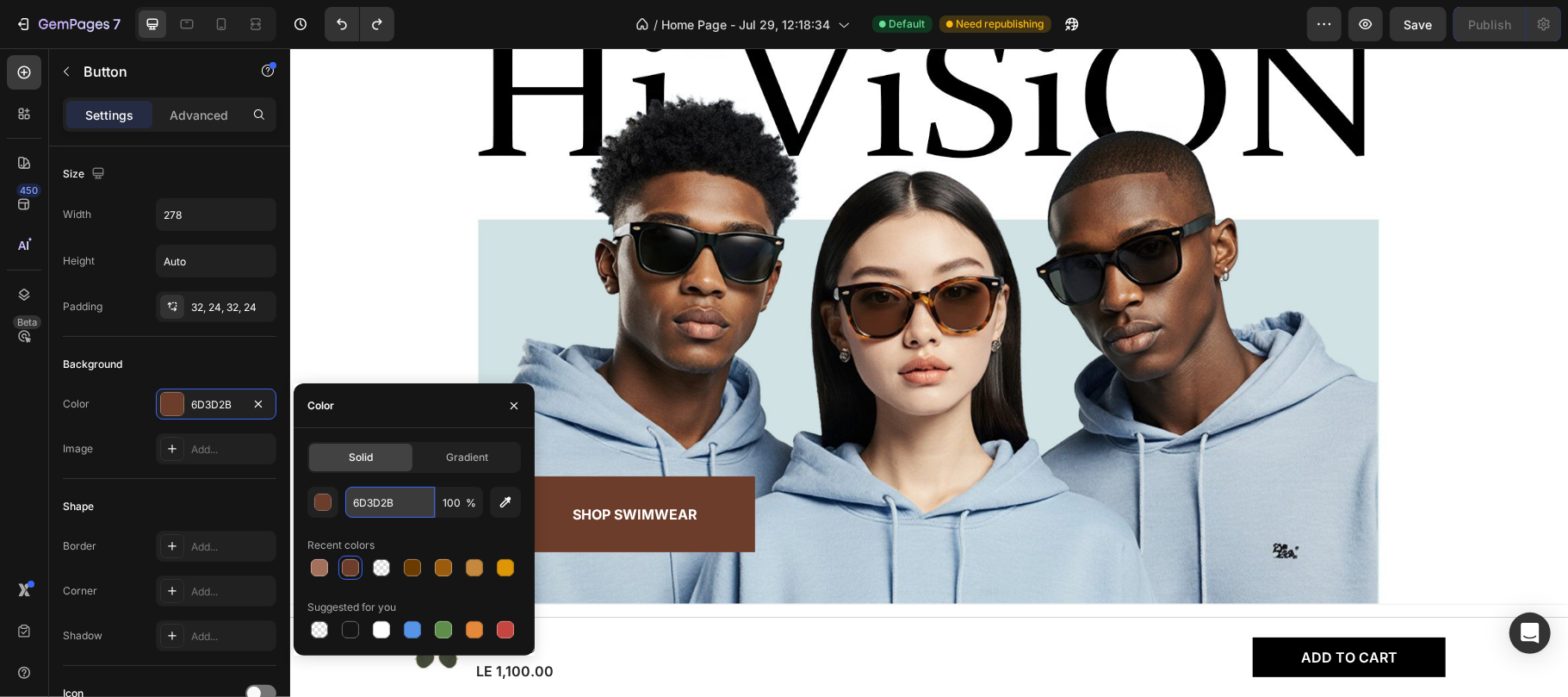 click on "6D3D2B" at bounding box center (390, 502) 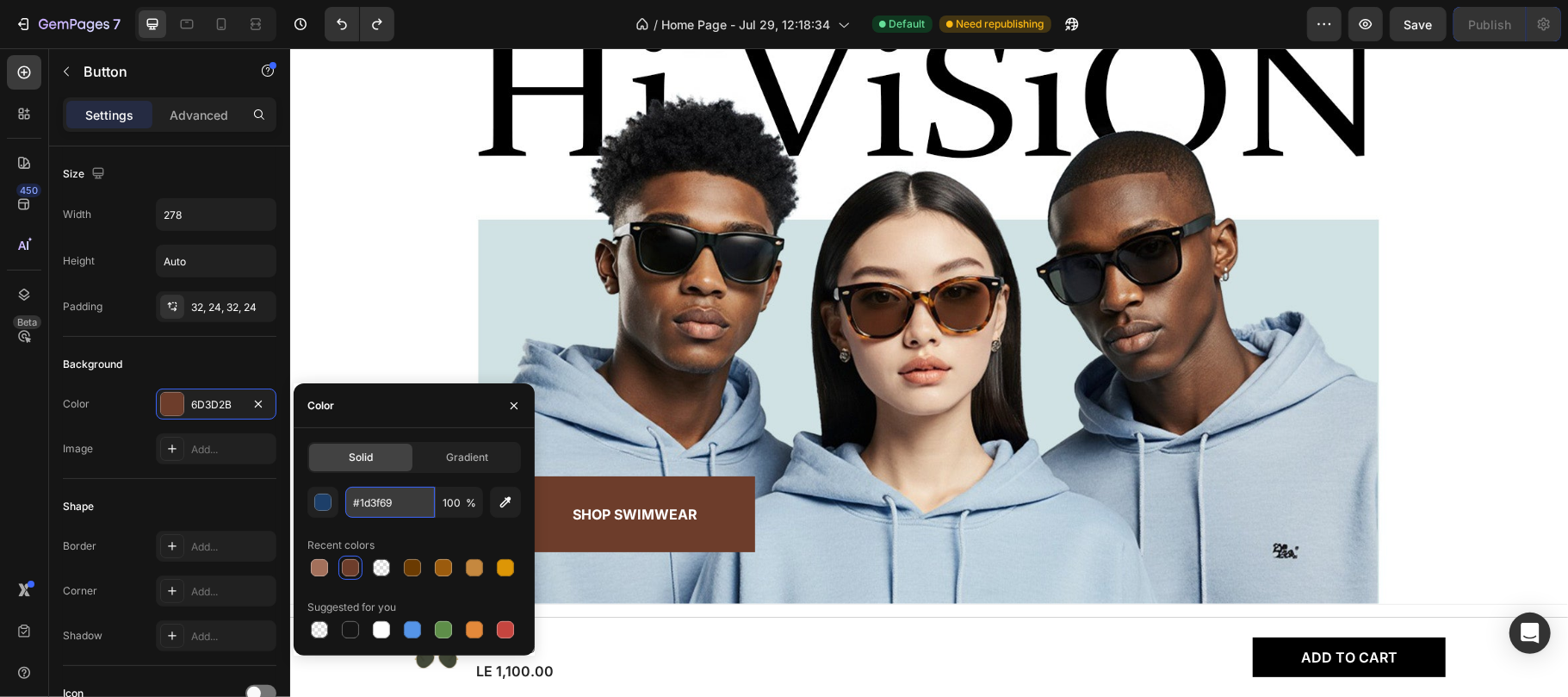 type on "1D3F69" 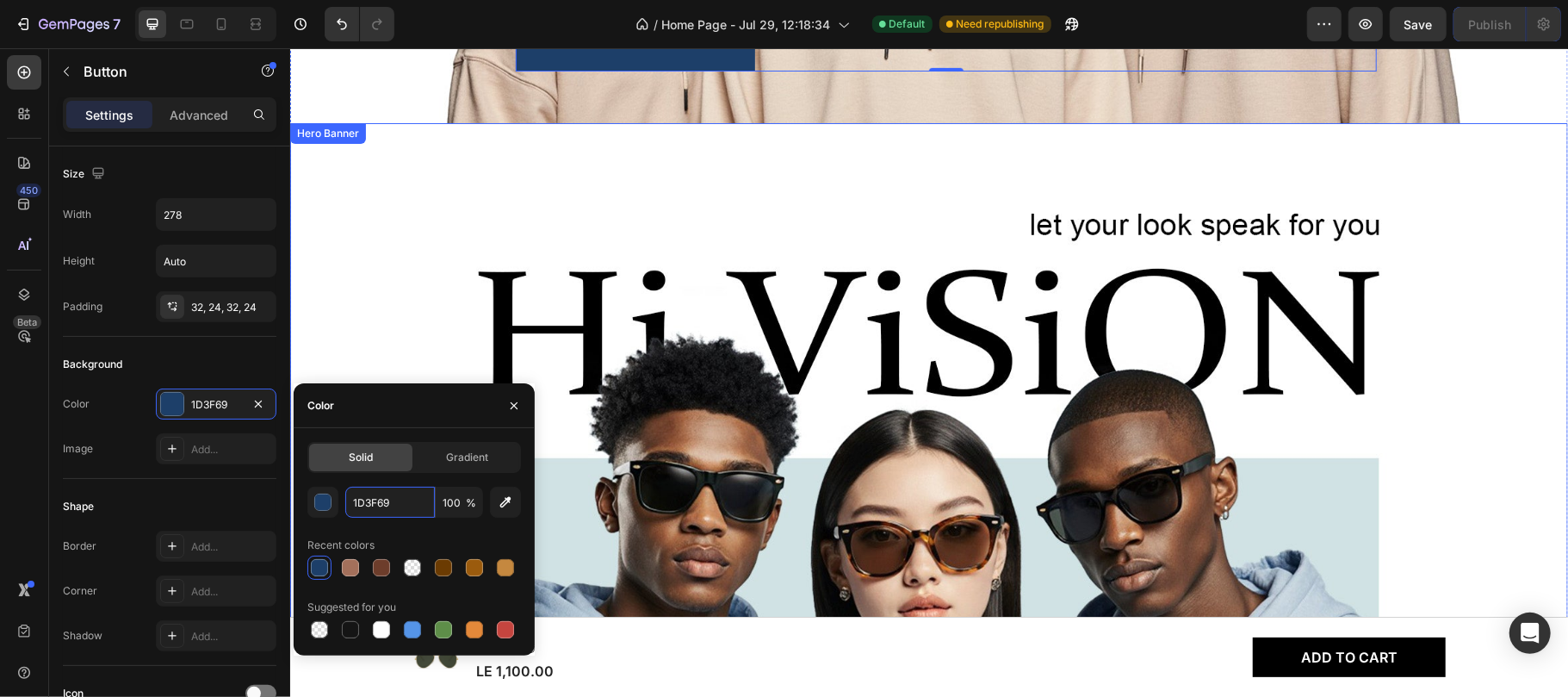 scroll, scrollTop: 746, scrollLeft: 0, axis: vertical 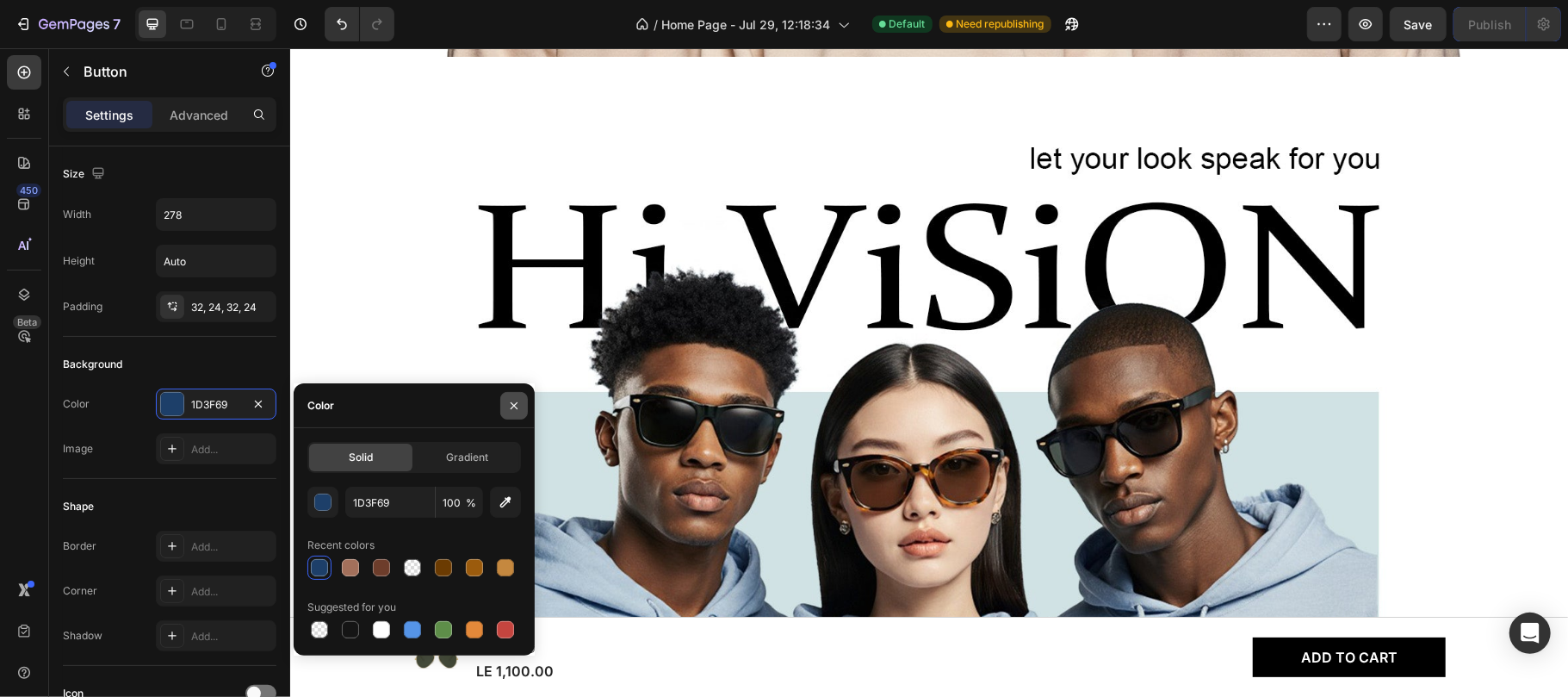 click at bounding box center [514, 406] 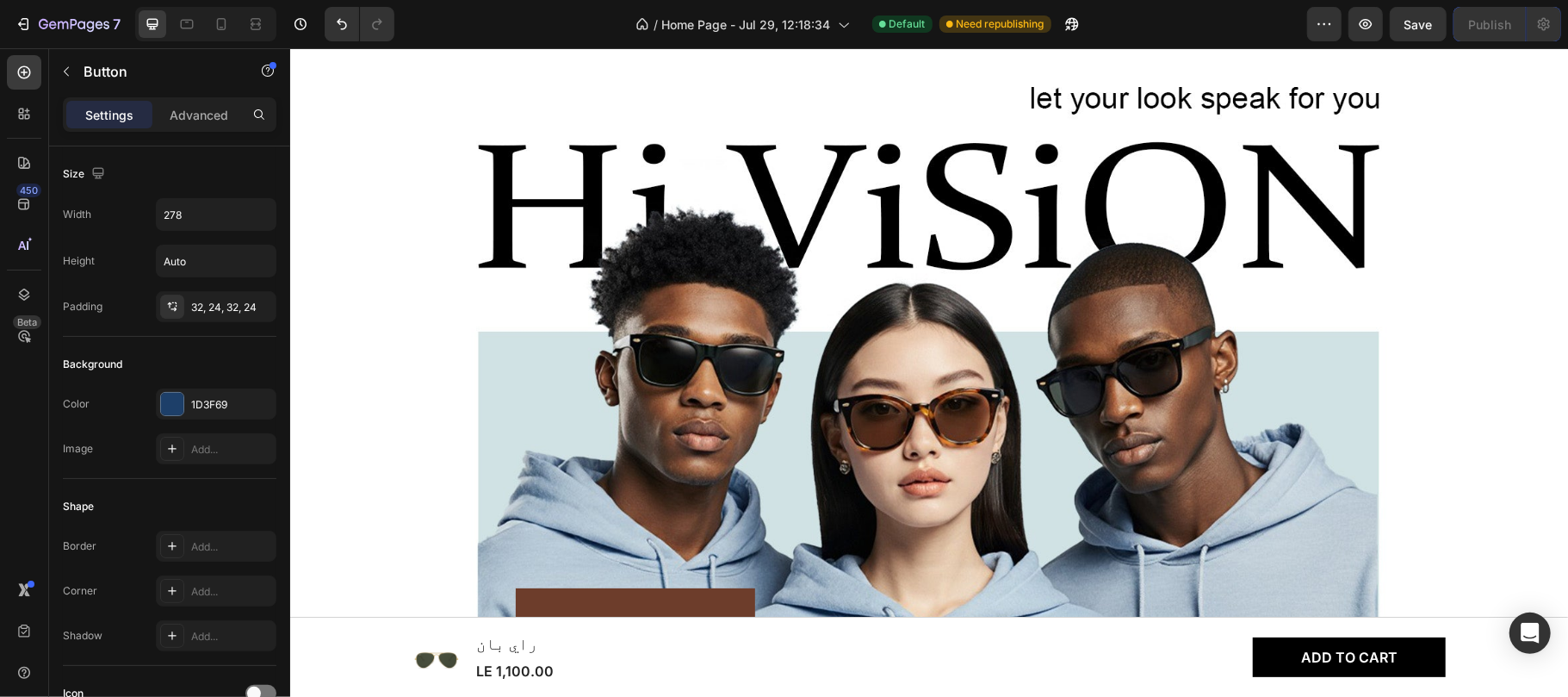 scroll, scrollTop: 825, scrollLeft: 0, axis: vertical 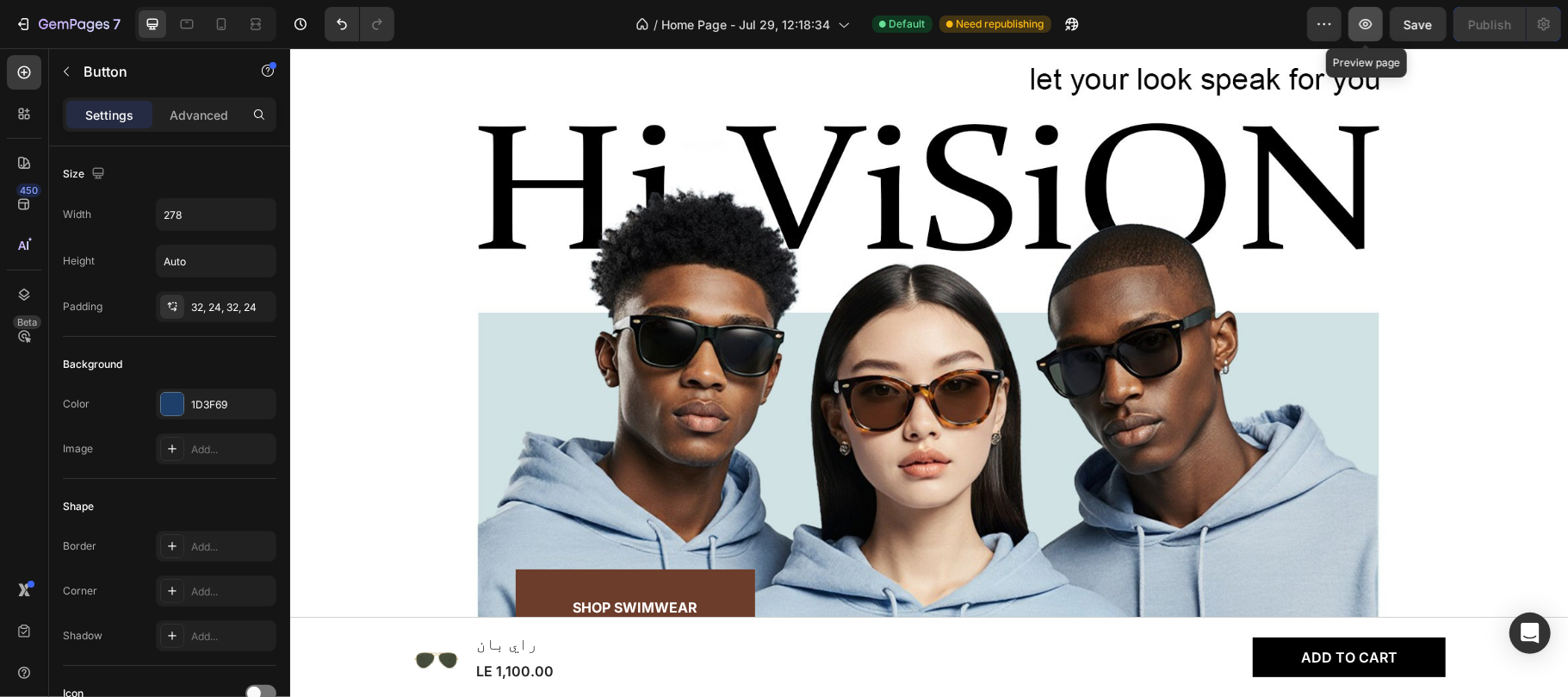 click 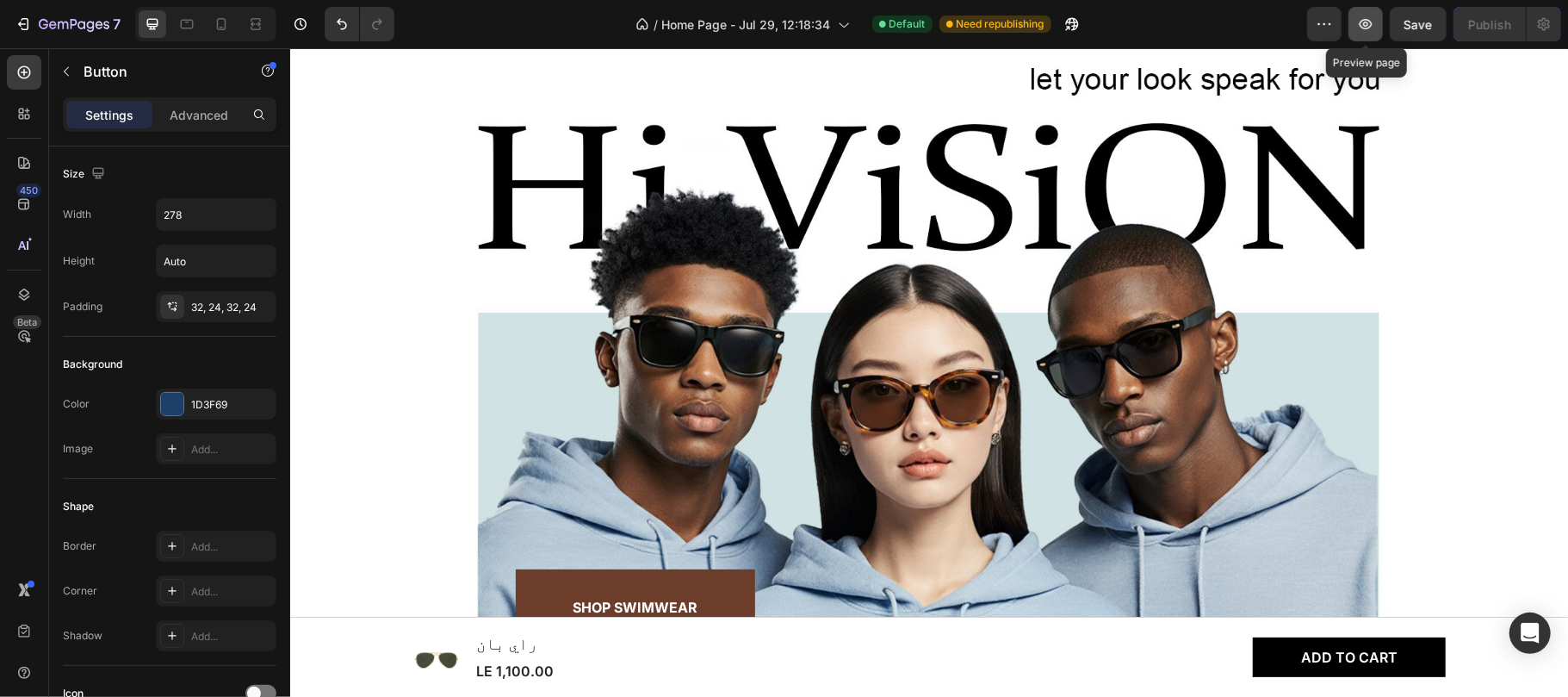 click 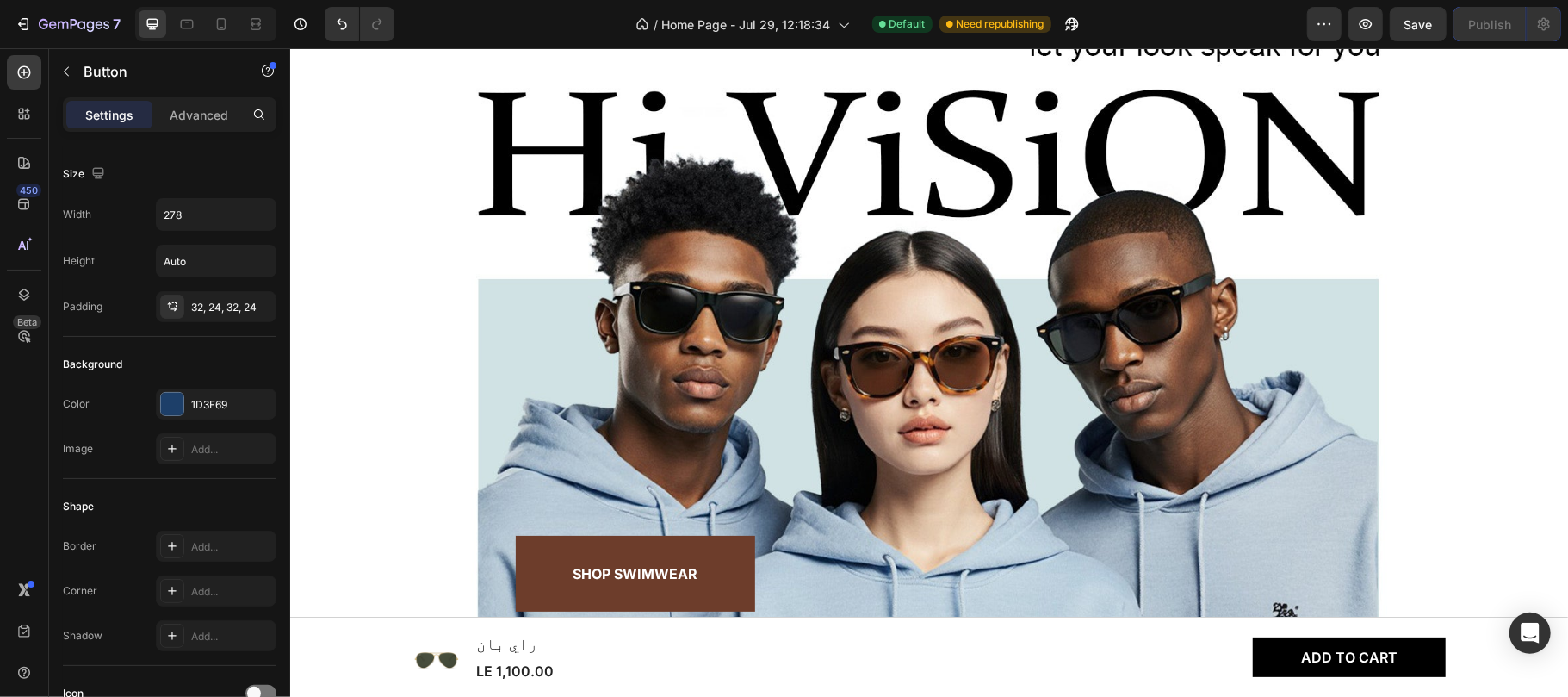 scroll, scrollTop: 938, scrollLeft: 0, axis: vertical 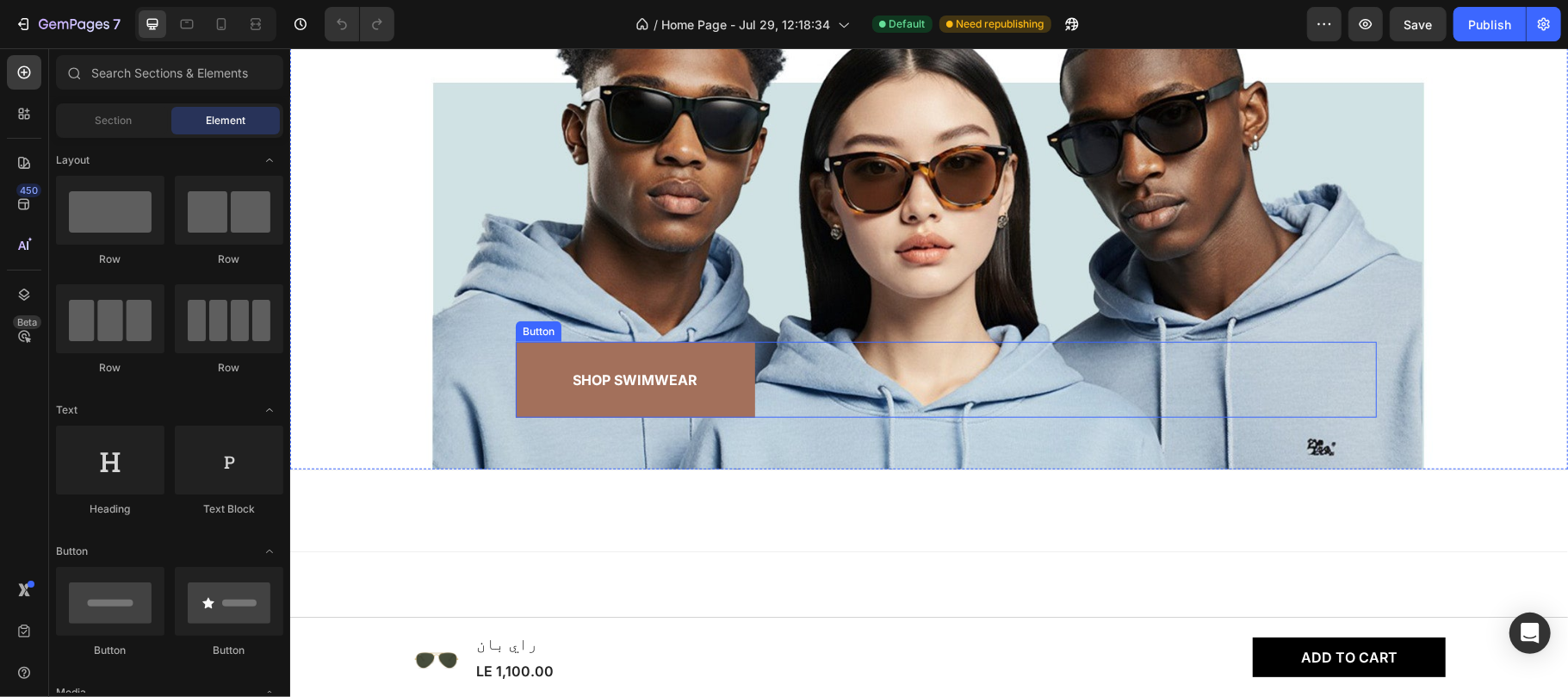 click on "Shop Swimwear" at bounding box center (635, 379) 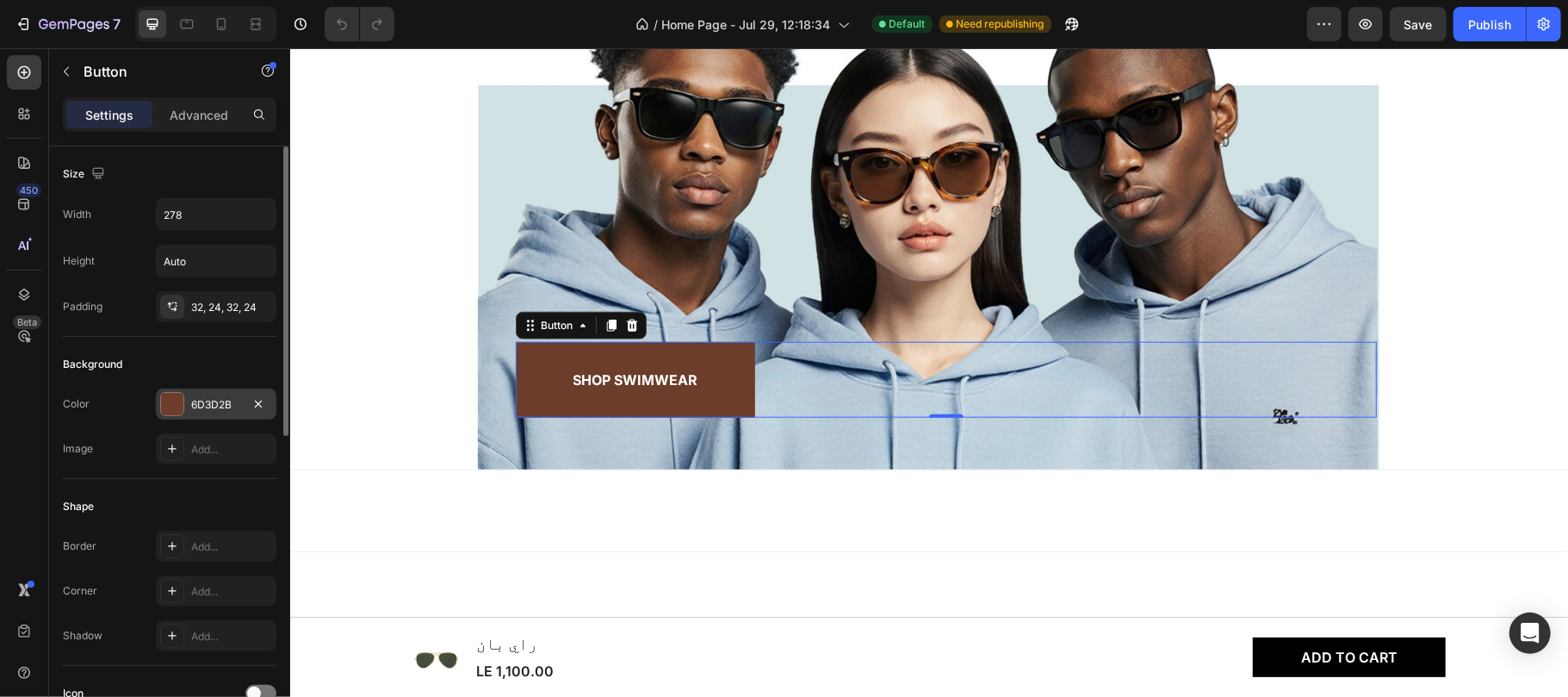 click on "6D3D2B" at bounding box center (216, 405) 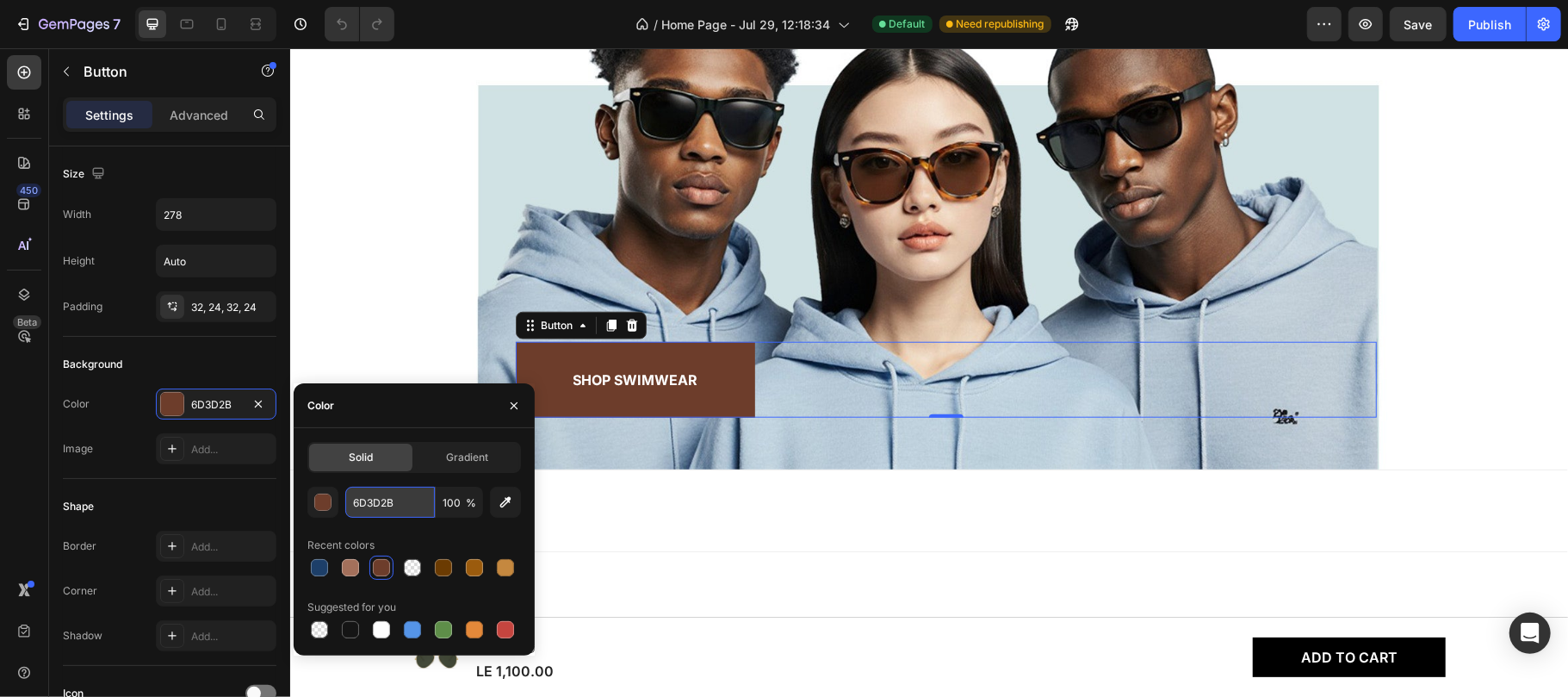 click on "6D3D2B" at bounding box center (390, 502) 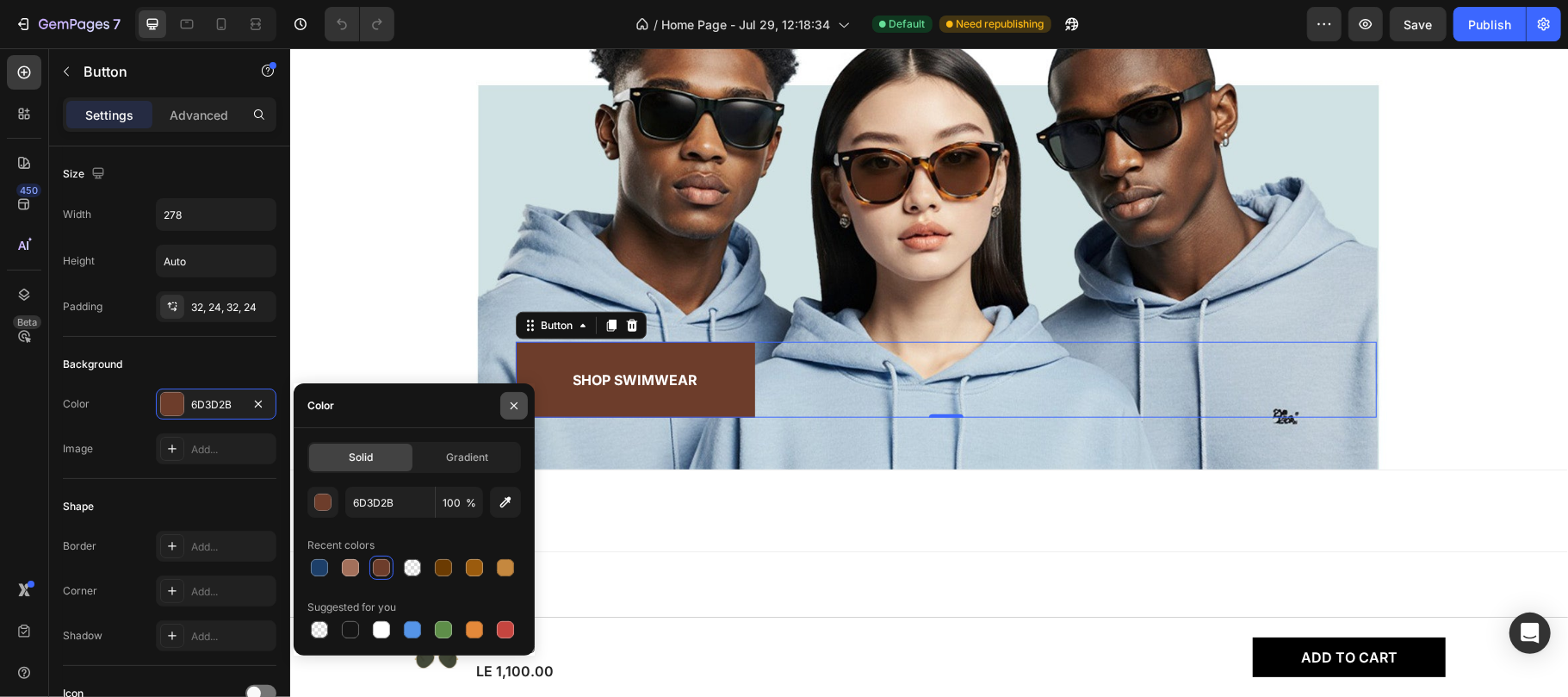 click 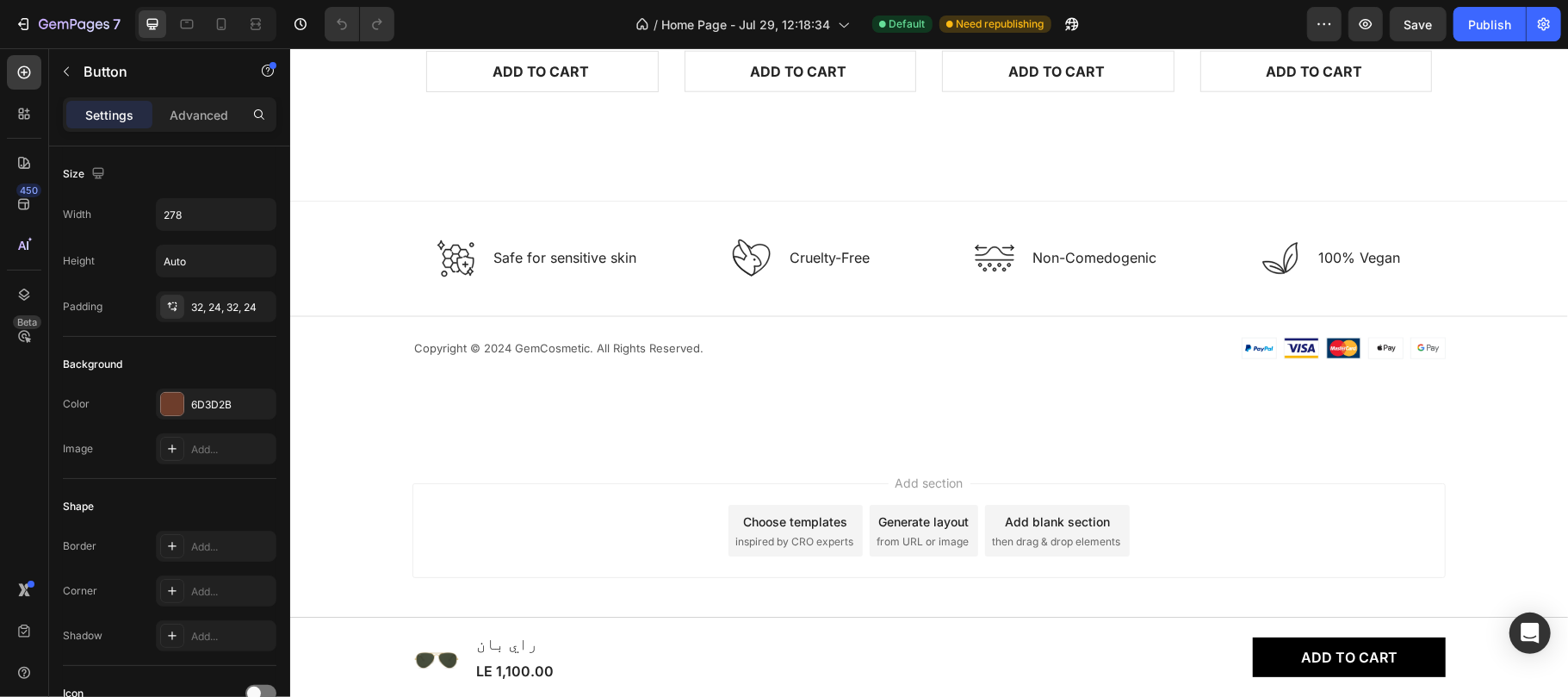 scroll, scrollTop: 9794, scrollLeft: 0, axis: vertical 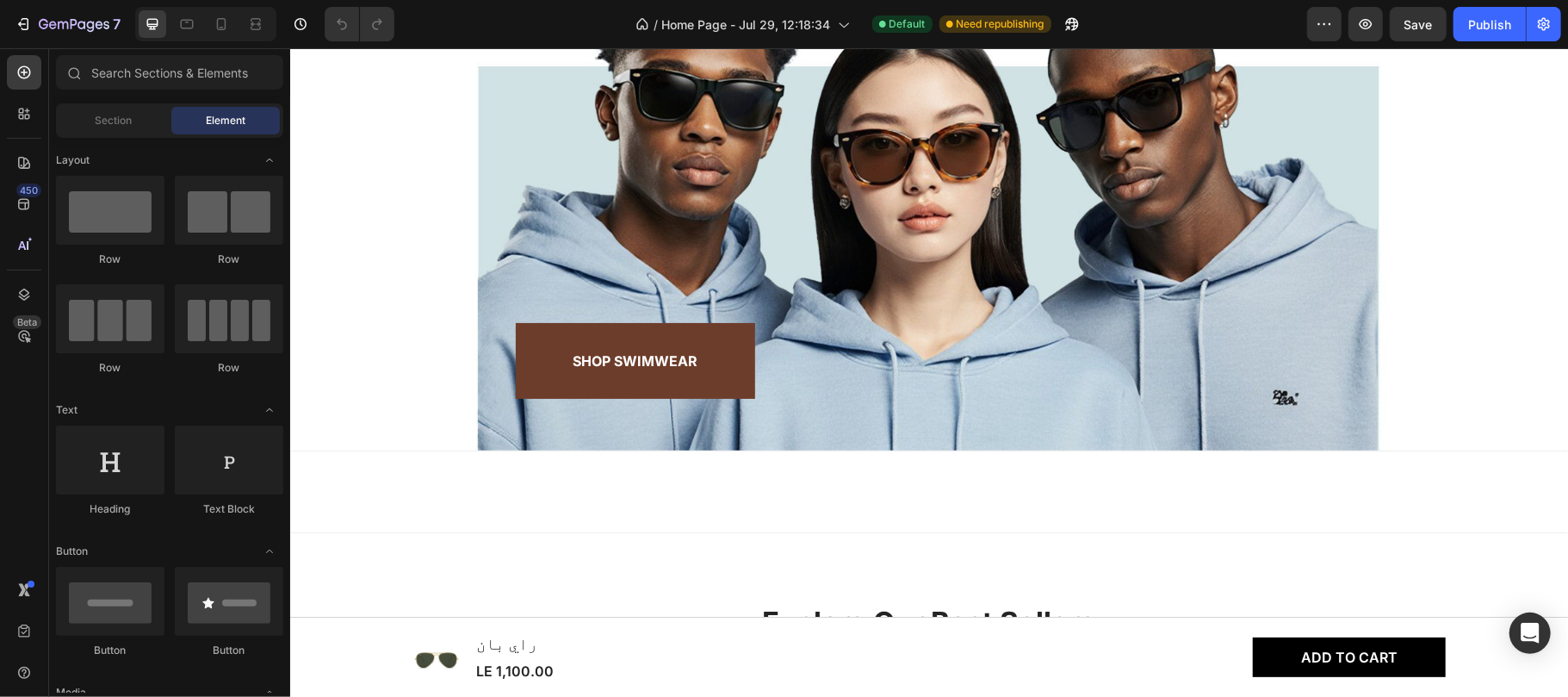 radio on "false" 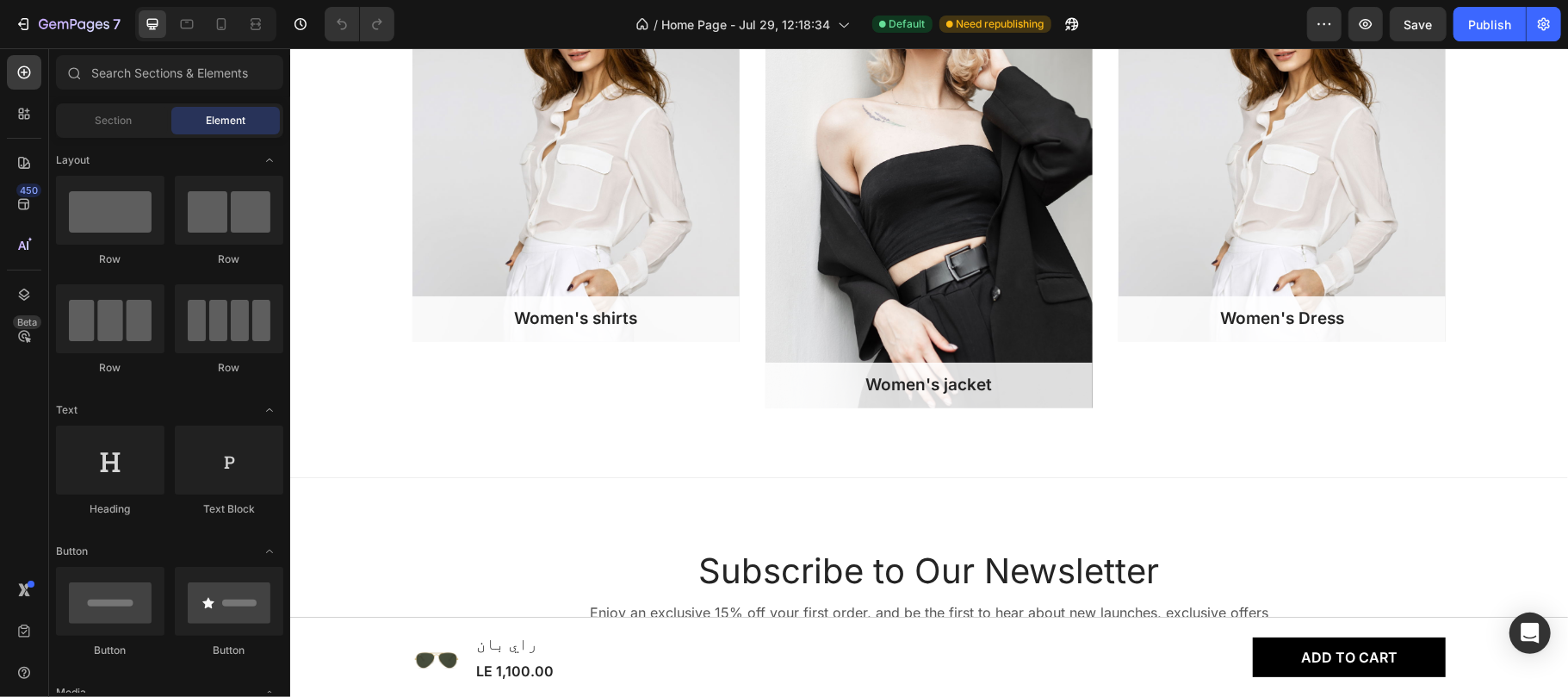 scroll, scrollTop: 3336, scrollLeft: 0, axis: vertical 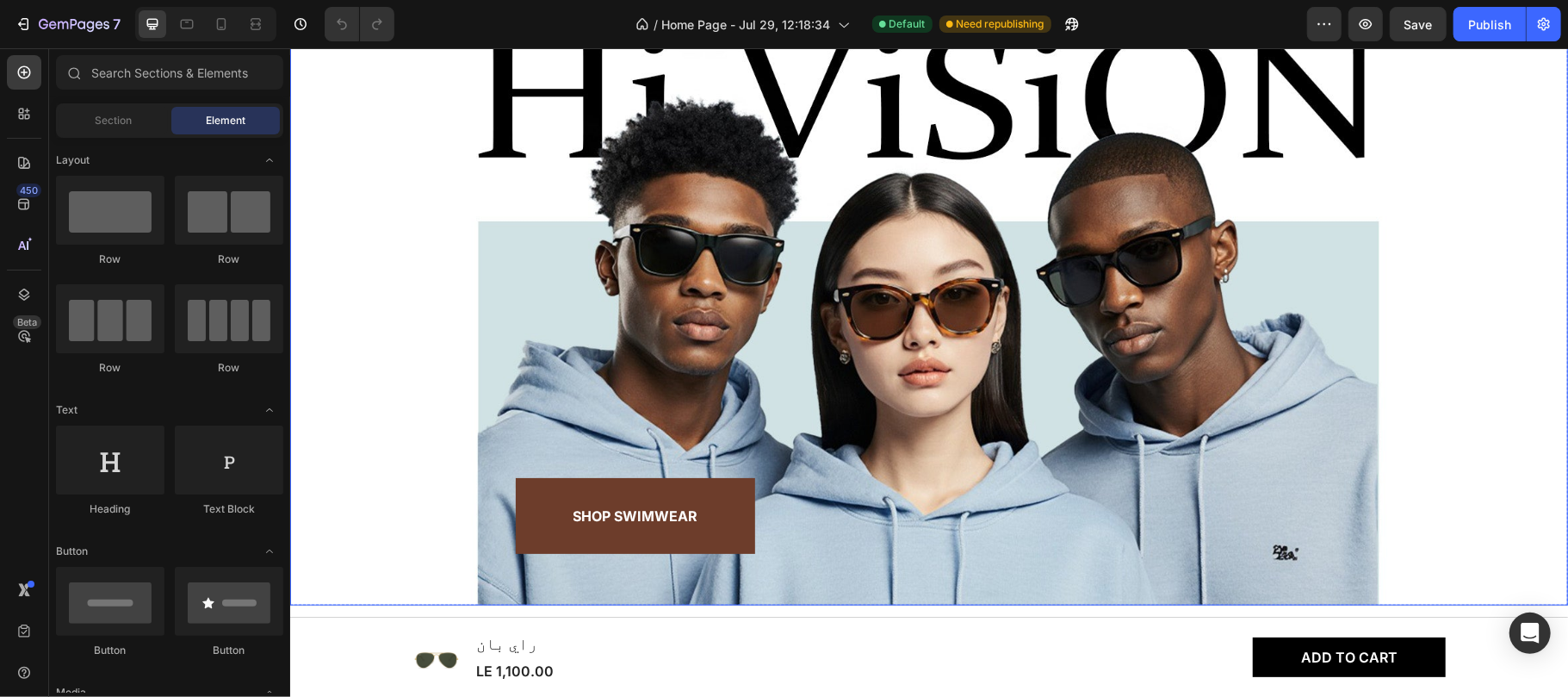 click at bounding box center [928, 245] 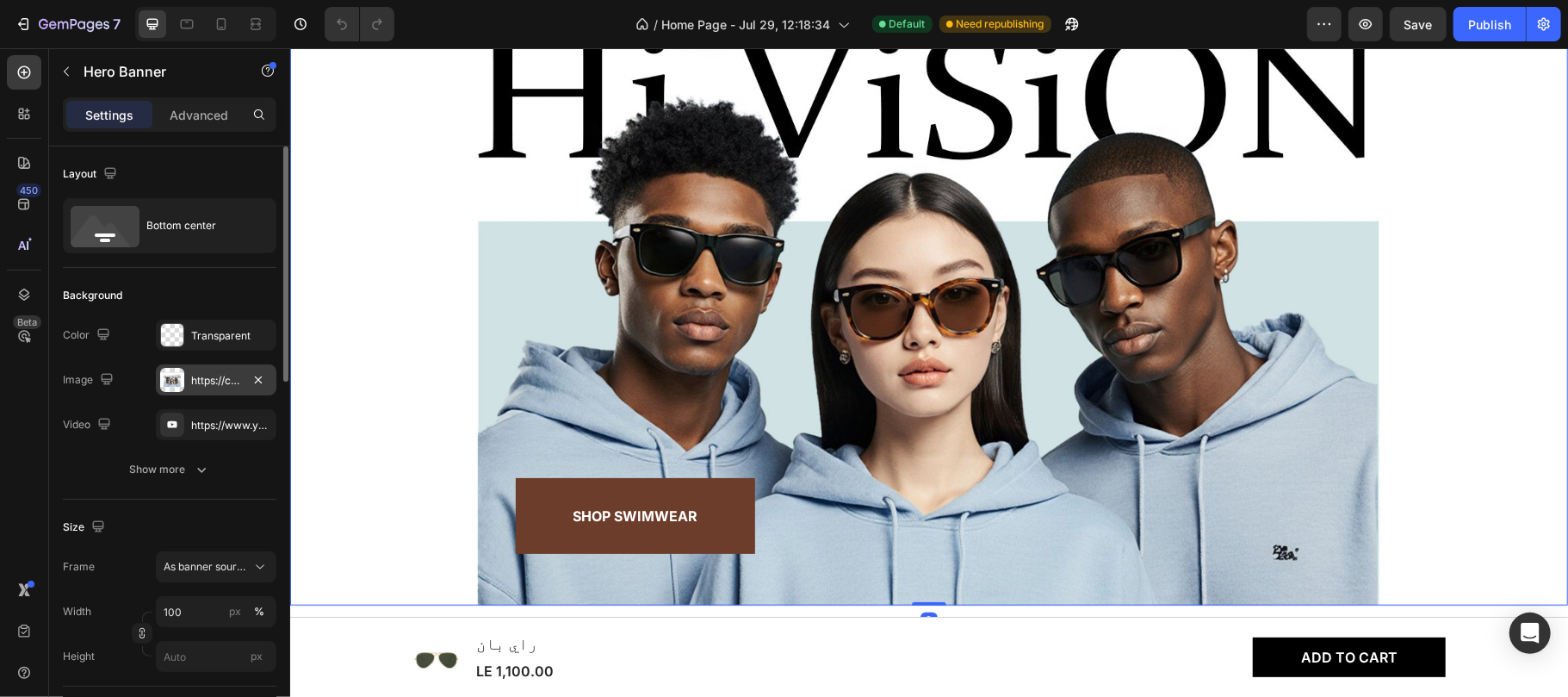 click on "https://cdn.shopify.com/s/files/1/0634/2810/0209/files/gempages_577556491356078630-c63d43f0-2801-409d-b185-3f70fe73f309.jpg" at bounding box center (216, 381) 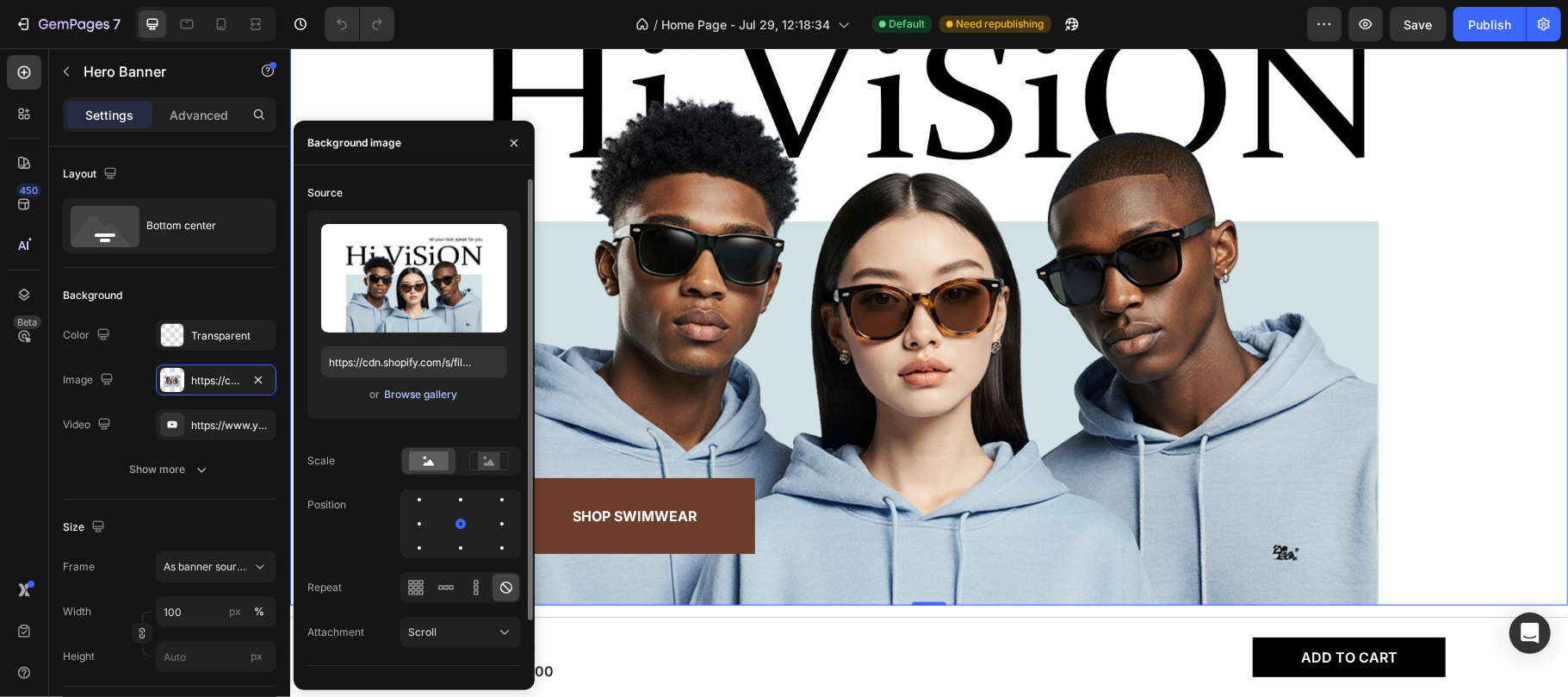 click on "Browse gallery" at bounding box center [421, 395] 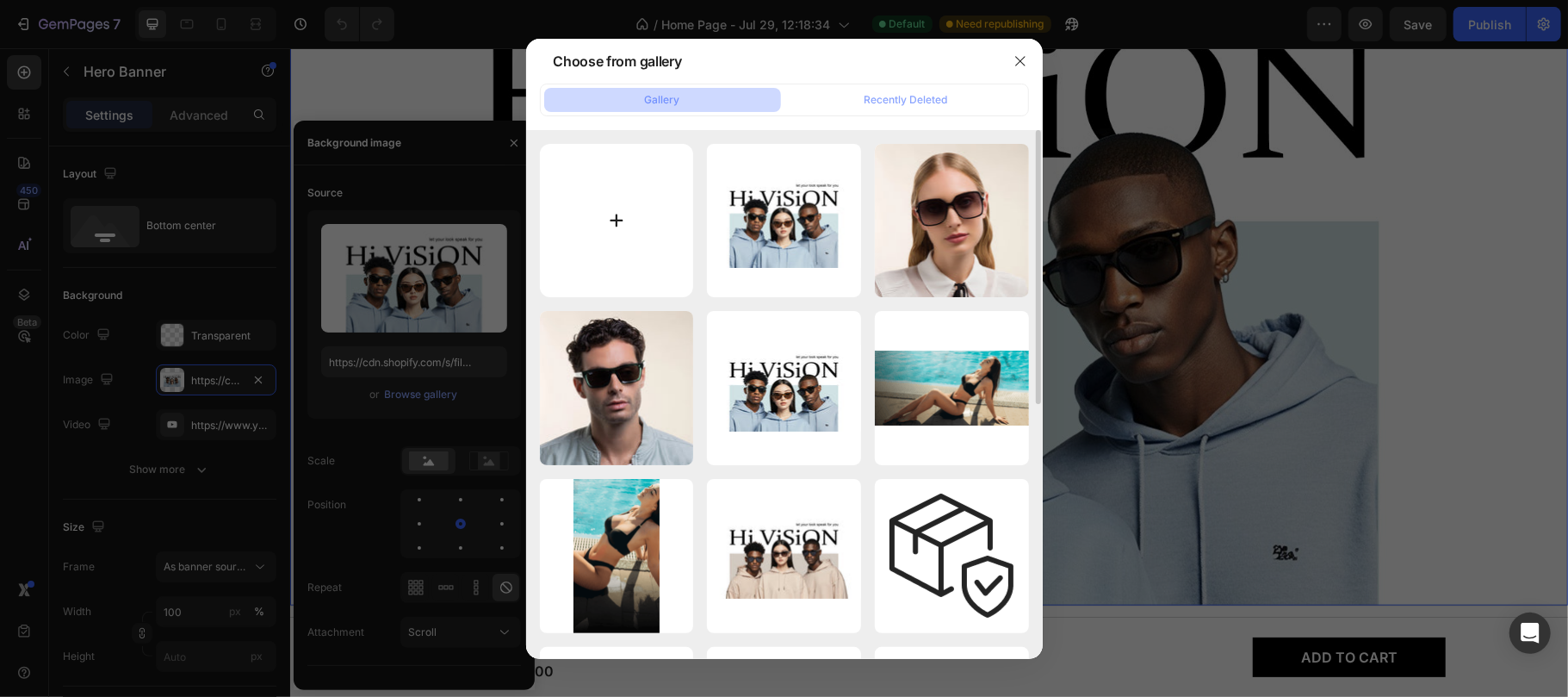 click at bounding box center [617, 221] 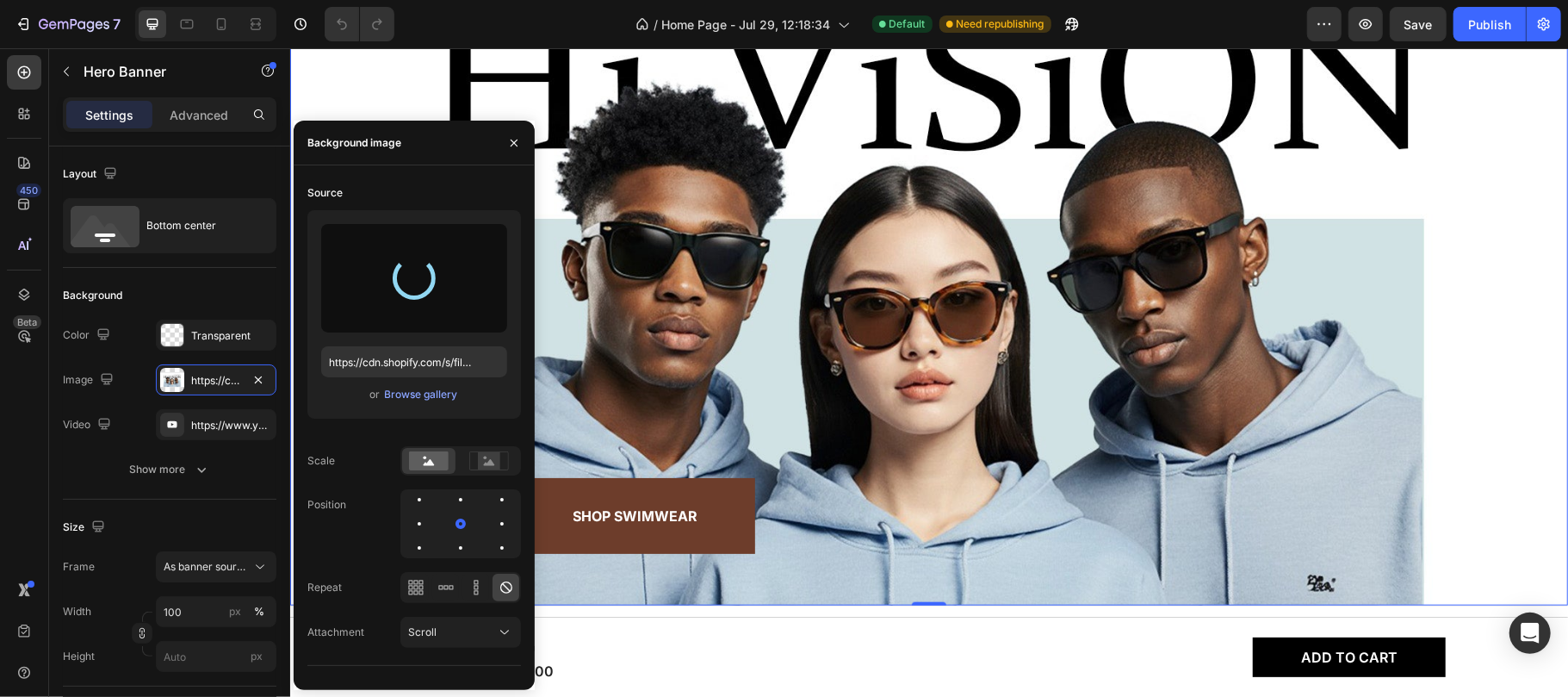 type on "https://cdn.shopify.com/s/files/1/0634/2810/0209/files/gempages_577556491356078630-9c2438cf-7d16-4e09-9727-e6ed4d324936.jpg" 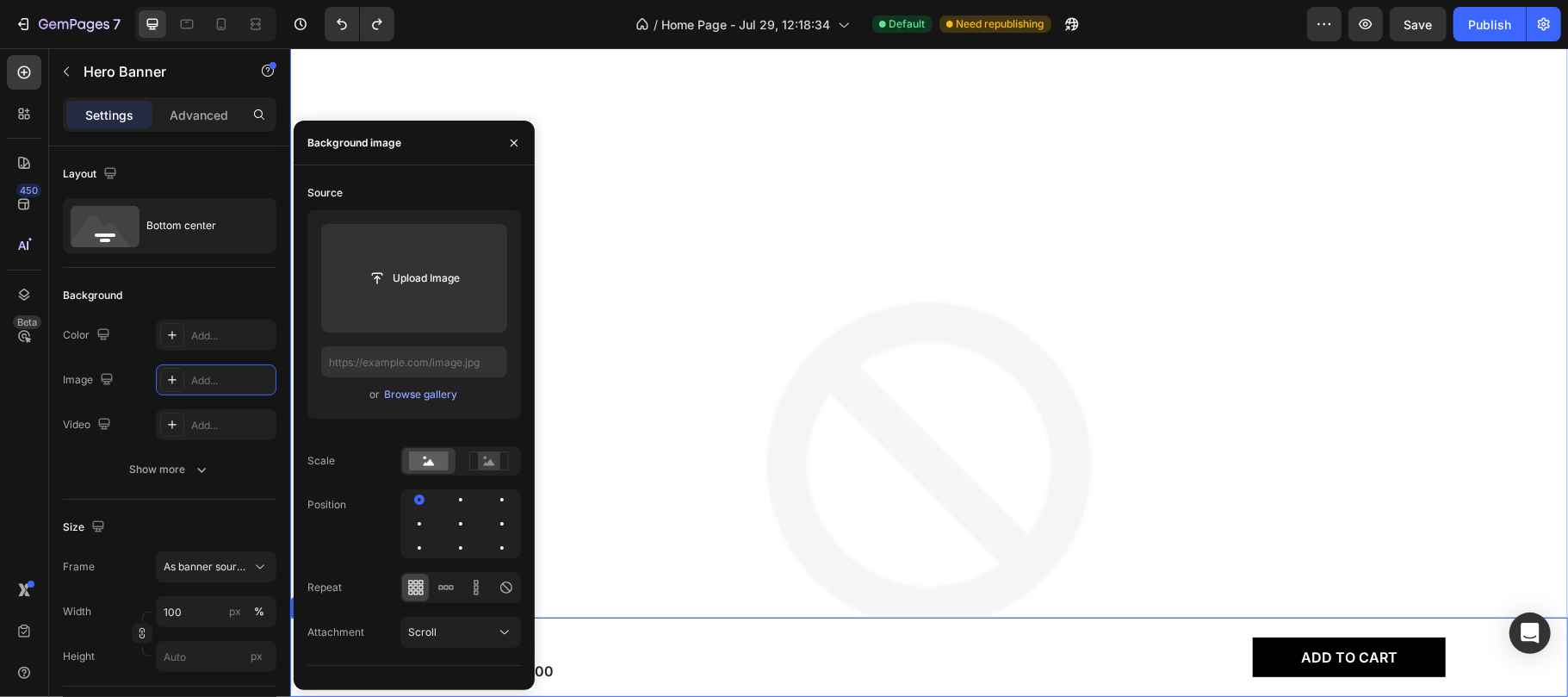 type on "https://cdn.shopify.com/s/files/1/0634/2810/0209/files/gempages_577556491356078630-9c2438cf-7d16-4e09-9727-e6ed4d324936.jpg" 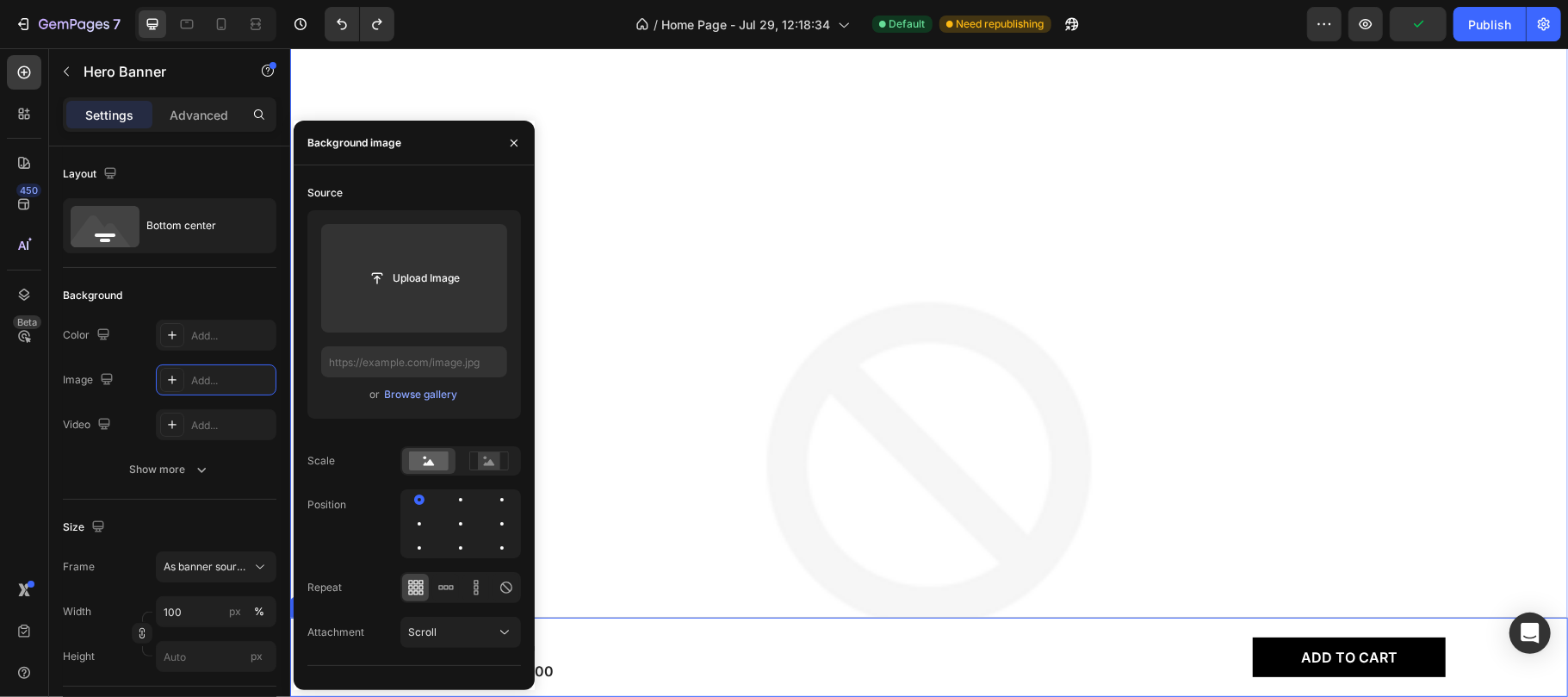 type on "https://cdn.shopify.com/s/files/1/0634/2810/0209/files/gempages_577556491356078630-9c2438cf-7d16-4e09-9727-e6ed4d324936.jpg" 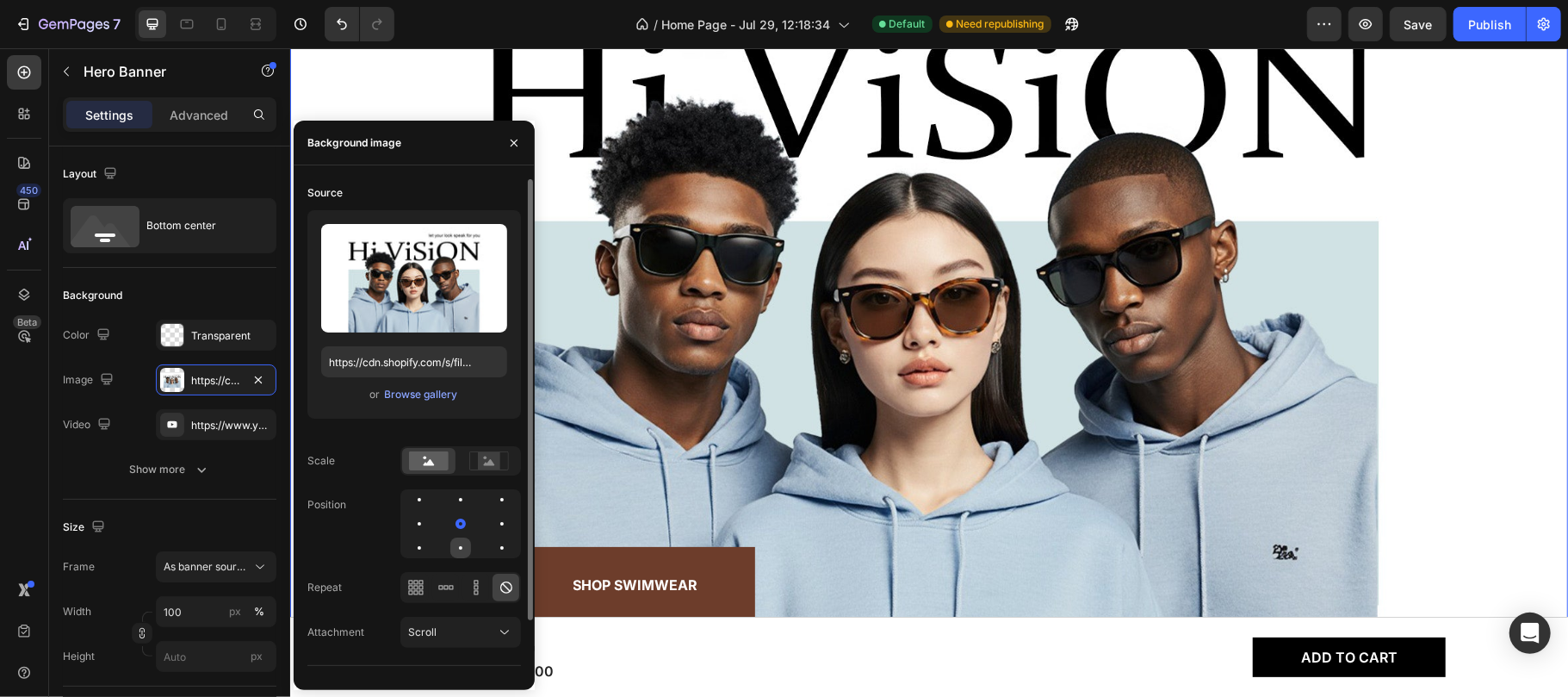 click 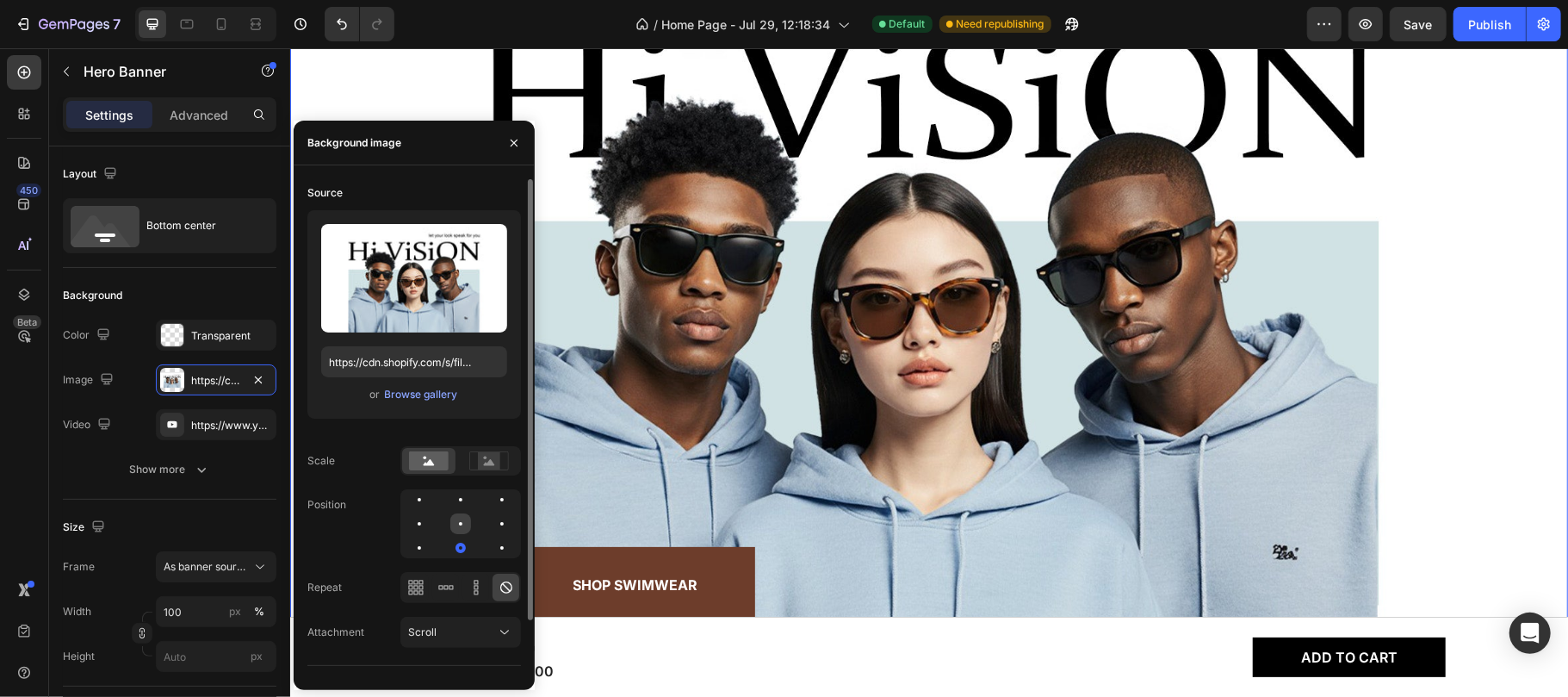 click 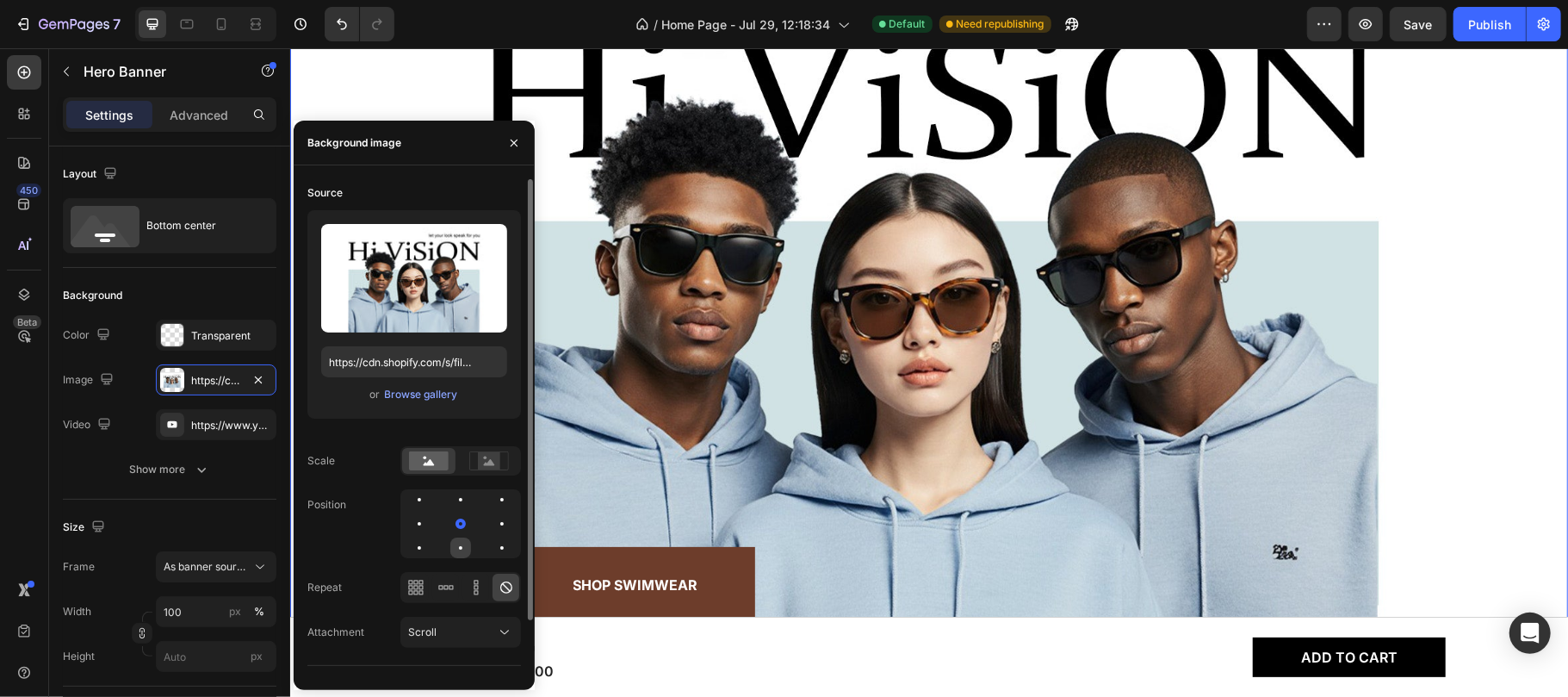 click at bounding box center [461, 548] 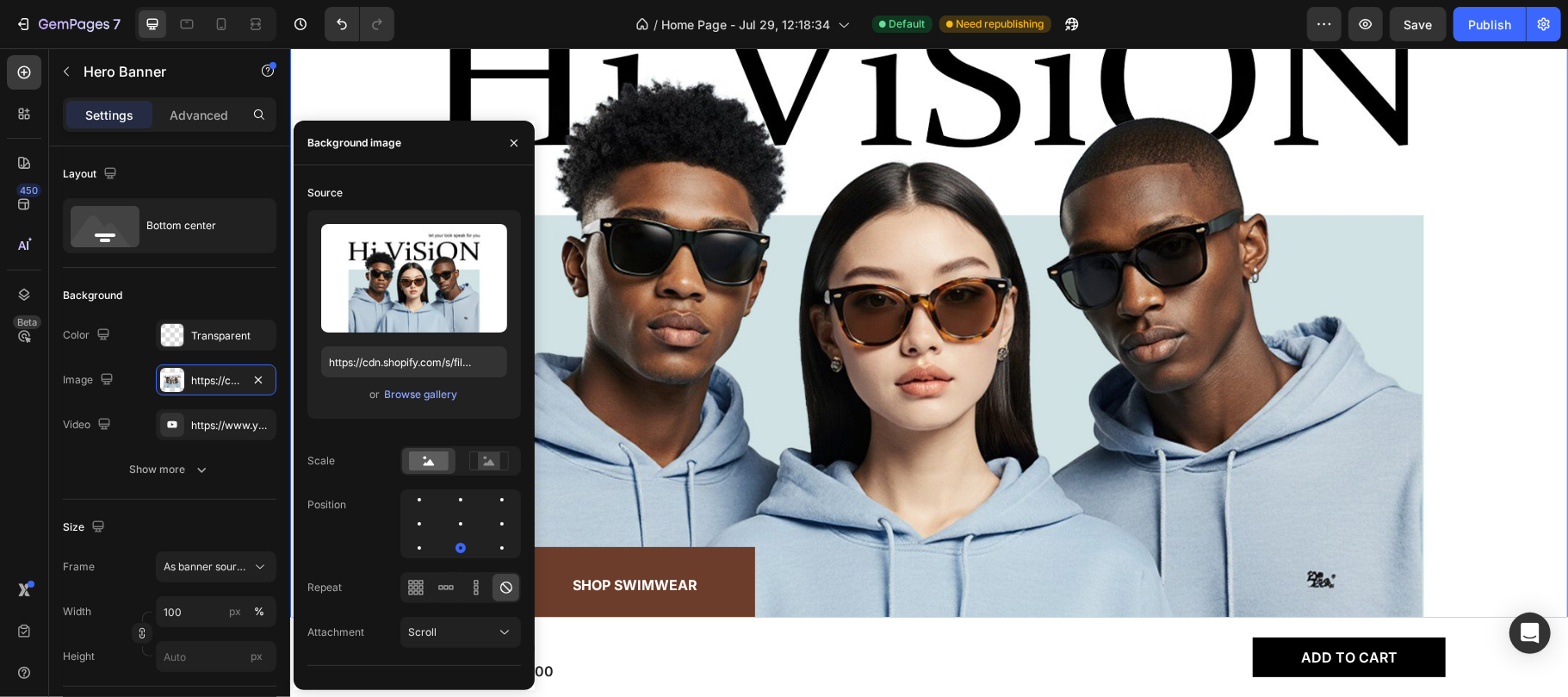 click at bounding box center (928, 279) 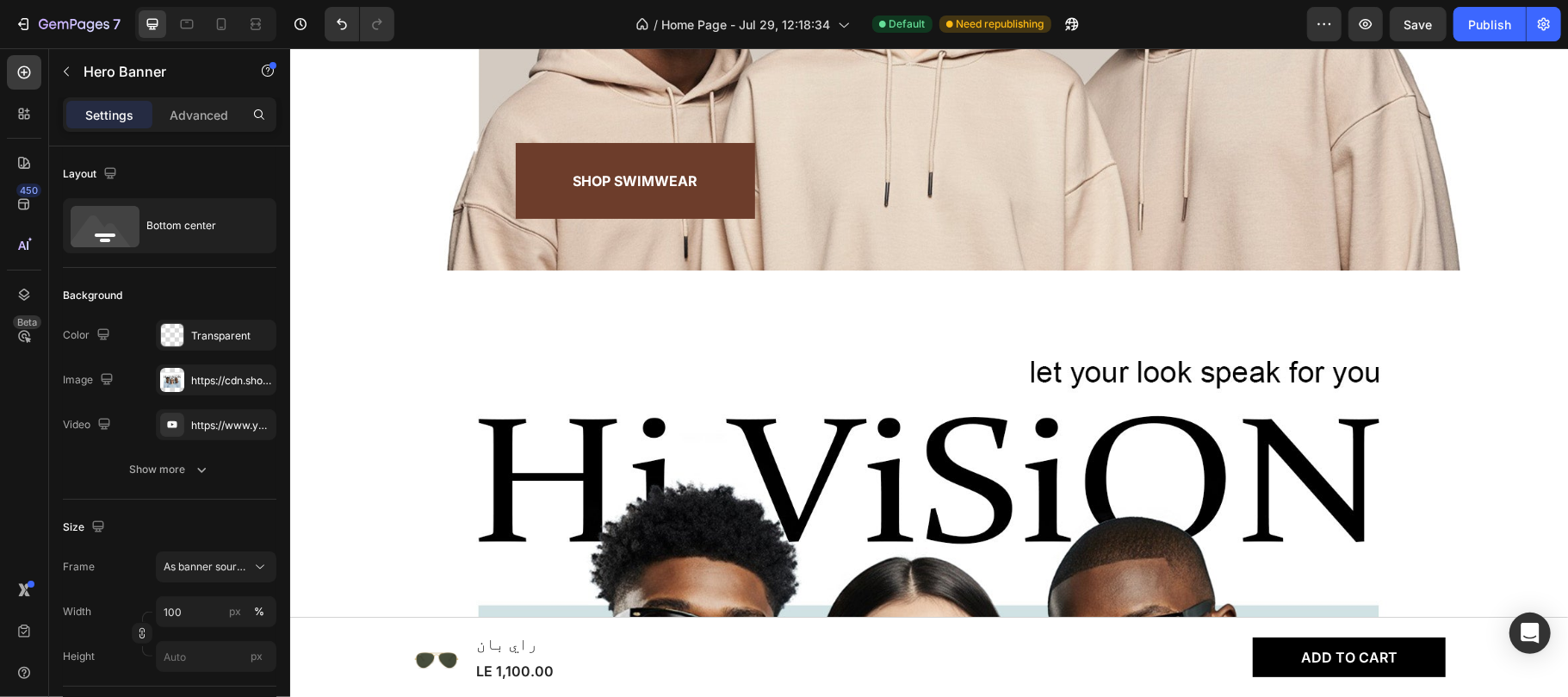 scroll, scrollTop: 249, scrollLeft: 0, axis: vertical 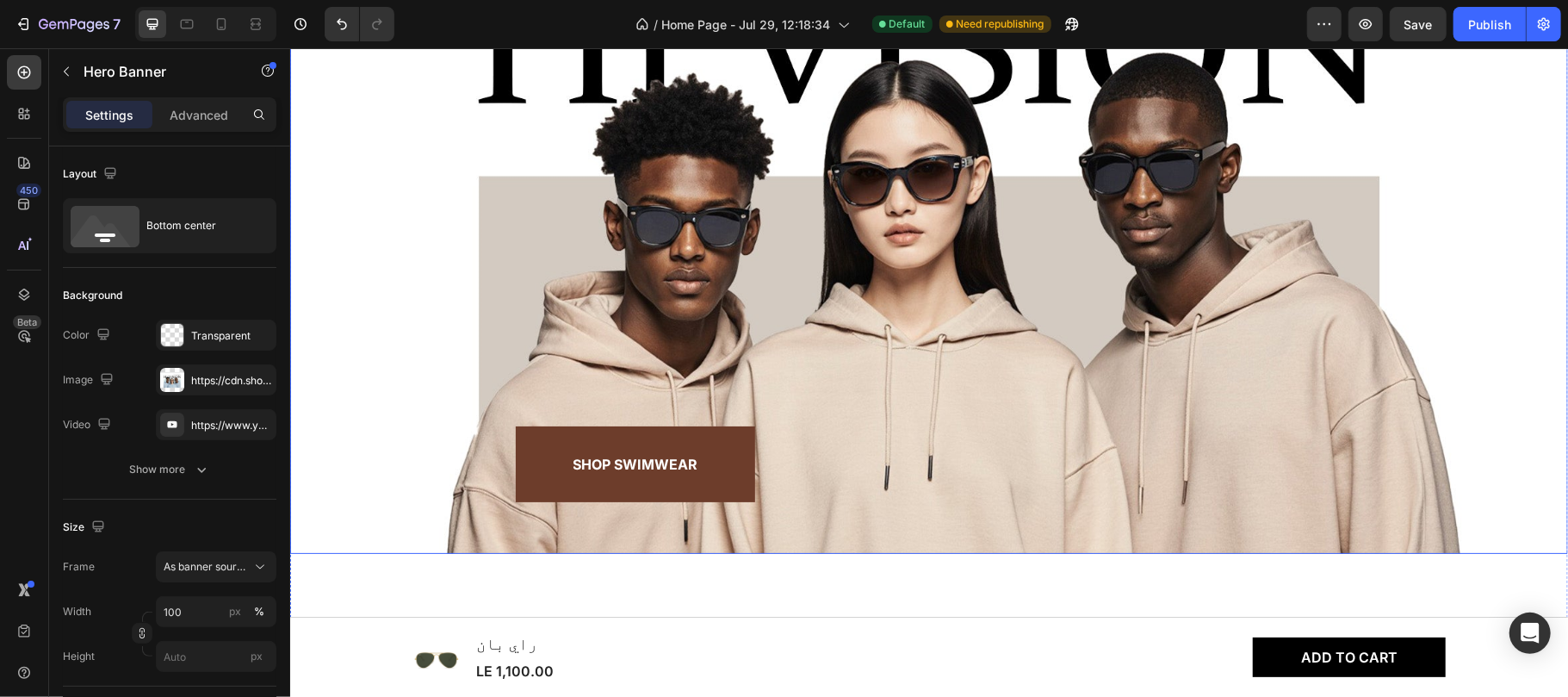 click at bounding box center (928, 193) 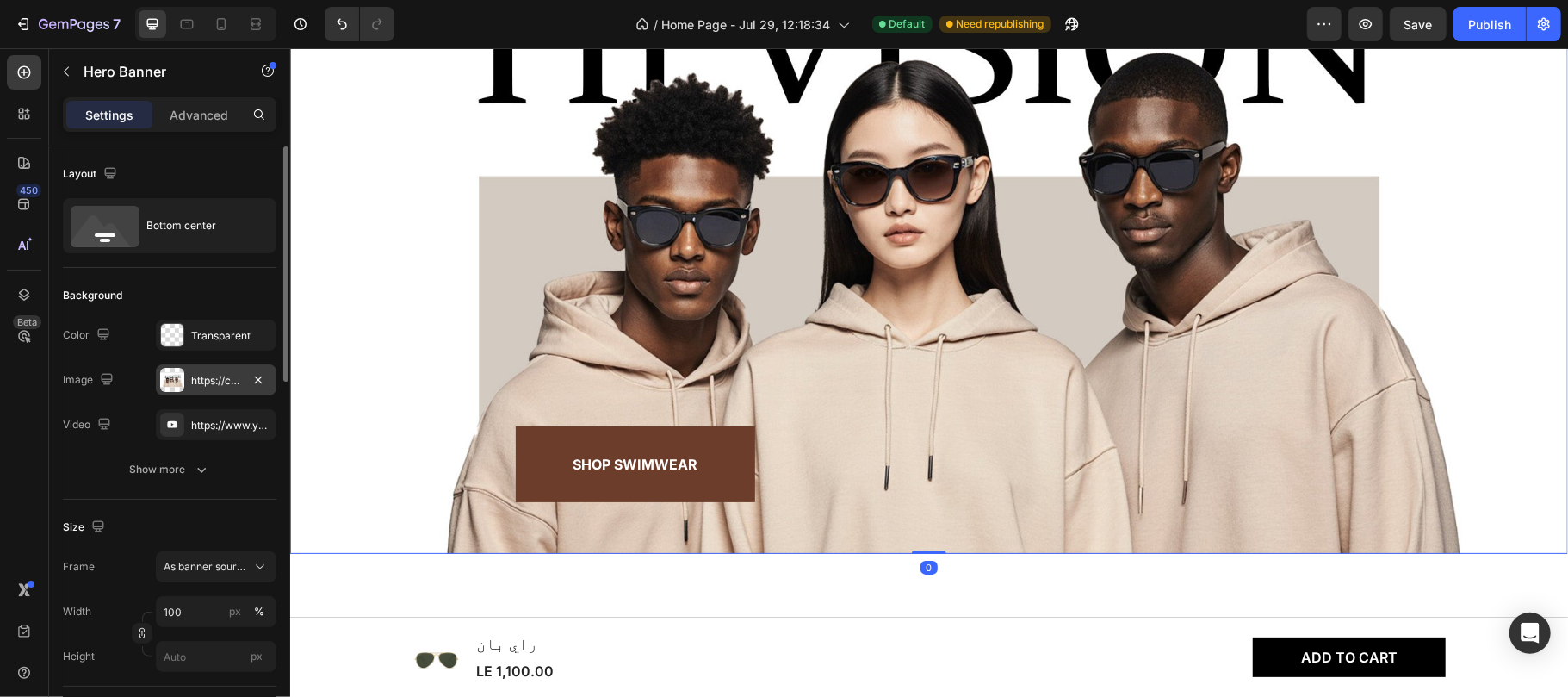 click at bounding box center [172, 380] 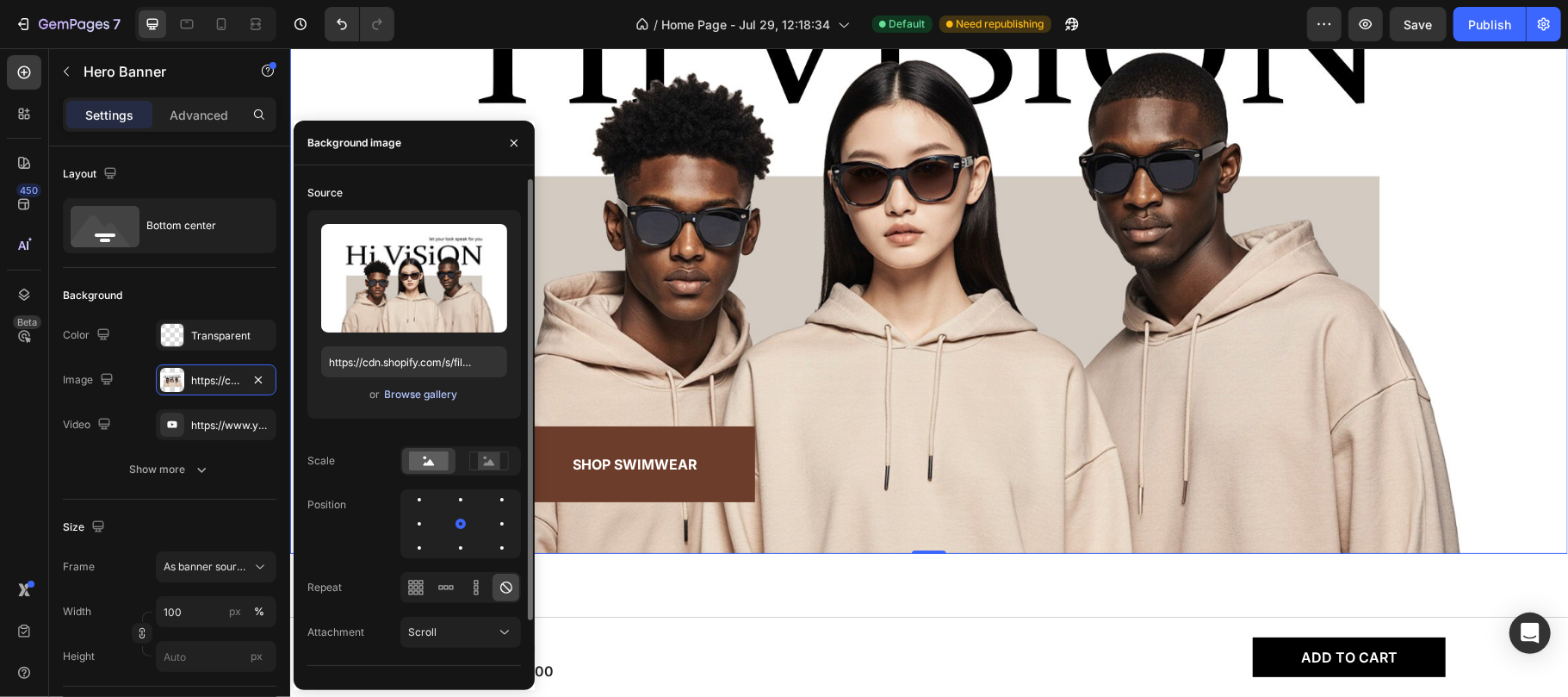 click on "Browse gallery" at bounding box center (421, 395) 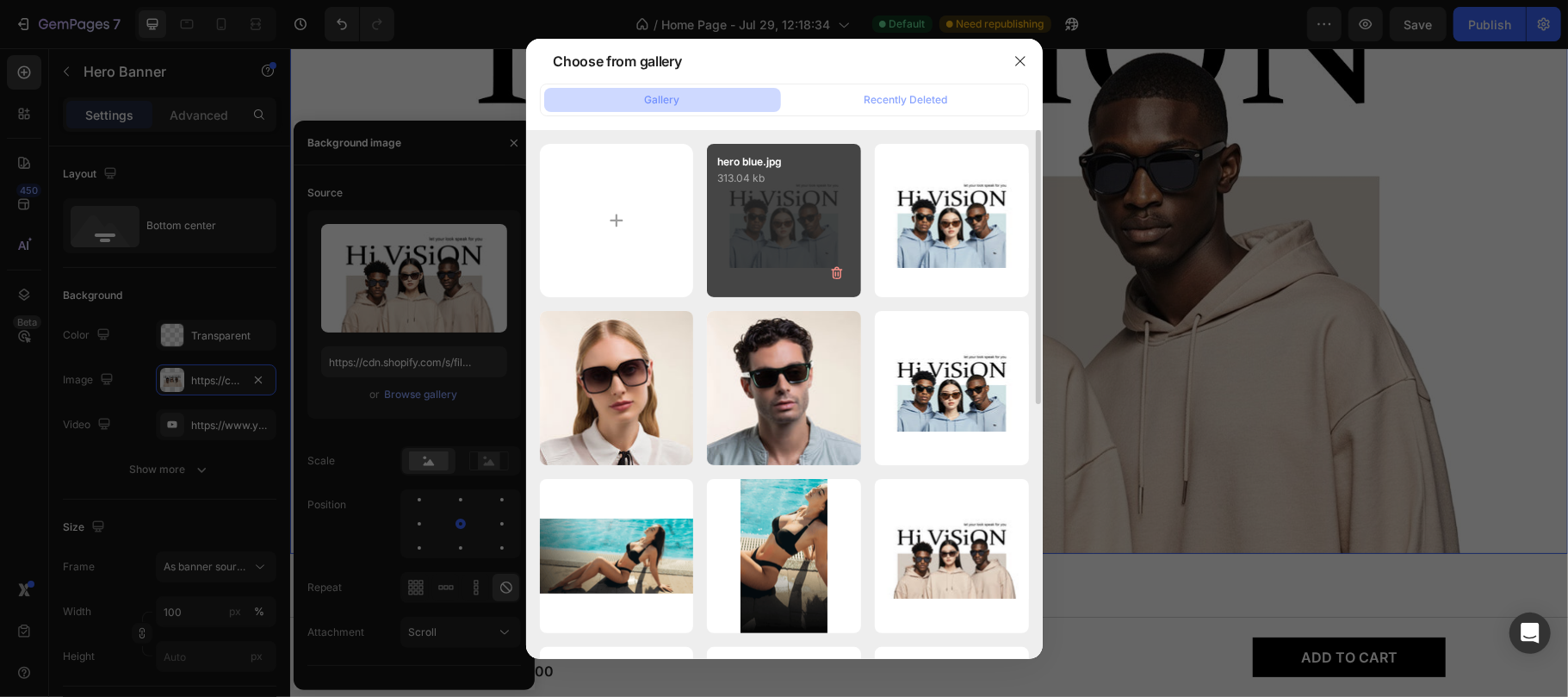 click on "hero blue.jpg 313.04 kb" at bounding box center (784, 221) 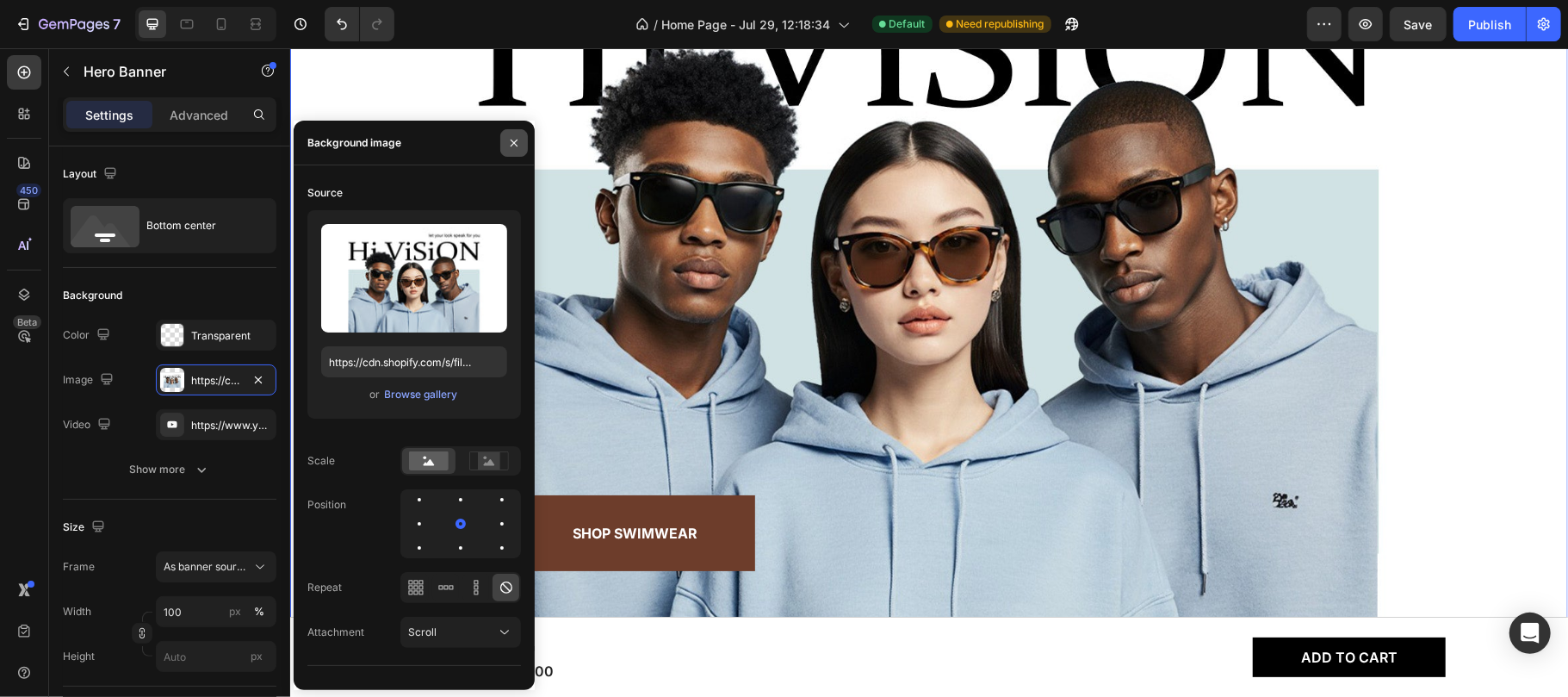 click 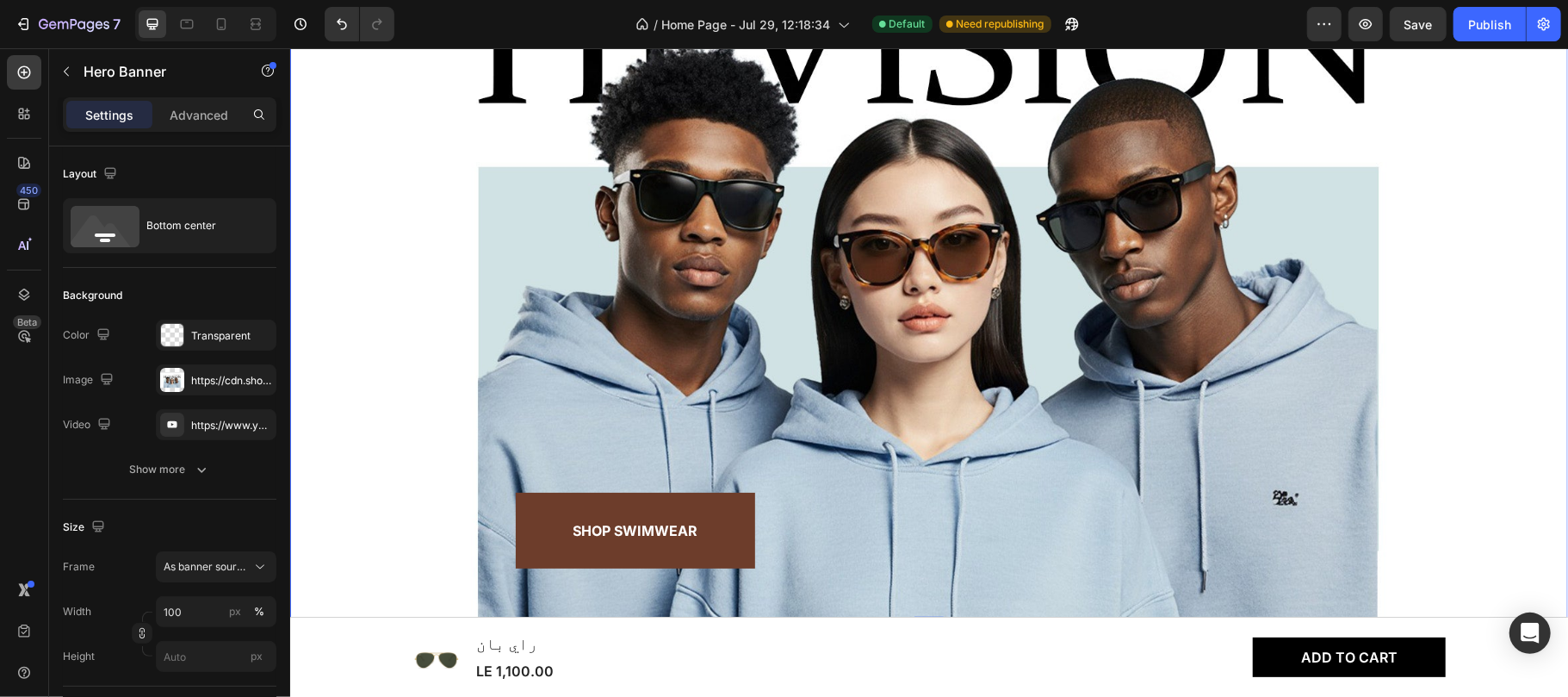 scroll, scrollTop: 229, scrollLeft: 0, axis: vertical 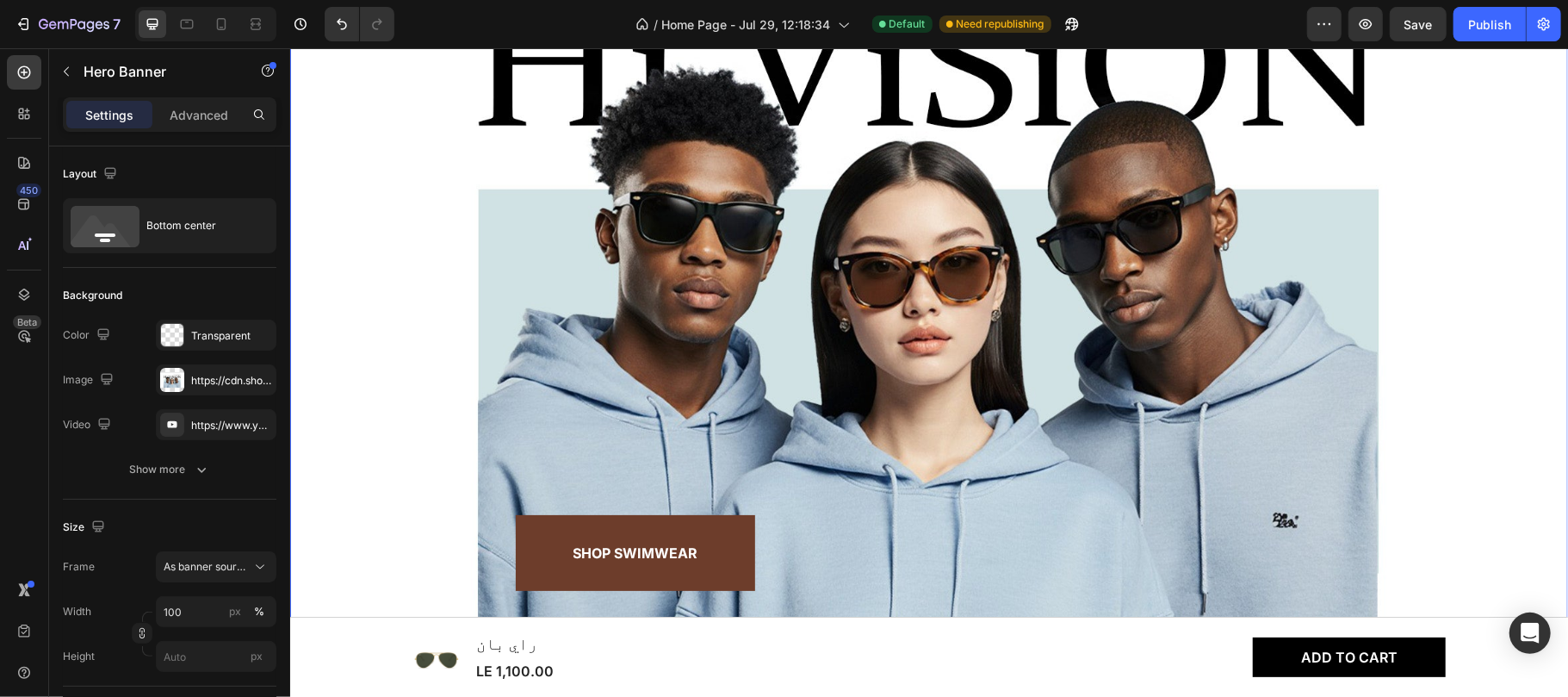 click at bounding box center [928, 247] 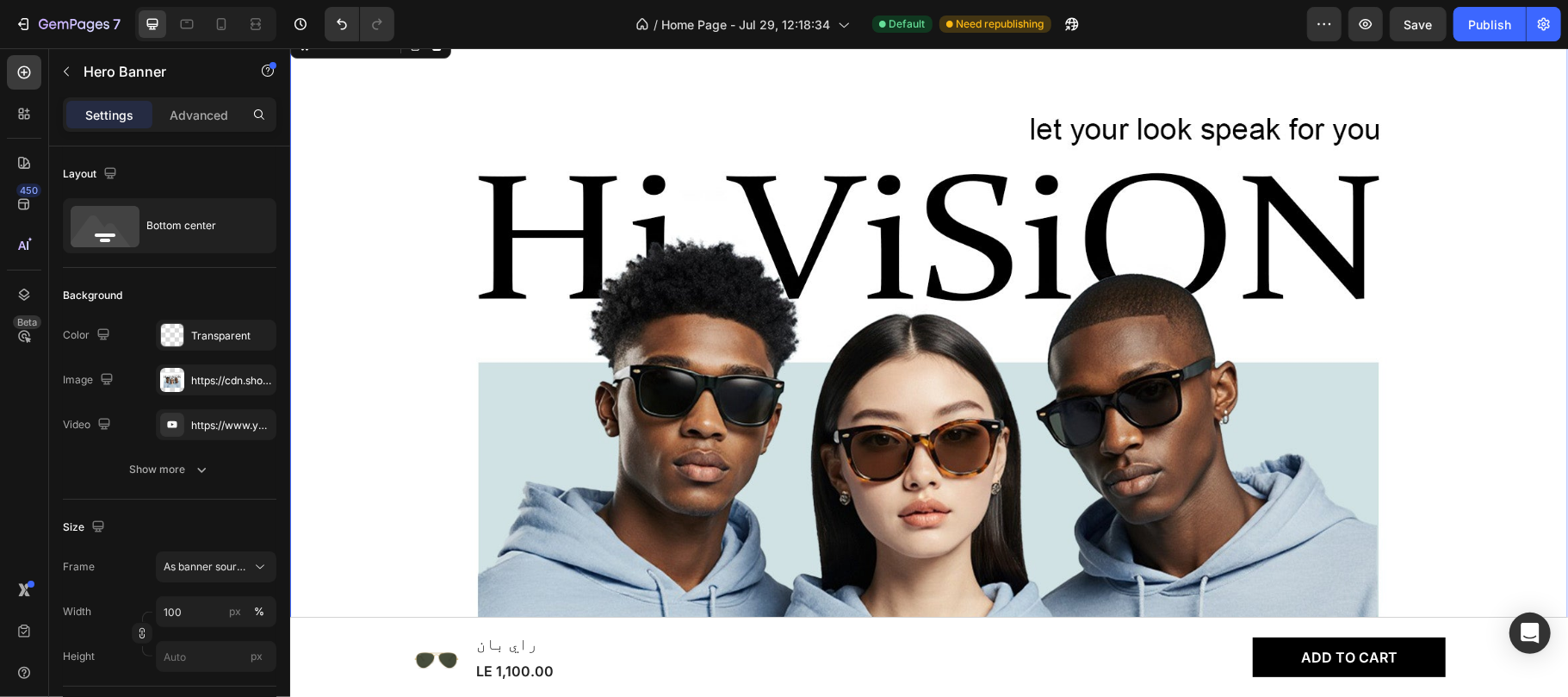 scroll, scrollTop: 0, scrollLeft: 0, axis: both 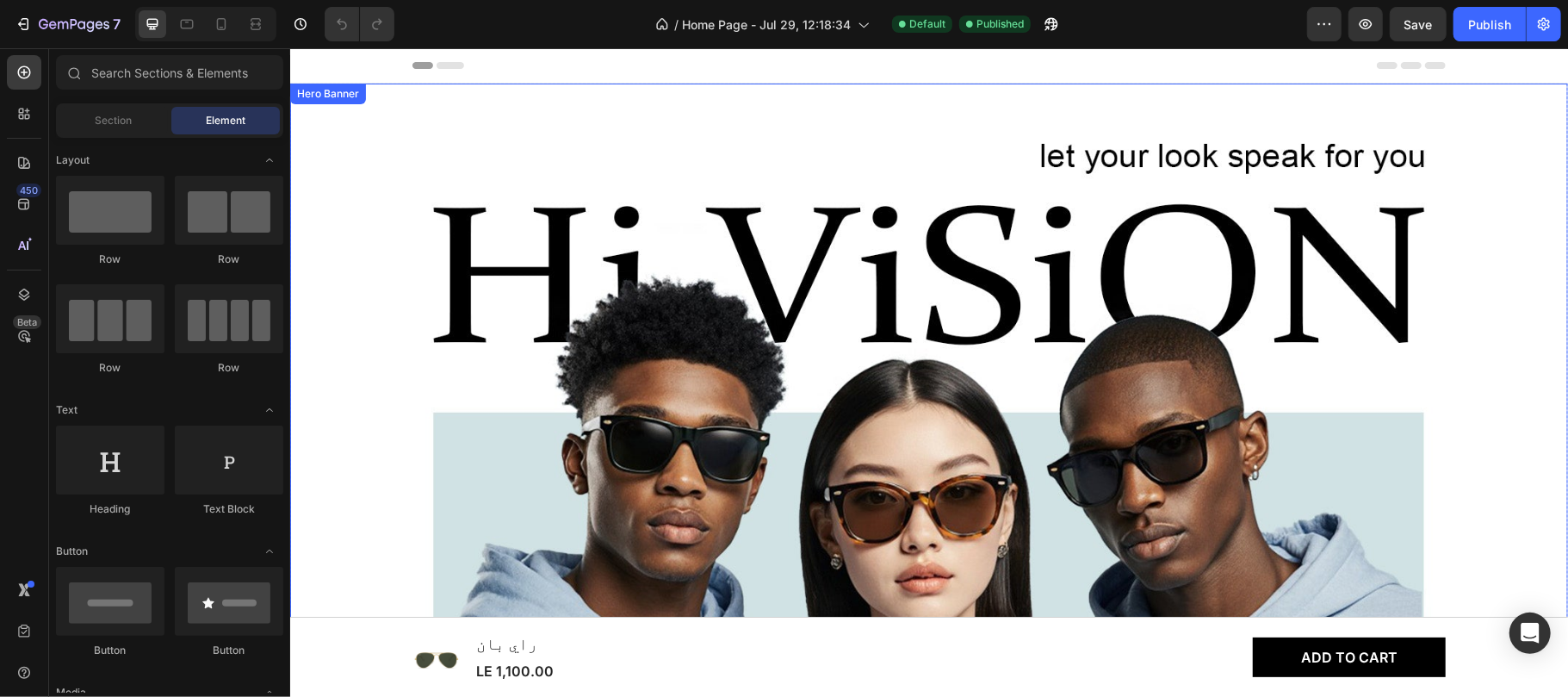 click at bounding box center [928, 476] 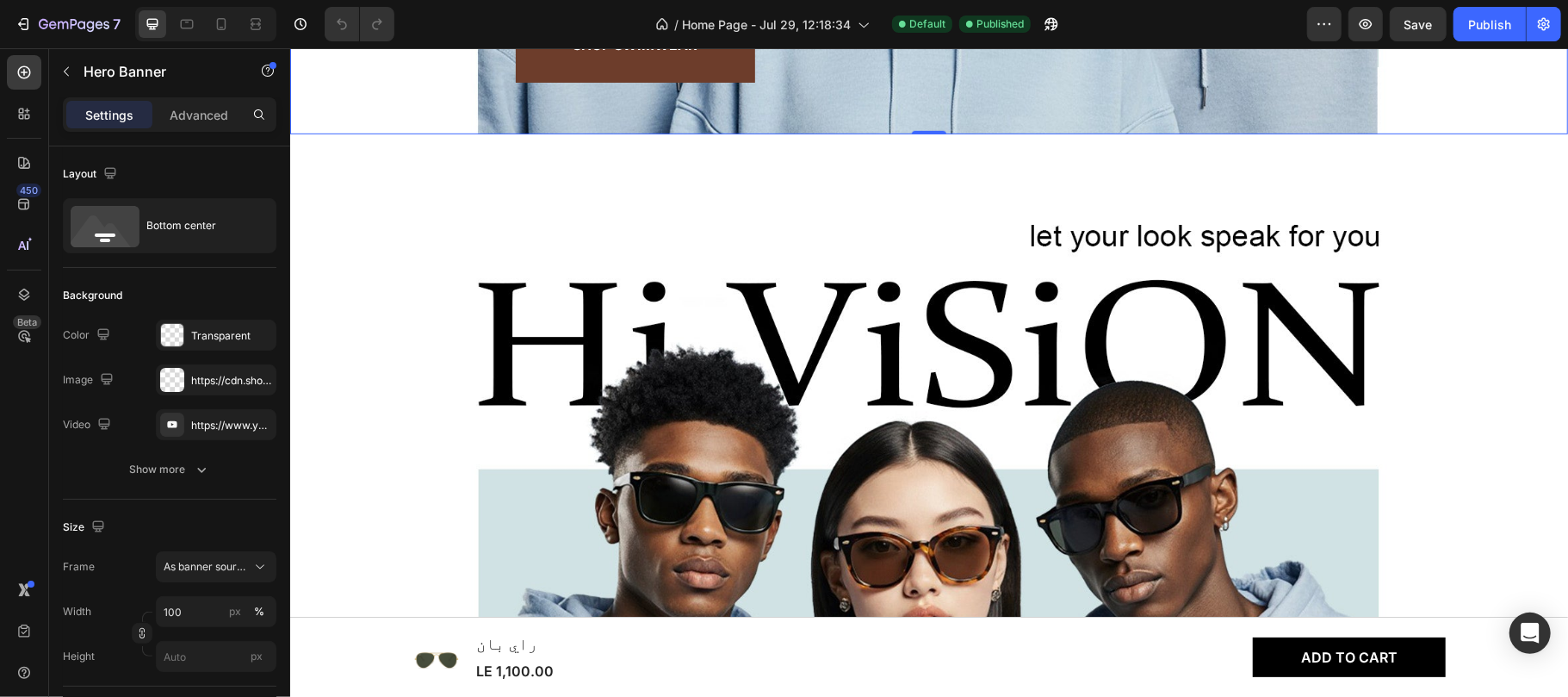scroll, scrollTop: 746, scrollLeft: 0, axis: vertical 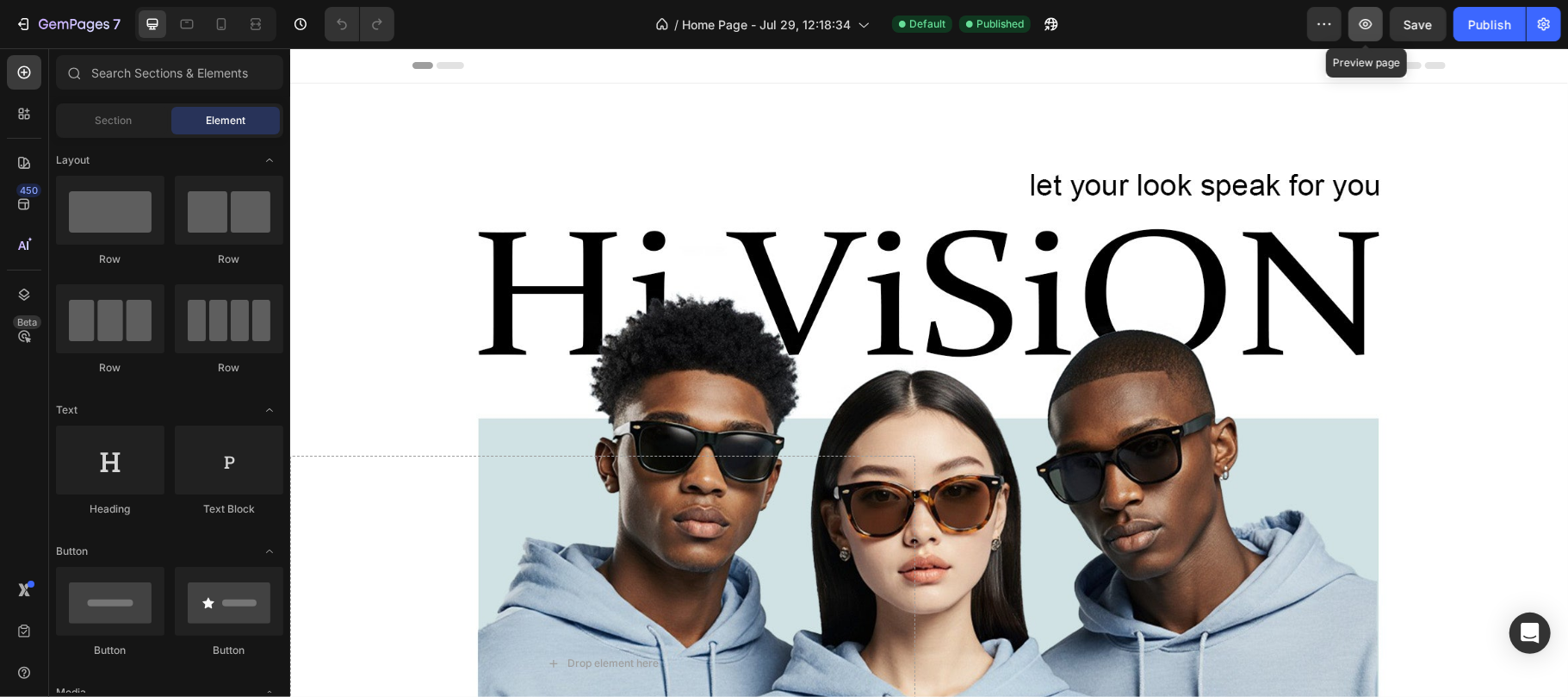 click 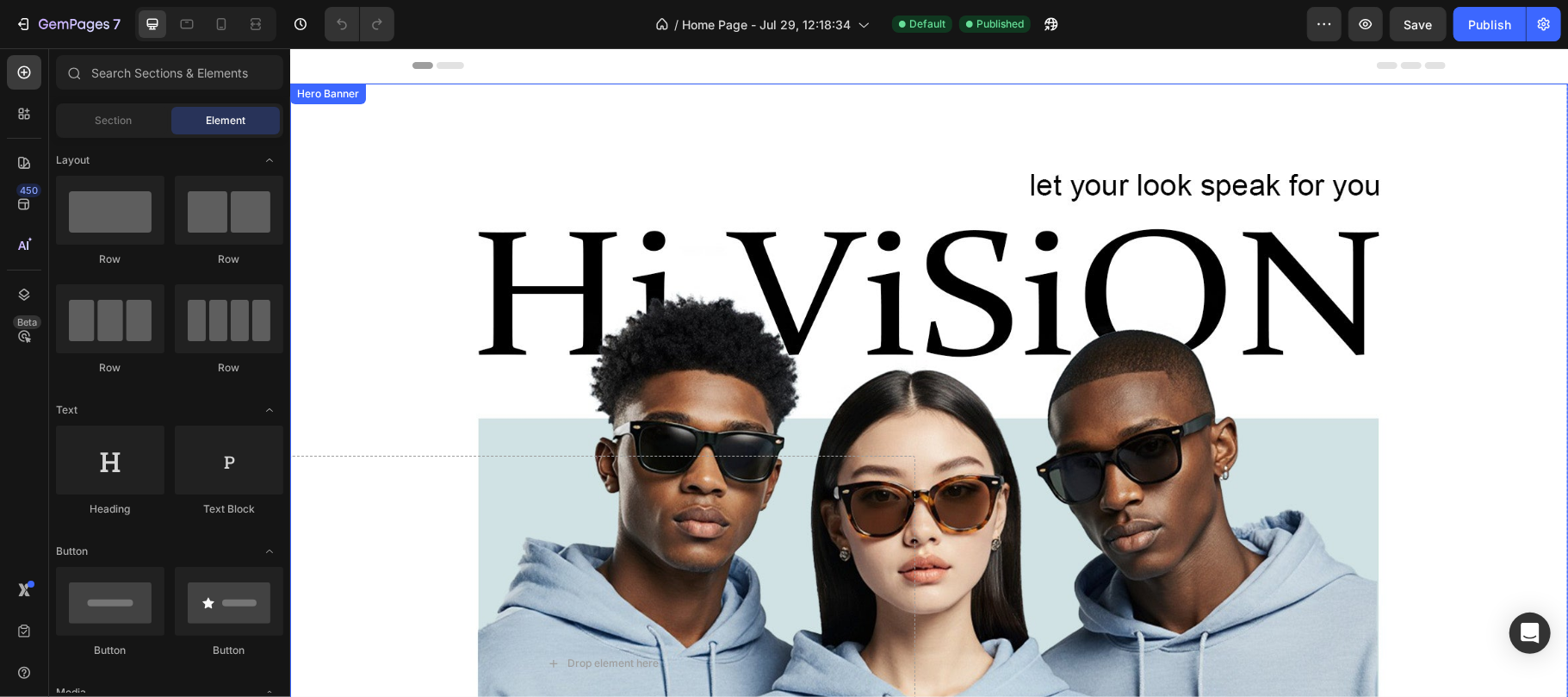 click at bounding box center [928, 476] 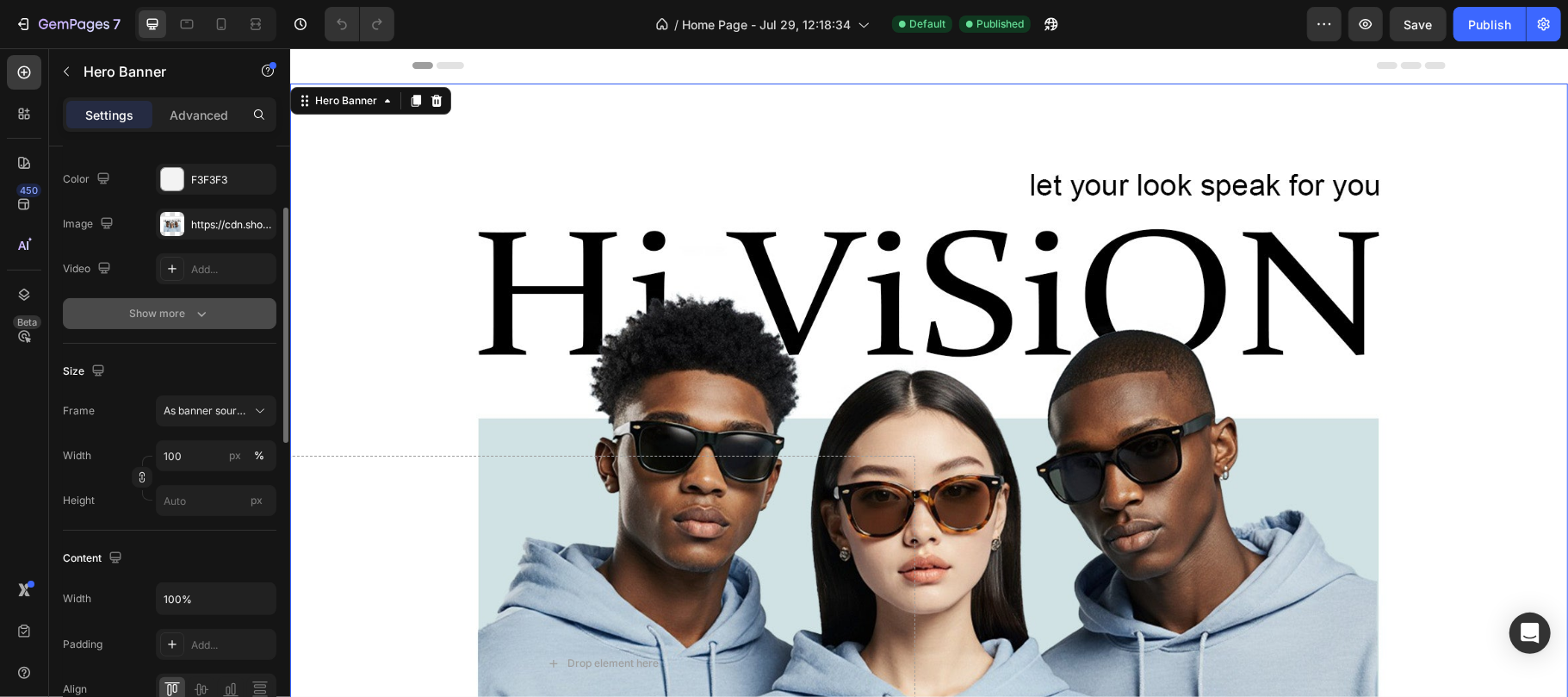 scroll, scrollTop: 0, scrollLeft: 0, axis: both 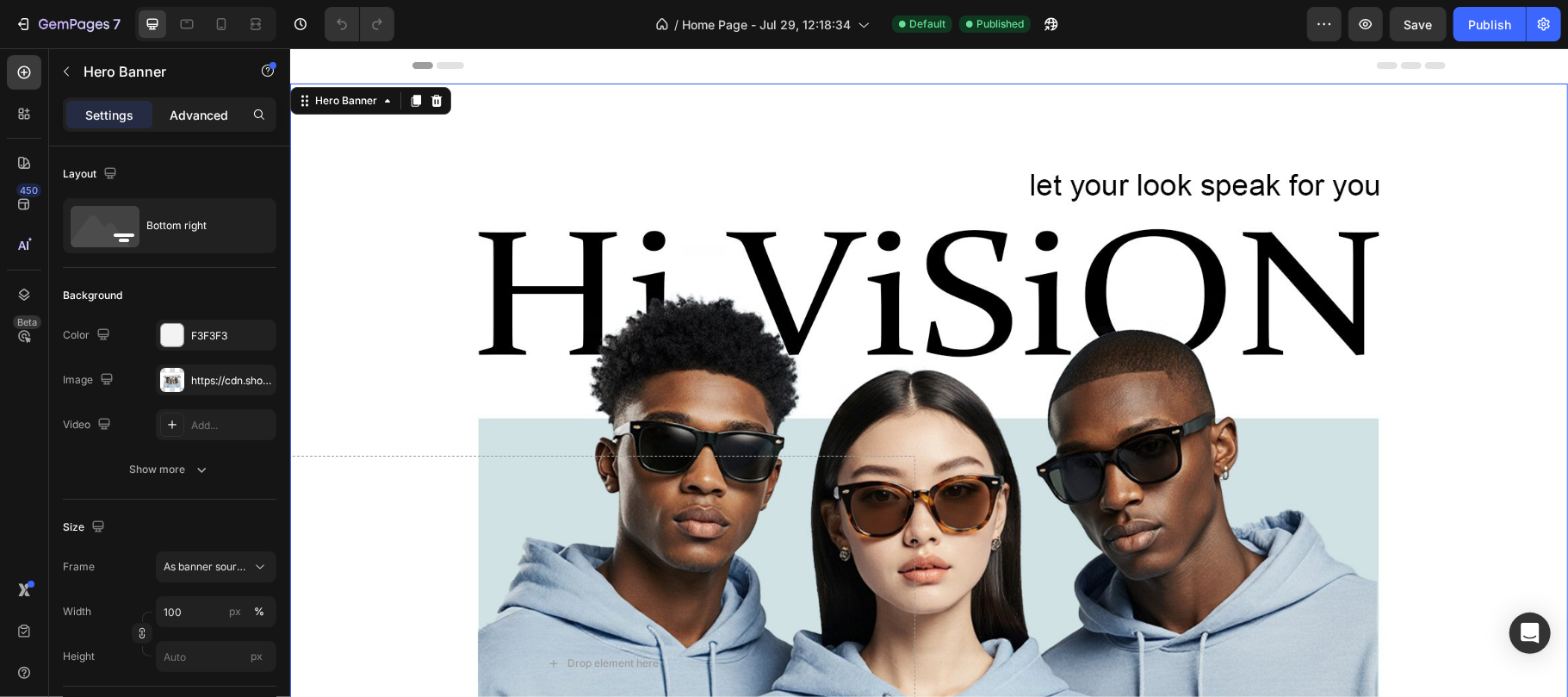 click on "Advanced" 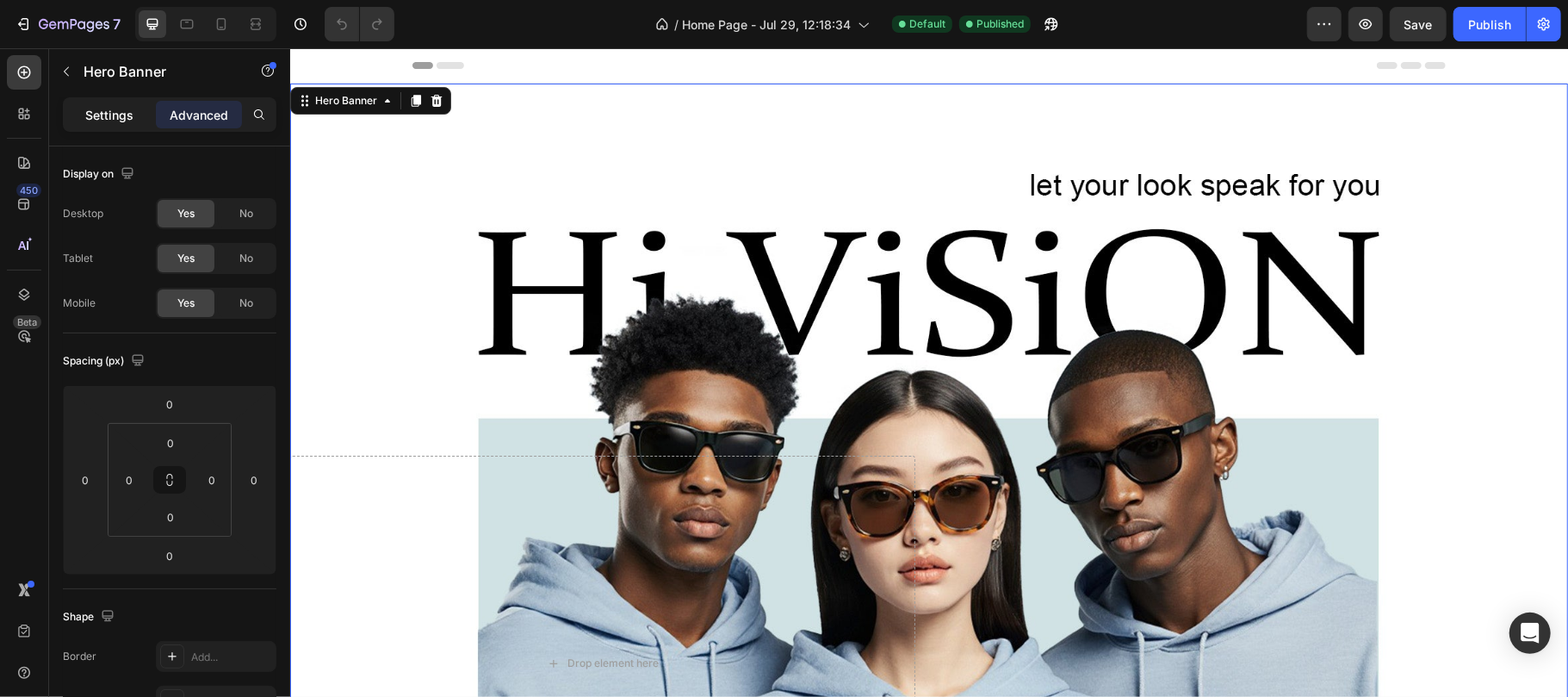 click on "Settings" at bounding box center (109, 115) 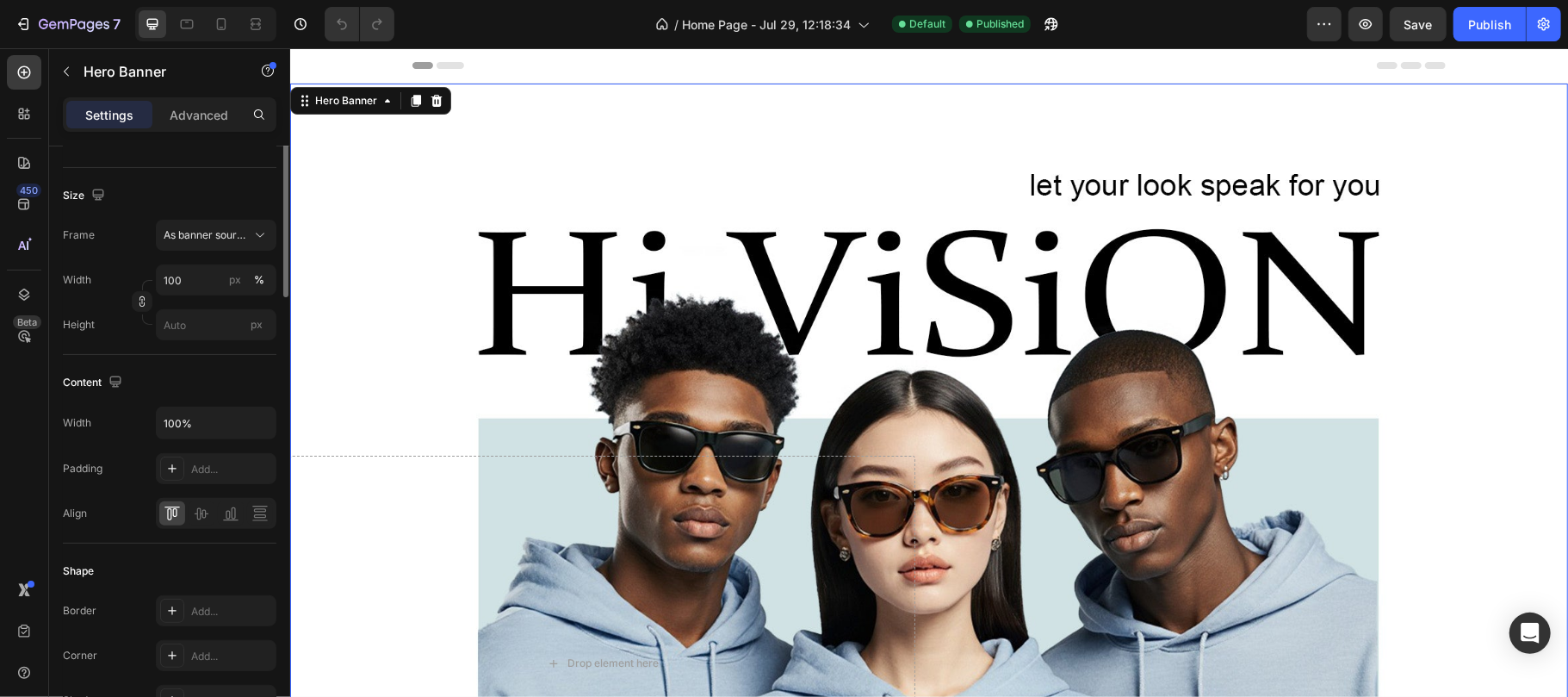 scroll, scrollTop: 0, scrollLeft: 0, axis: both 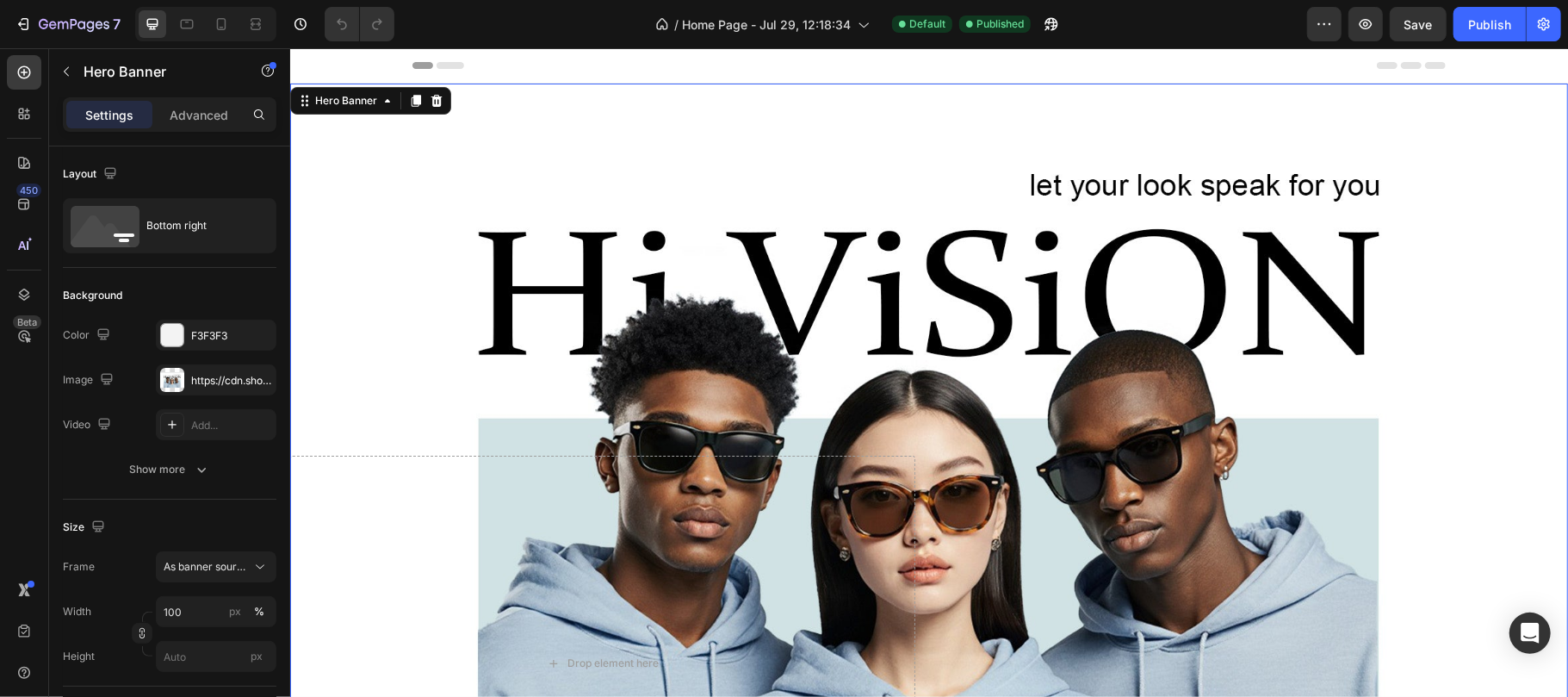click on "Header" at bounding box center (928, 65) 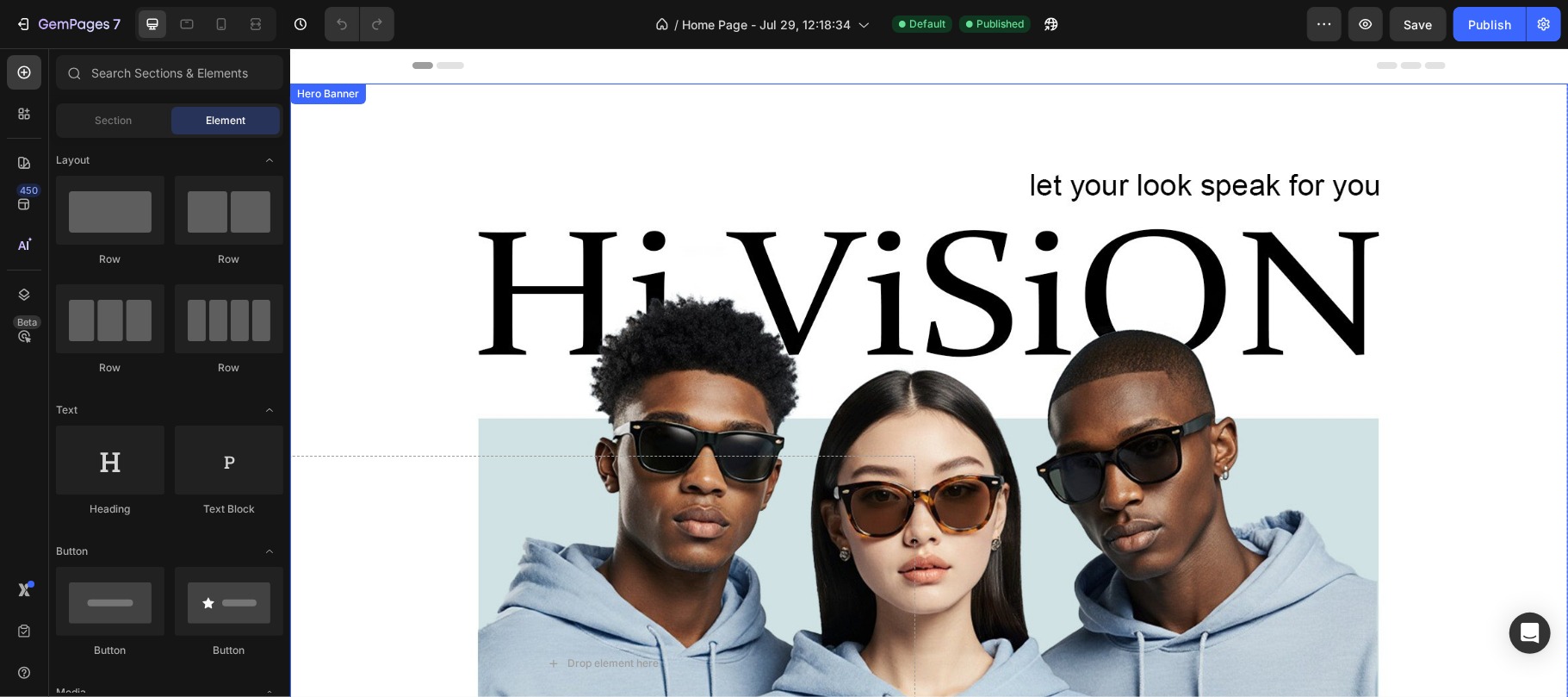 click at bounding box center (928, 476) 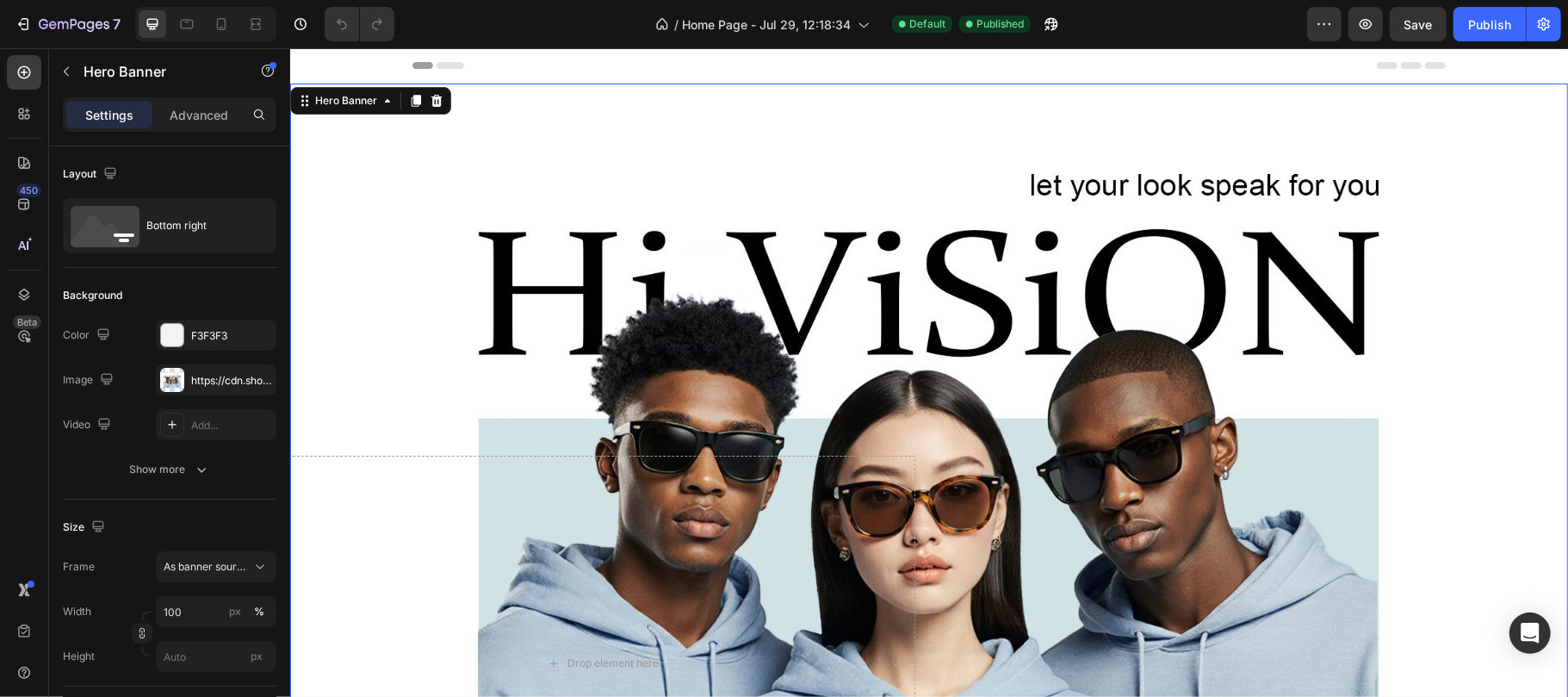 click at bounding box center (928, 476) 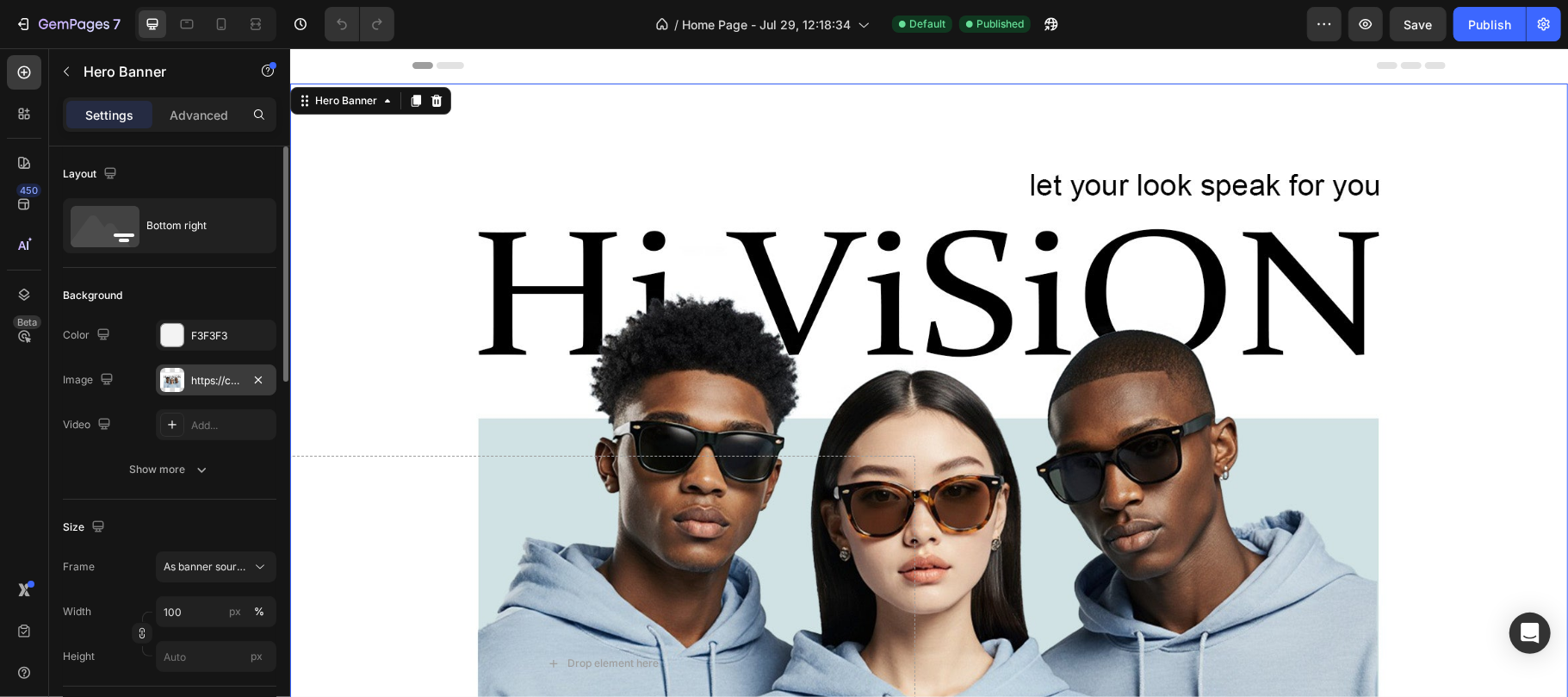 click at bounding box center (172, 380) 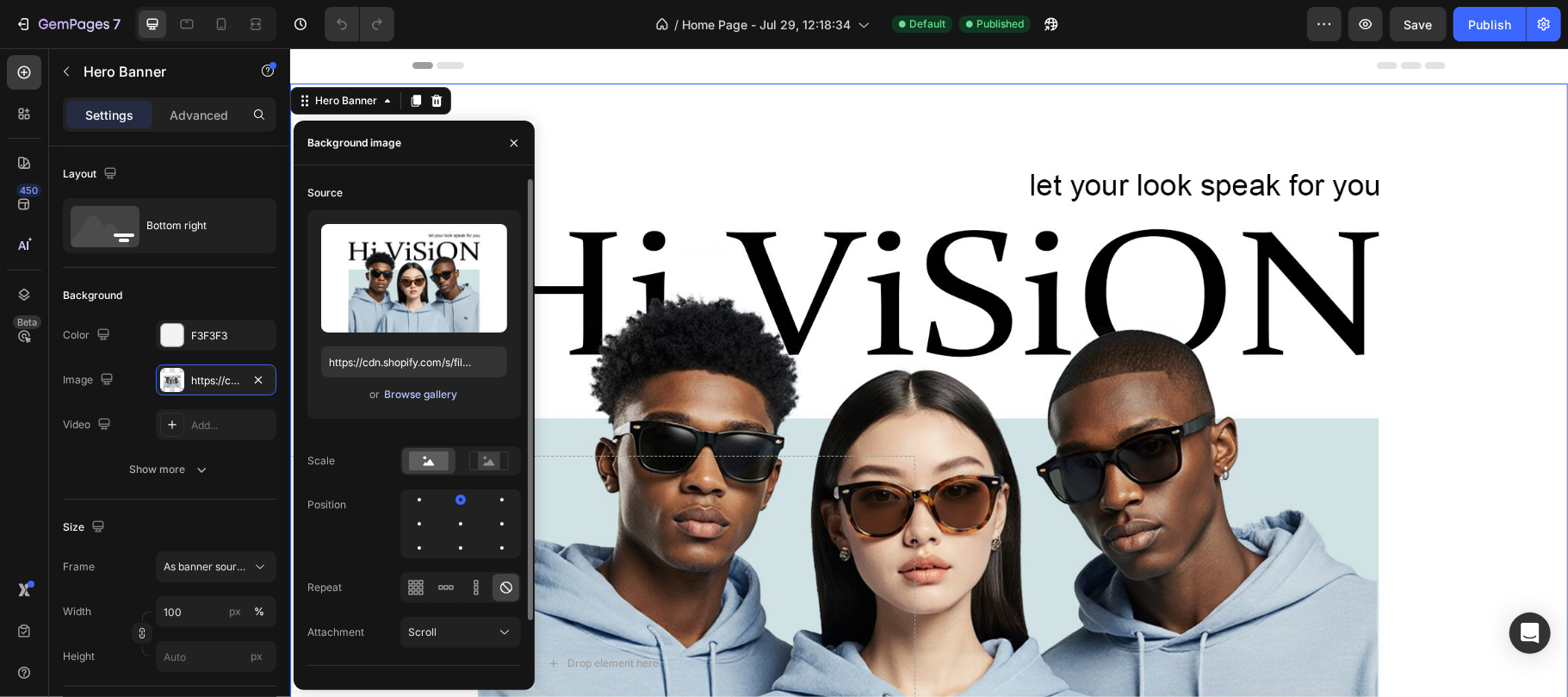 click on "Browse gallery" at bounding box center (421, 395) 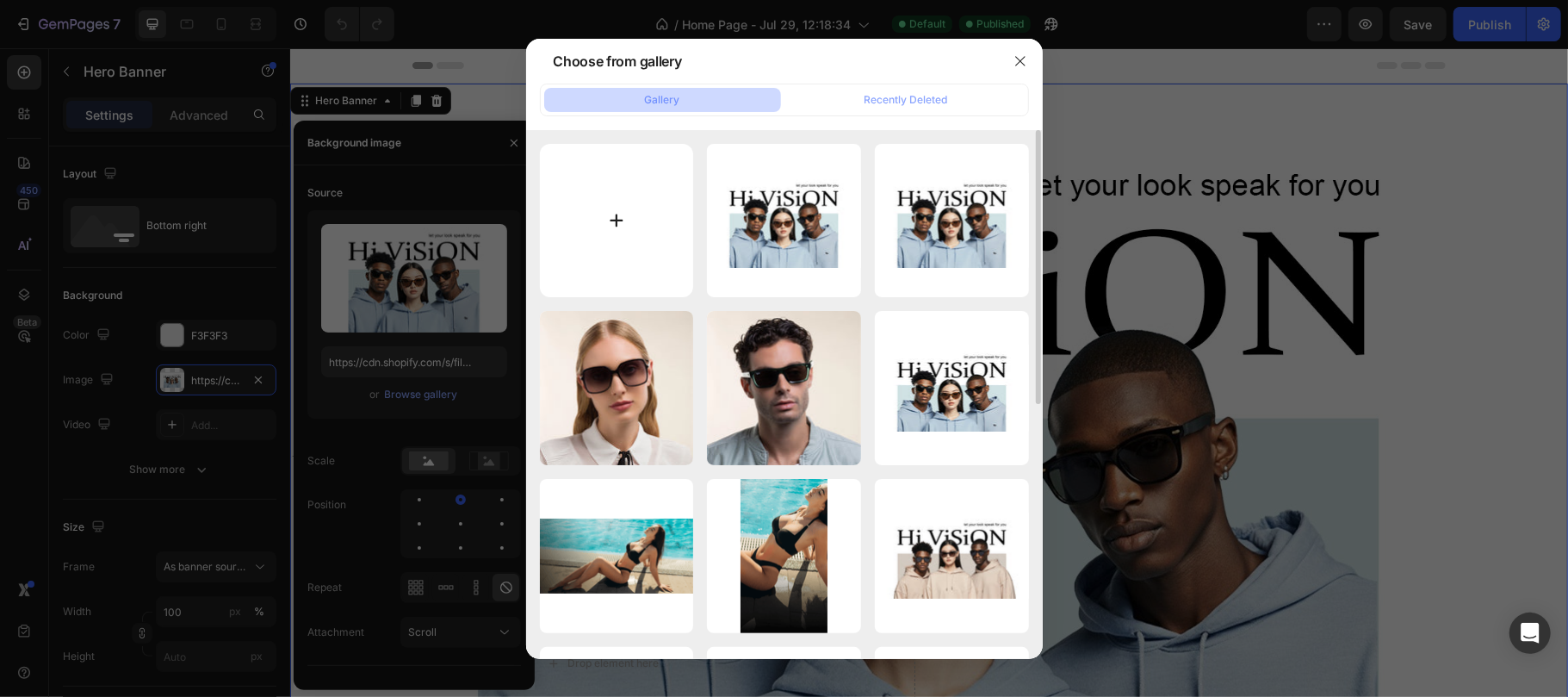 click at bounding box center (617, 221) 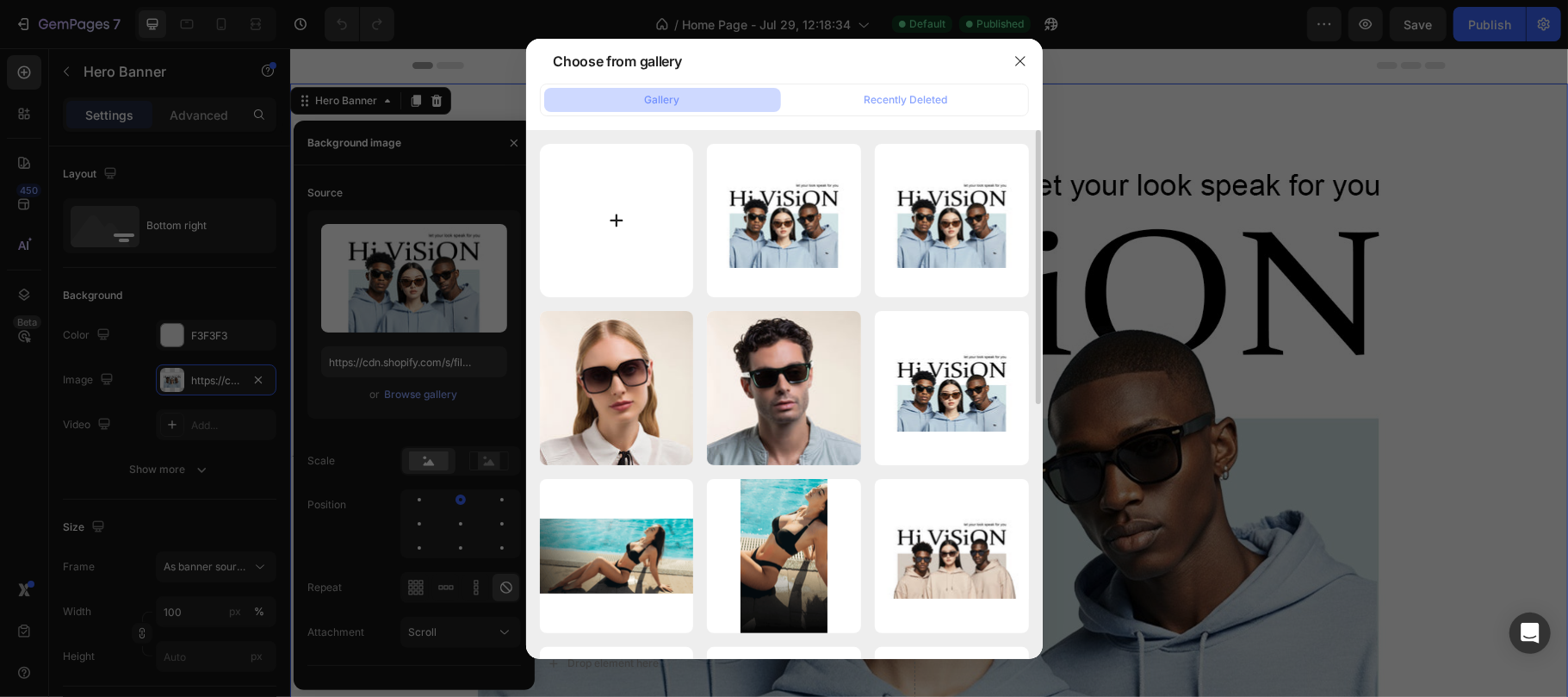 click at bounding box center (617, 221) 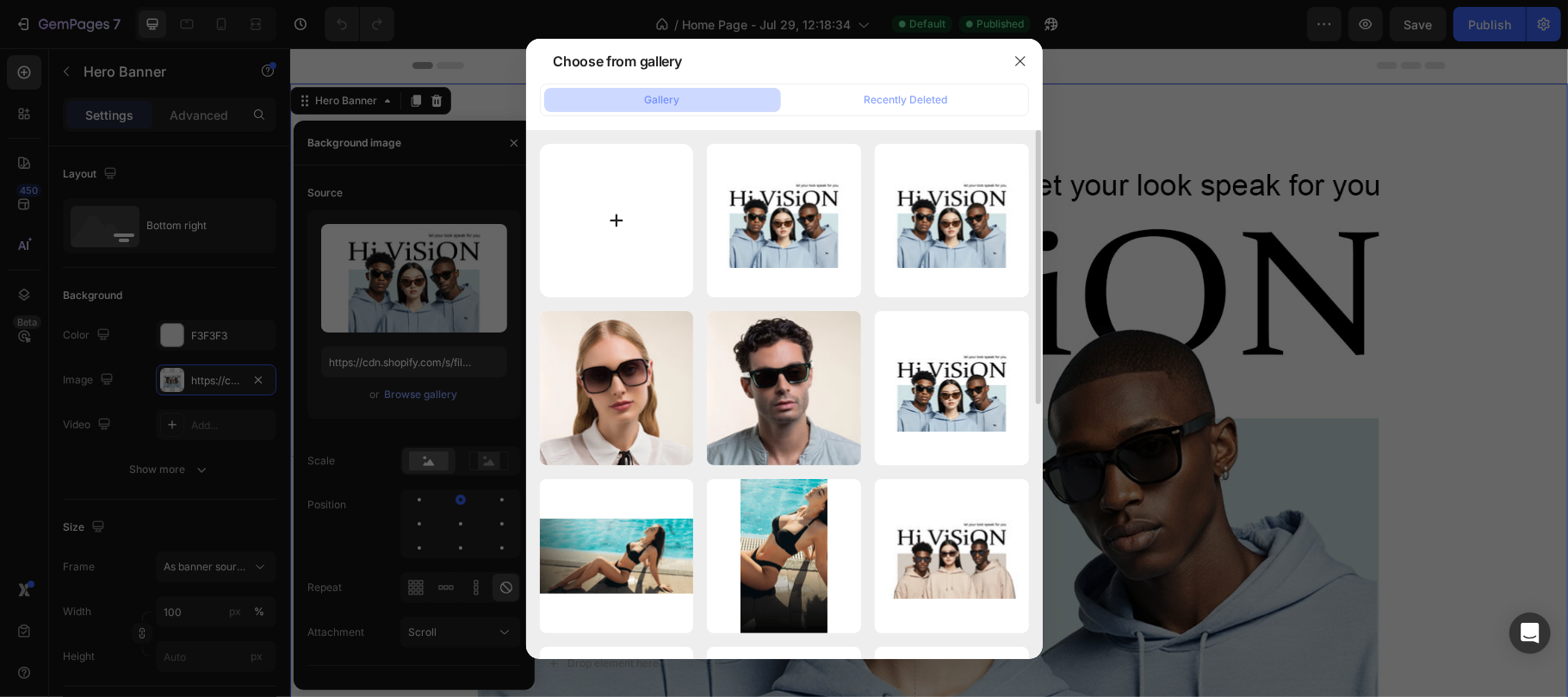 type on "C:\fakepath\hero blue2.jpg" 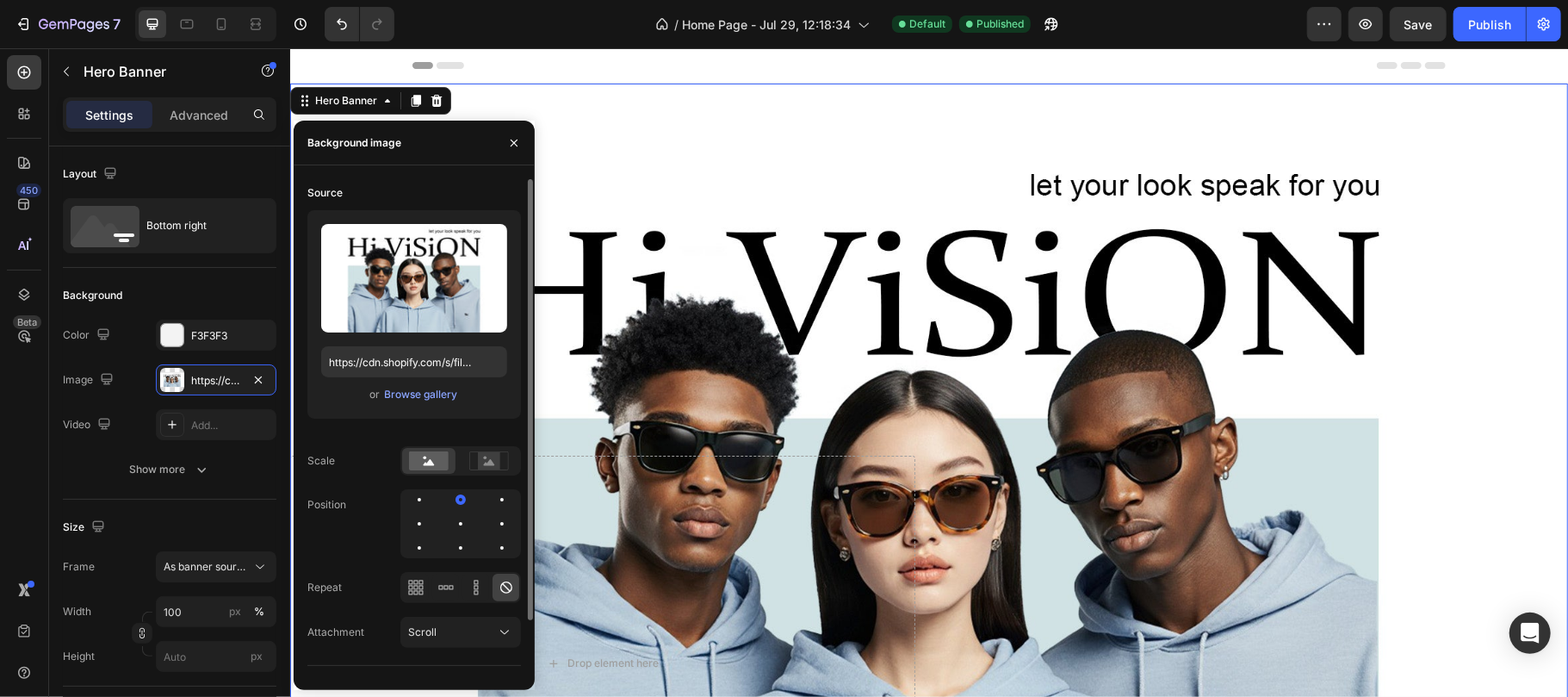type on "https://cdn.shopify.com/s/files/1/0634/2810/0209/files/gempages_577556491356078630-bc260f9d-c6aa-4246-9105-f320a44ca809.jpg" 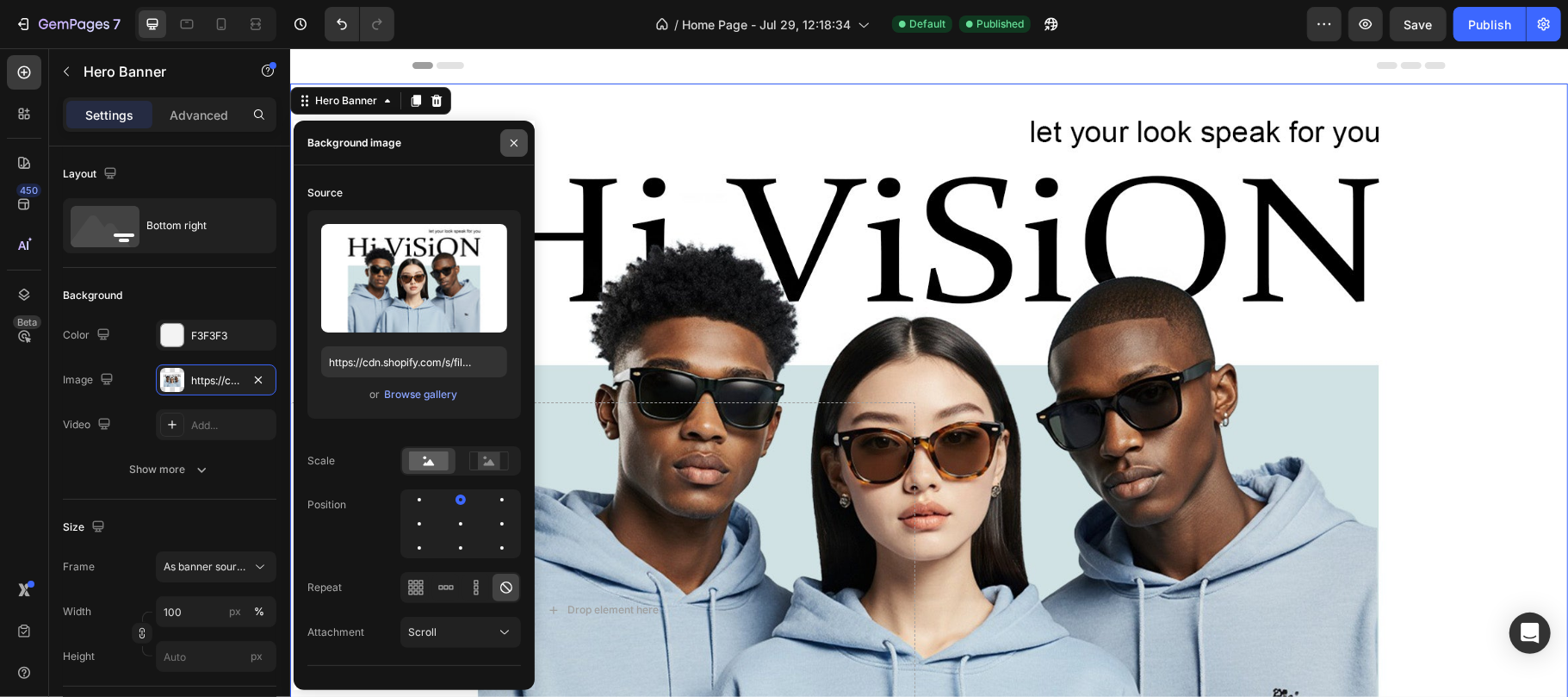 click 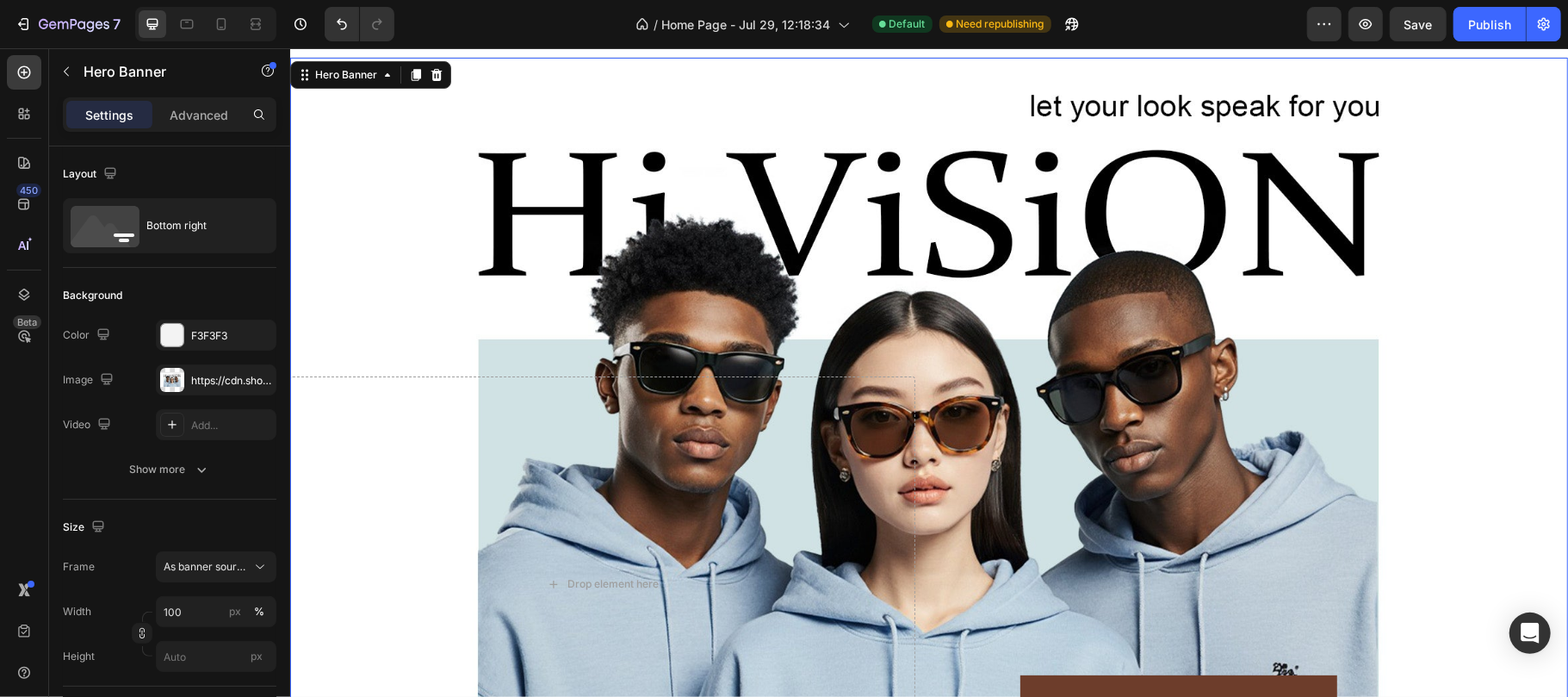 scroll, scrollTop: 0, scrollLeft: 0, axis: both 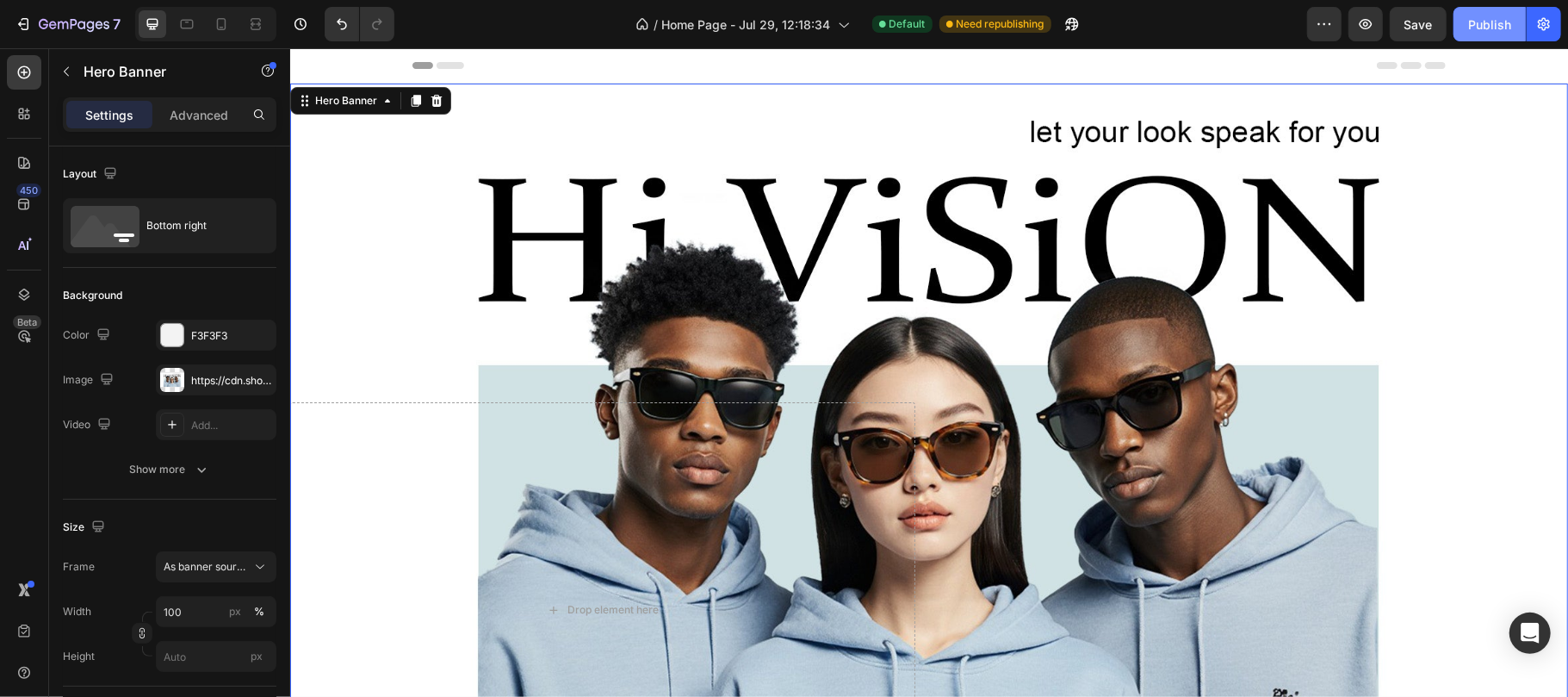 click on "Publish" at bounding box center (1490, 24) 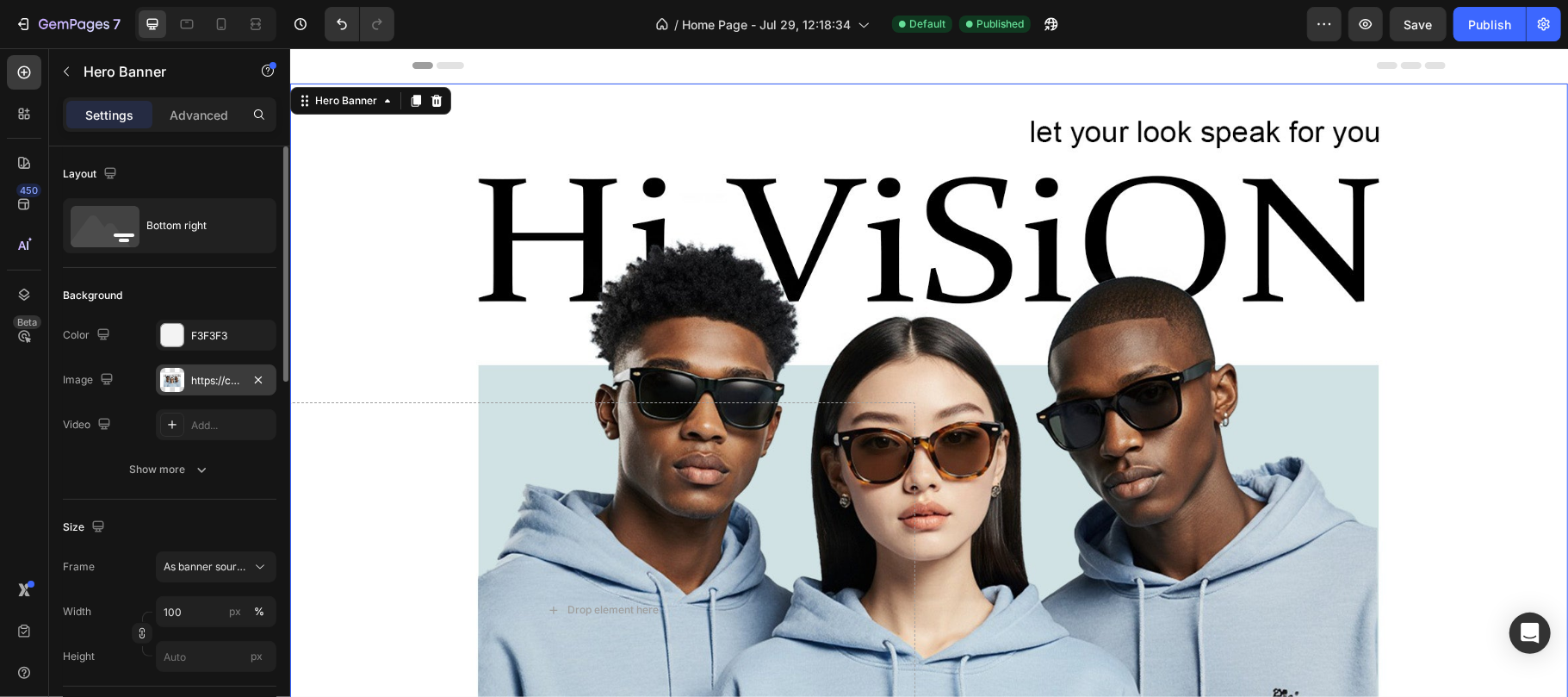 click at bounding box center (172, 380) 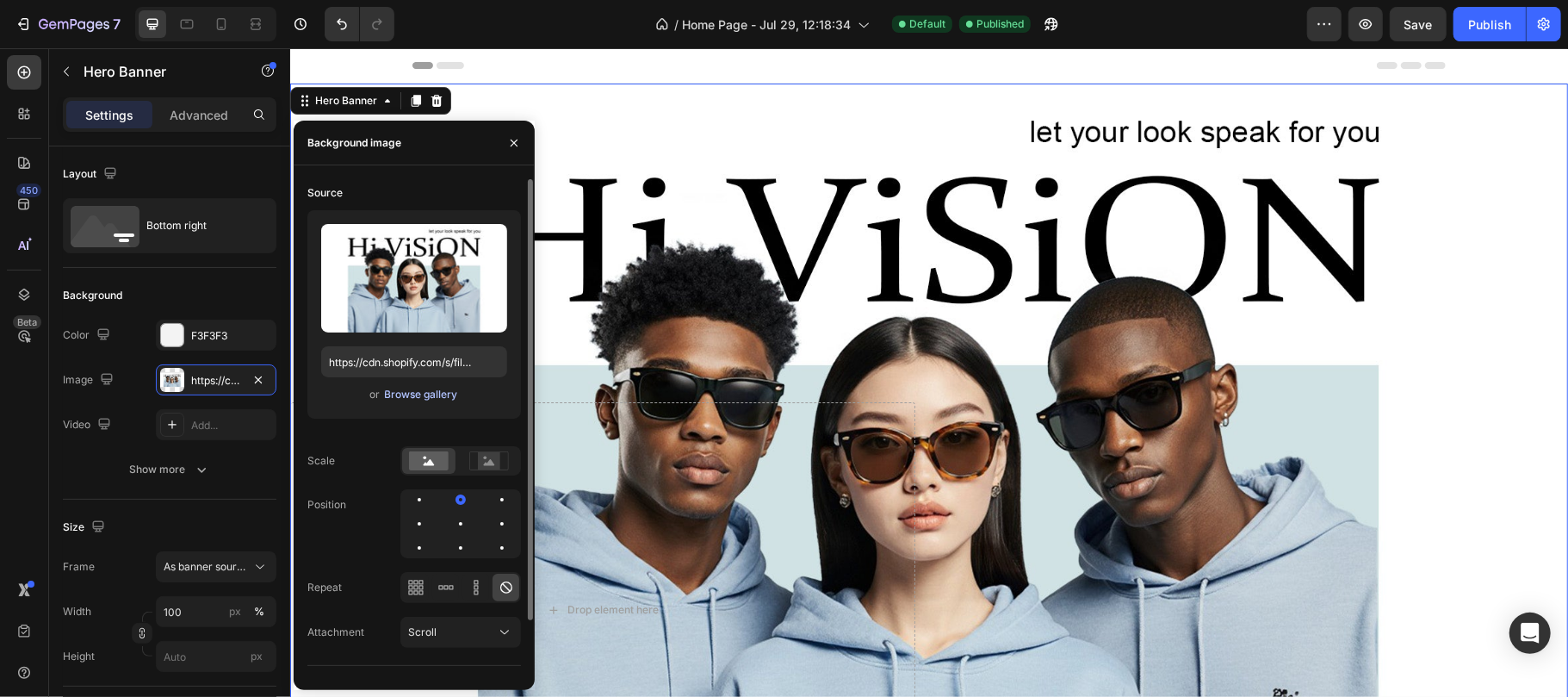 click on "Browse gallery" at bounding box center [421, 395] 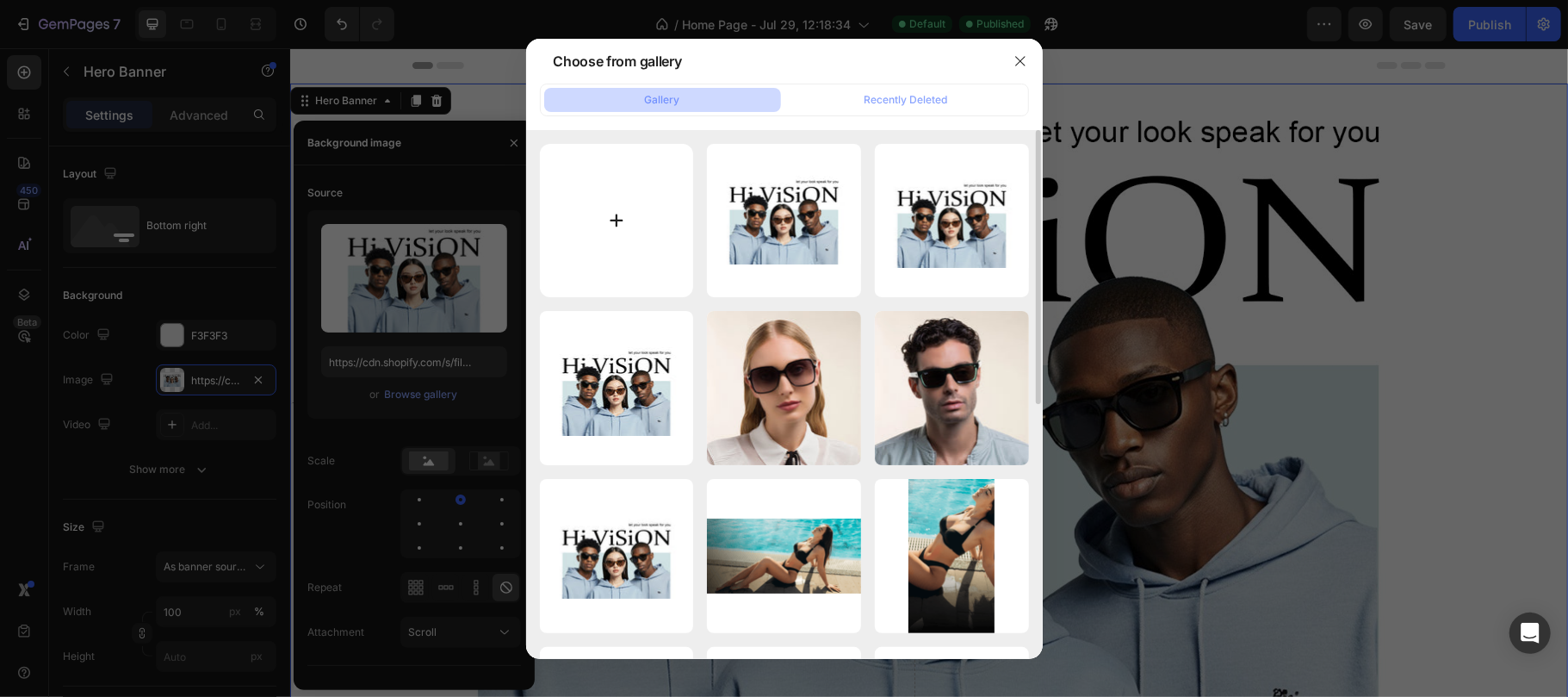 click at bounding box center (617, 221) 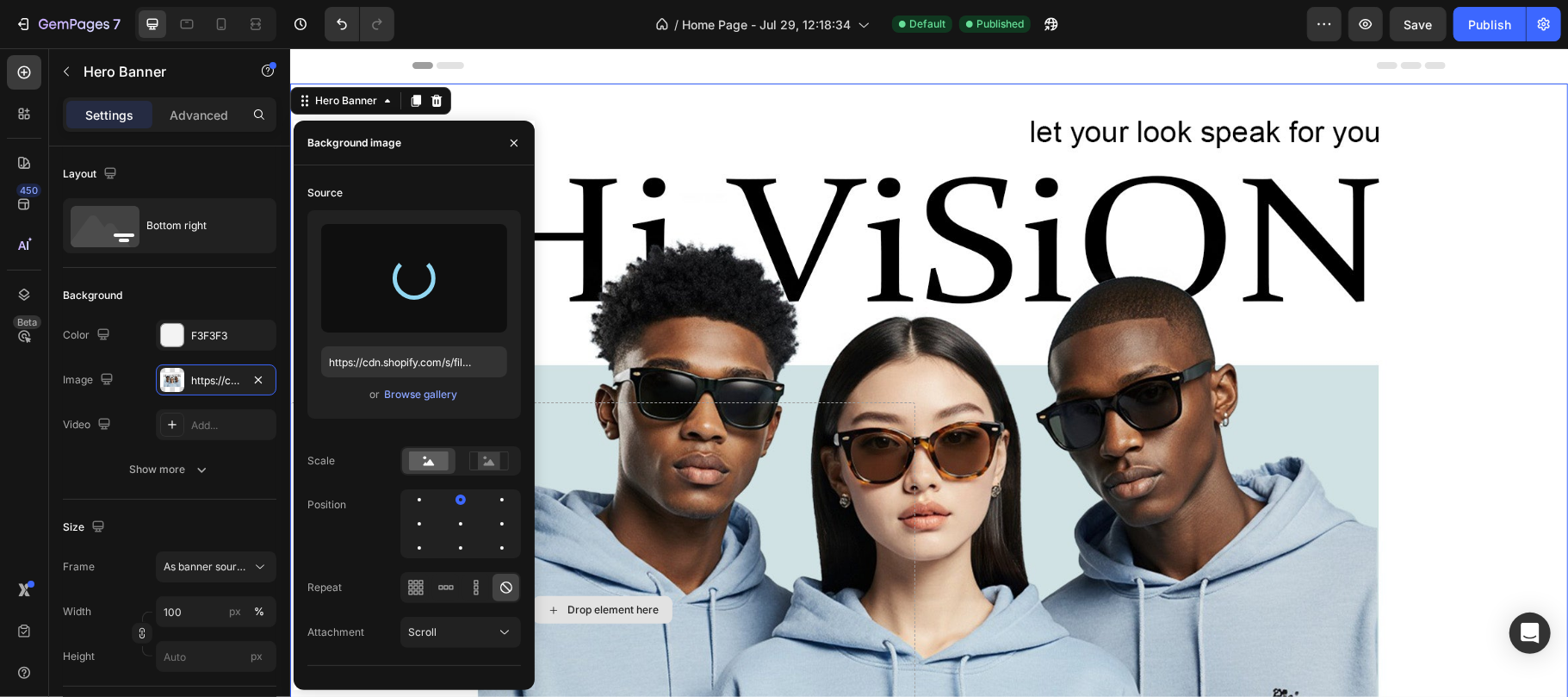 type on "https://cdn.shopify.com/s/files/1/0634/2810/0209/files/gempages_577556491356078630-64d34ebf-8bde-4c40-ab8d-294cd53172bd.jpg" 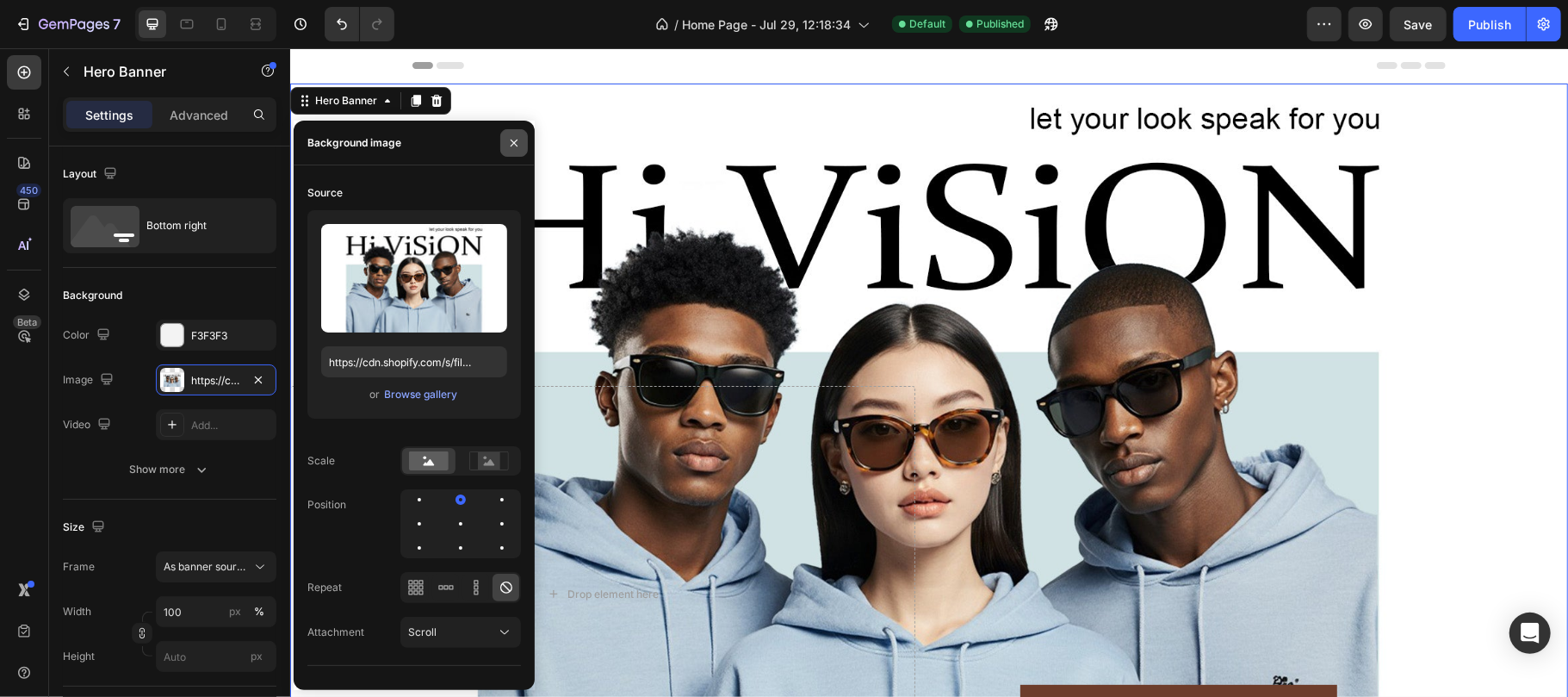 click 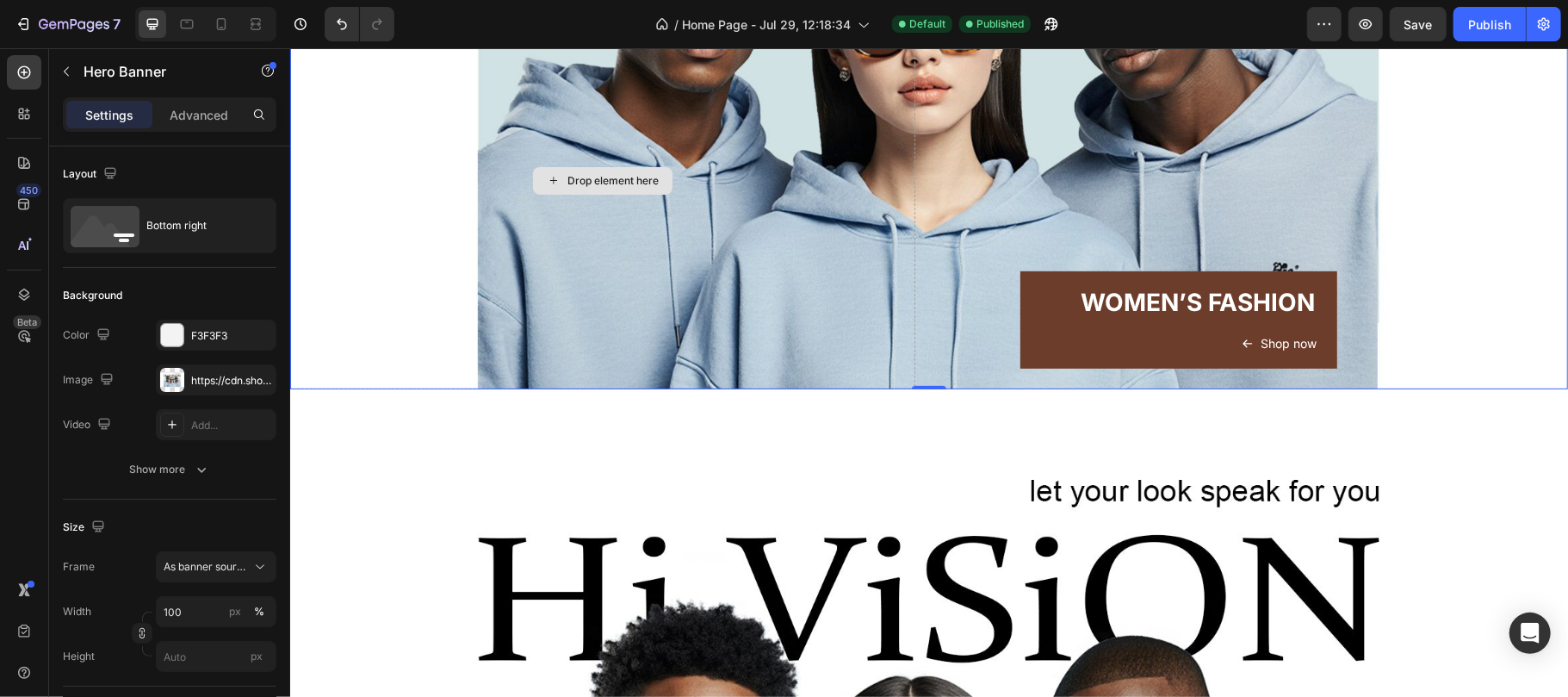 scroll, scrollTop: 0, scrollLeft: 0, axis: both 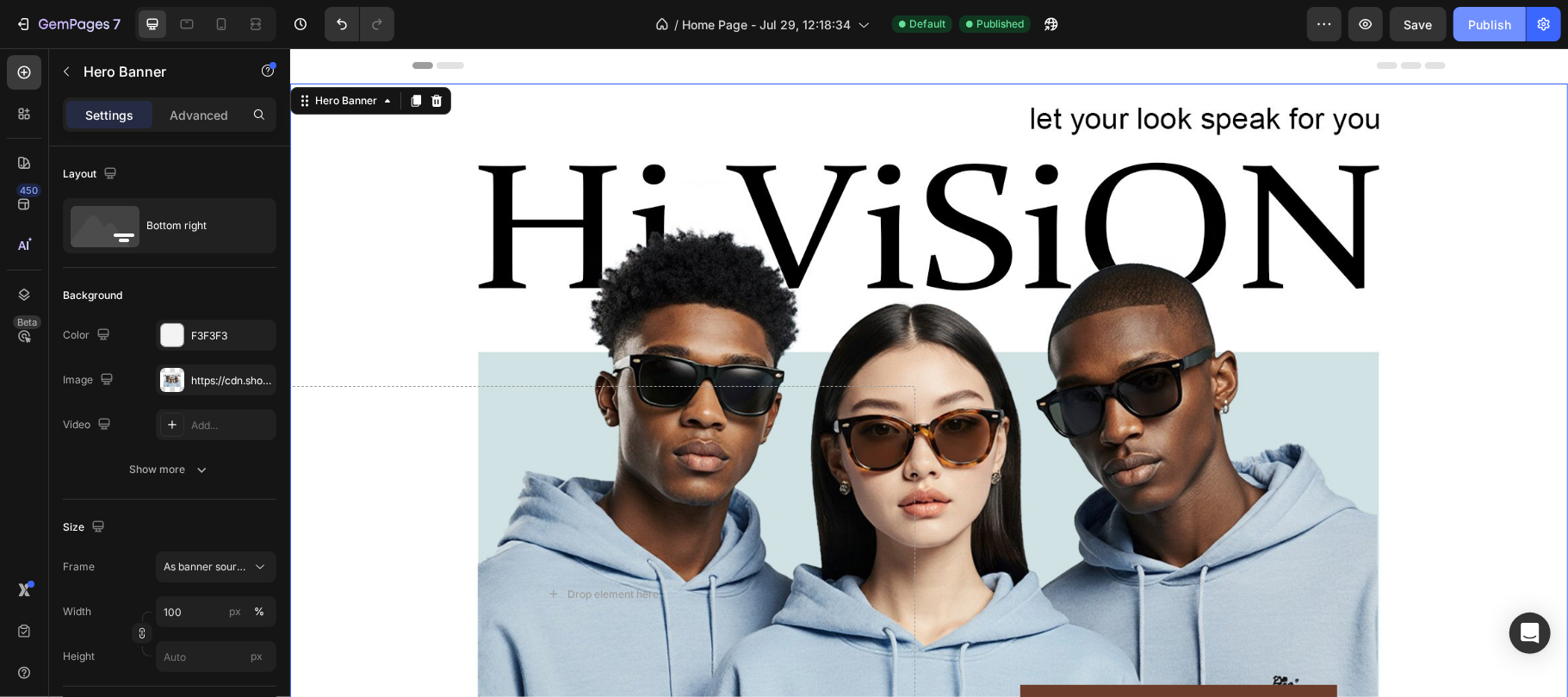 click on "Publish" at bounding box center (1490, 24) 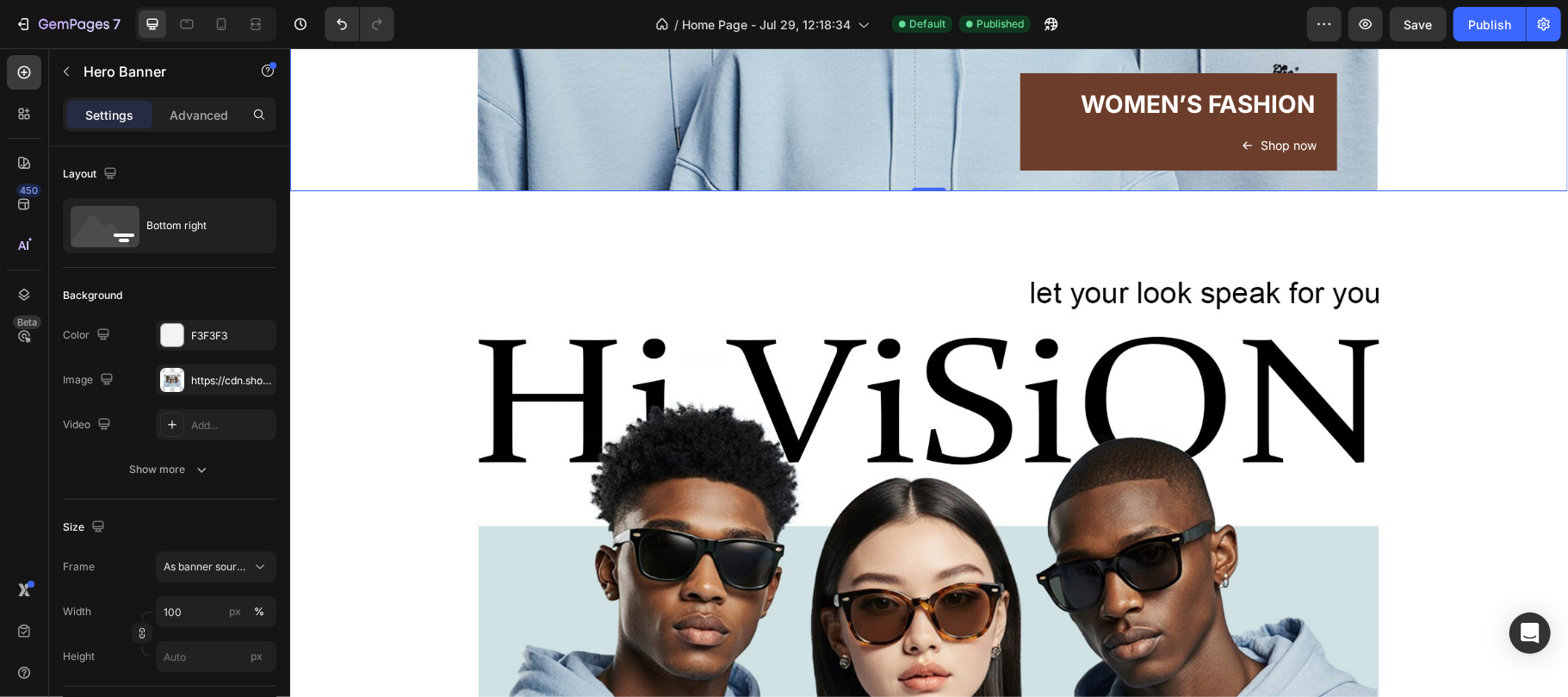 scroll, scrollTop: 0, scrollLeft: 0, axis: both 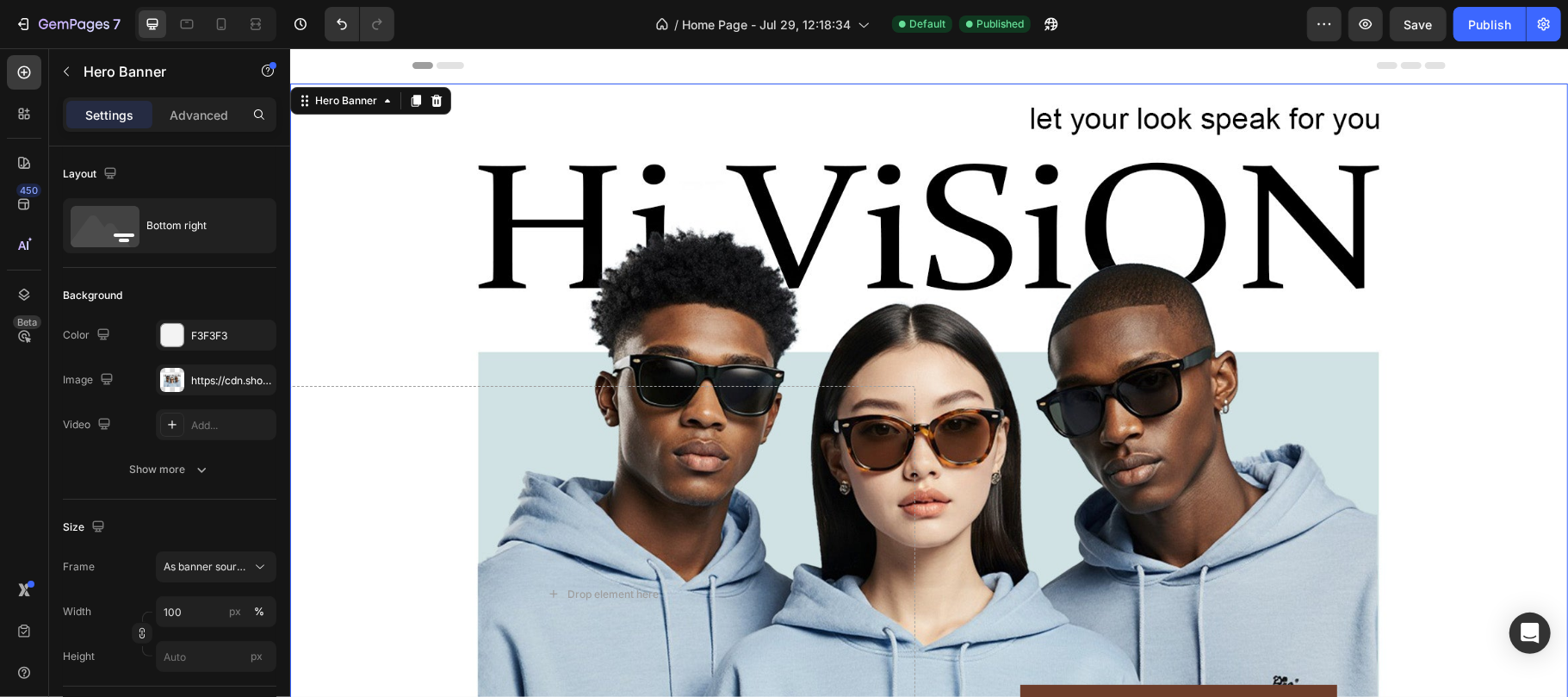 click on "Header" at bounding box center (928, 65) 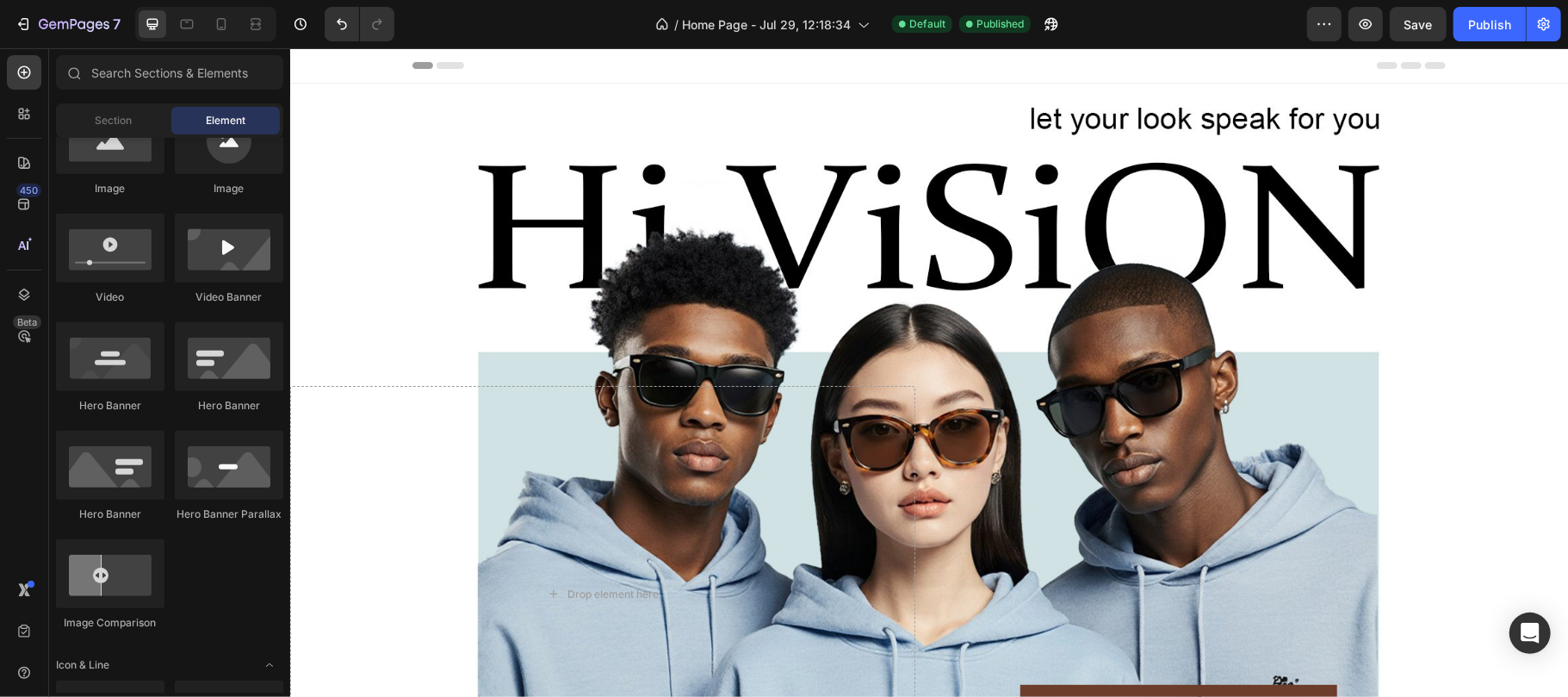 scroll, scrollTop: 0, scrollLeft: 0, axis: both 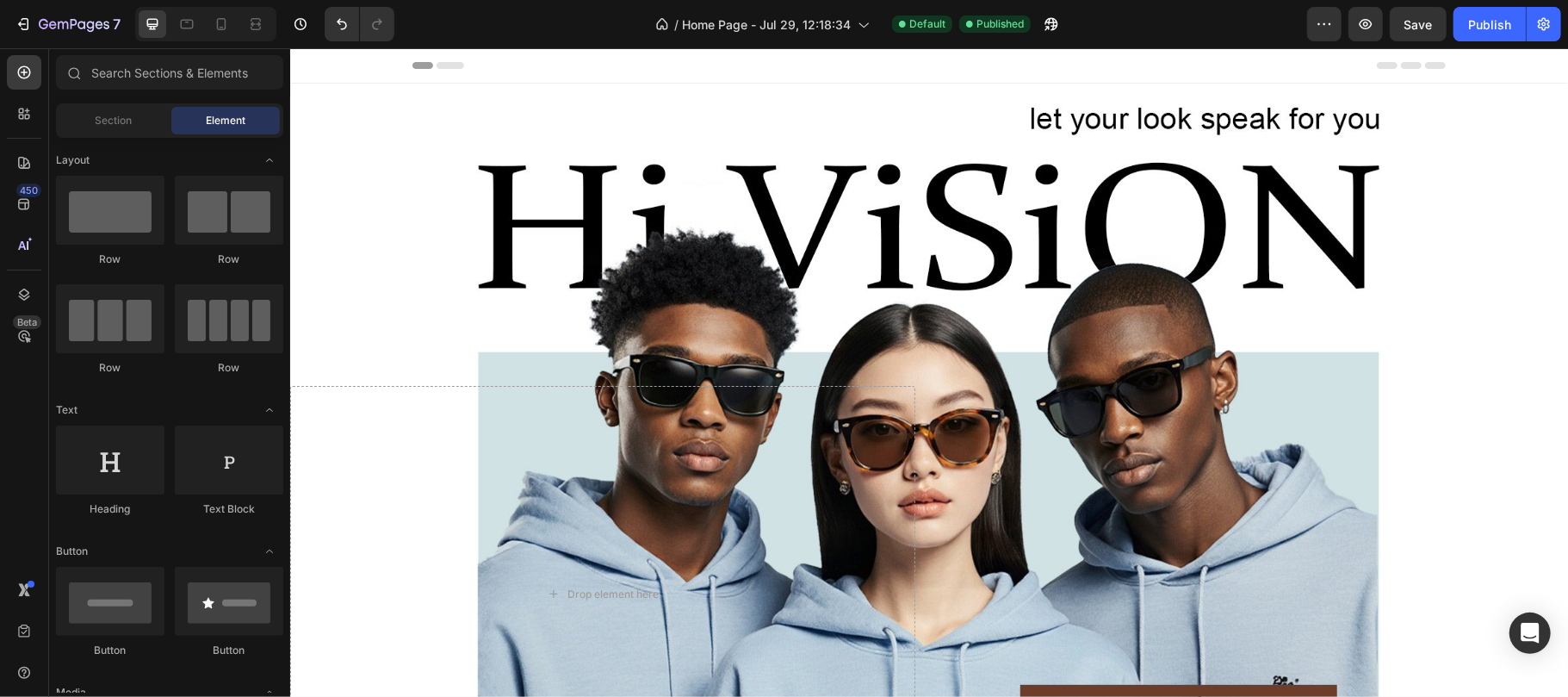 click on "Header" at bounding box center [928, 65] 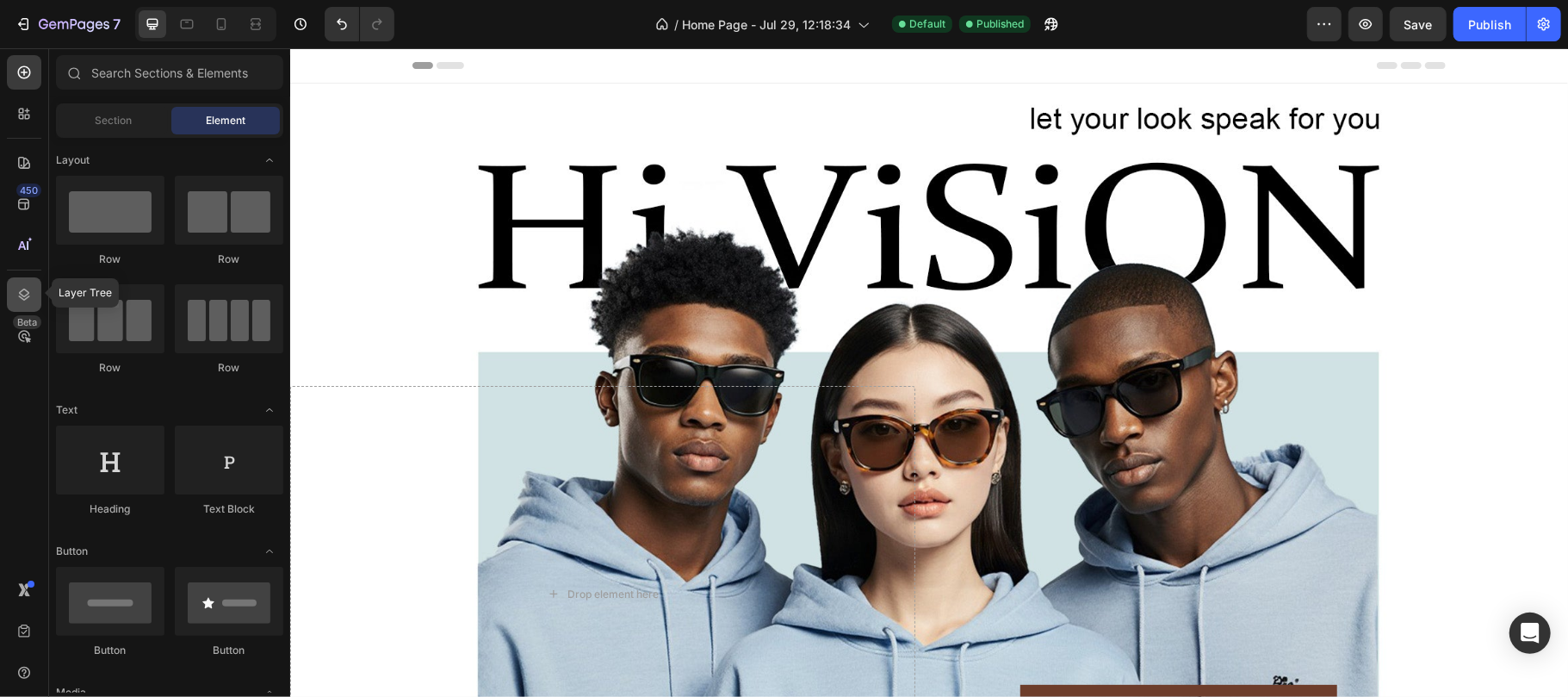 click 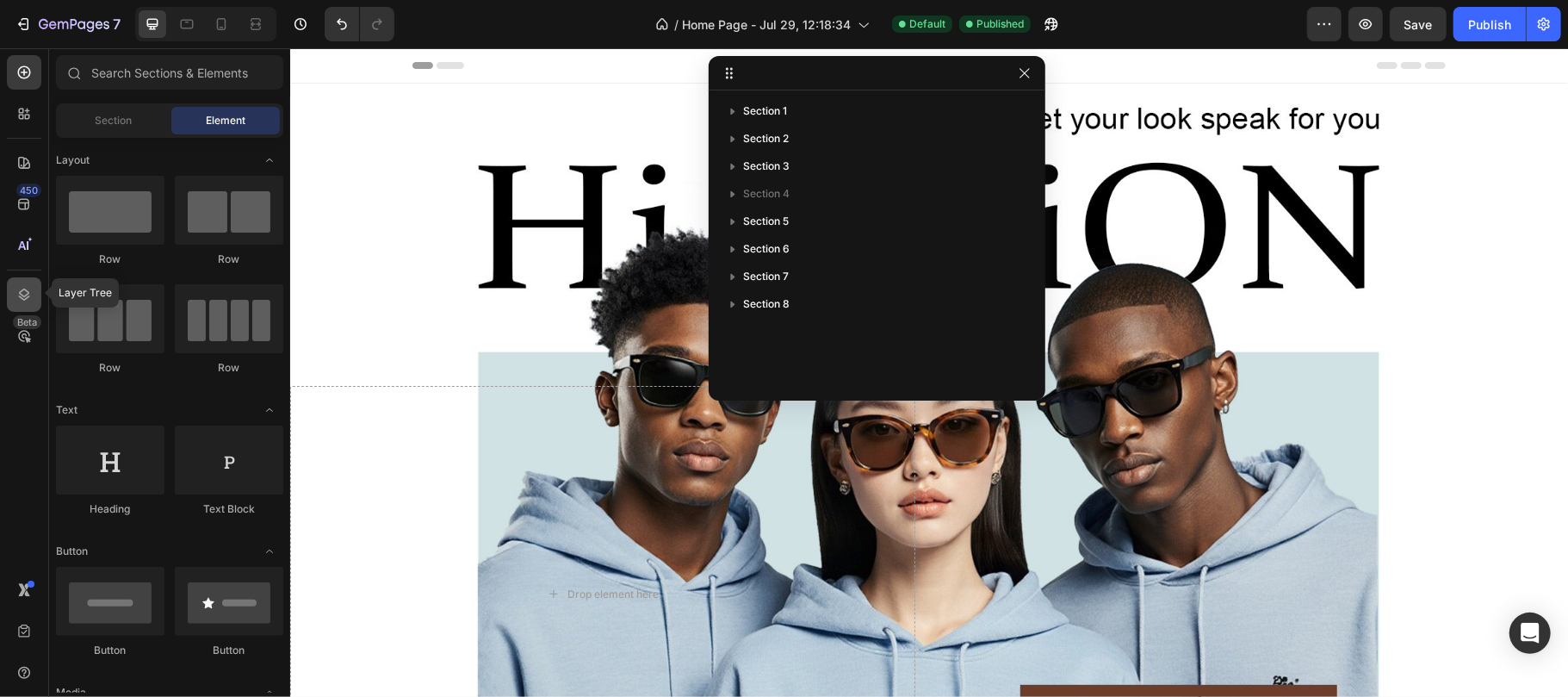 click 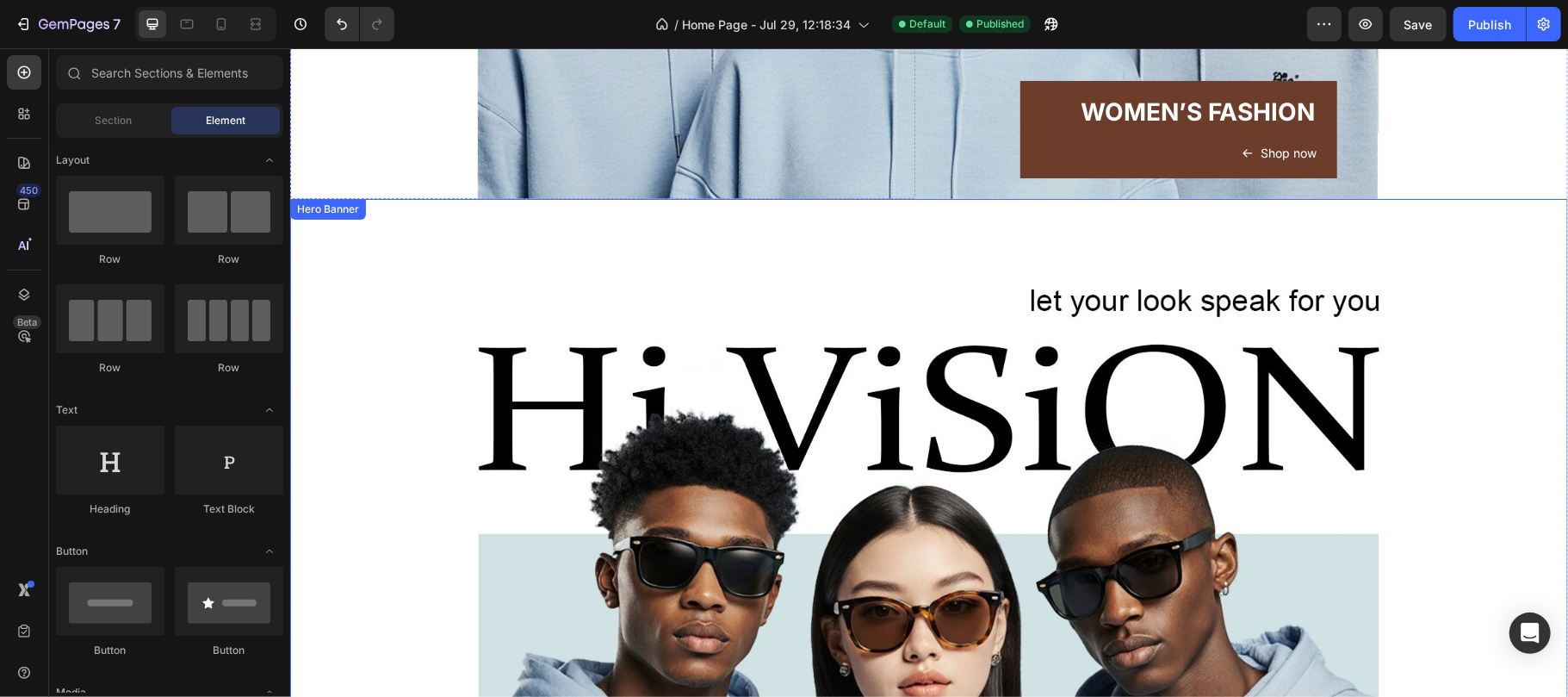 scroll, scrollTop: 594, scrollLeft: 0, axis: vertical 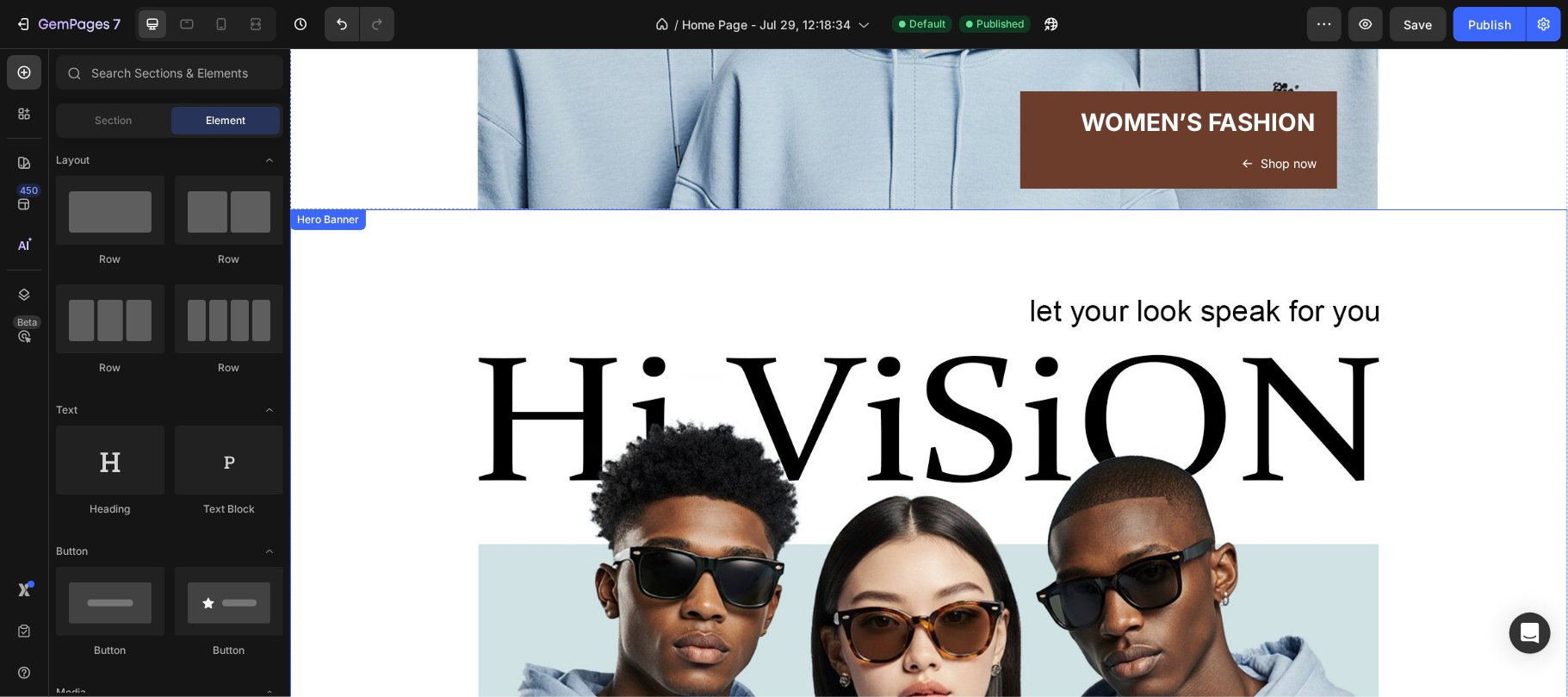 click at bounding box center (928, 602) 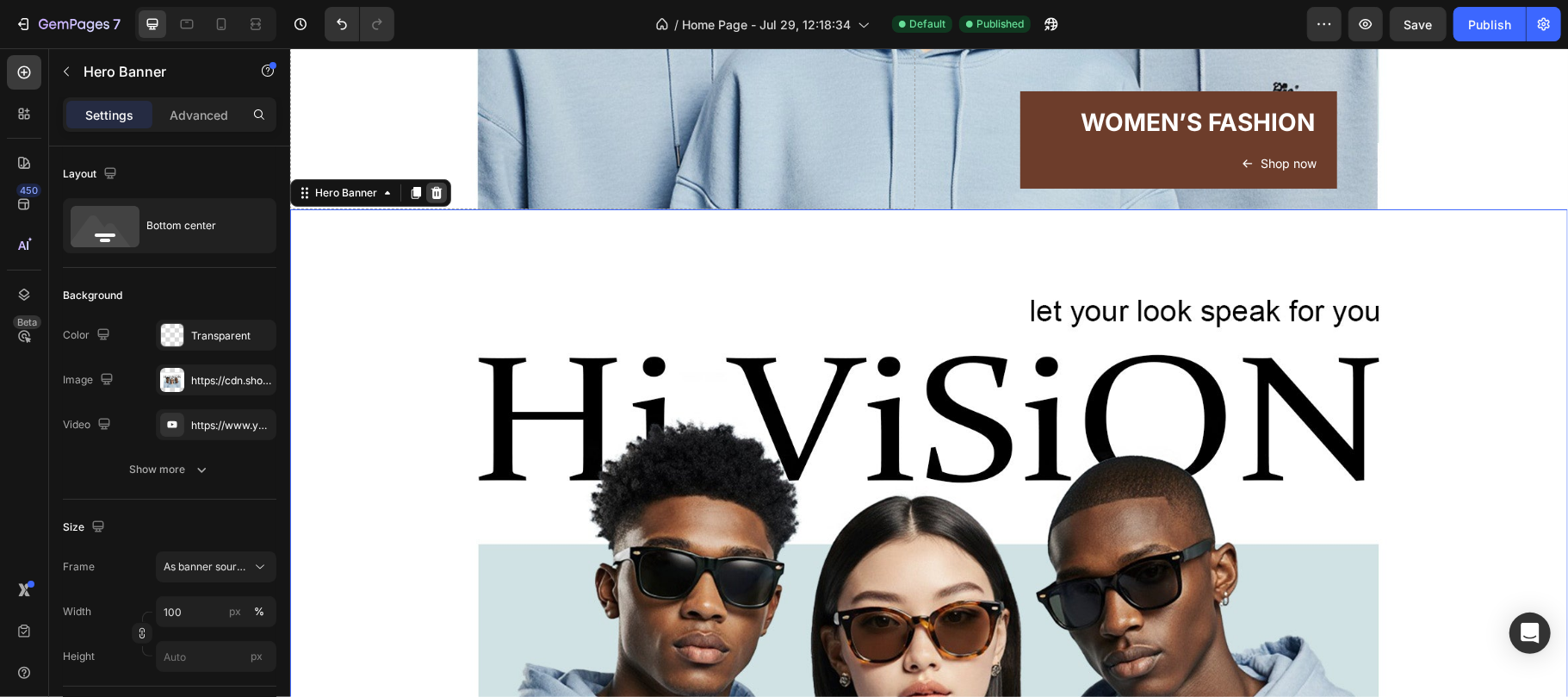 click 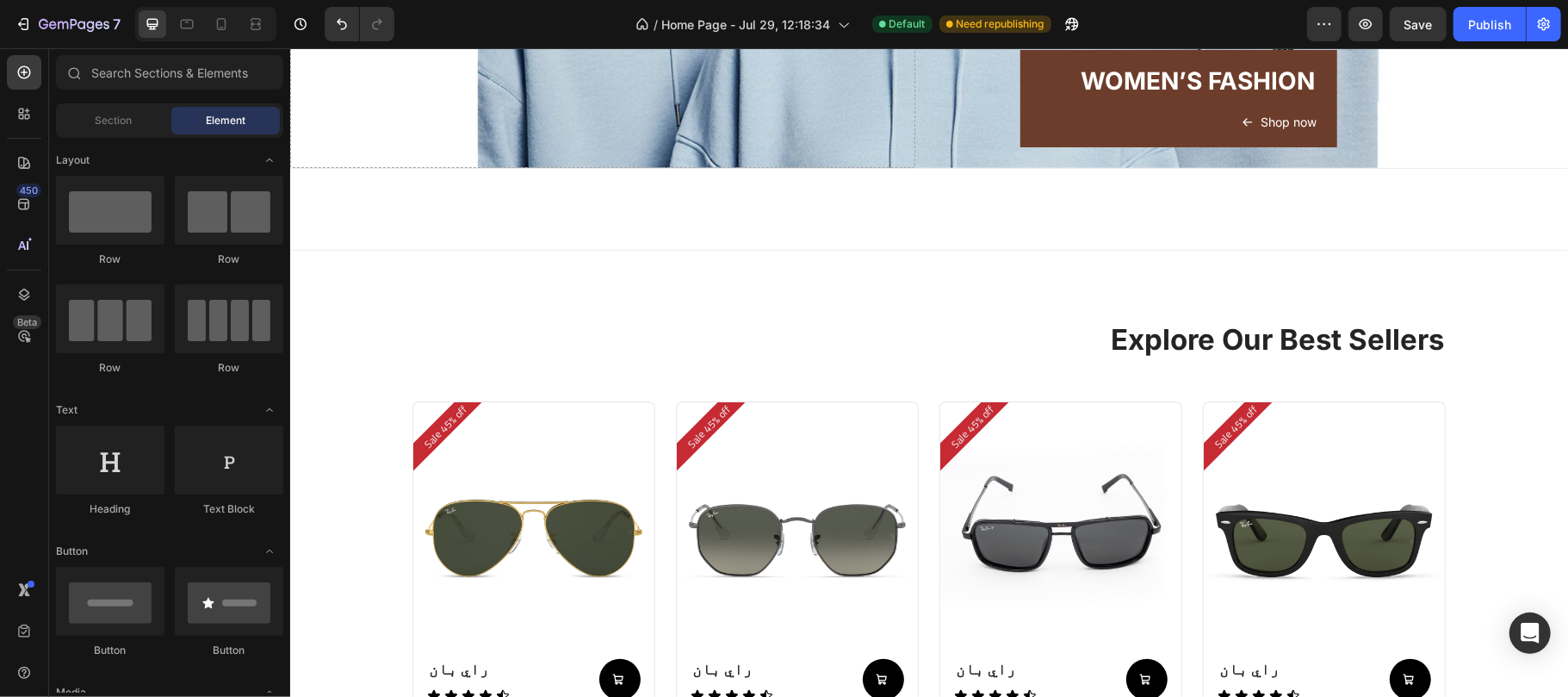 scroll, scrollTop: 634, scrollLeft: 0, axis: vertical 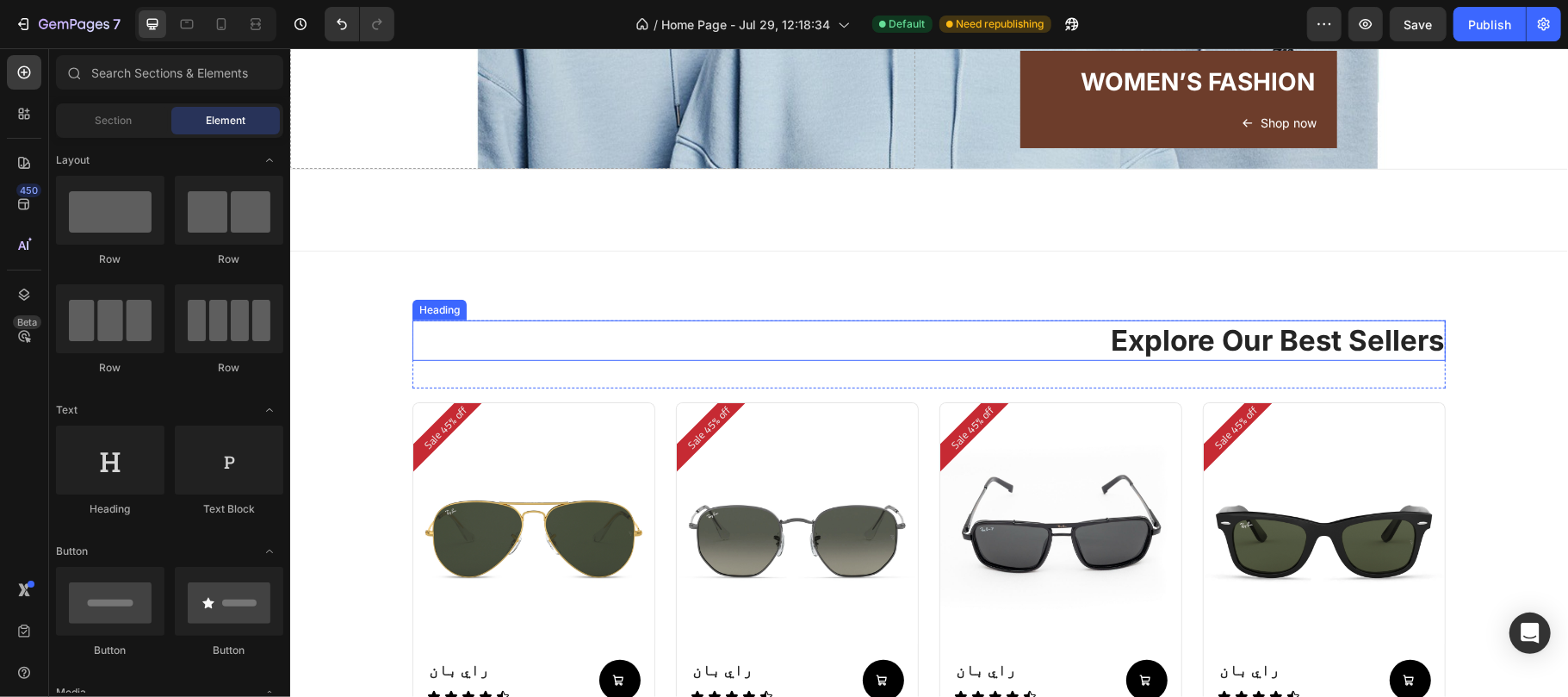 click on "Explore Our Best Sellers" at bounding box center [928, 339] 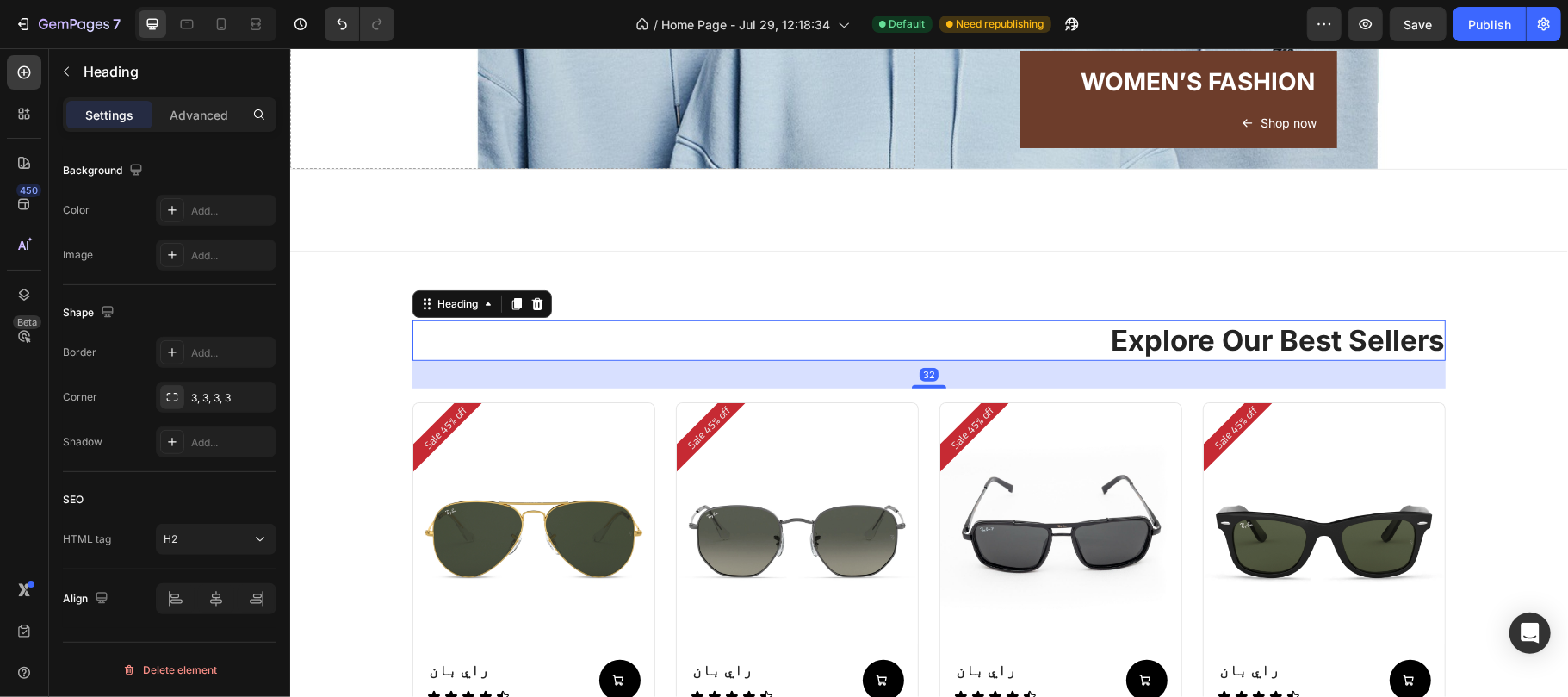 scroll, scrollTop: 0, scrollLeft: 0, axis: both 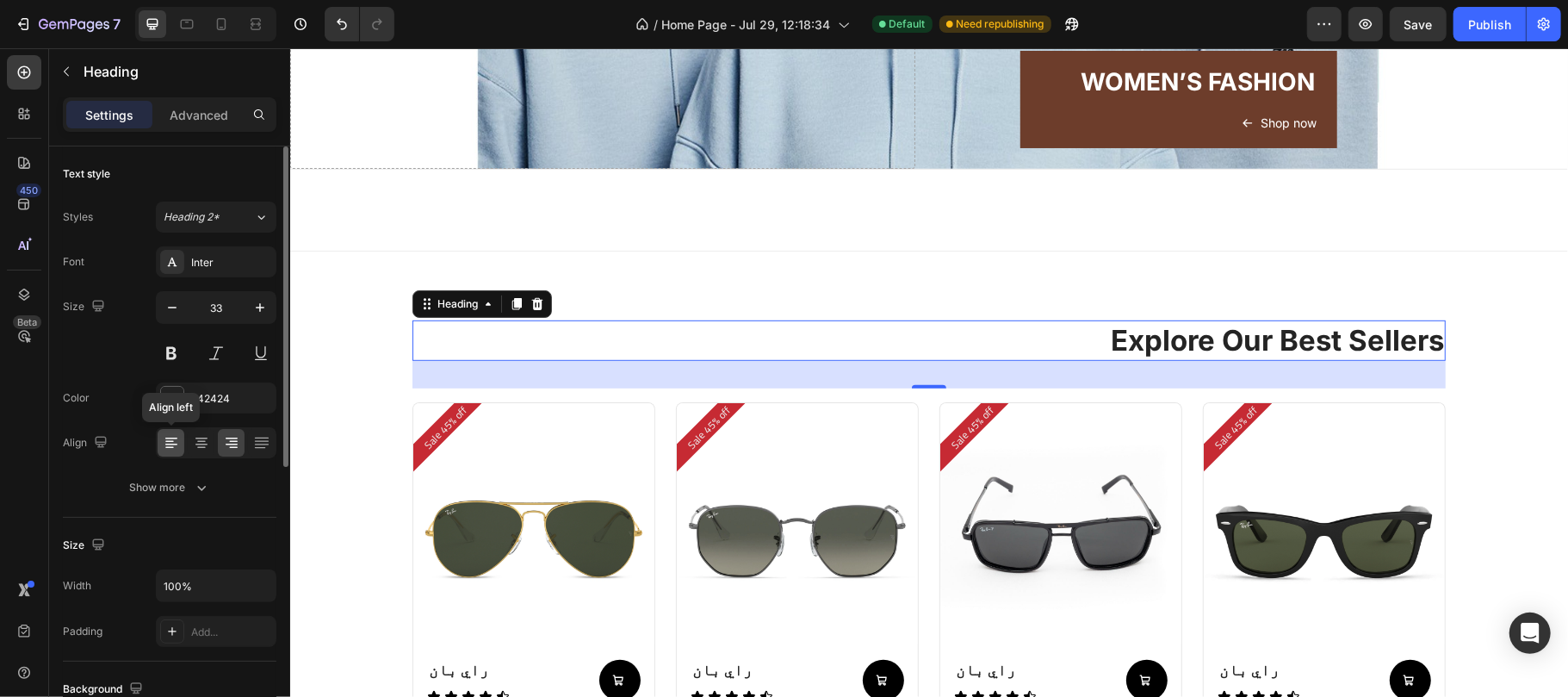 click 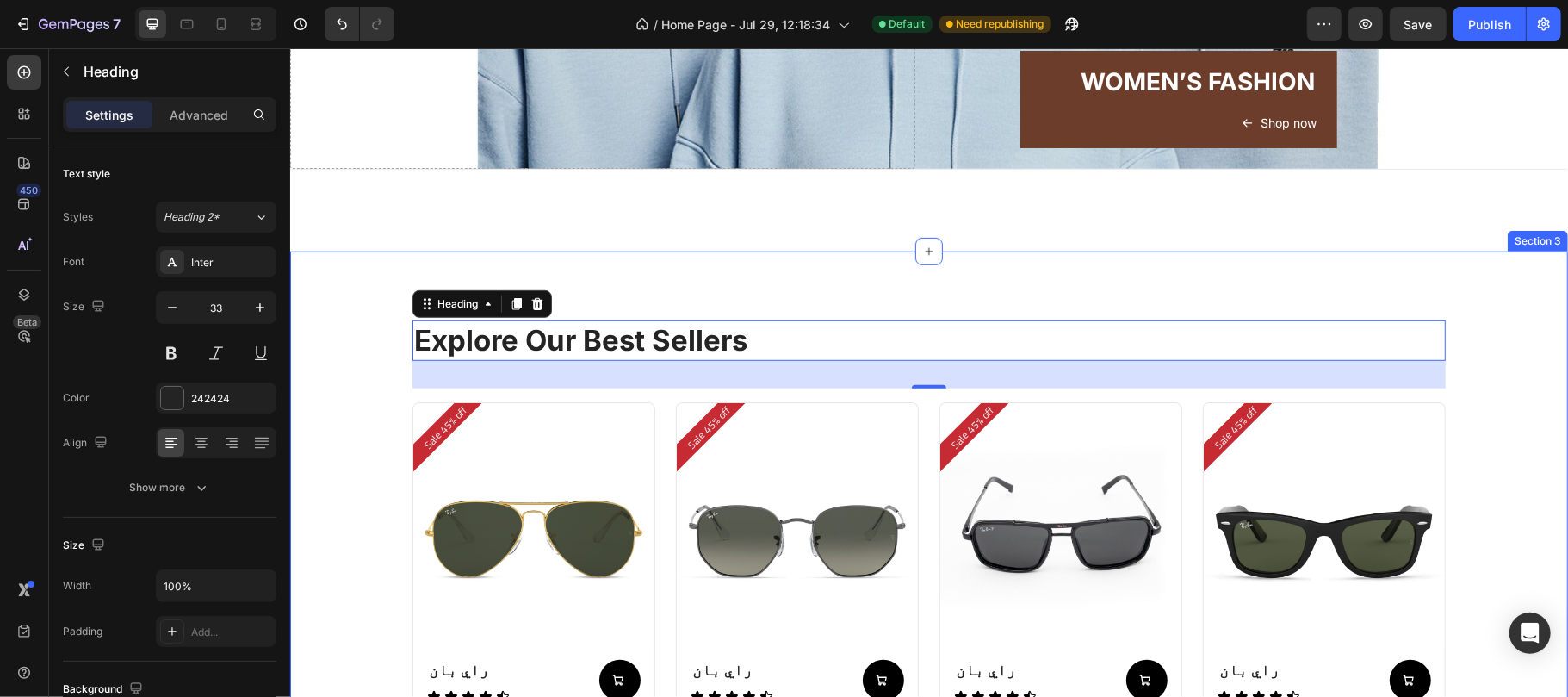 click on "Explore Our Best Sellers Heading   32 Row Sale 45% off Product Badge (P) Images Row راي بان (P) Title Icon Icon Icon Icon Icon Icon List
Add to Cart Row LE 1,100.00 (P) Price (P) Price LE 2,000.00 (P) Price (P) Price Row graygreengold graygreengold goldbrown goldbrown green green browngray browngray bluesilver bluesilver gray-1 gray-1 greenblue greenblue goldgray-1 goldgray-1 goldgray goldgray blackgray blackgray blackgreen-3 blackgreen-3 (P) Variants & Swatches Row Product List Sale 45% off Product Badge (P) Images Row راي بان (P) Title Icon Icon Icon Icon Icon Icon List
Add to Cart Row LE 1,100.00 (P) Price (P) Price LE 2,000.00 (P) Price (P) Price Row gray gray bronze bronze silver silver (P) Variants & Swatches Row Product List Sale 45% off Product Badge (P) Images Row راي بان (P) Title Icon Icon Icon Icon Icon Icon List
Add to Cart Row LE 1,100.00 (P) Price (P) Price LE 2,000.00 (P) Price (P) Price Row black-2 black-2 (P) Variants & Swatches Row" at bounding box center [928, 837] 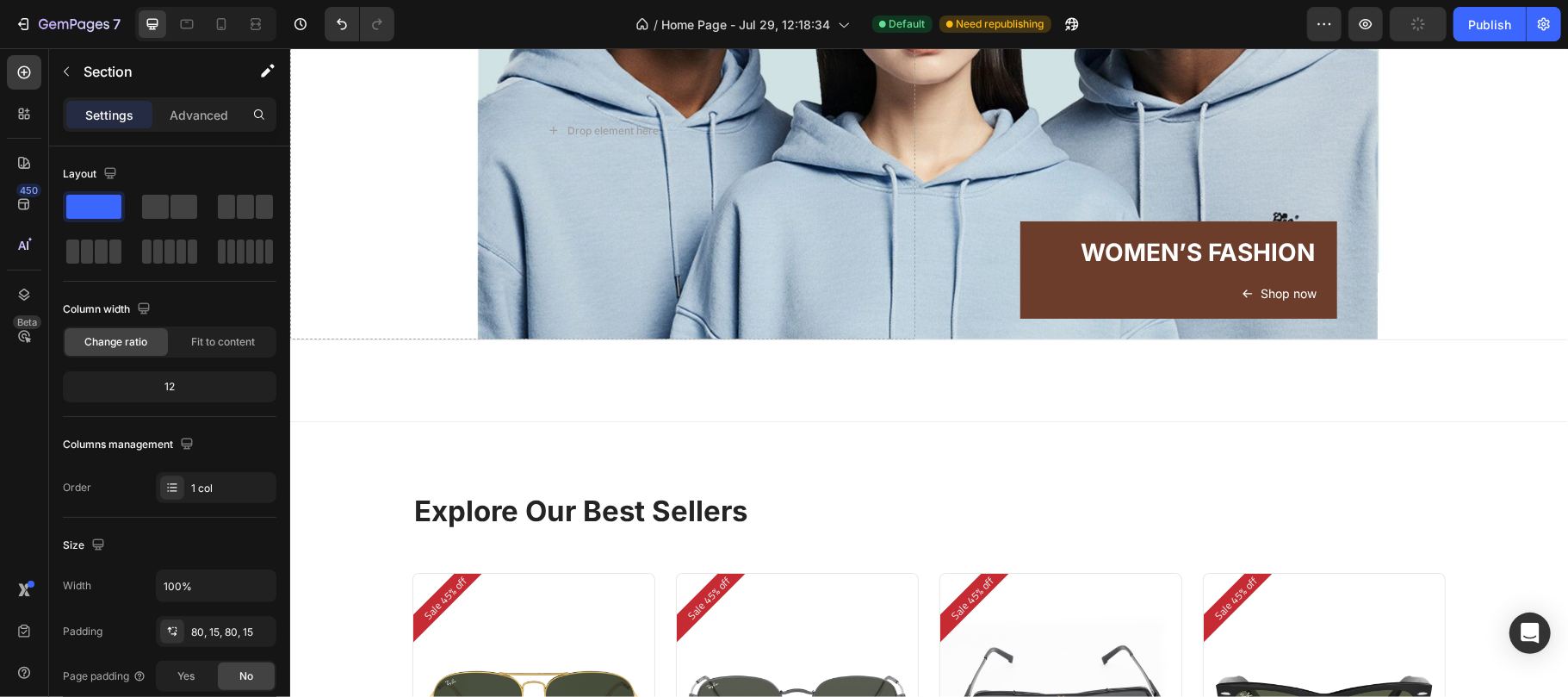 scroll, scrollTop: 0, scrollLeft: 0, axis: both 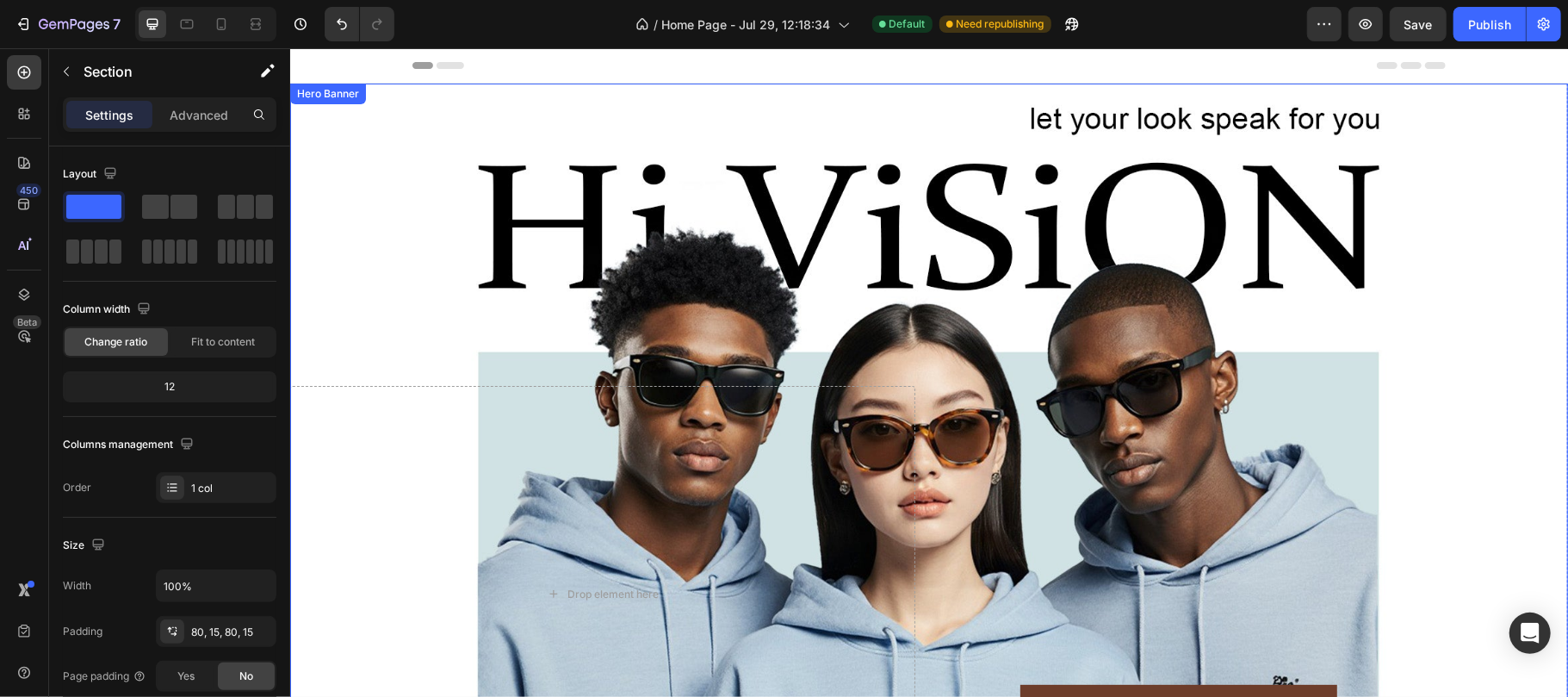 click at bounding box center (928, 442) 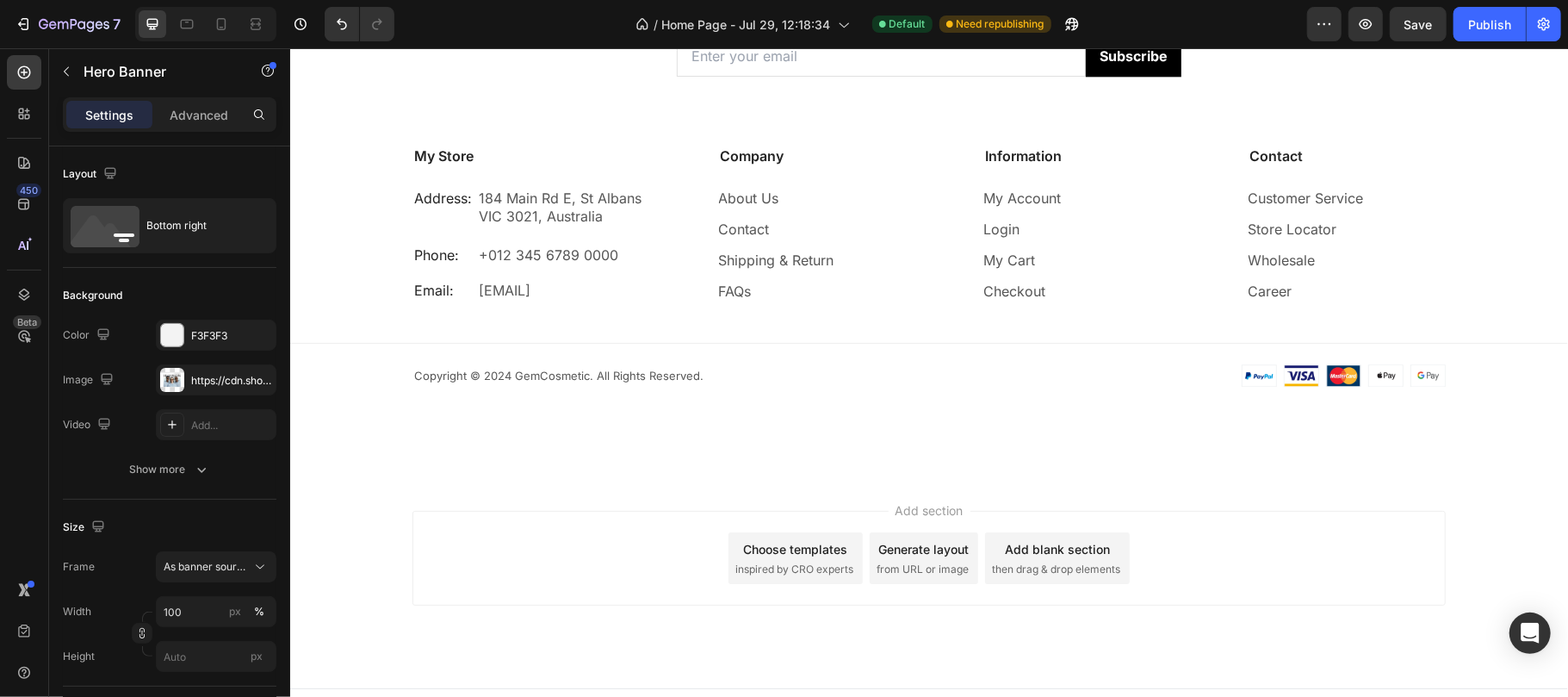 scroll, scrollTop: 3171, scrollLeft: 0, axis: vertical 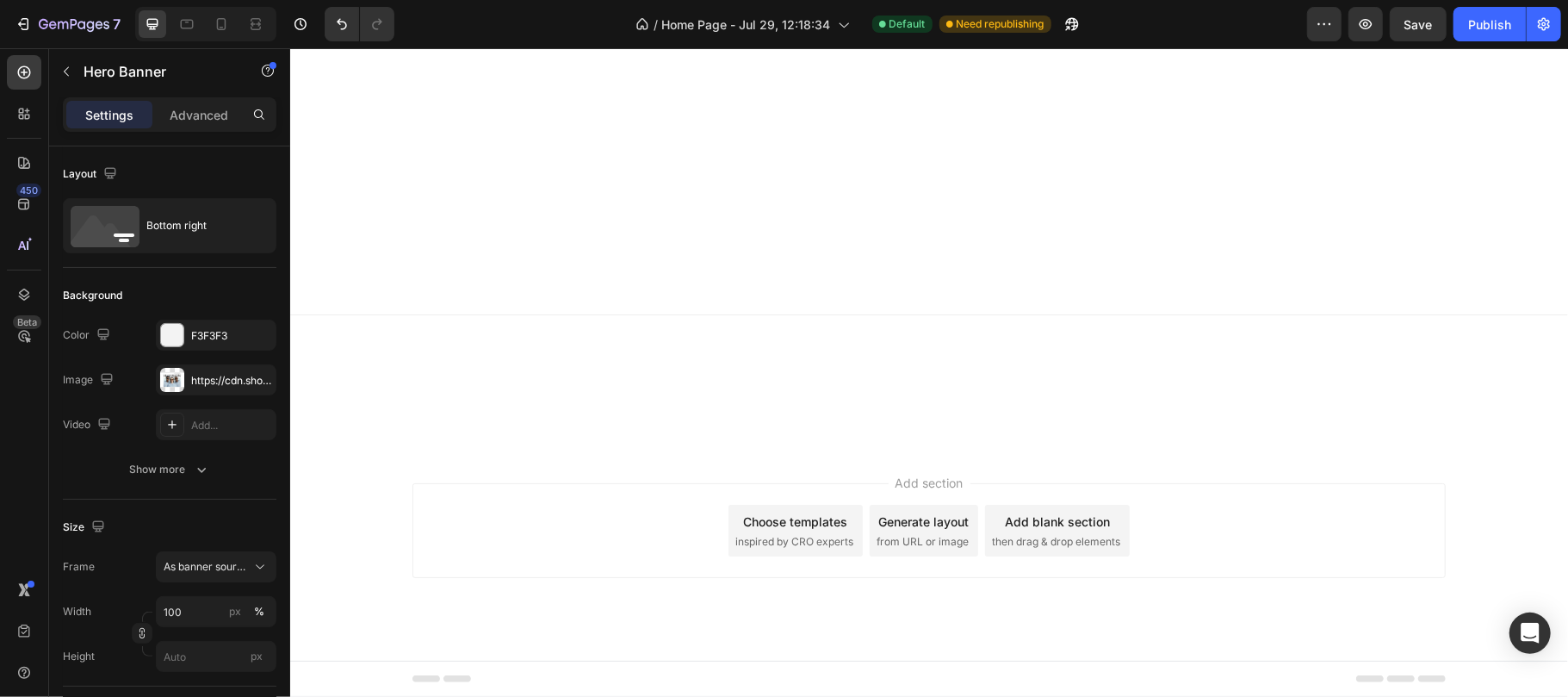 radio on "false" 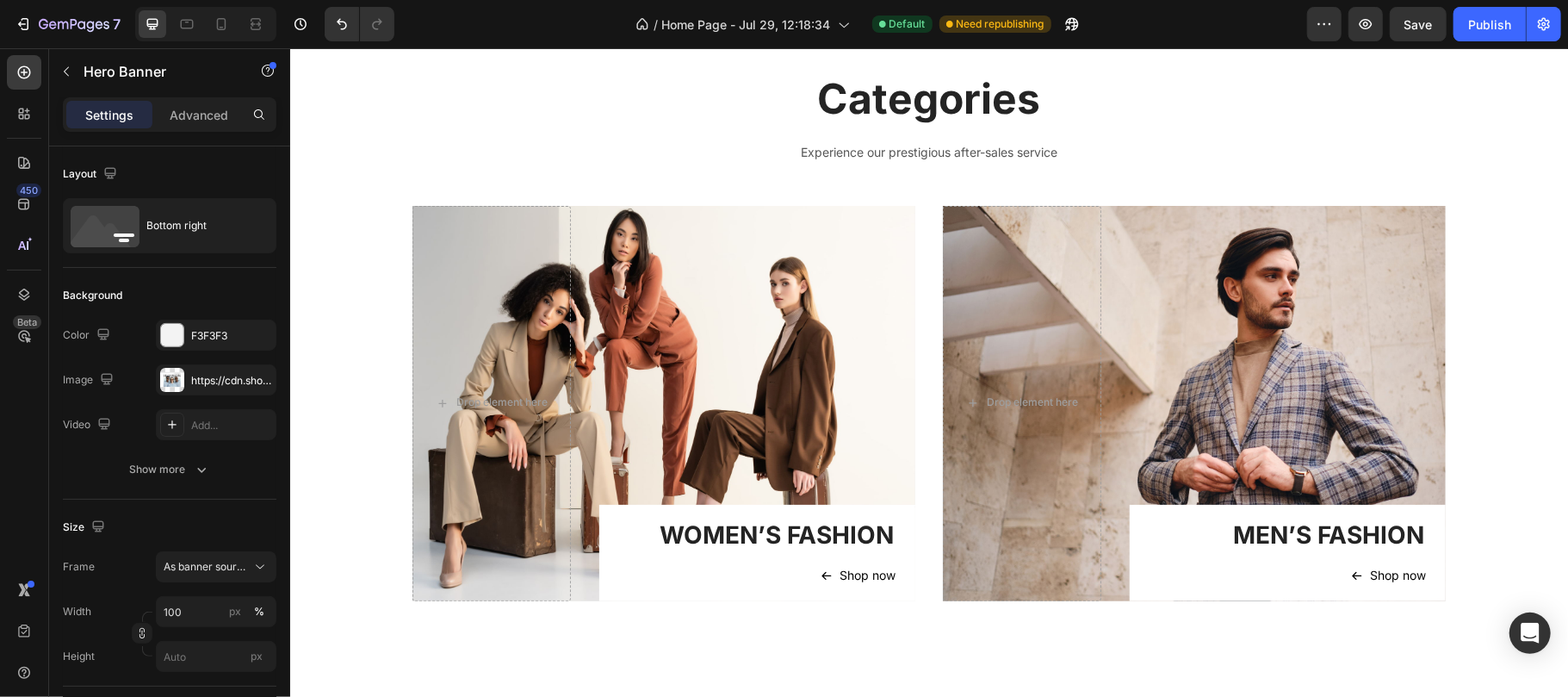 scroll, scrollTop: 2110, scrollLeft: 0, axis: vertical 